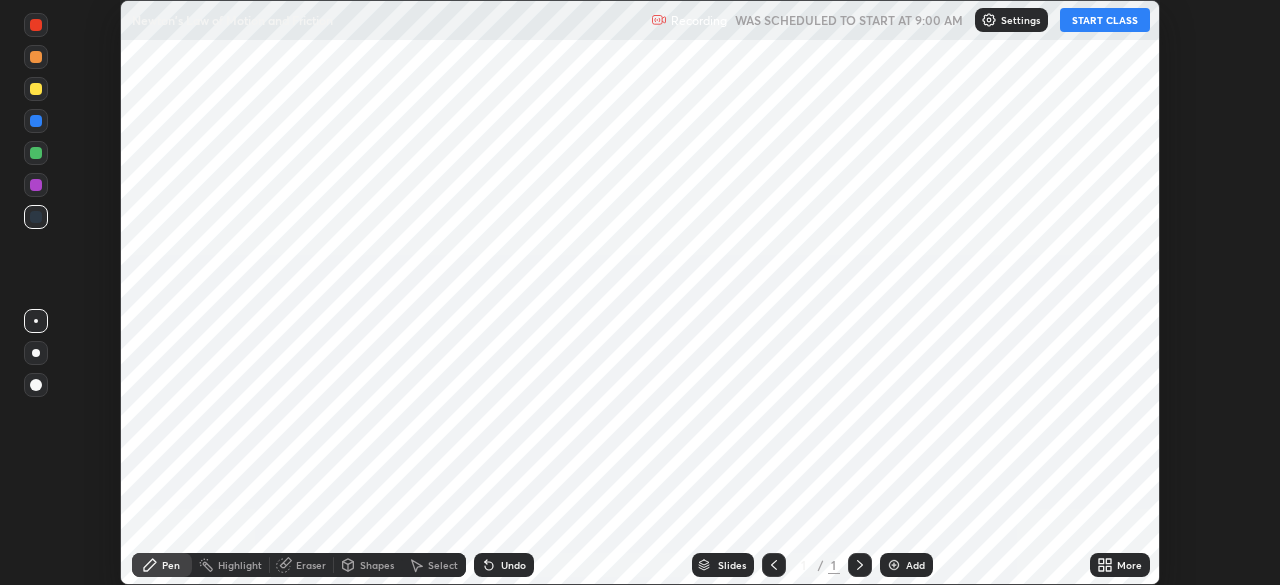 scroll, scrollTop: 0, scrollLeft: 0, axis: both 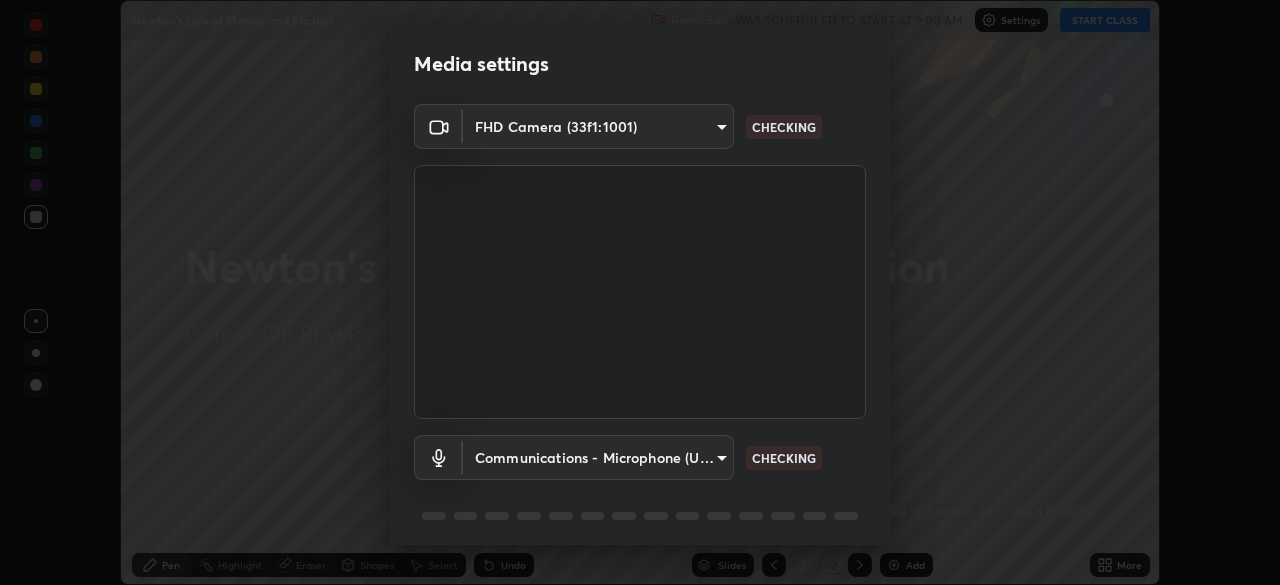 type on "1e49b53be58bf3658c32ba4c8e2538d2601885ca91182b01ba969948c87b8f29" 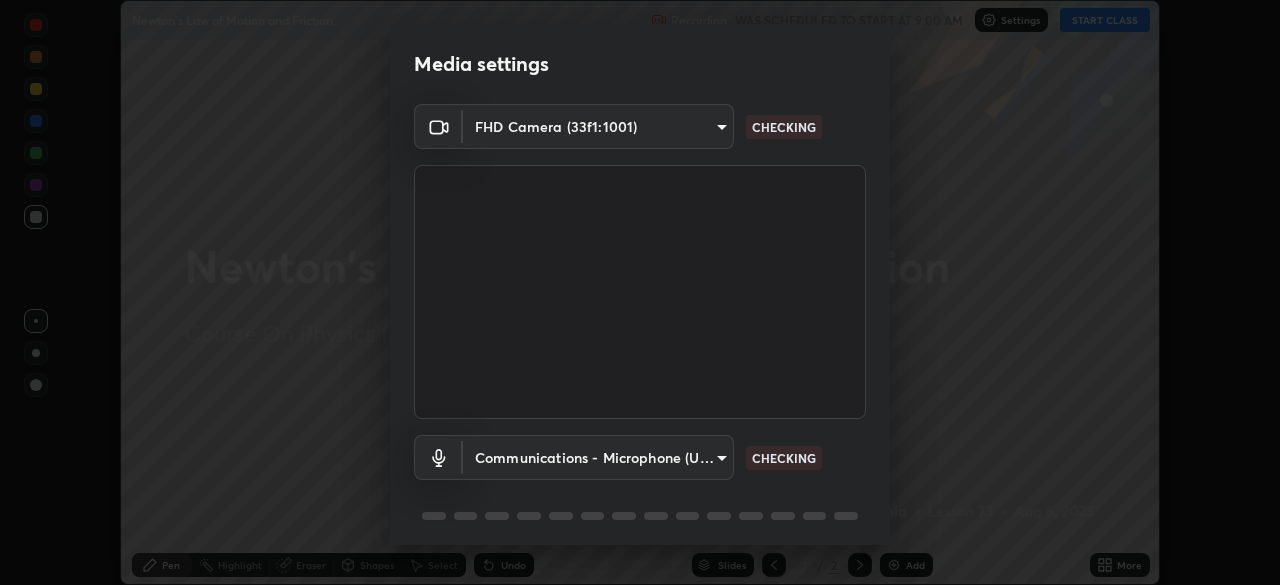 click on "Erase all Newton's Law of Motion and Friction Recording WAS SCHEDULED TO START AT  [TIME] Settings START CLASS Setting up your live class Newton's Law of Motion and Friction • L73 of Course On Physics for NEET Growth 1 2027 [PERSON] Pen Highlight Eraser Shapes Select Undo Slides 2 / 2 Add More No doubts shared Encourage your learners to ask a doubt for better clarity Report an issue Reason for reporting Buffering Chat not working Audio - Video sync issue Educator video quality low ​ Attach an image Report Media settings FHD Camera (33f1:1001) 1e49b53be58bf3658c32ba4c8e2538d2601885ca91182b01ba969948c87b8f29 CHECKING Communications - Microphone (USB Audio Device) communications CHECKING 1 / 5 Next" at bounding box center (640, 292) 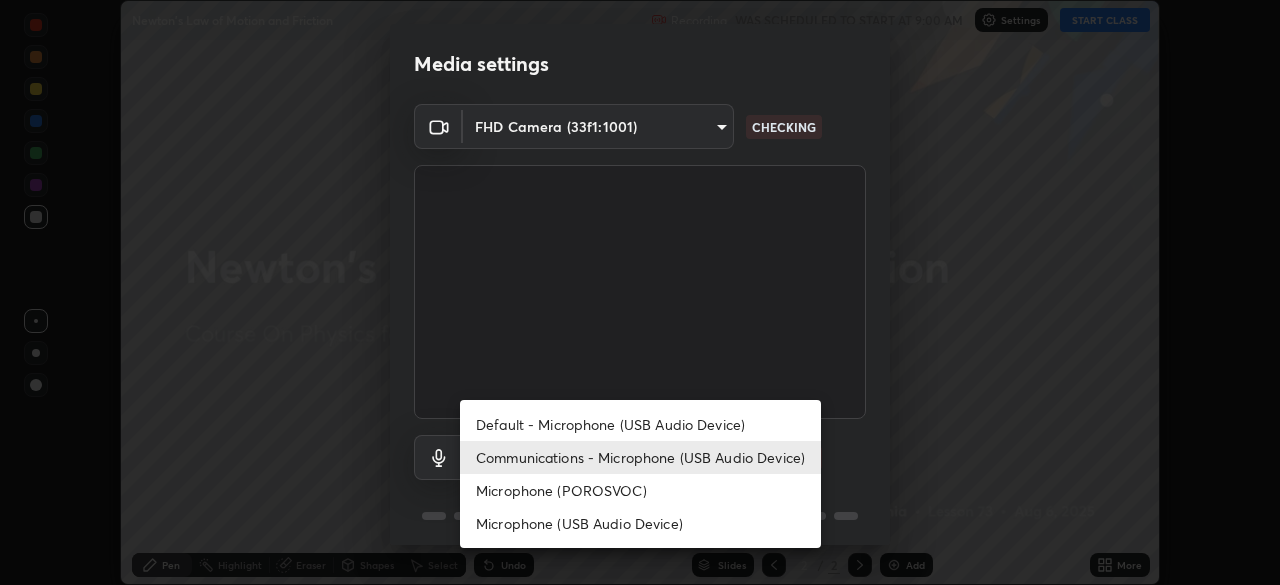 click on "Microphone (USB Audio Device)" at bounding box center (640, 523) 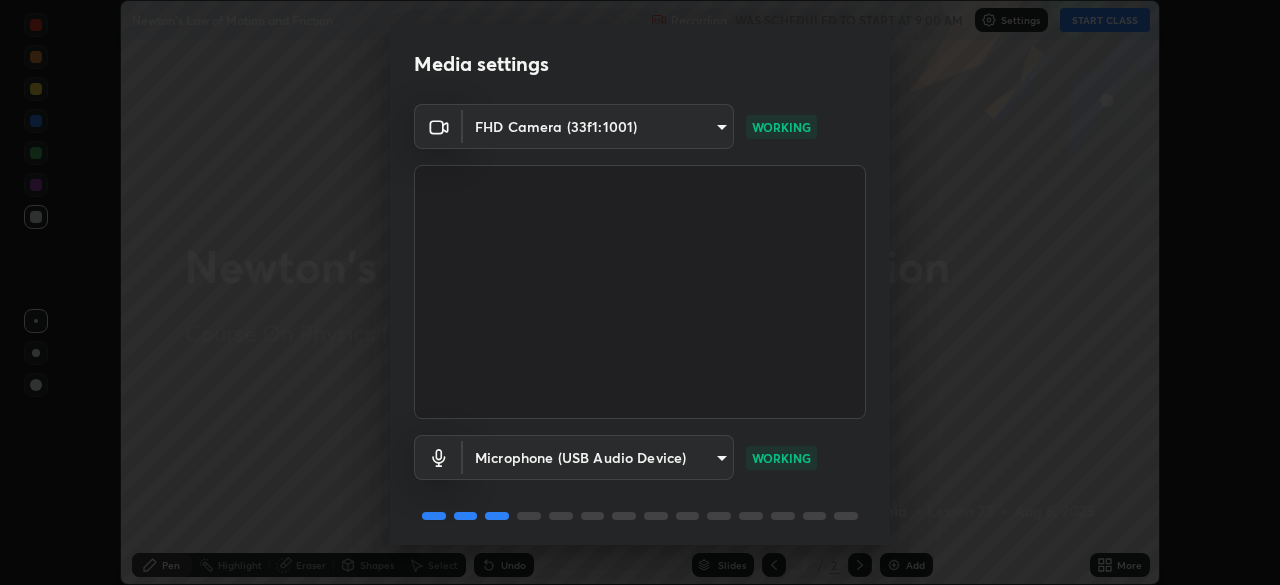 scroll, scrollTop: 71, scrollLeft: 0, axis: vertical 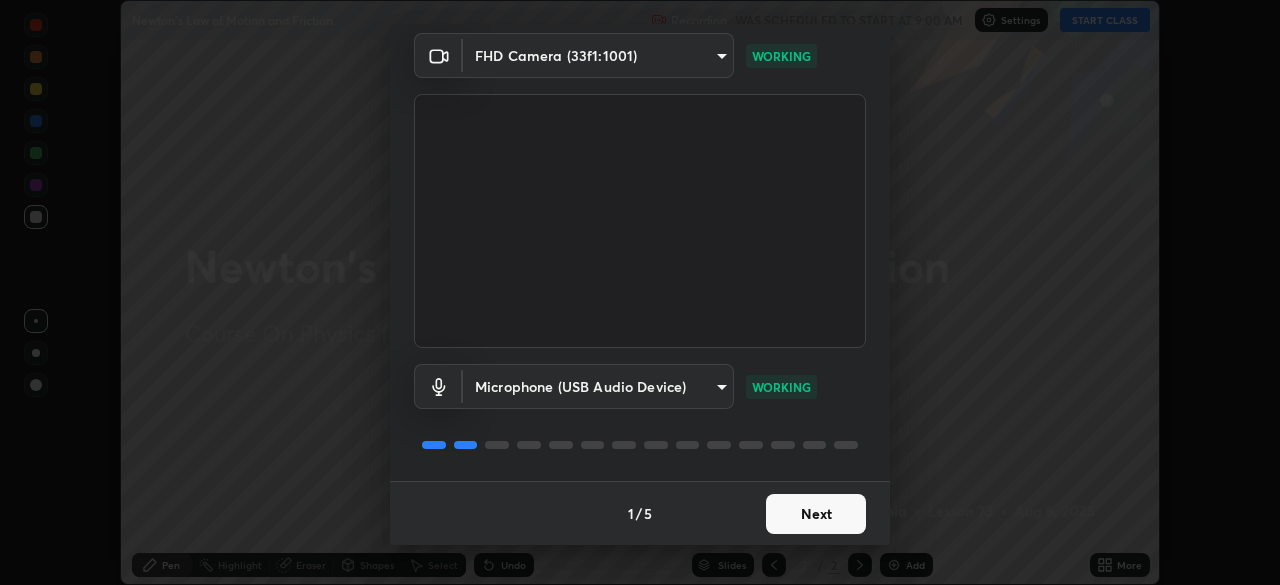 click on "Next" at bounding box center (816, 514) 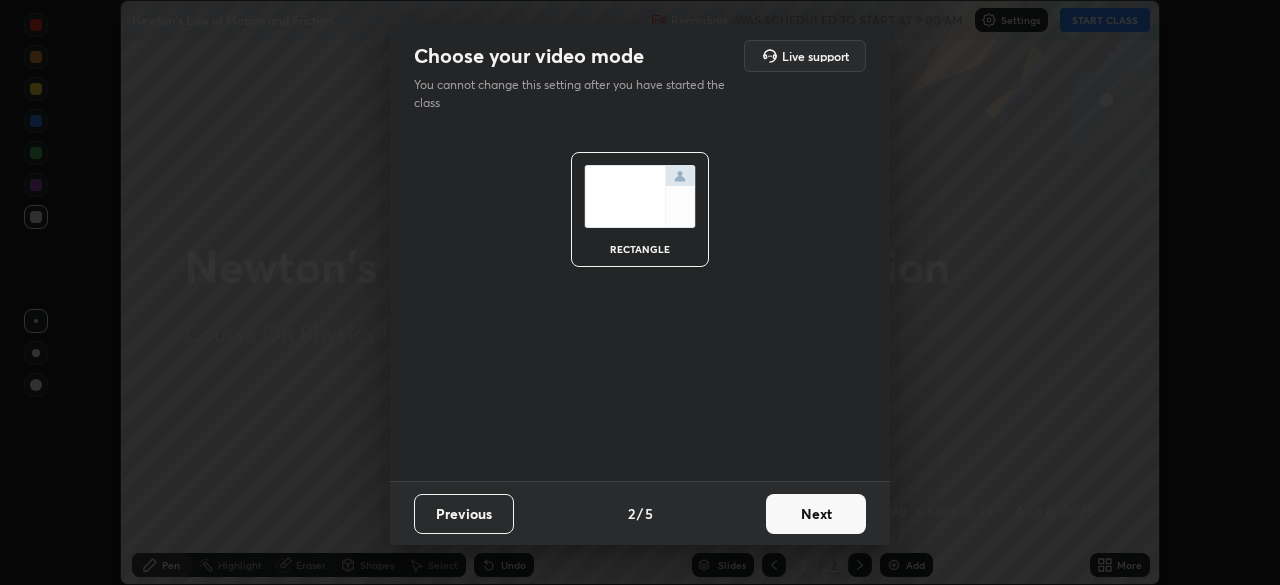 scroll, scrollTop: 0, scrollLeft: 0, axis: both 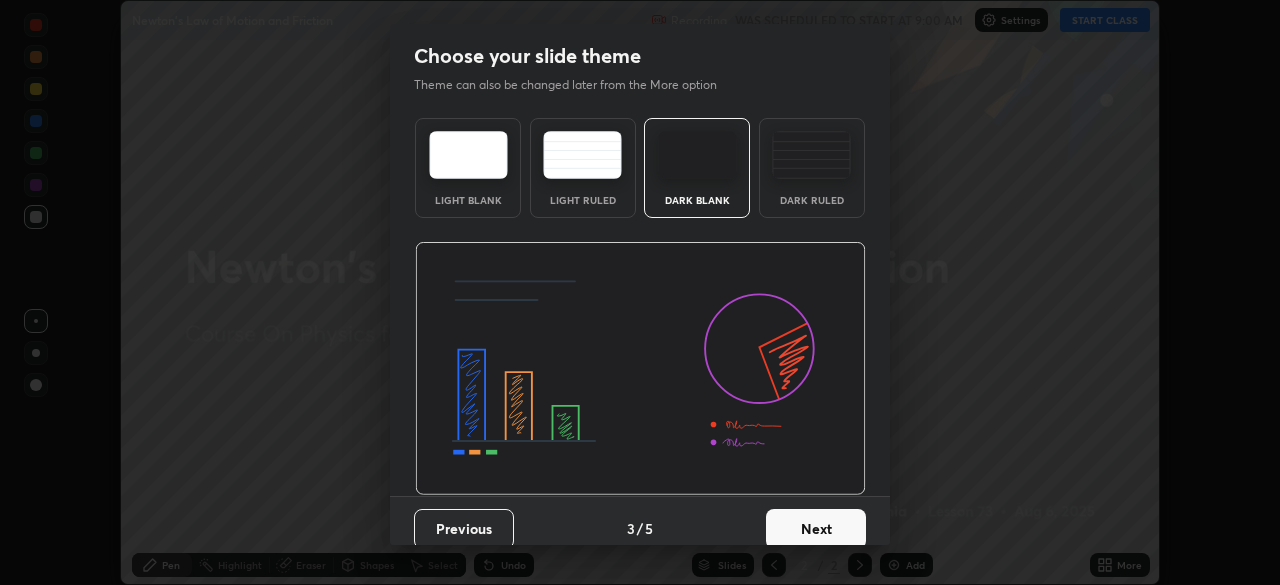 click on "Next" at bounding box center (816, 529) 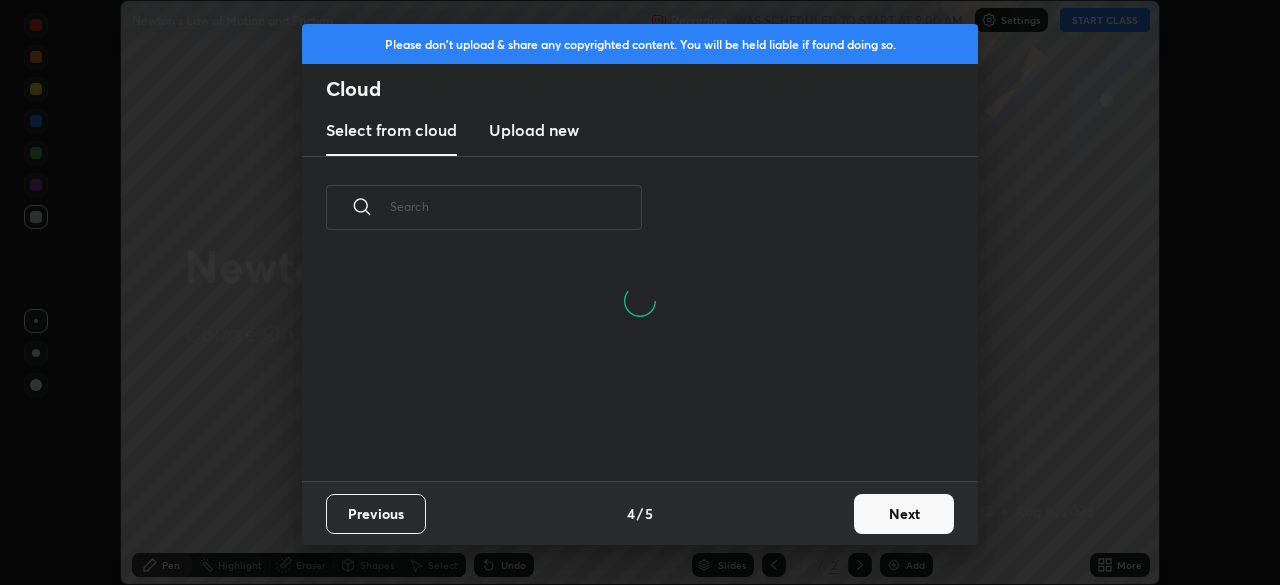 scroll, scrollTop: 7, scrollLeft: 11, axis: both 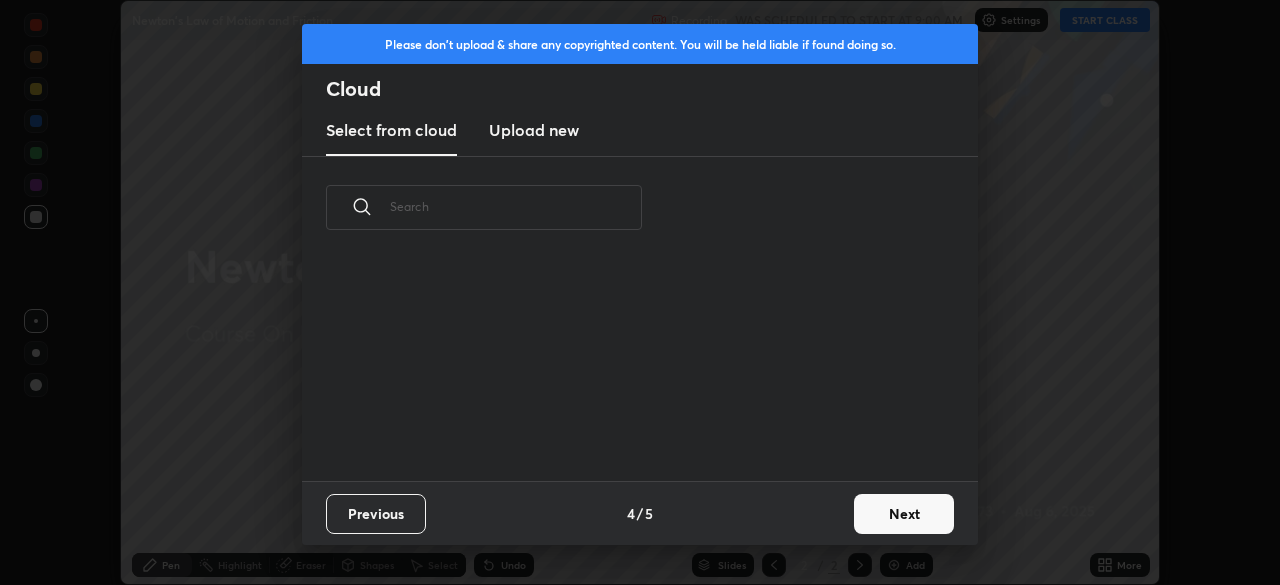 click on "Upload new" at bounding box center (534, 130) 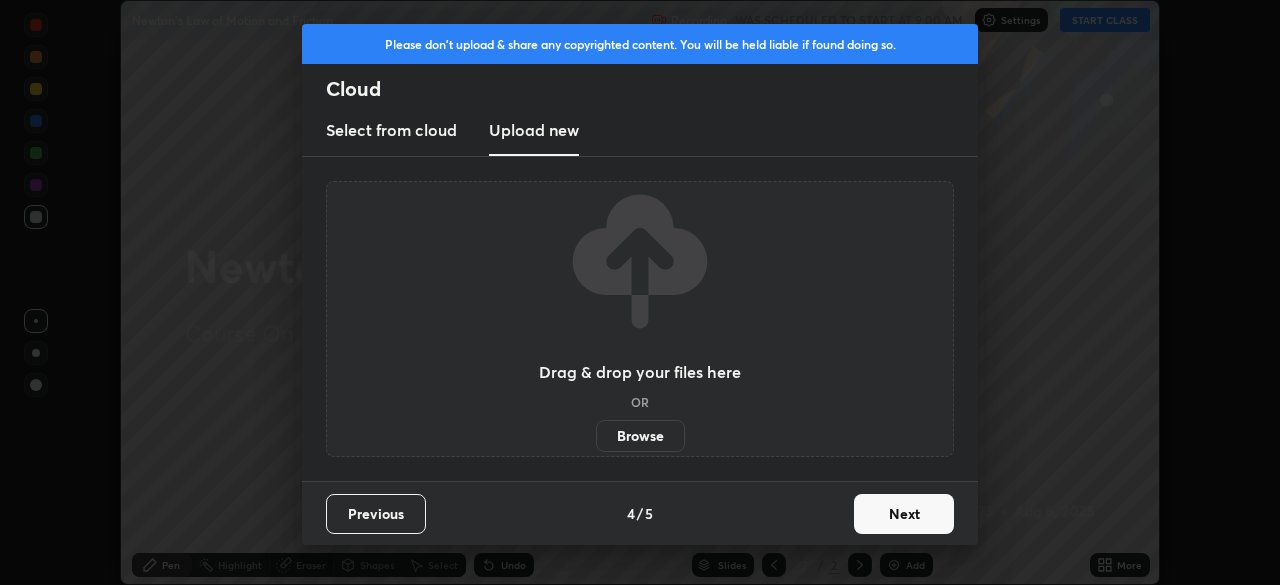 click on "Browse" at bounding box center (640, 436) 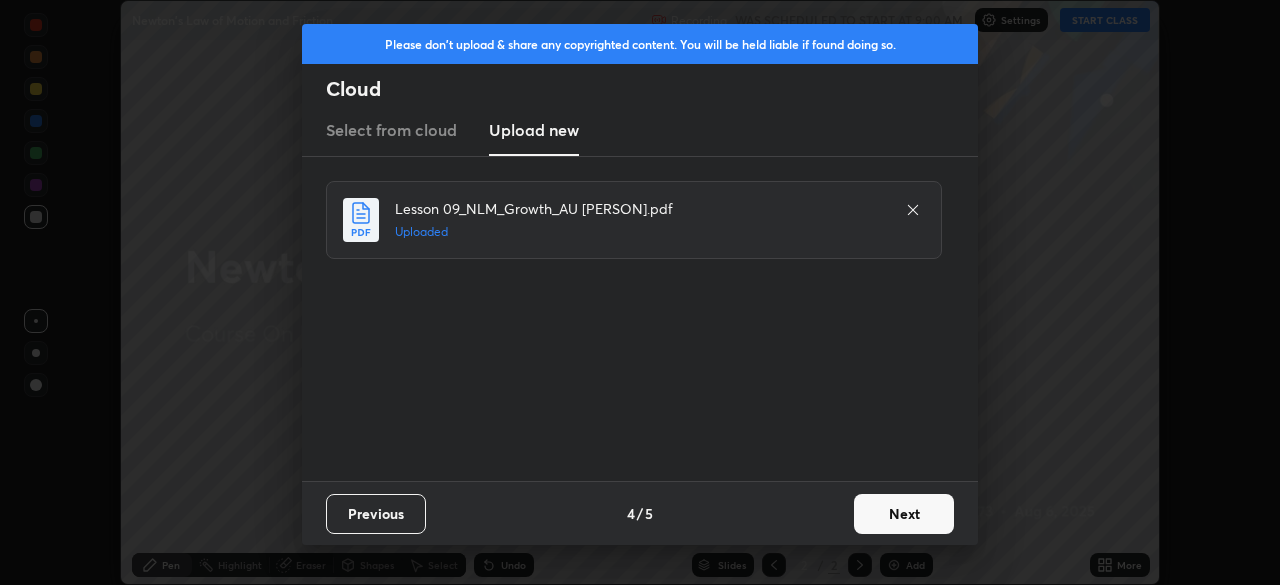 click on "Next" at bounding box center (904, 514) 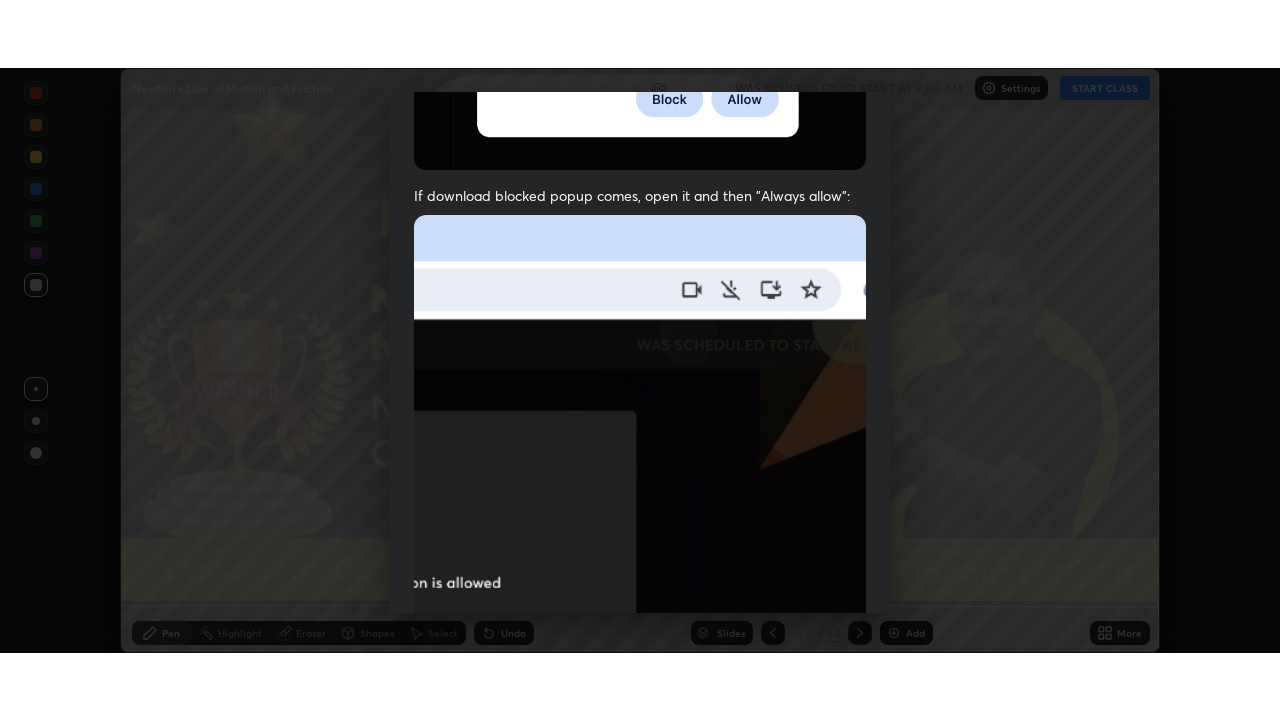 scroll, scrollTop: 479, scrollLeft: 0, axis: vertical 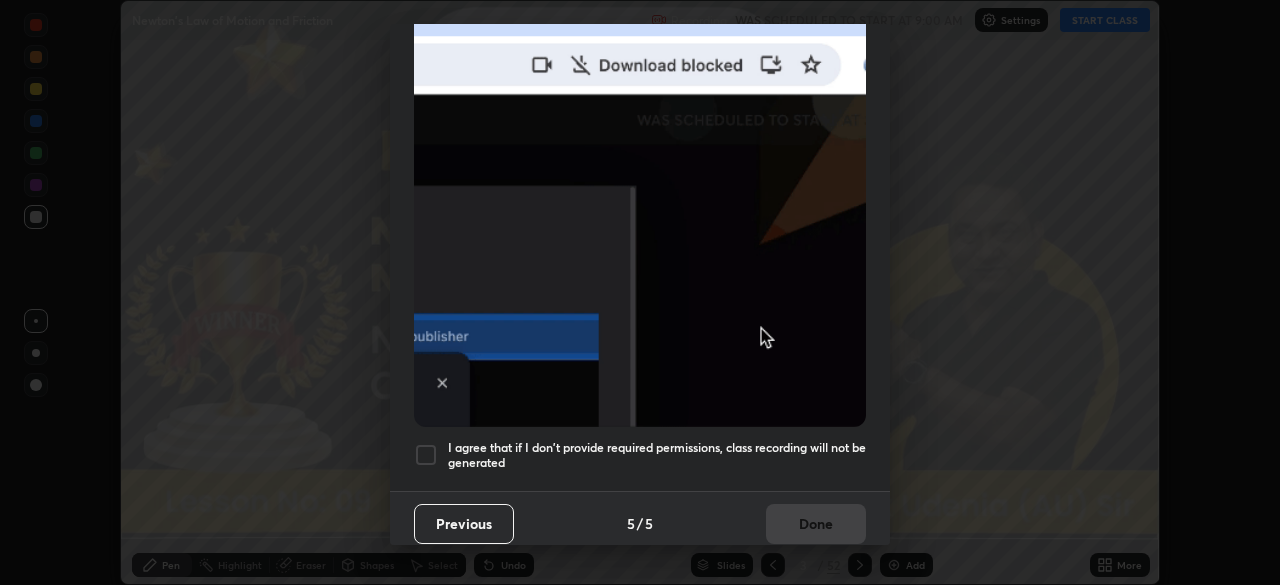 click at bounding box center (426, 455) 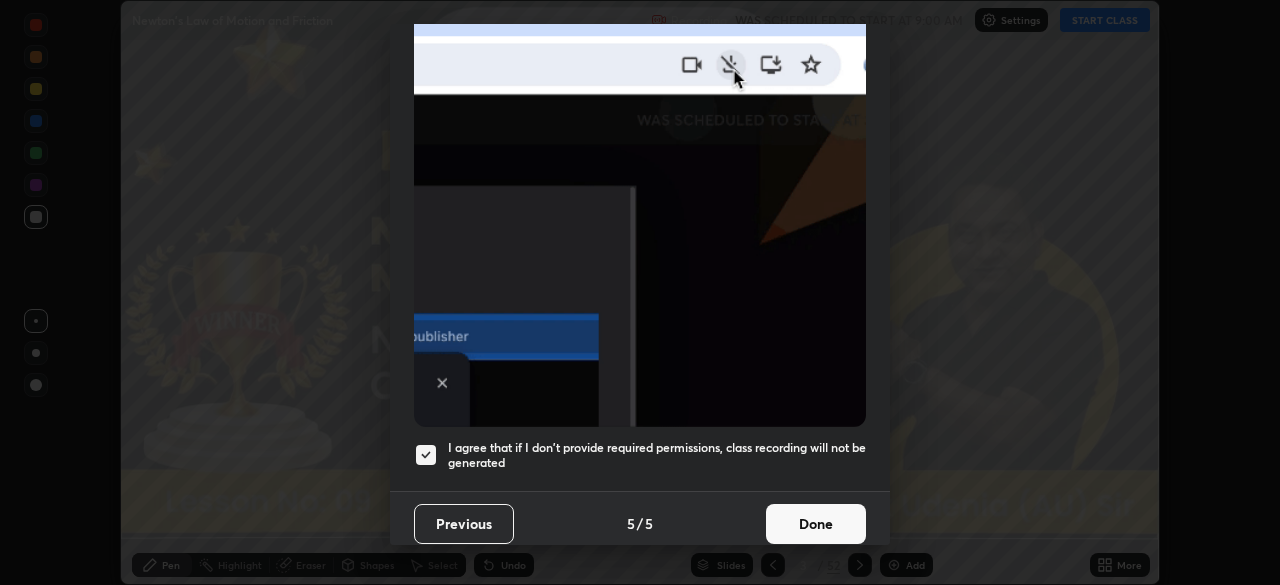 click on "Done" at bounding box center (816, 524) 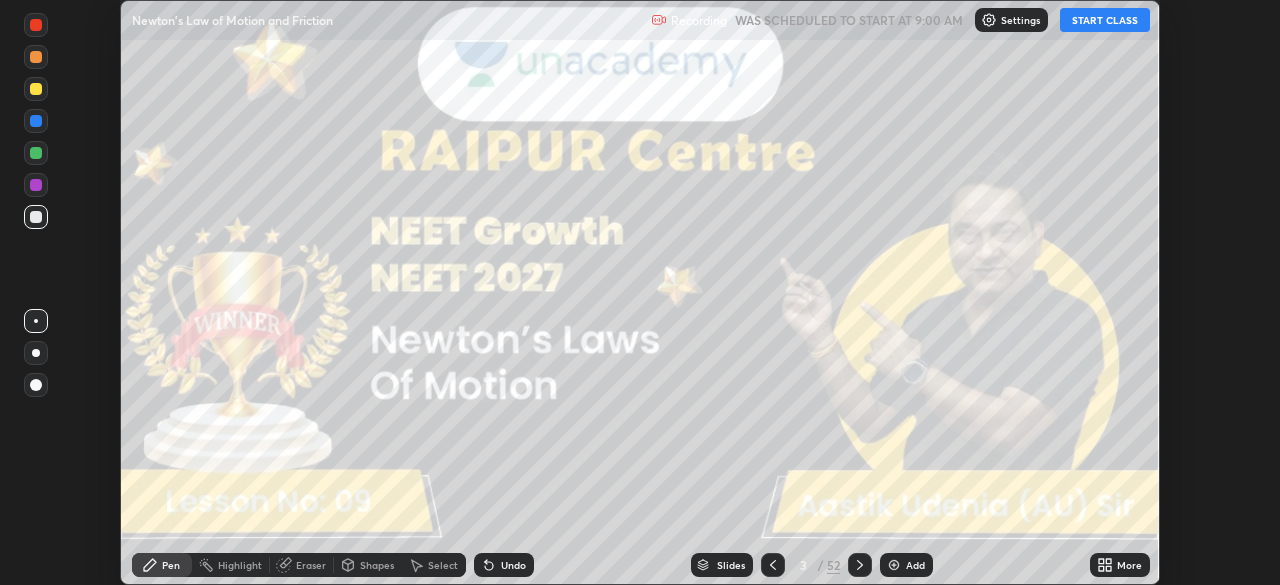 click 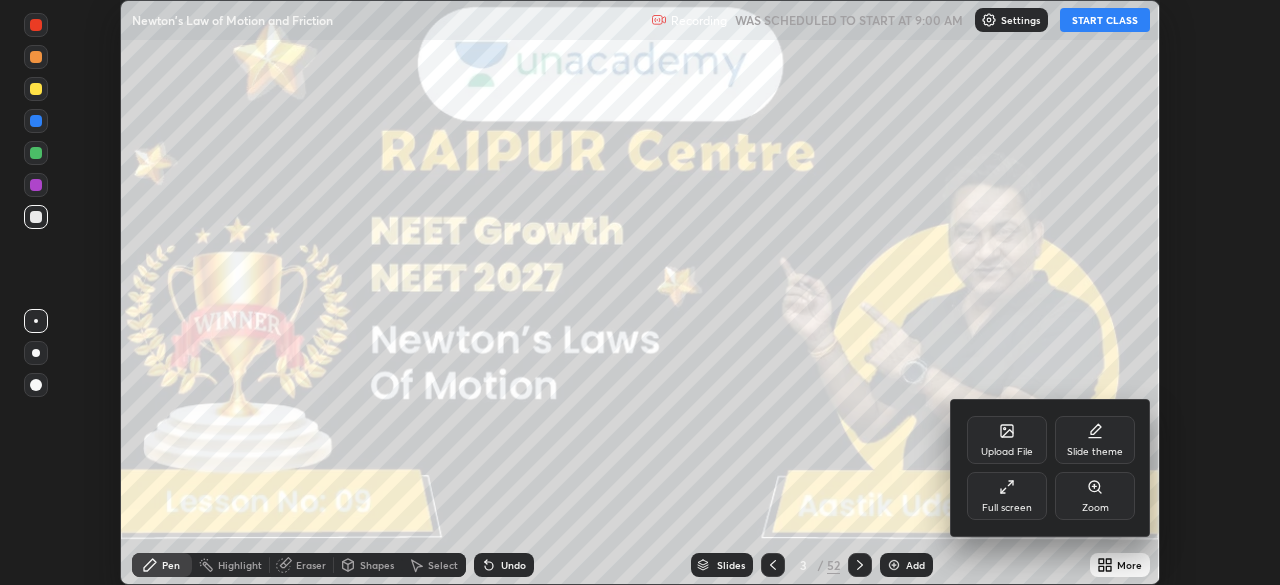 click on "Full screen" at bounding box center [1007, 496] 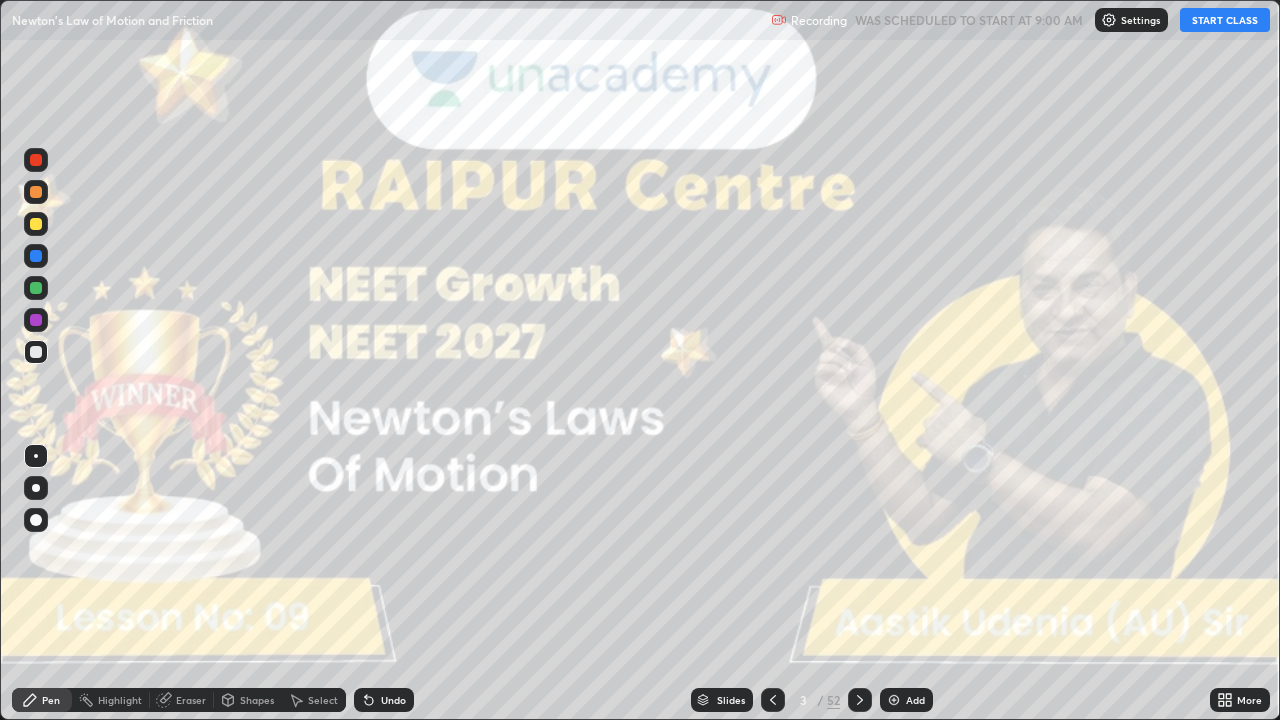 scroll, scrollTop: 99280, scrollLeft: 98720, axis: both 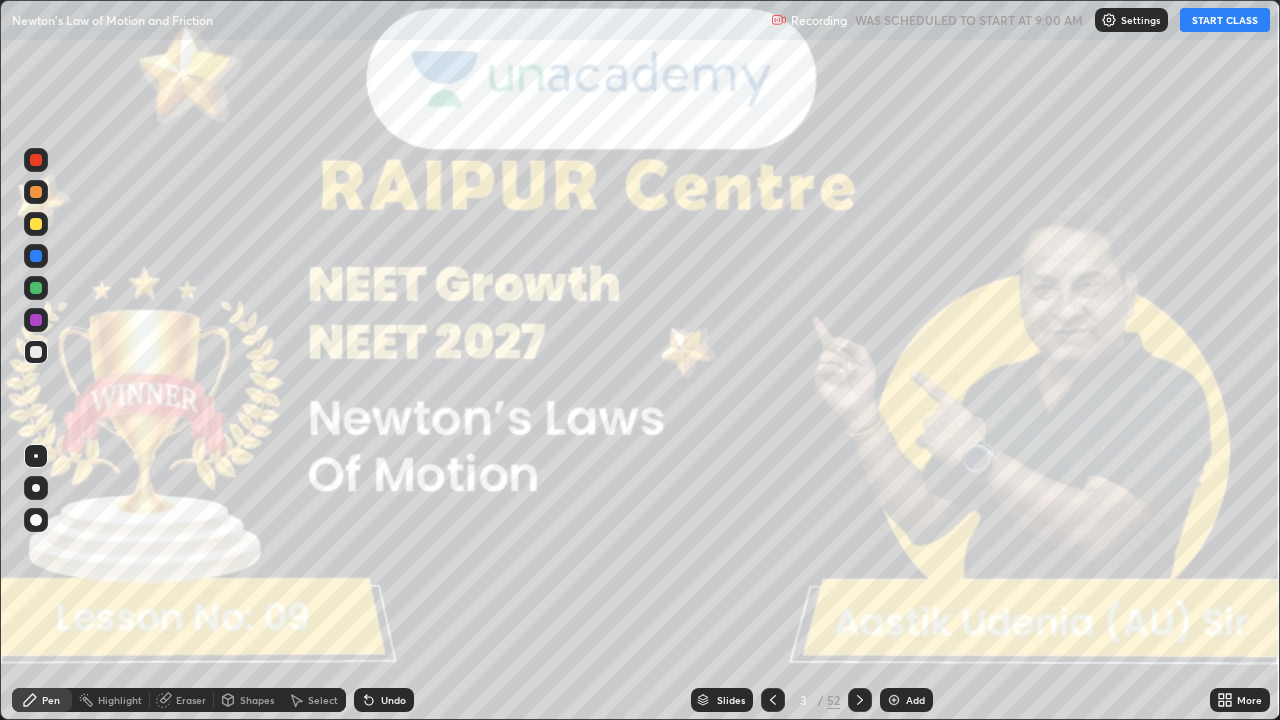 click on "START CLASS" at bounding box center [1225, 20] 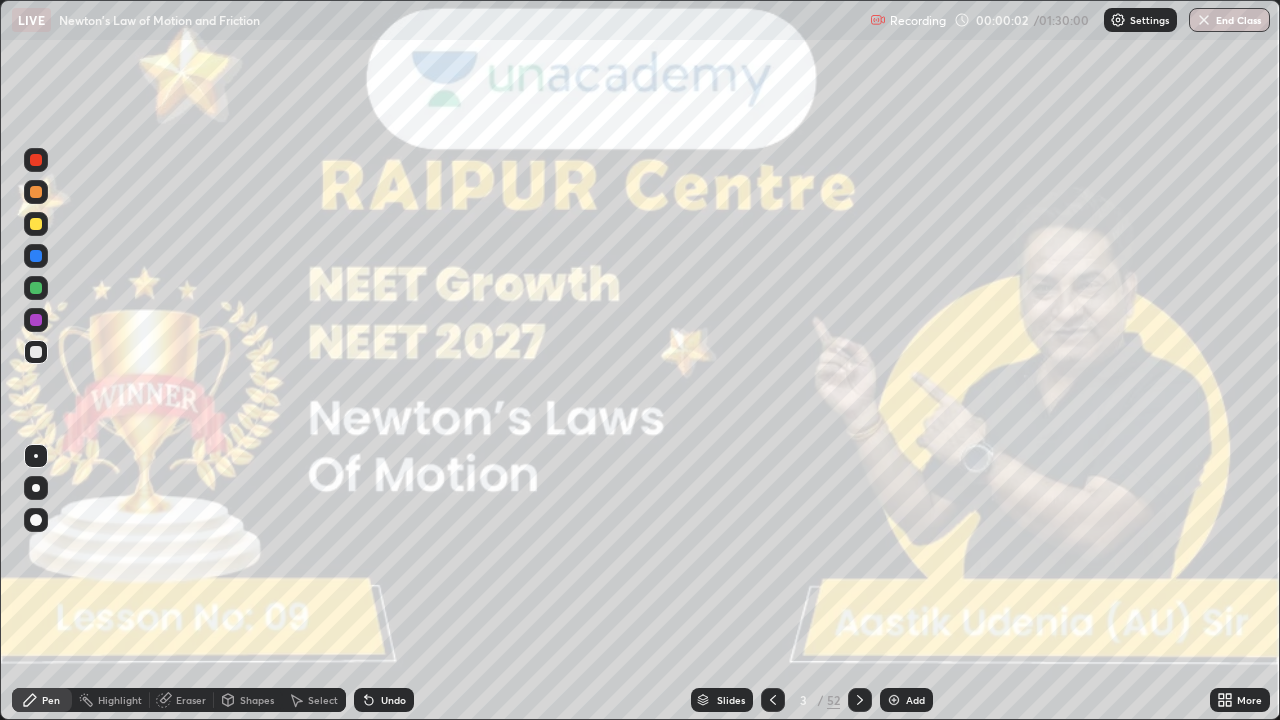 click at bounding box center [36, 488] 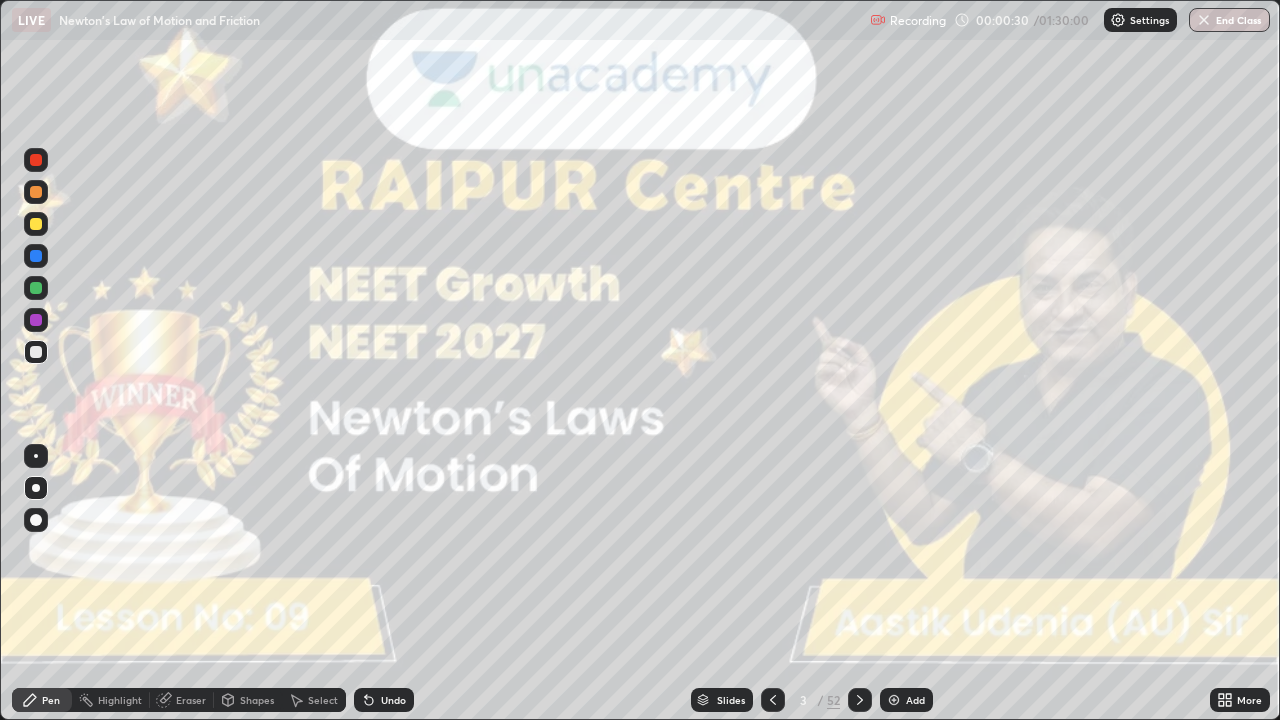 click 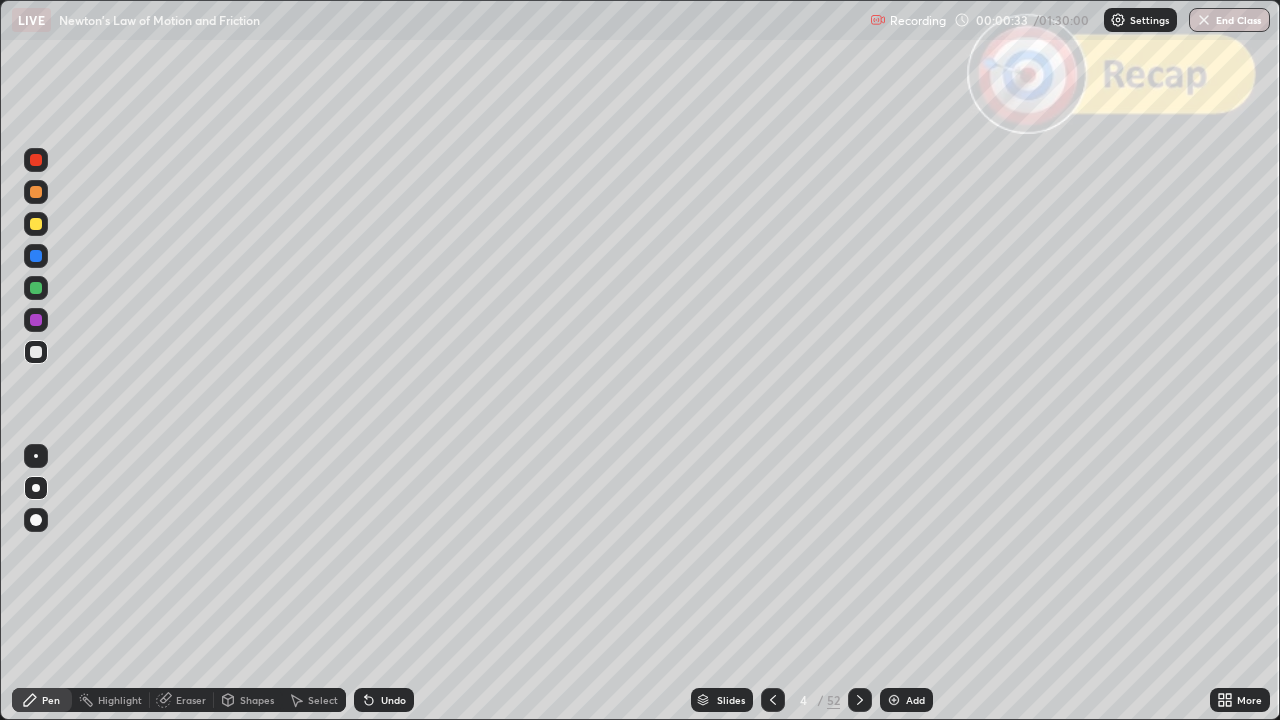 click 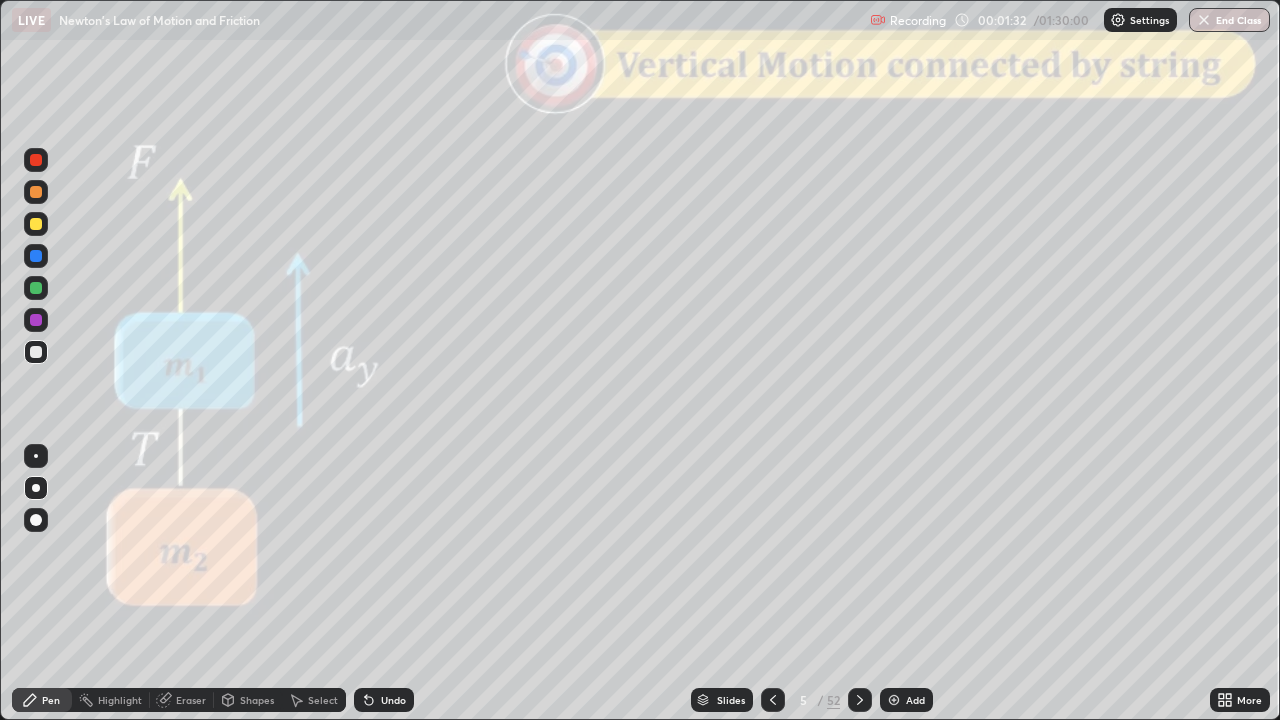 click at bounding box center [36, 160] 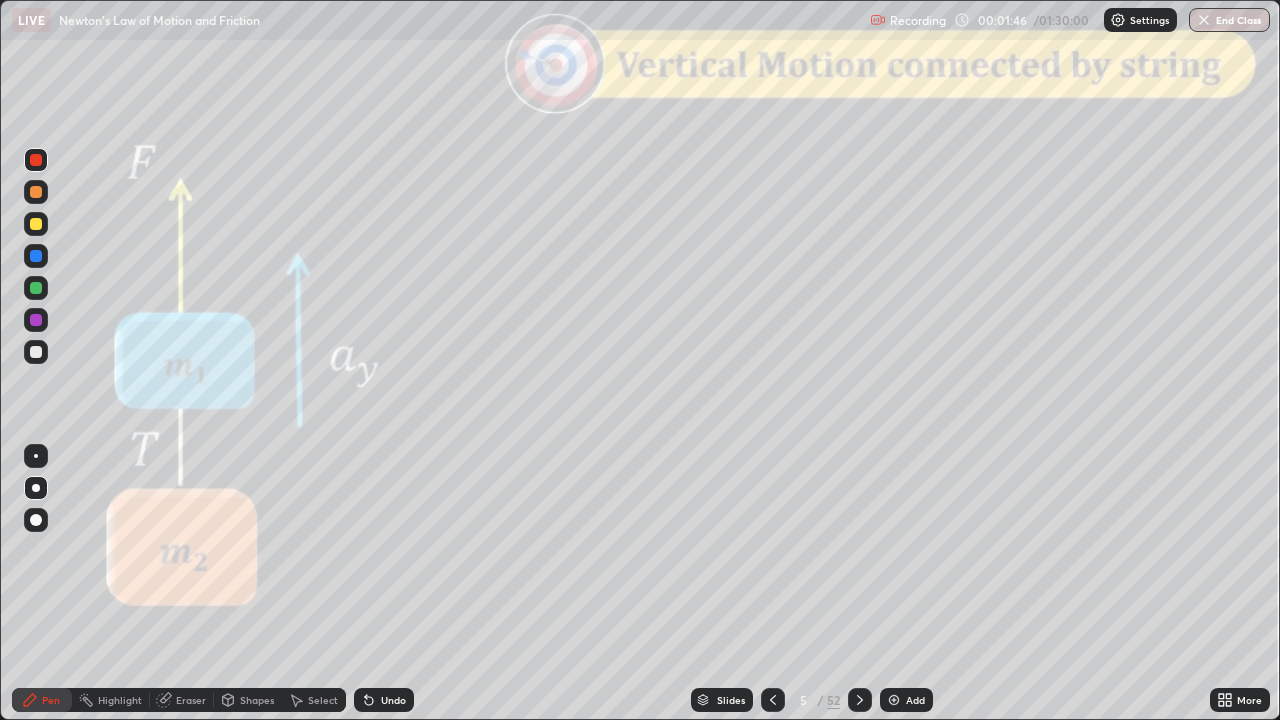 click on "Shapes" at bounding box center [257, 700] 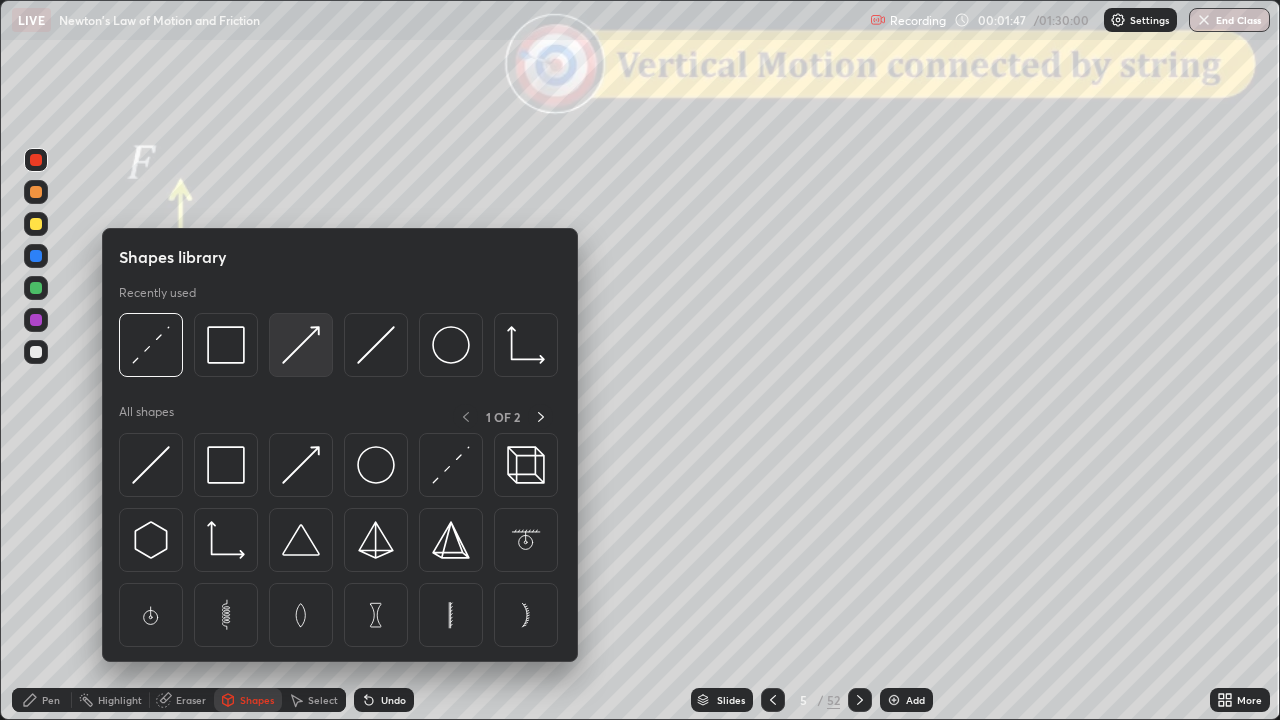 click at bounding box center (301, 345) 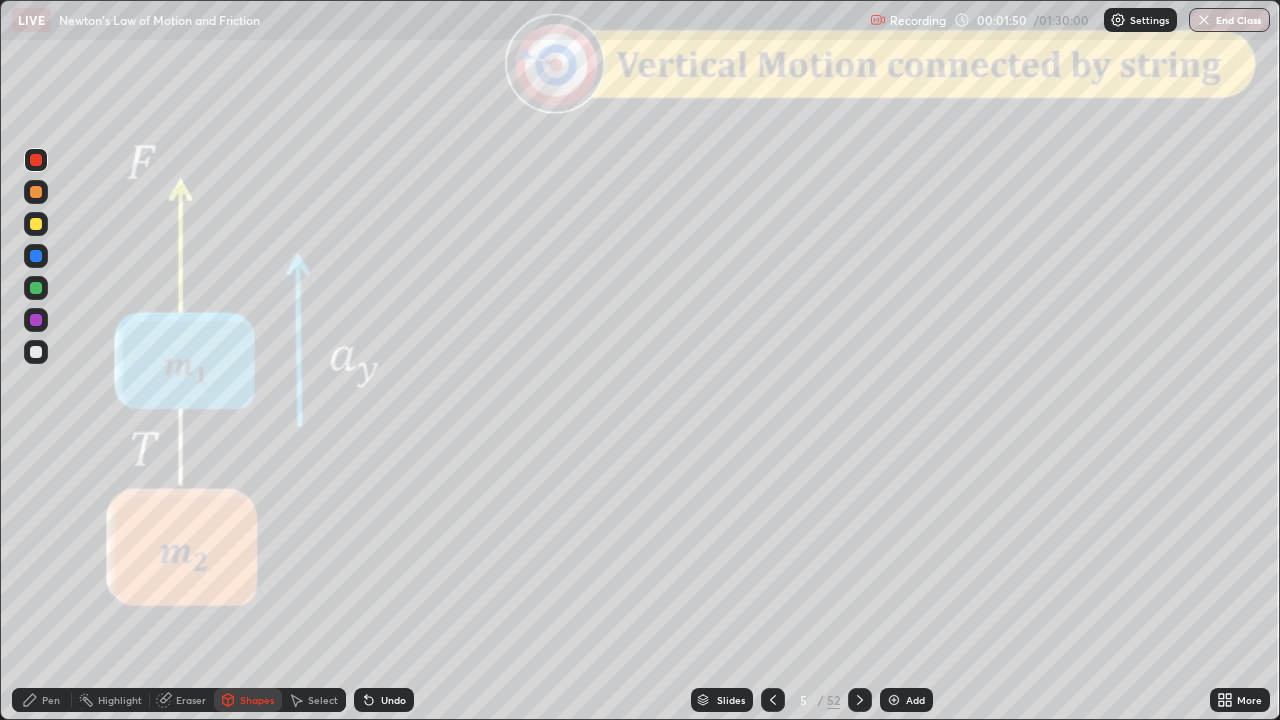 click 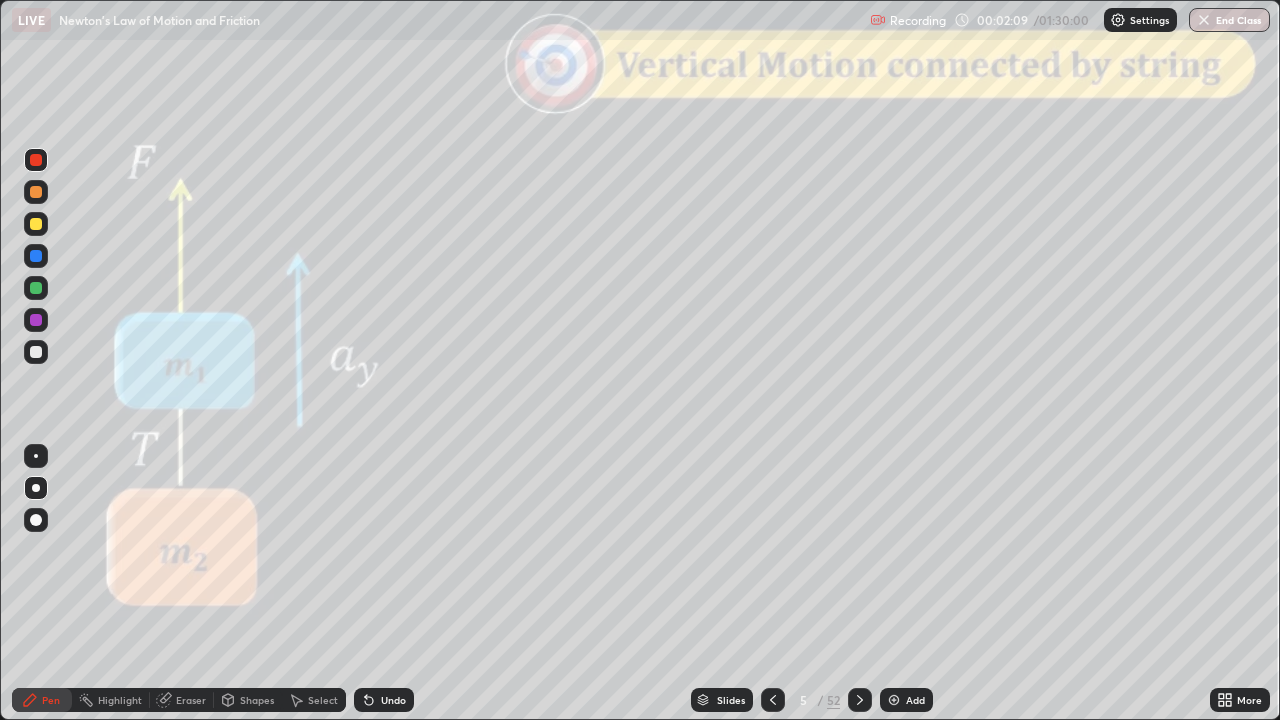 click at bounding box center (36, 192) 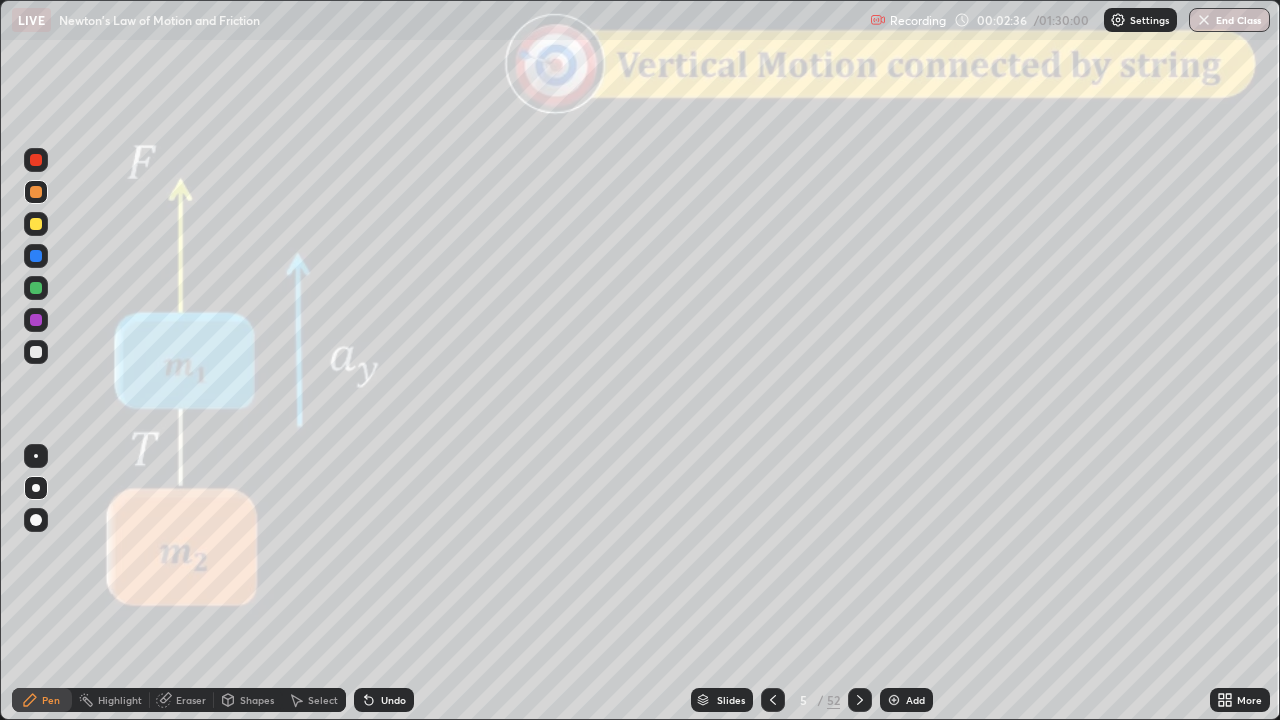 click on "Shapes" at bounding box center [248, 700] 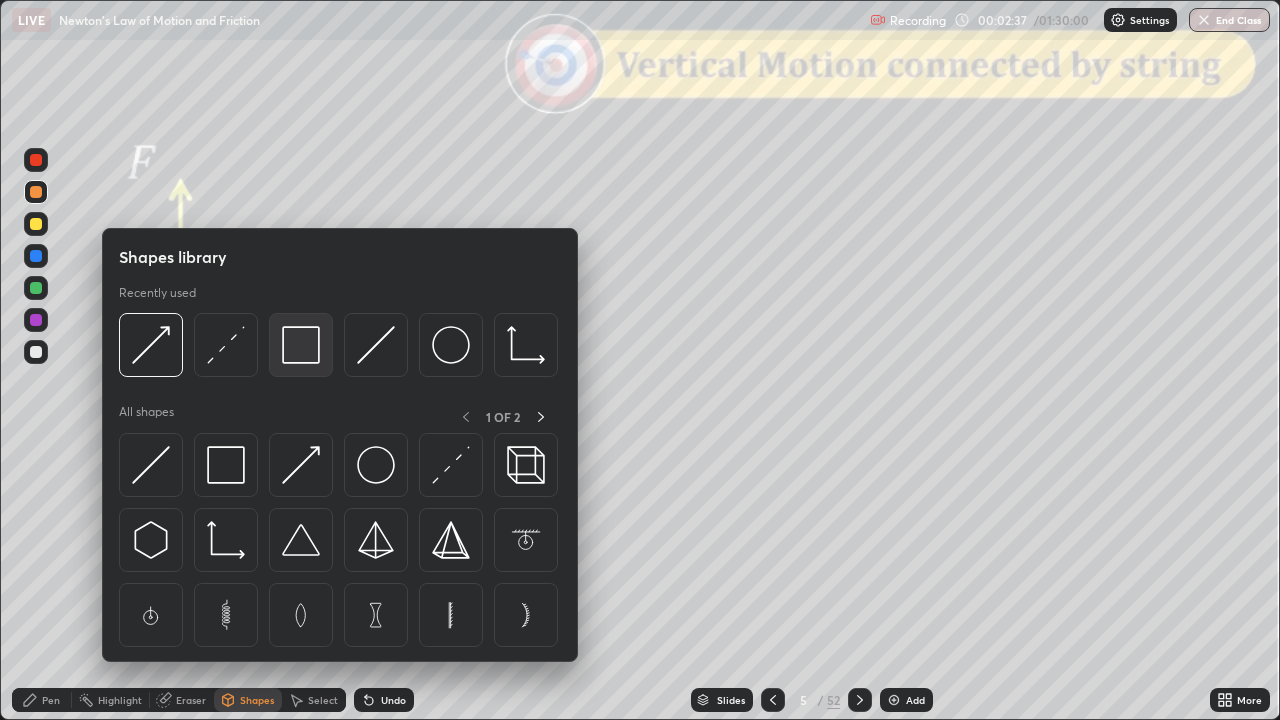 click at bounding box center [301, 345] 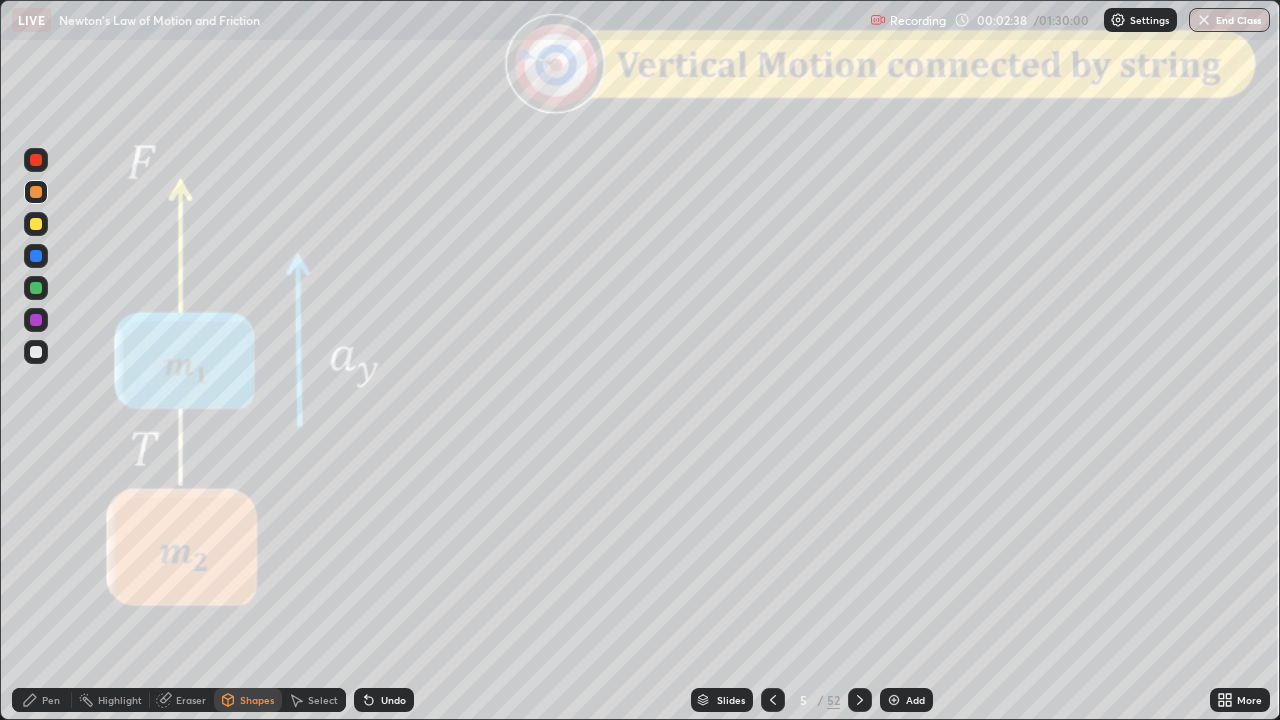 click at bounding box center [36, 160] 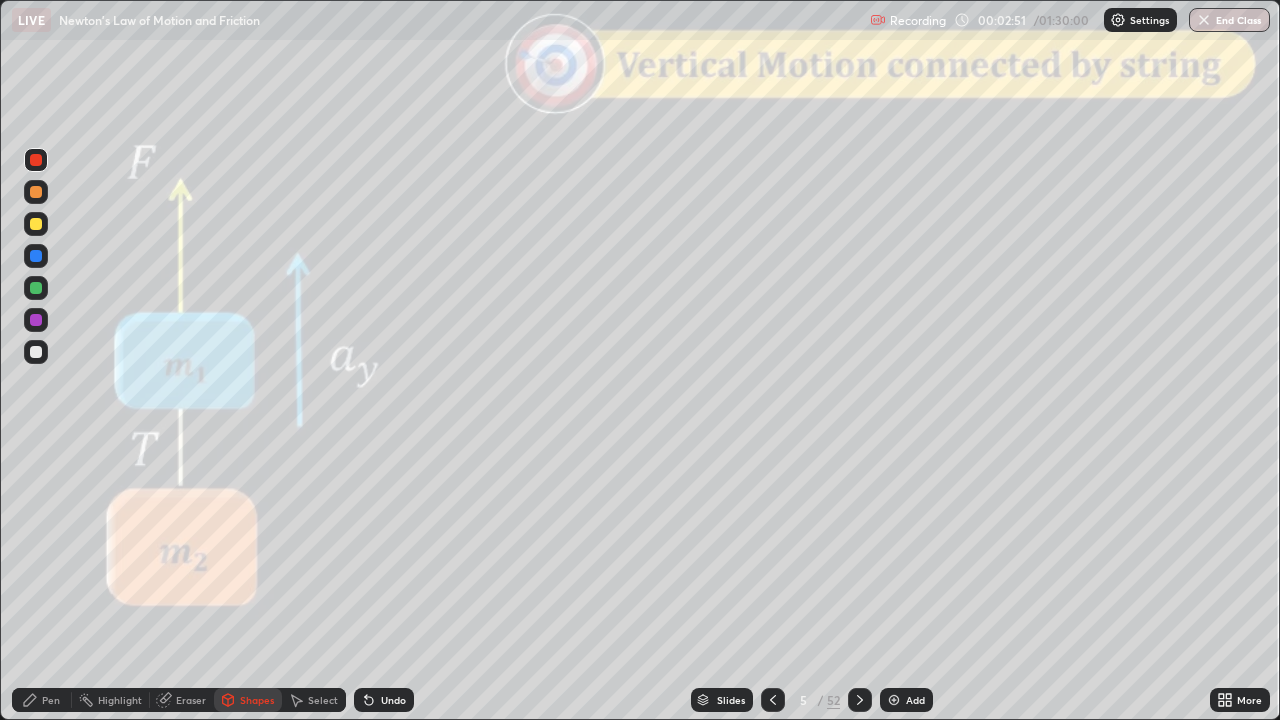 click at bounding box center (36, 192) 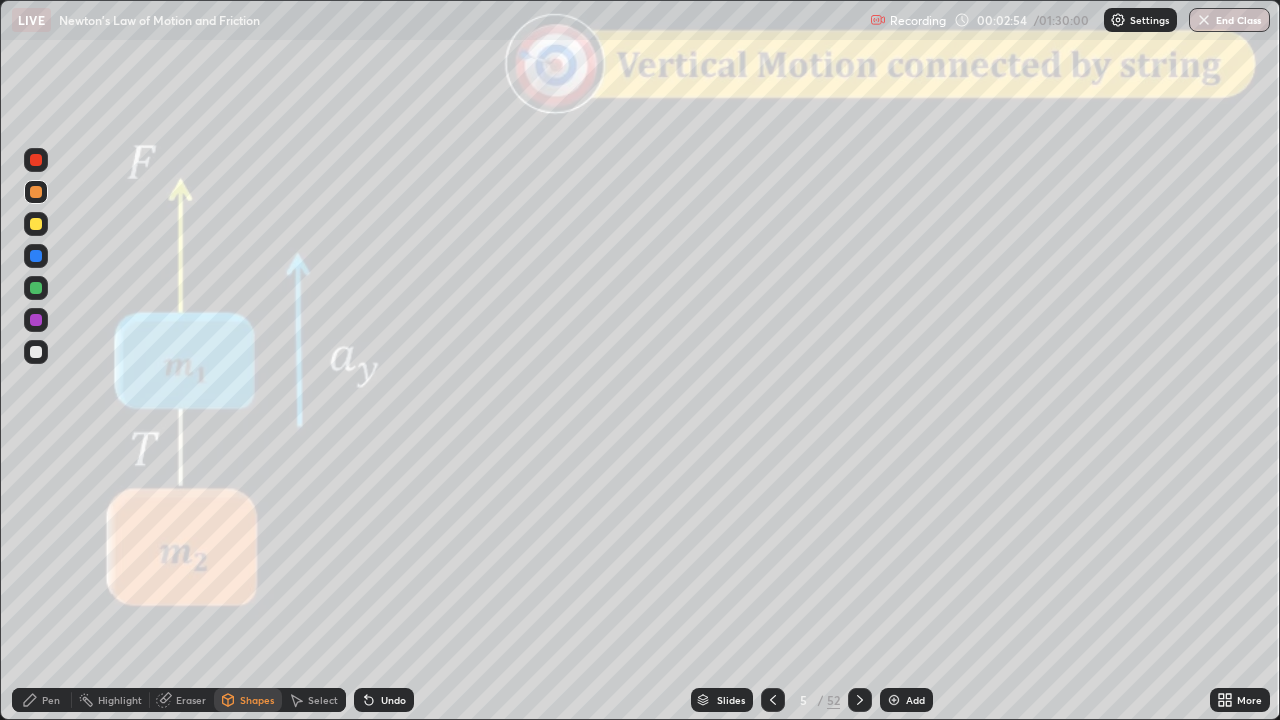 click on "Pen" at bounding box center (42, 700) 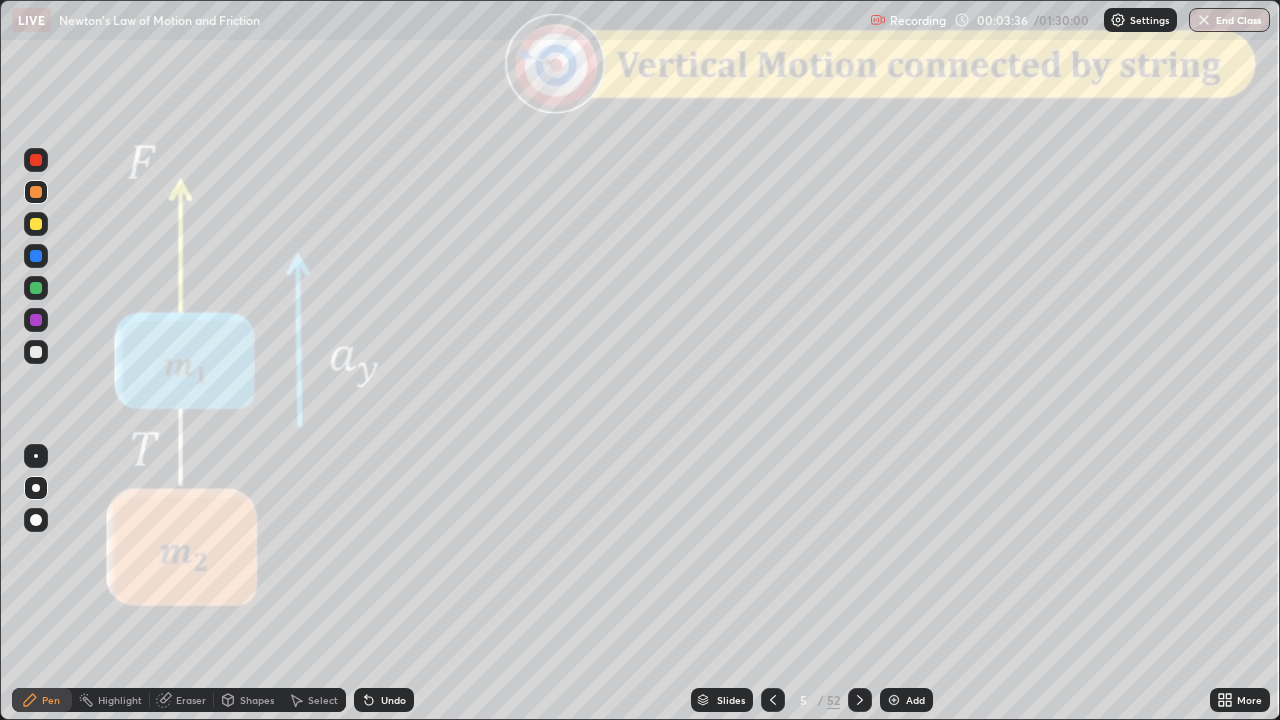 click on "Shapes" at bounding box center [257, 700] 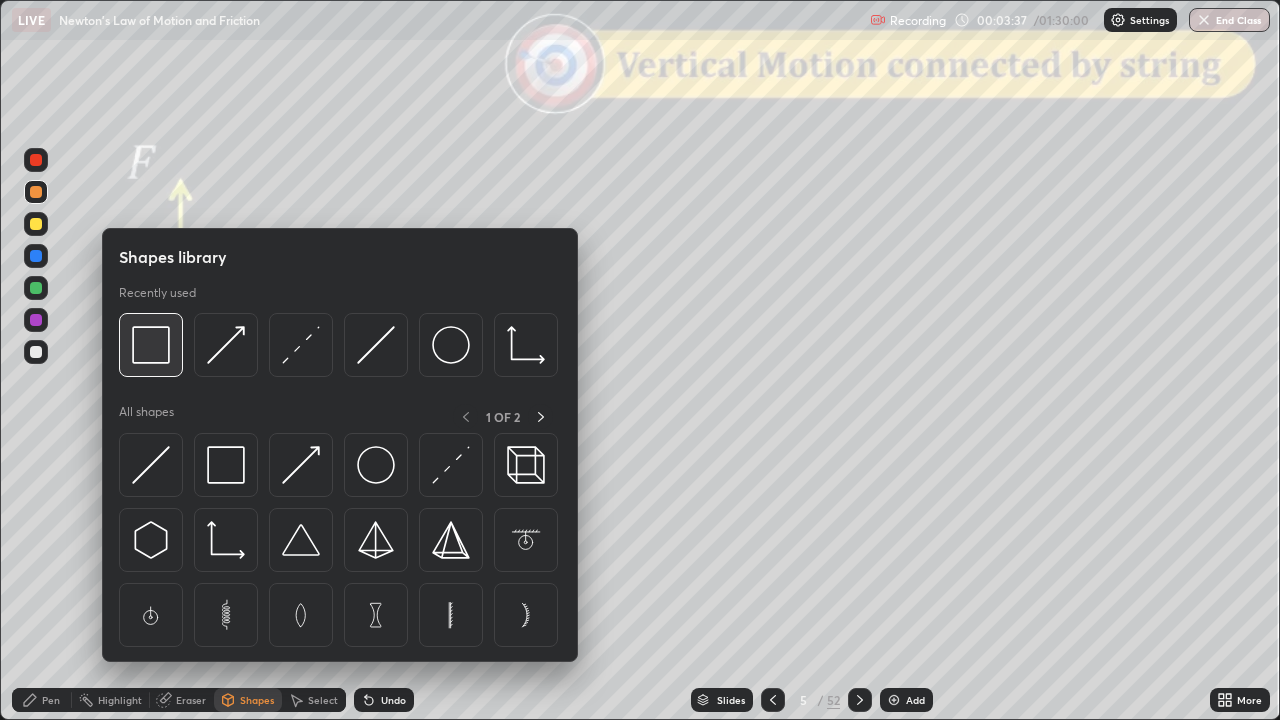 click at bounding box center [151, 345] 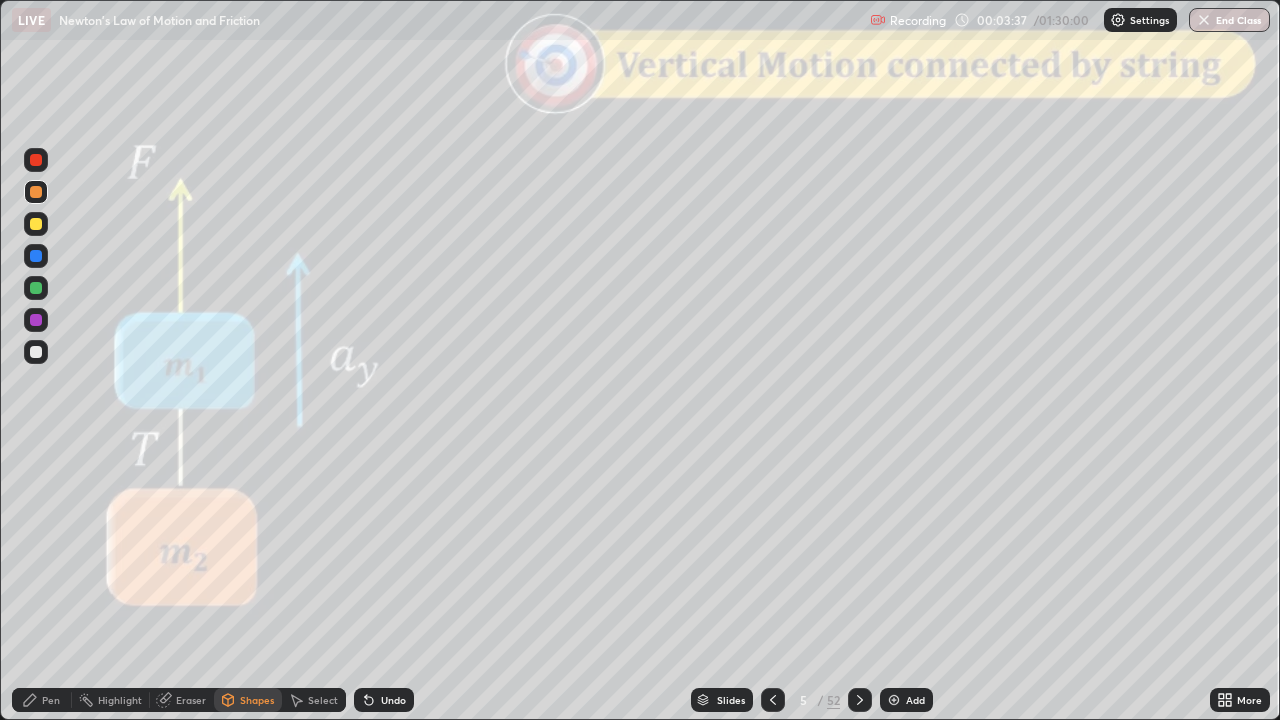 click at bounding box center [36, 160] 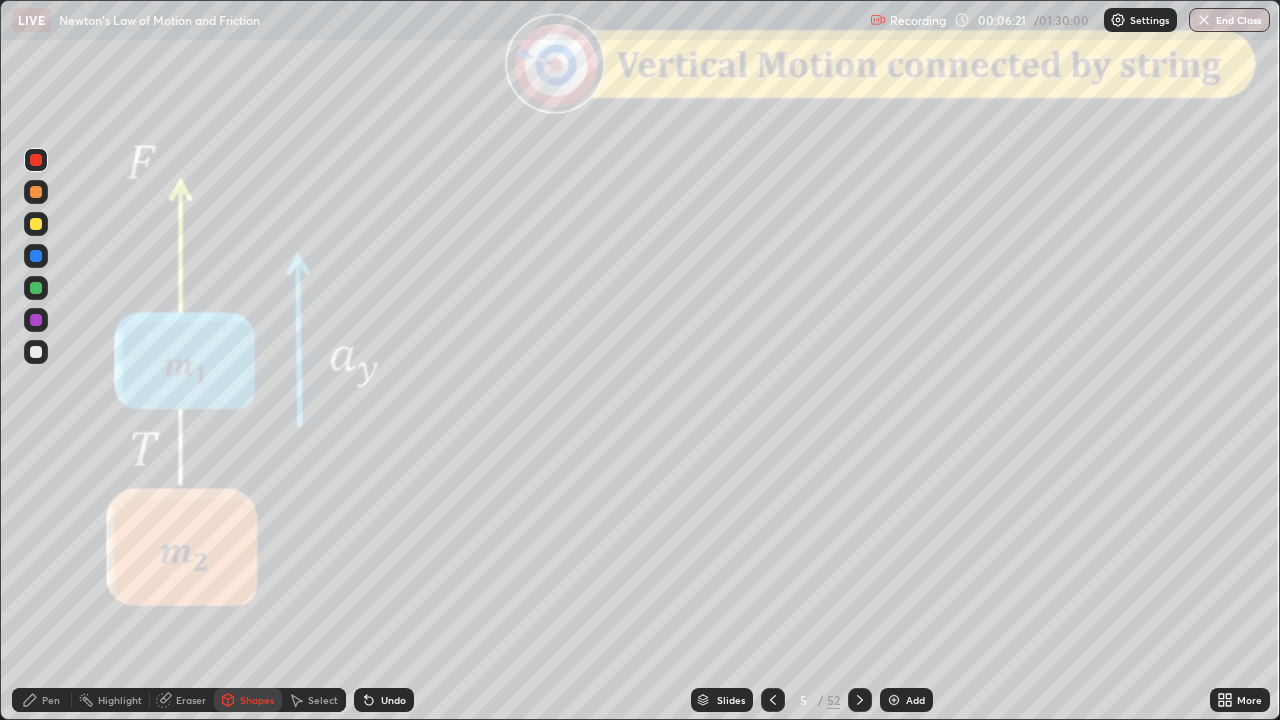 click 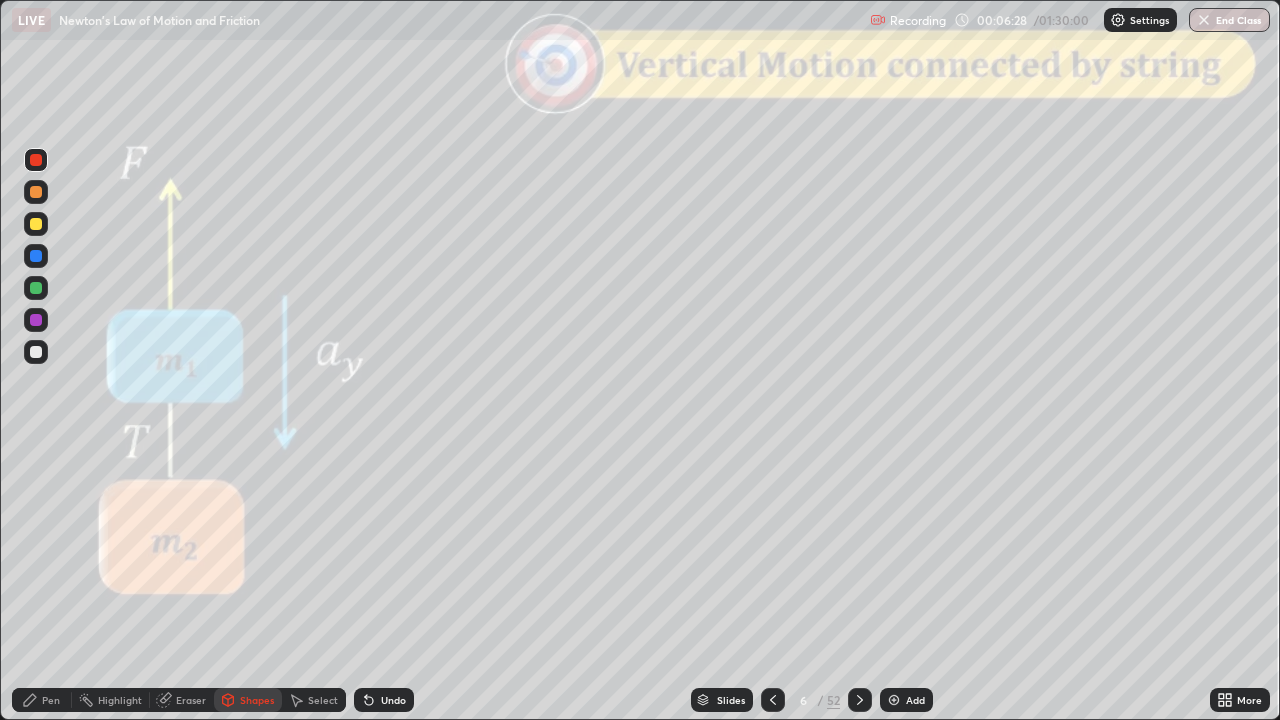 click on "Pen" at bounding box center (42, 700) 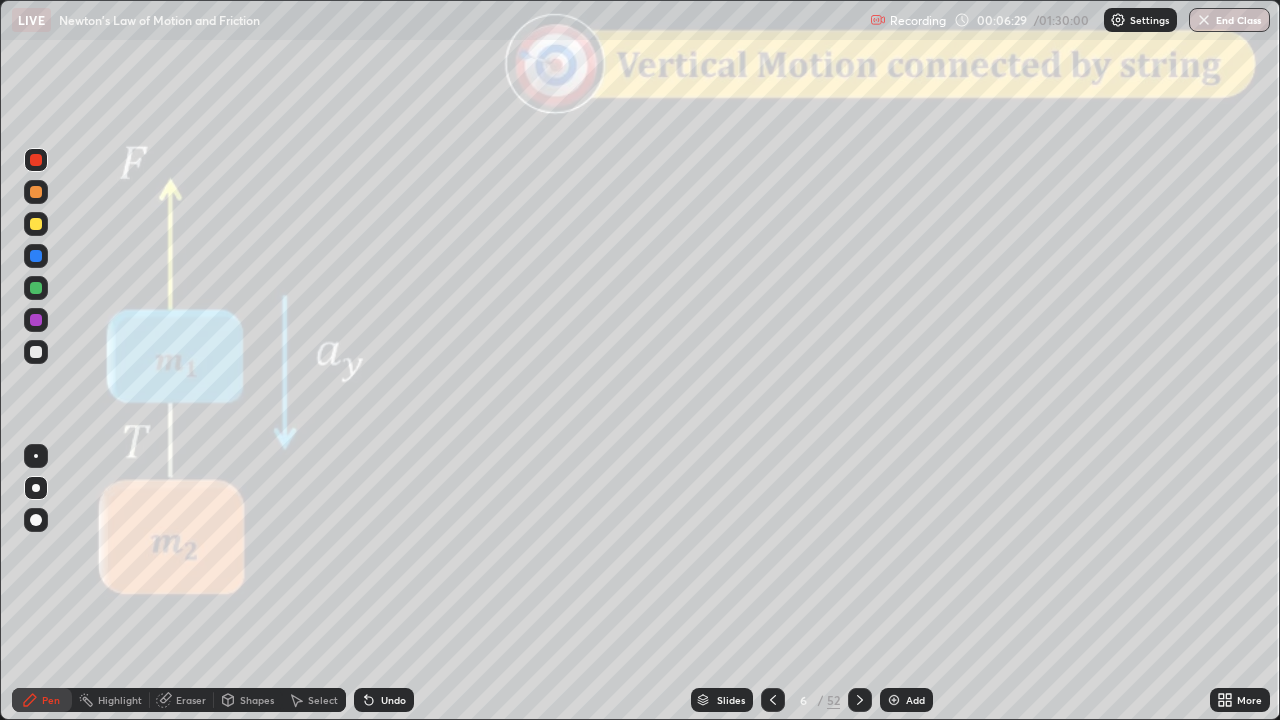 click at bounding box center [36, 160] 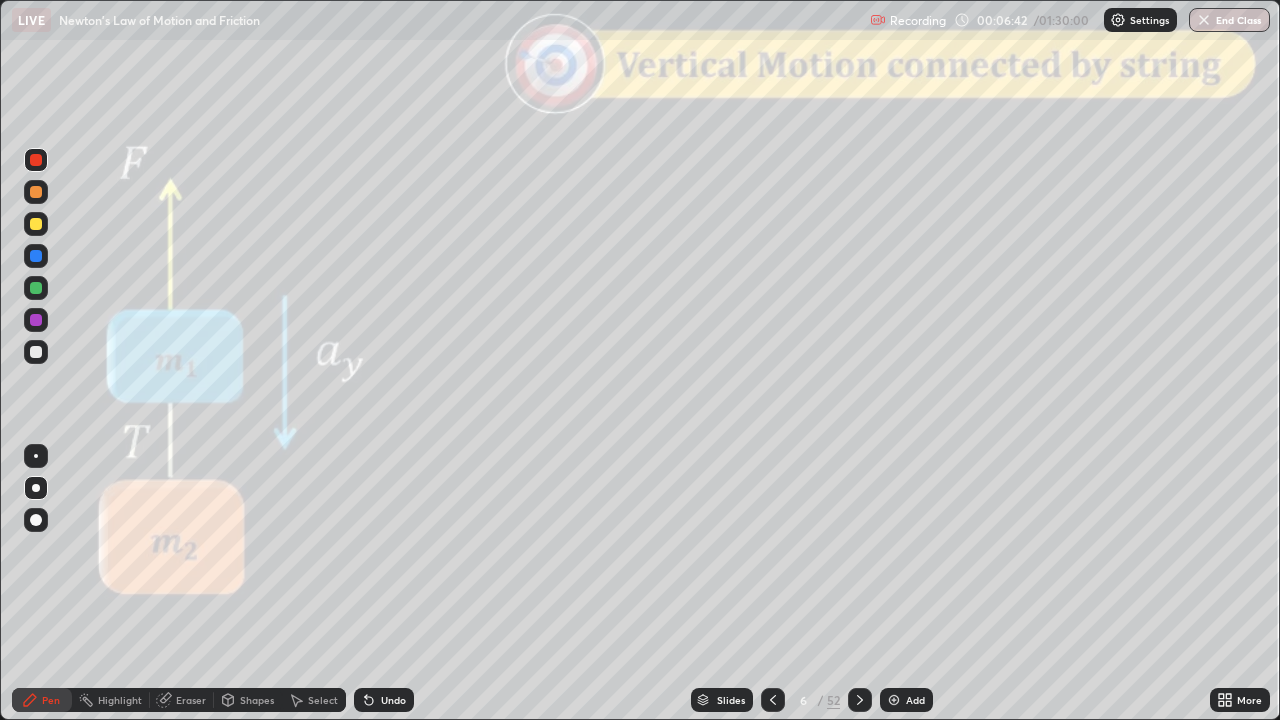 click on "Shapes" at bounding box center [257, 700] 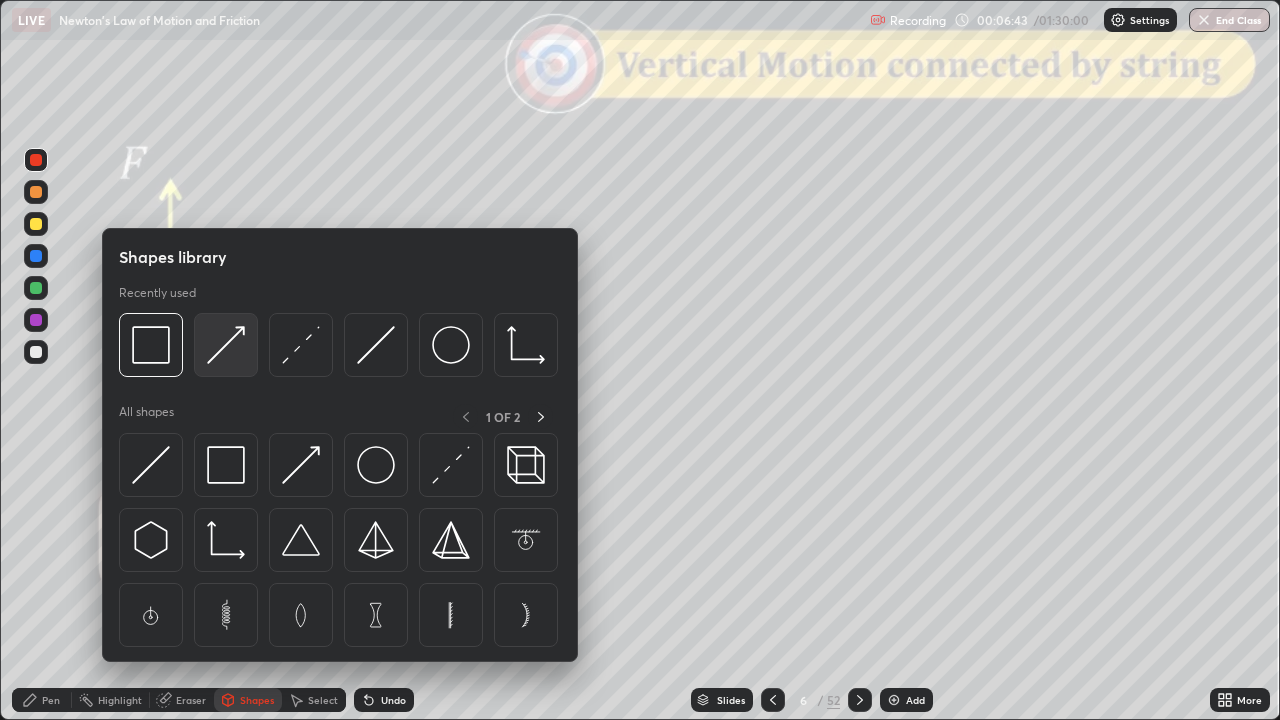 click at bounding box center [226, 345] 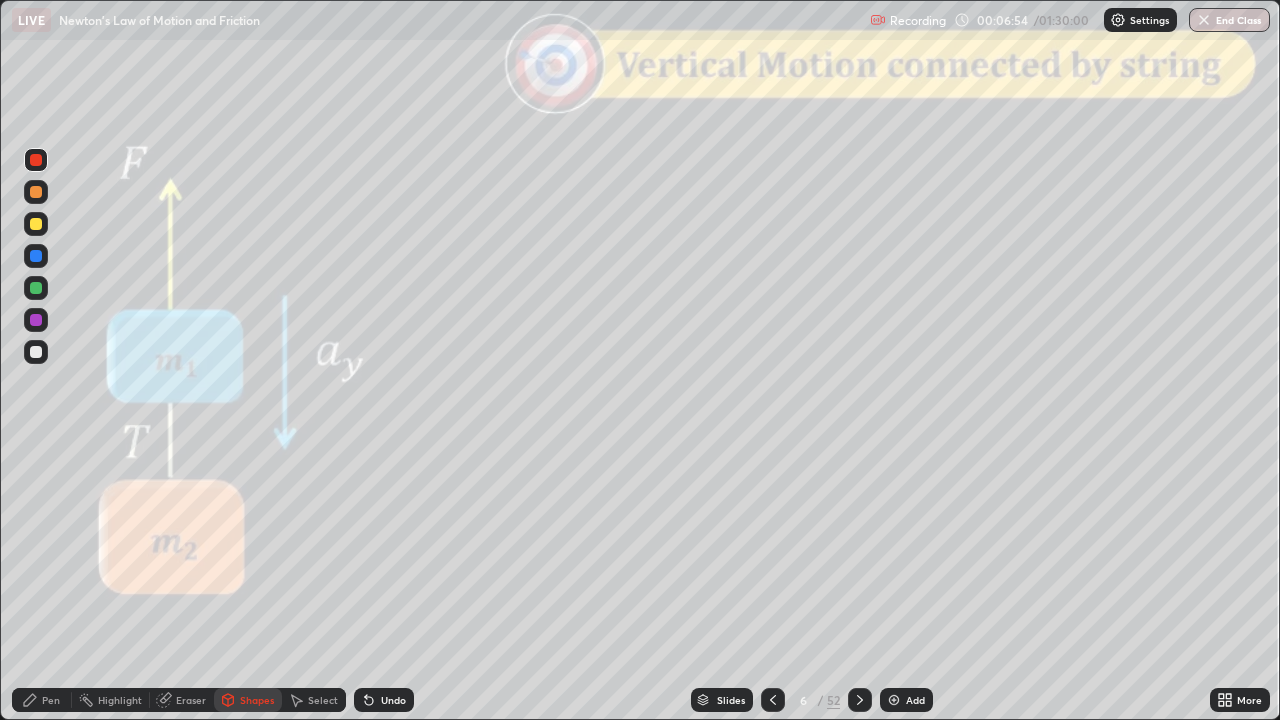 click on "Pen" at bounding box center (51, 700) 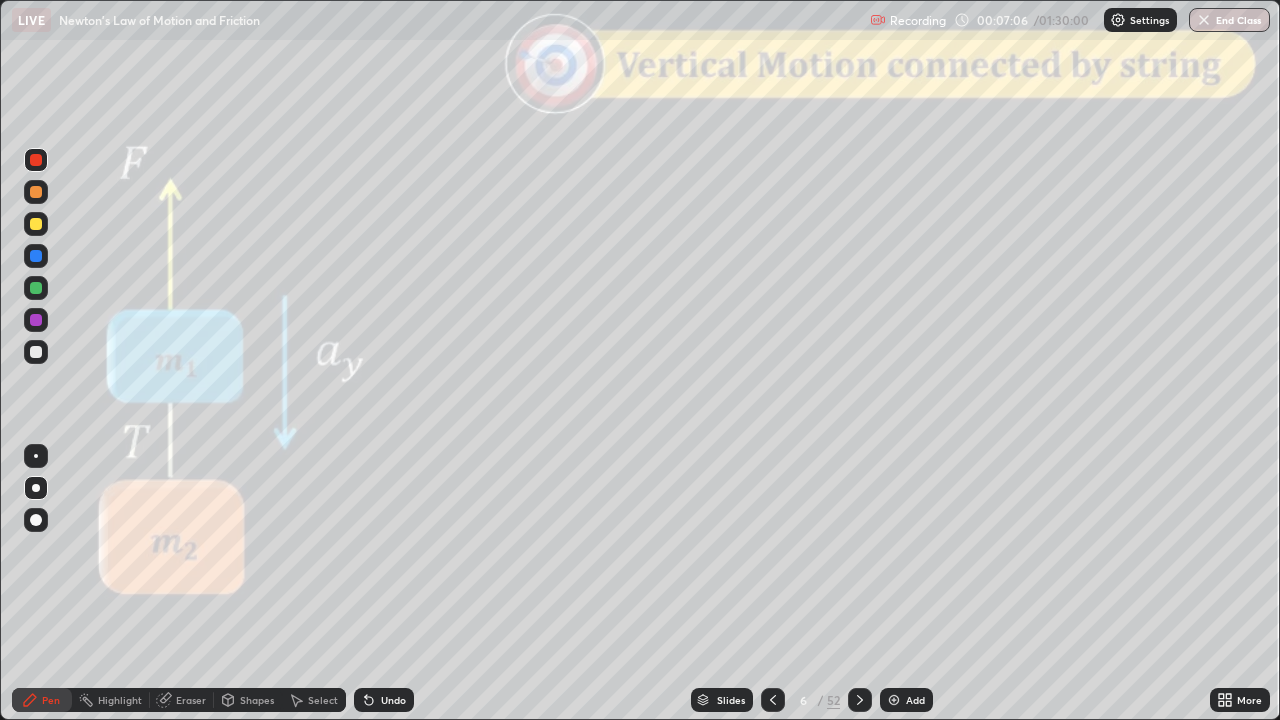 click at bounding box center (36, 192) 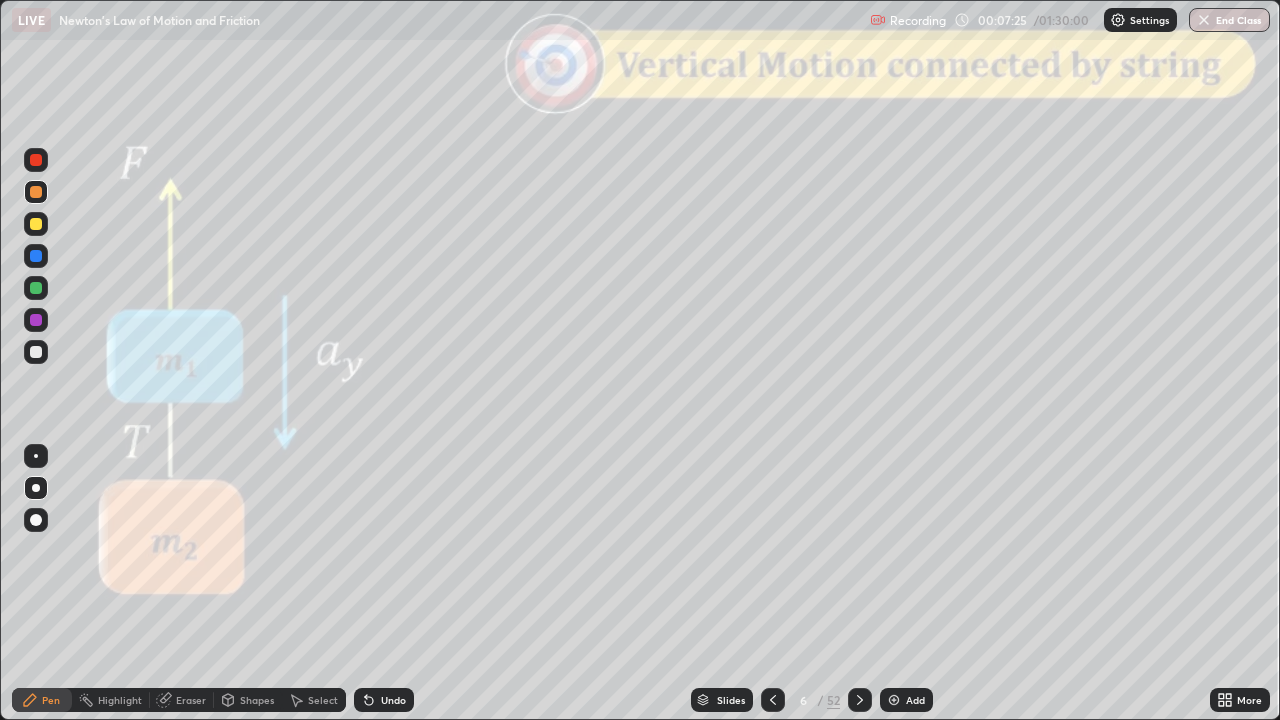 click on "Shapes" at bounding box center (257, 700) 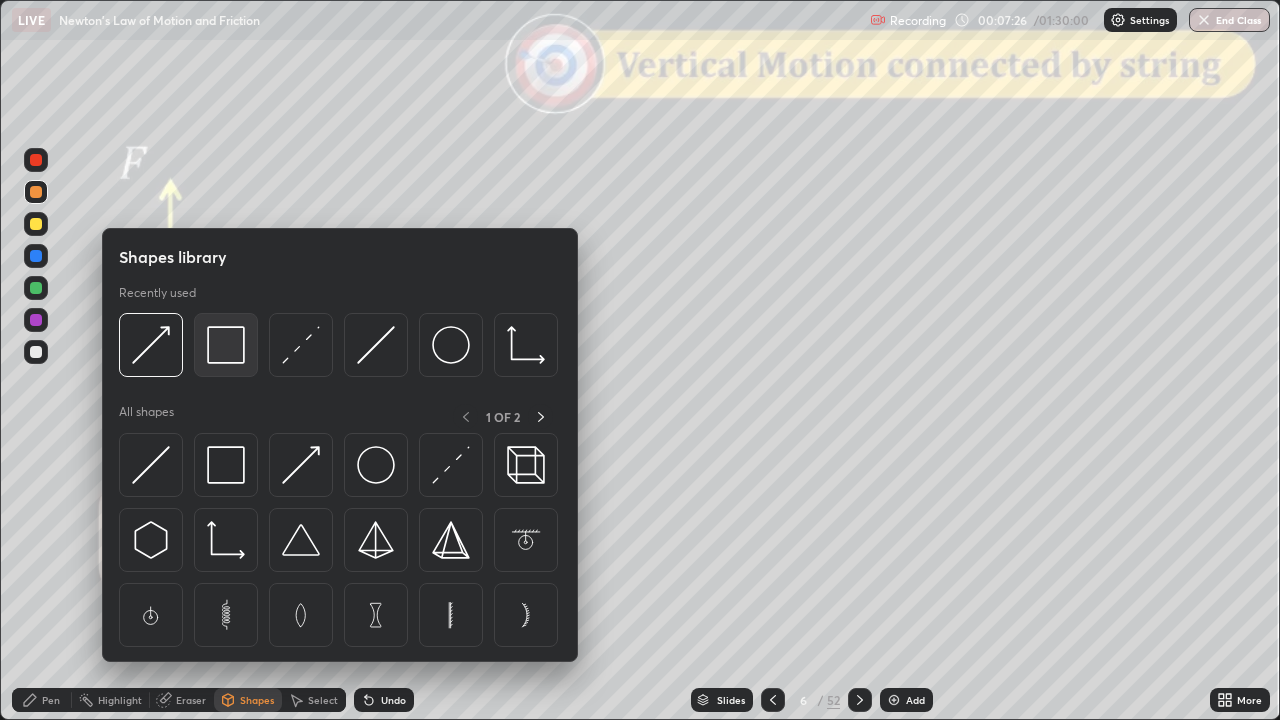 click at bounding box center (226, 345) 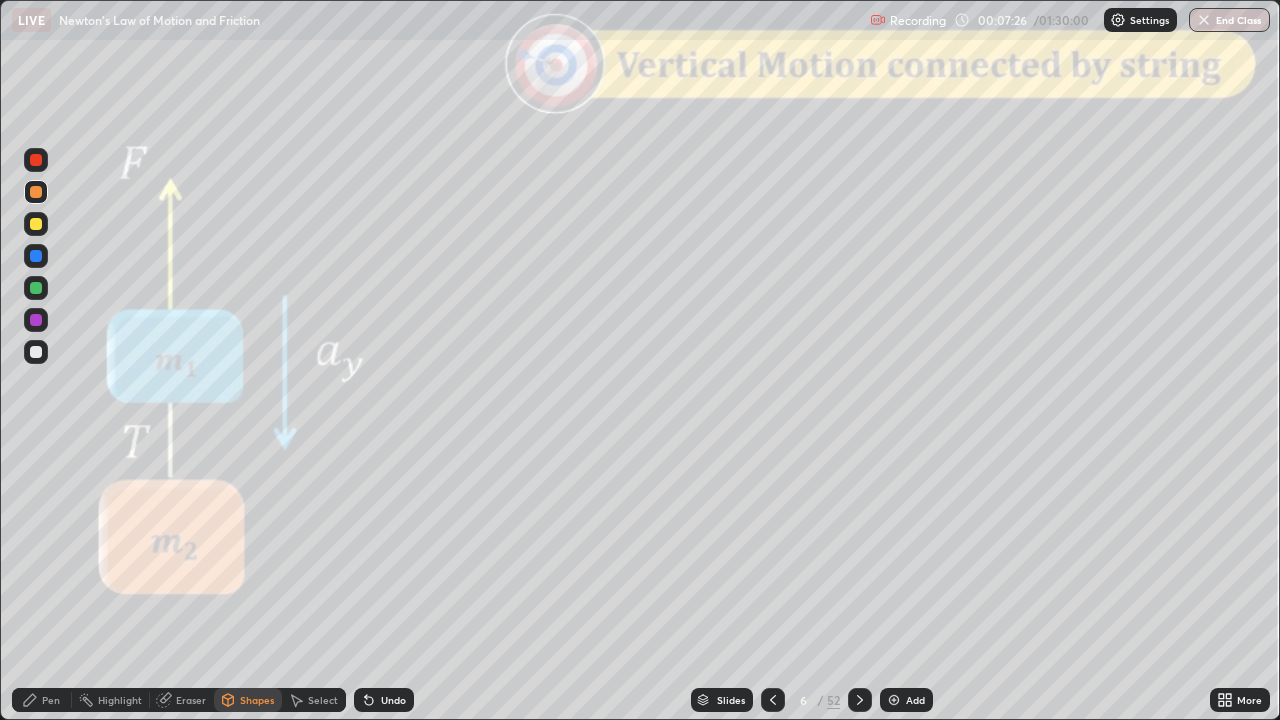 click at bounding box center [36, 160] 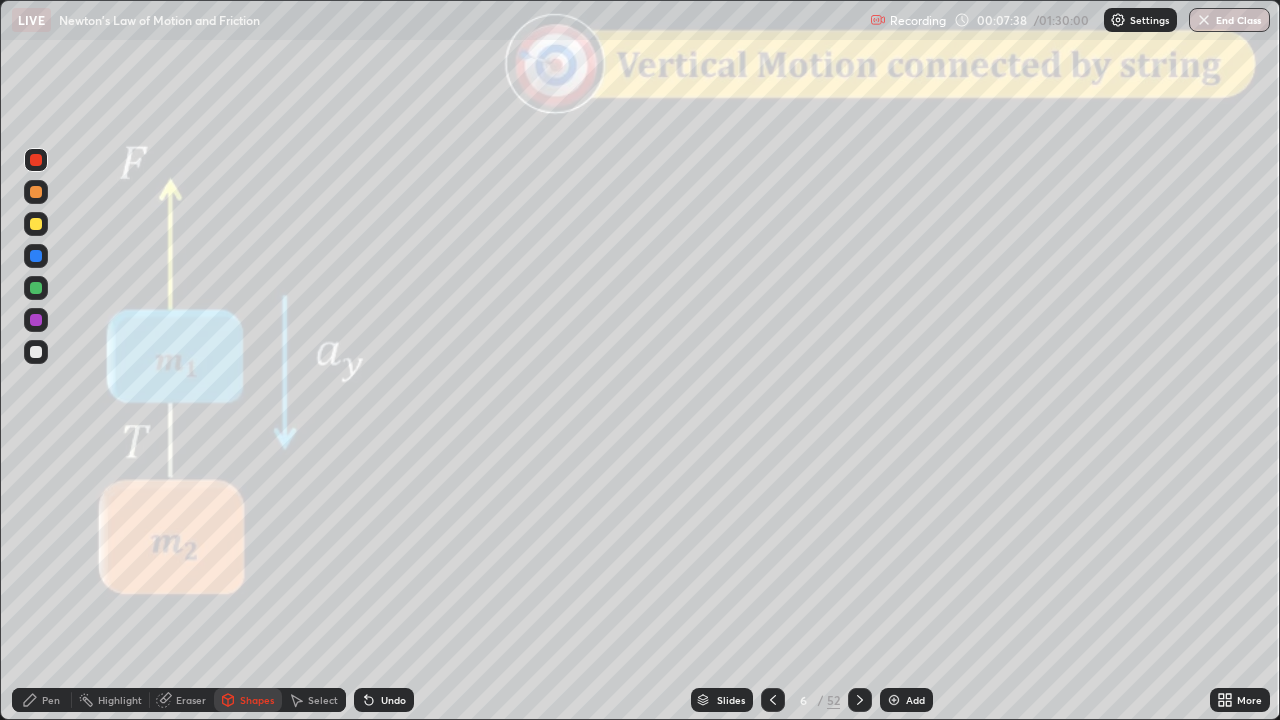 click at bounding box center [36, 288] 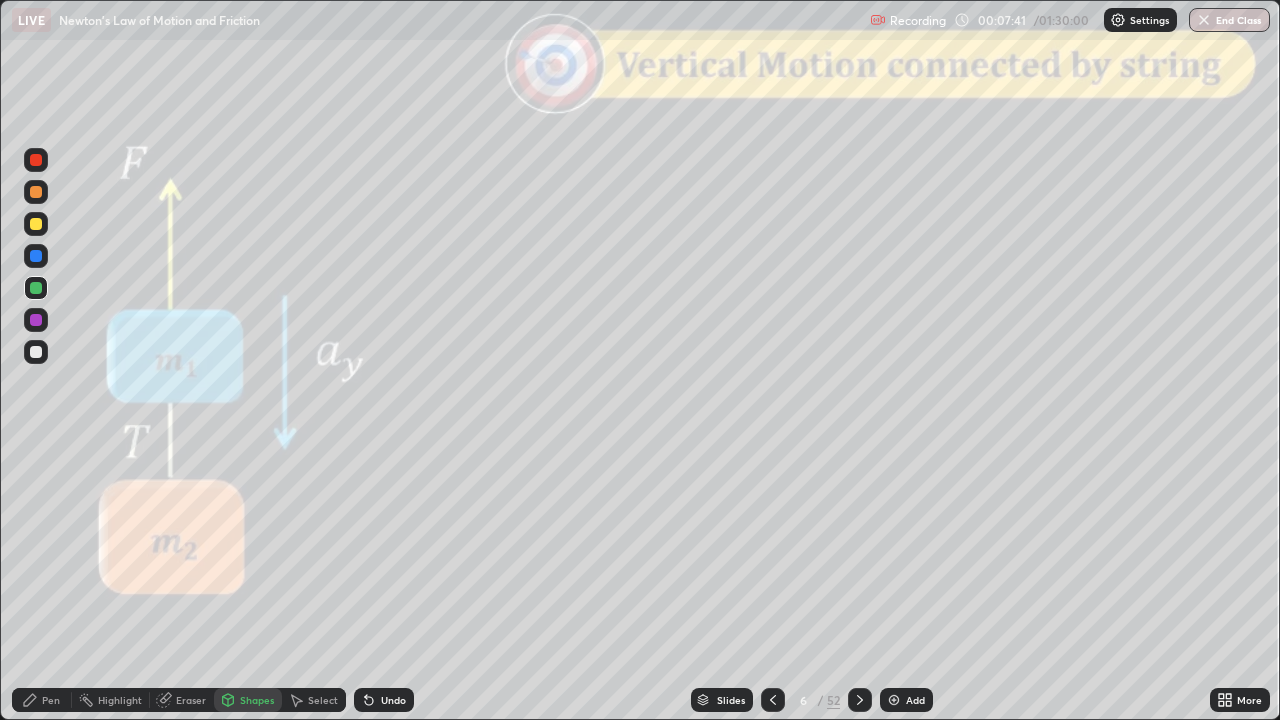 click on "Undo" at bounding box center [393, 700] 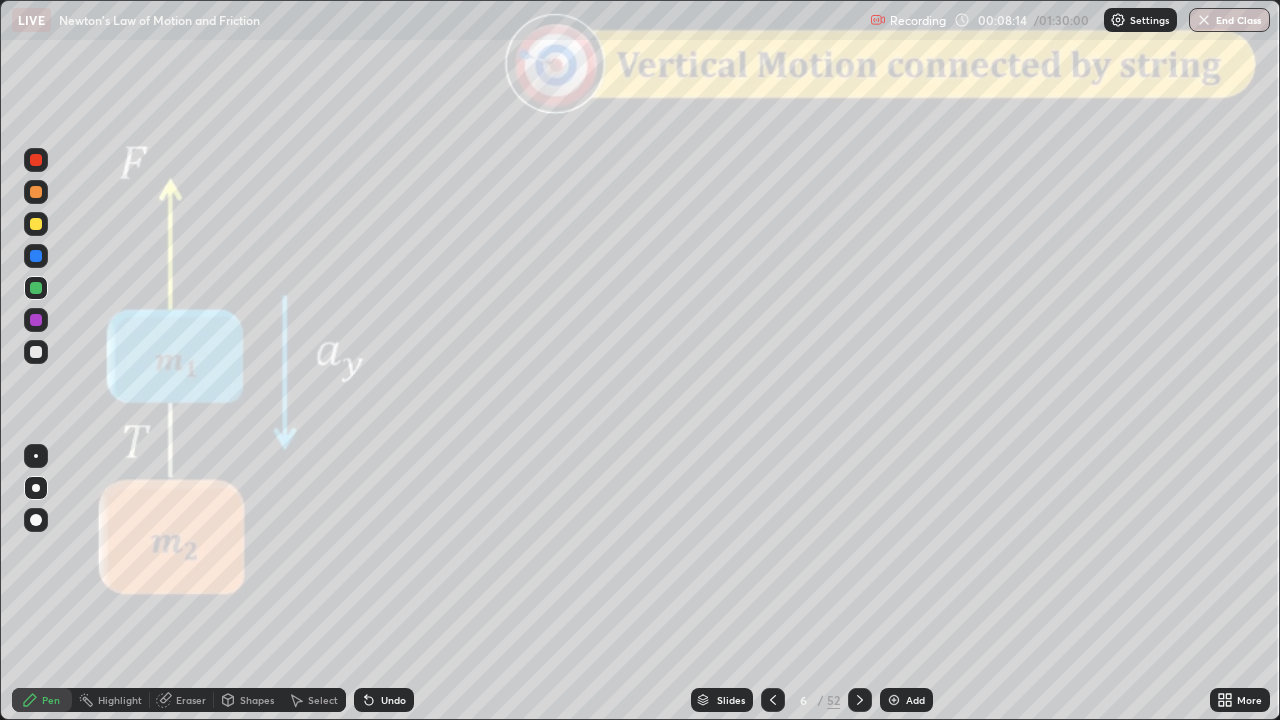 click on "Shapes" at bounding box center (257, 700) 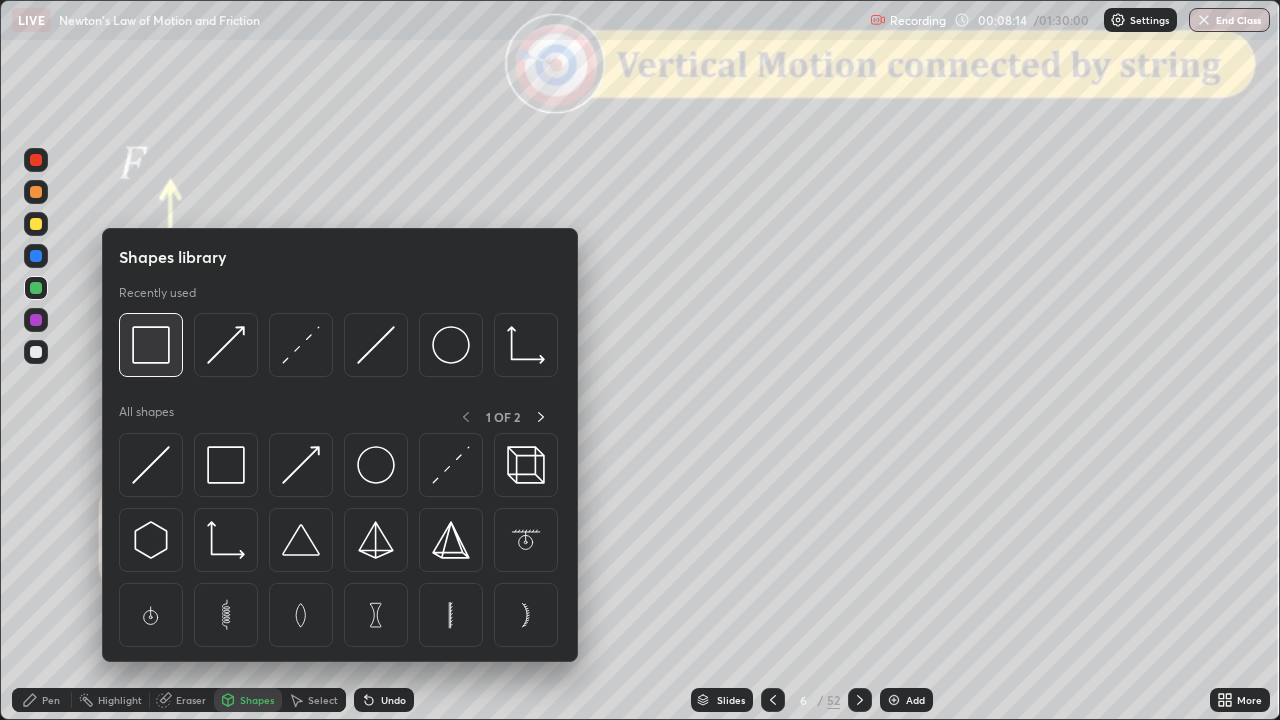 click at bounding box center (151, 345) 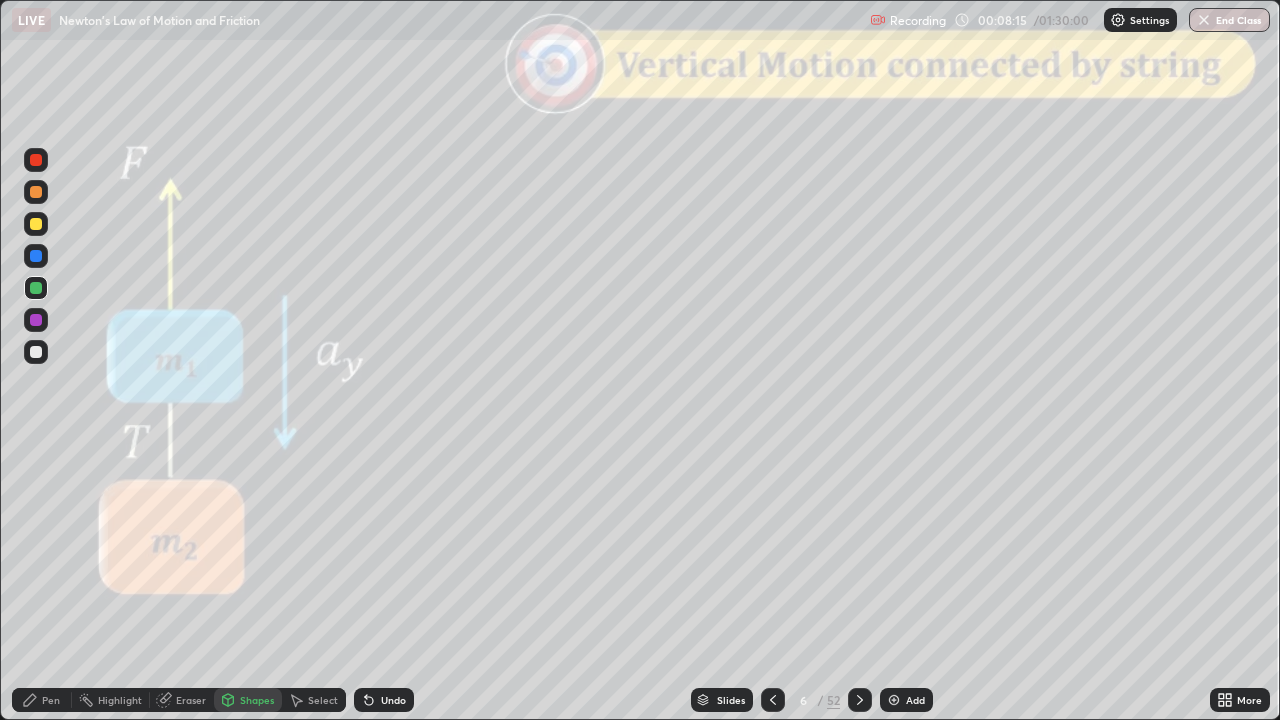 click at bounding box center (36, 160) 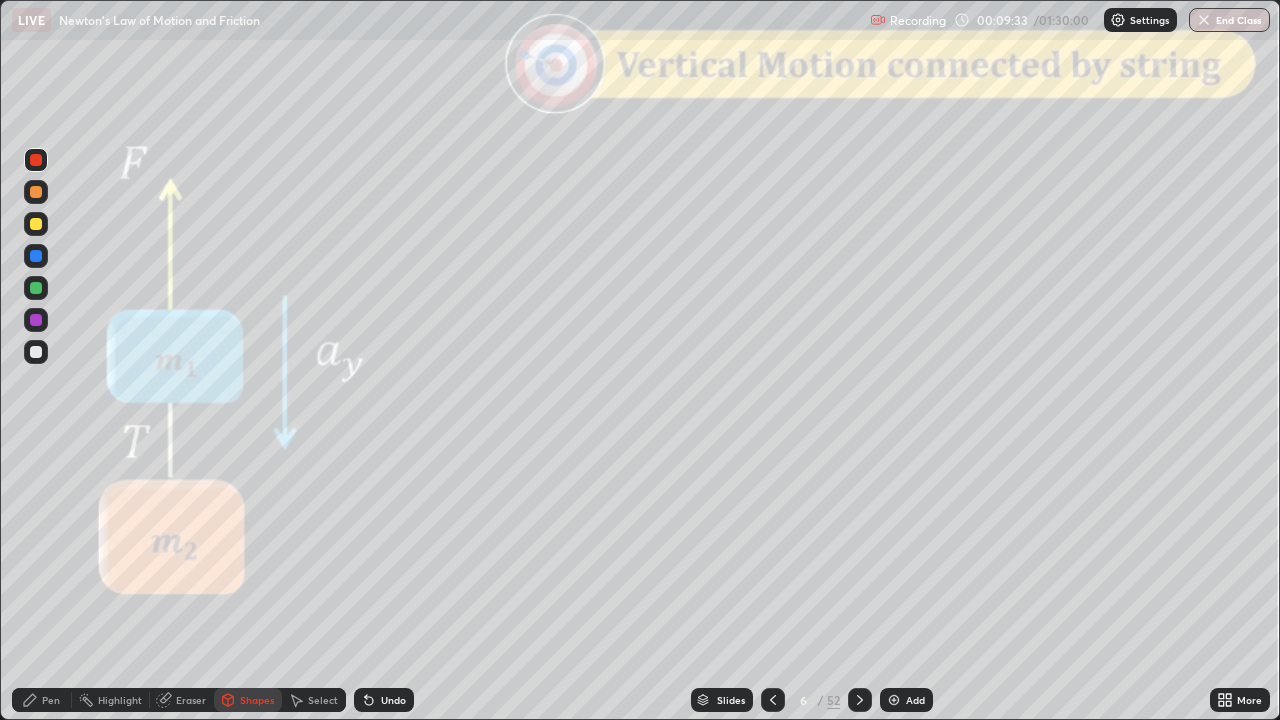 click 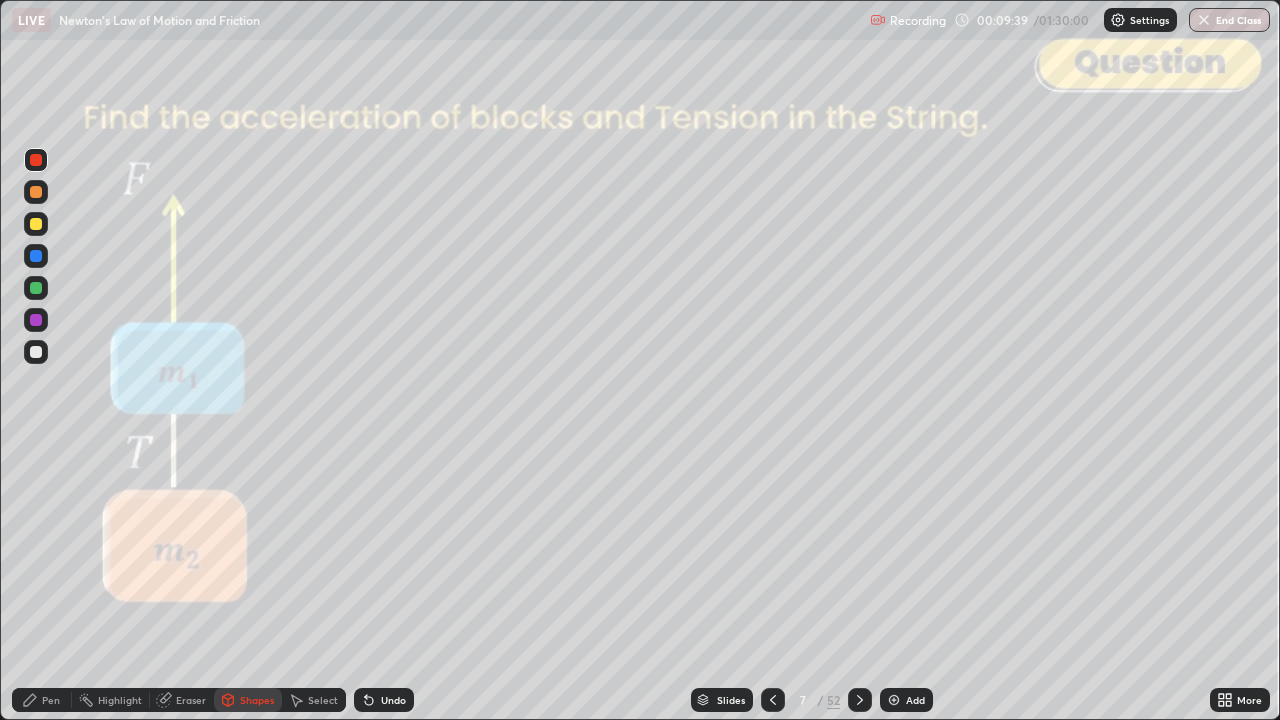 click at bounding box center [36, 352] 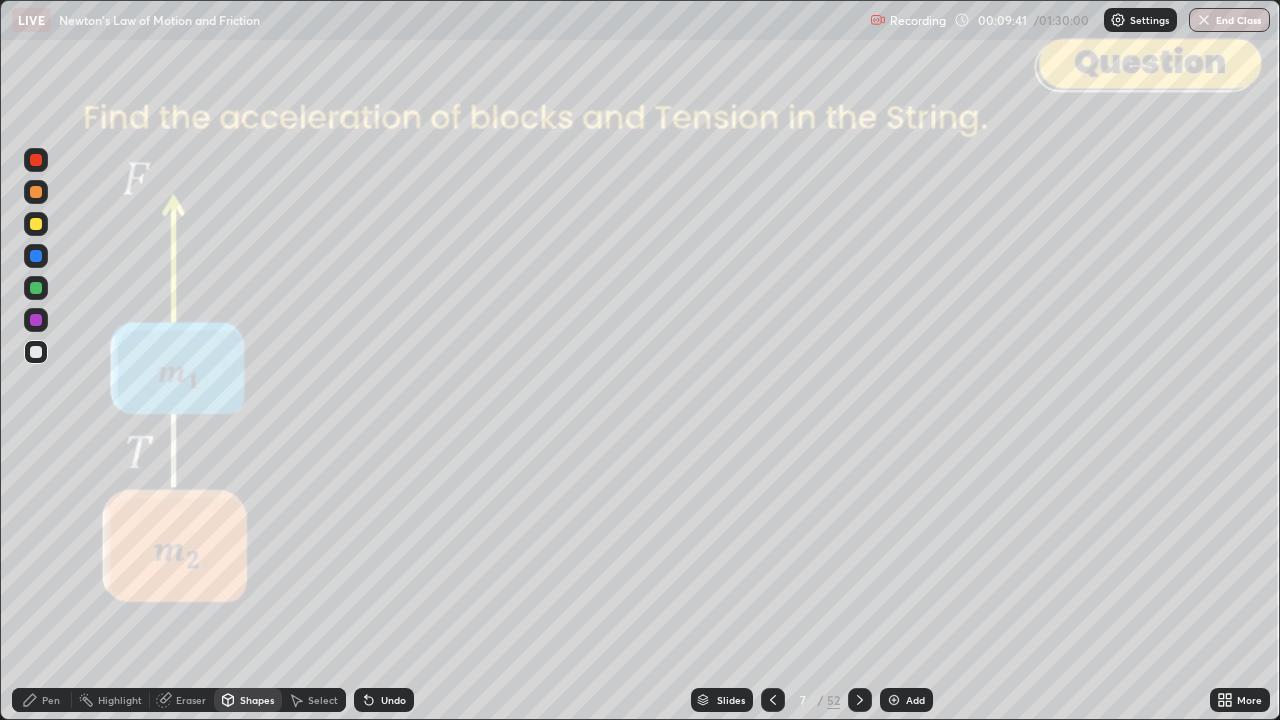 click on "Undo" at bounding box center (384, 700) 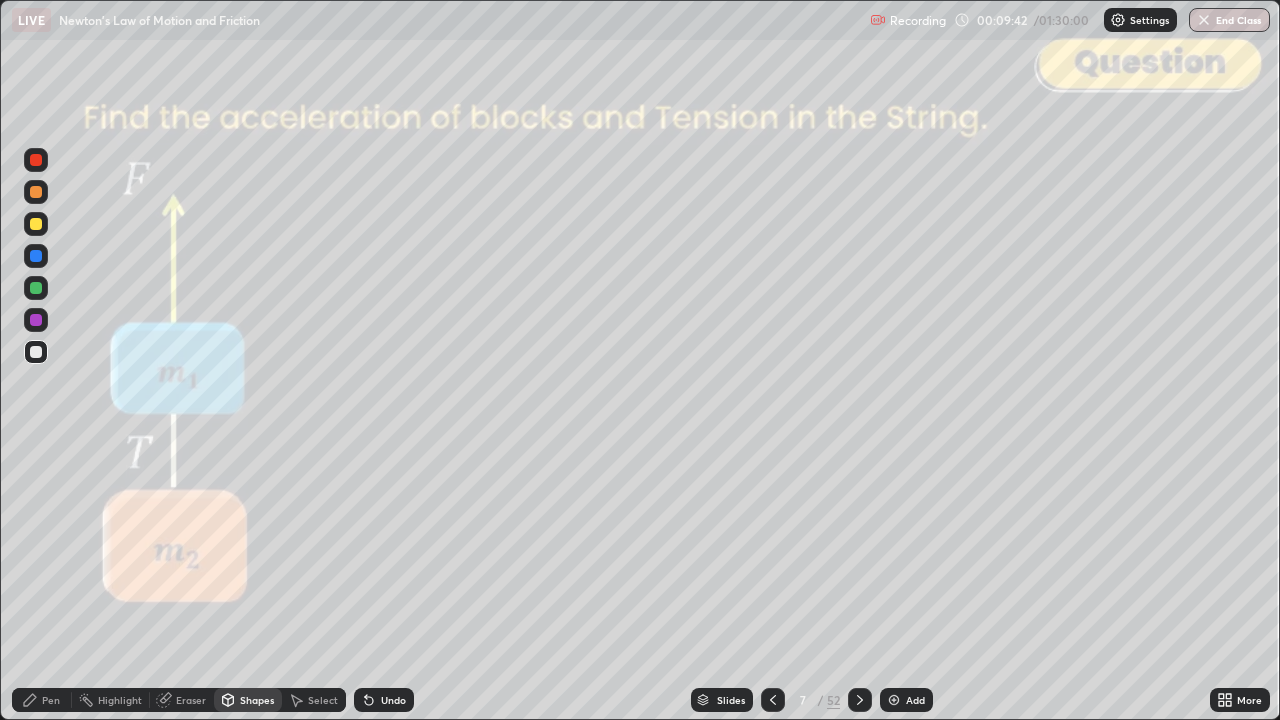 click on "Pen" at bounding box center (42, 700) 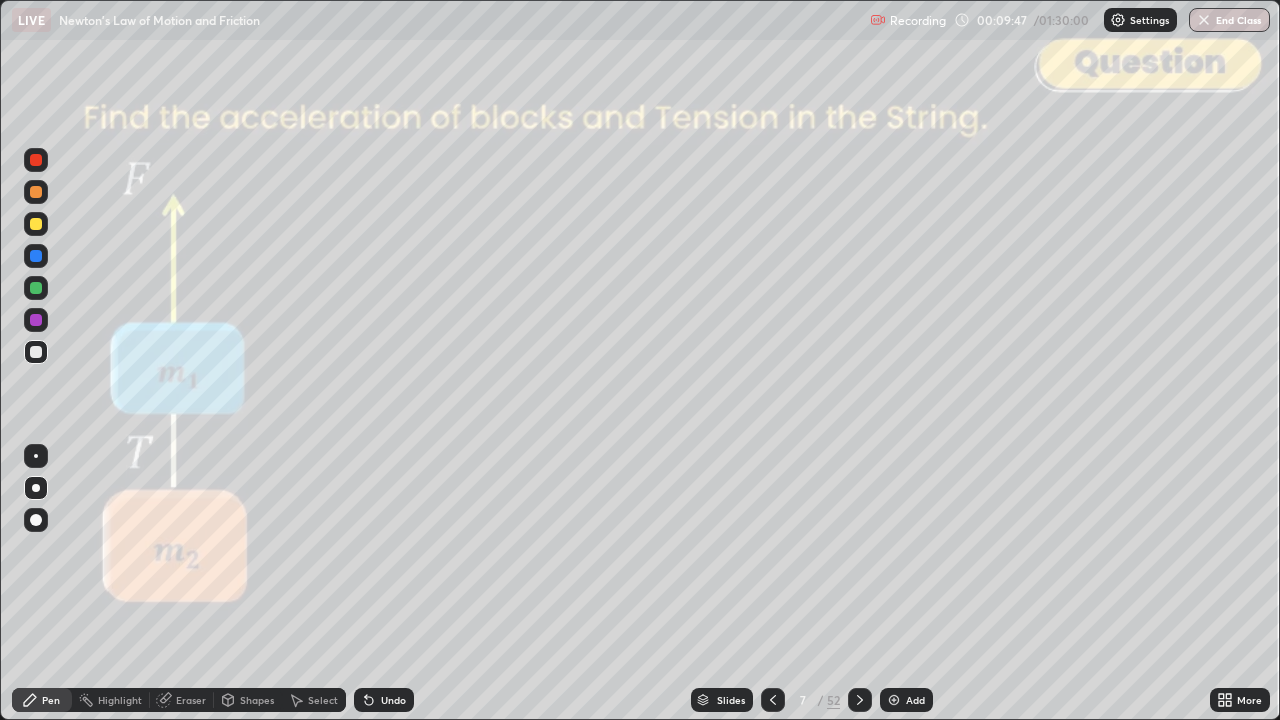click at bounding box center [36, 256] 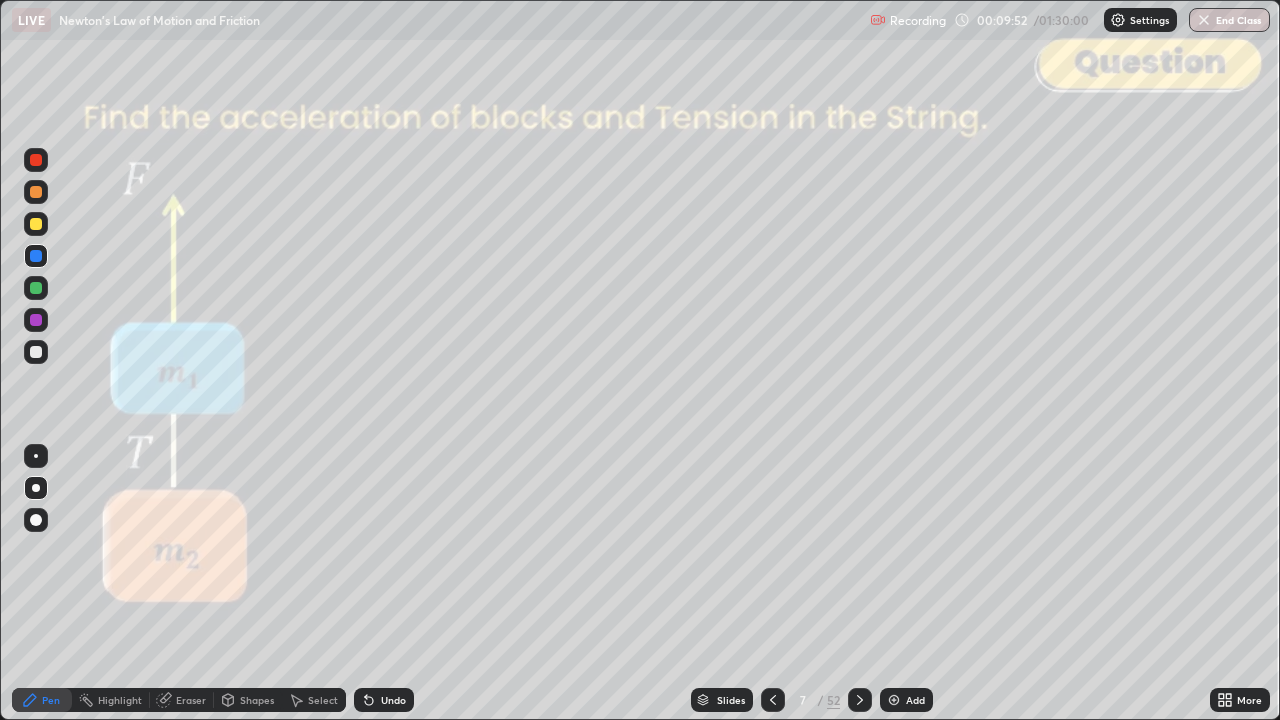 click at bounding box center (36, 192) 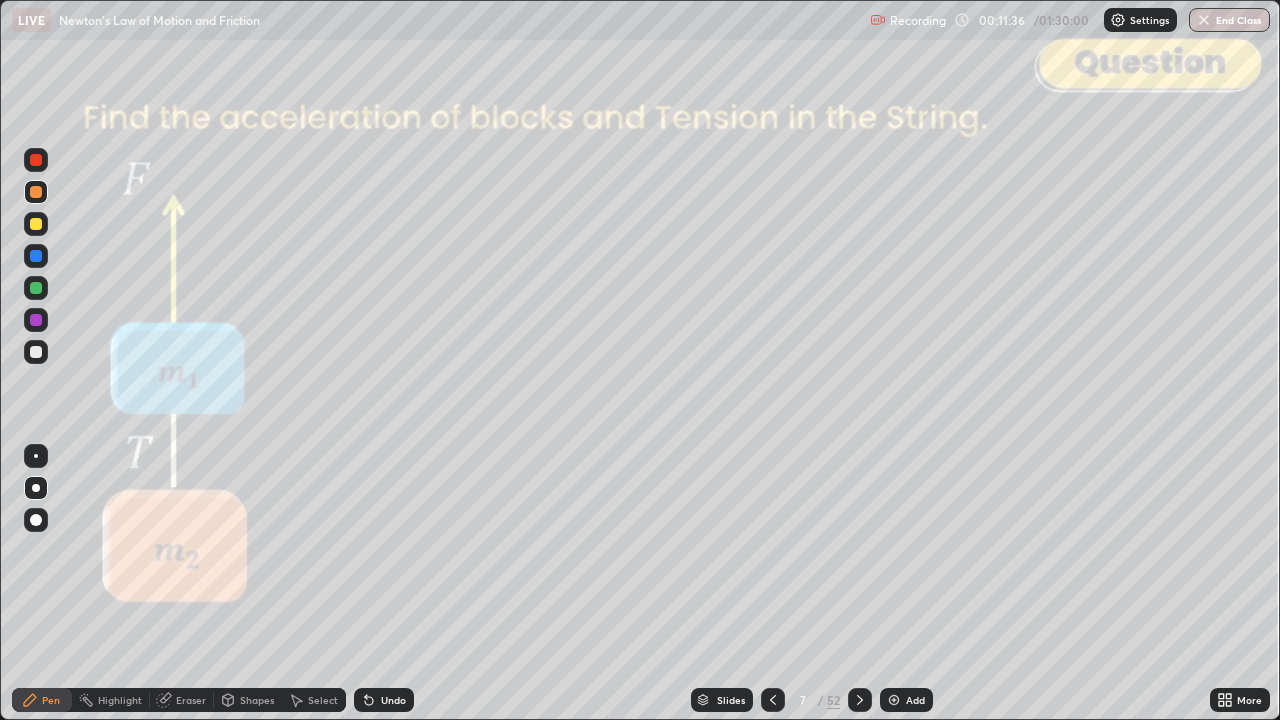 click at bounding box center (36, 160) 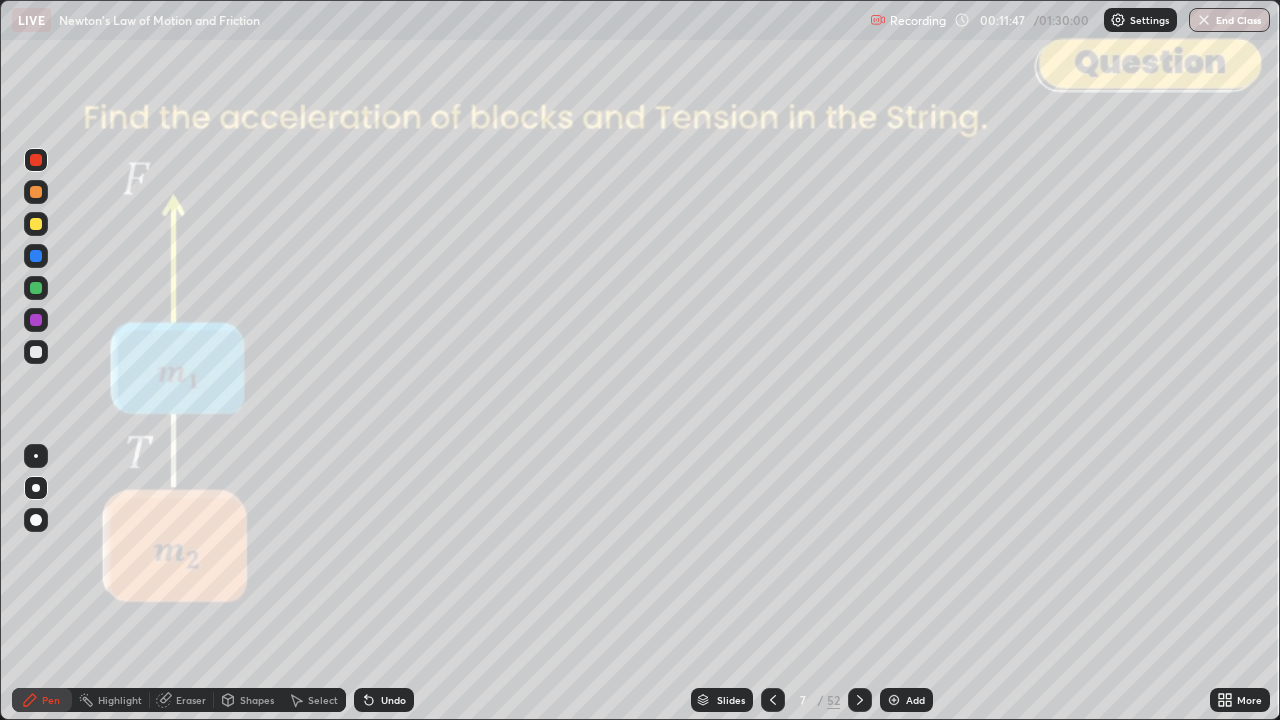 click on "Shapes" at bounding box center (248, 700) 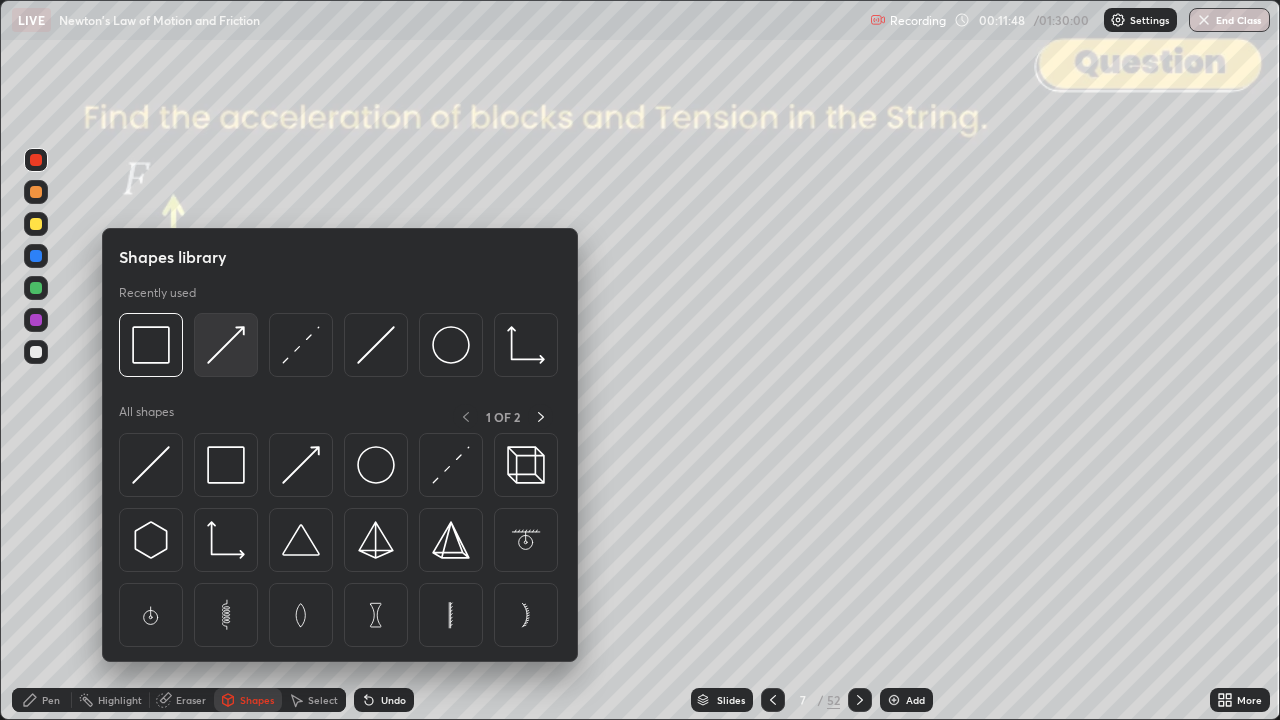 click at bounding box center (226, 345) 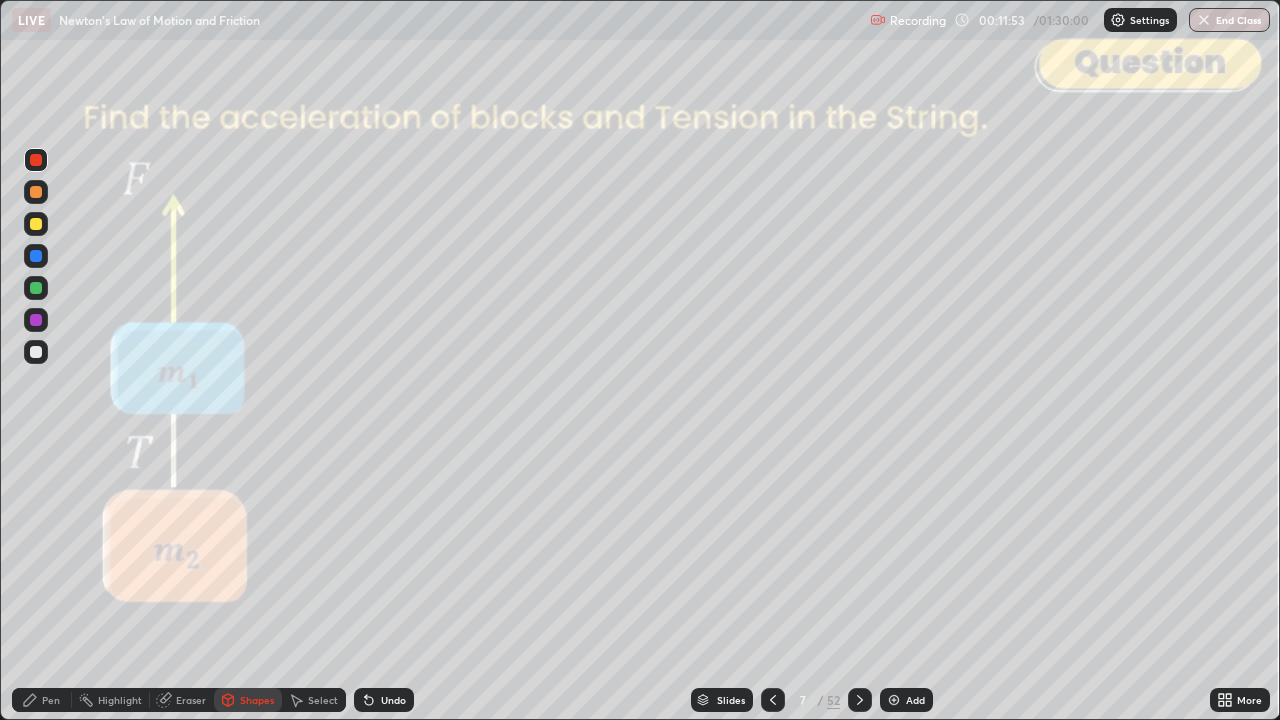 click on "Pen" at bounding box center [42, 700] 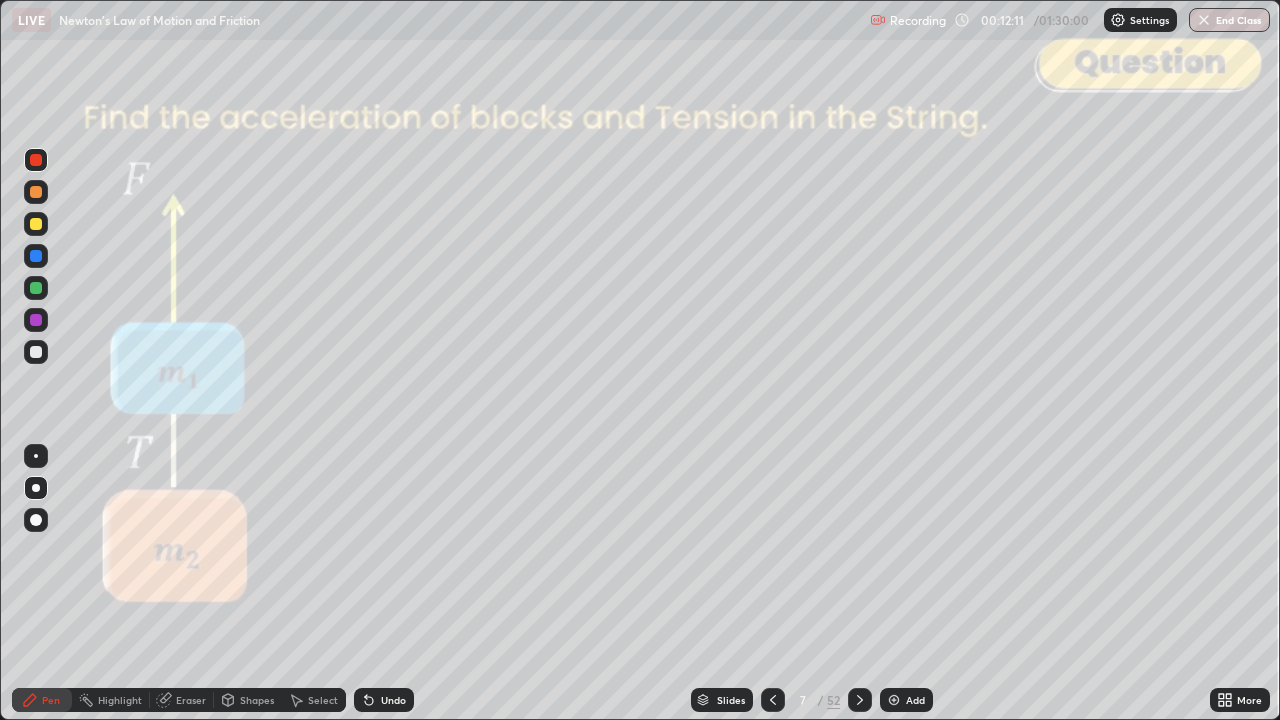 click at bounding box center (36, 192) 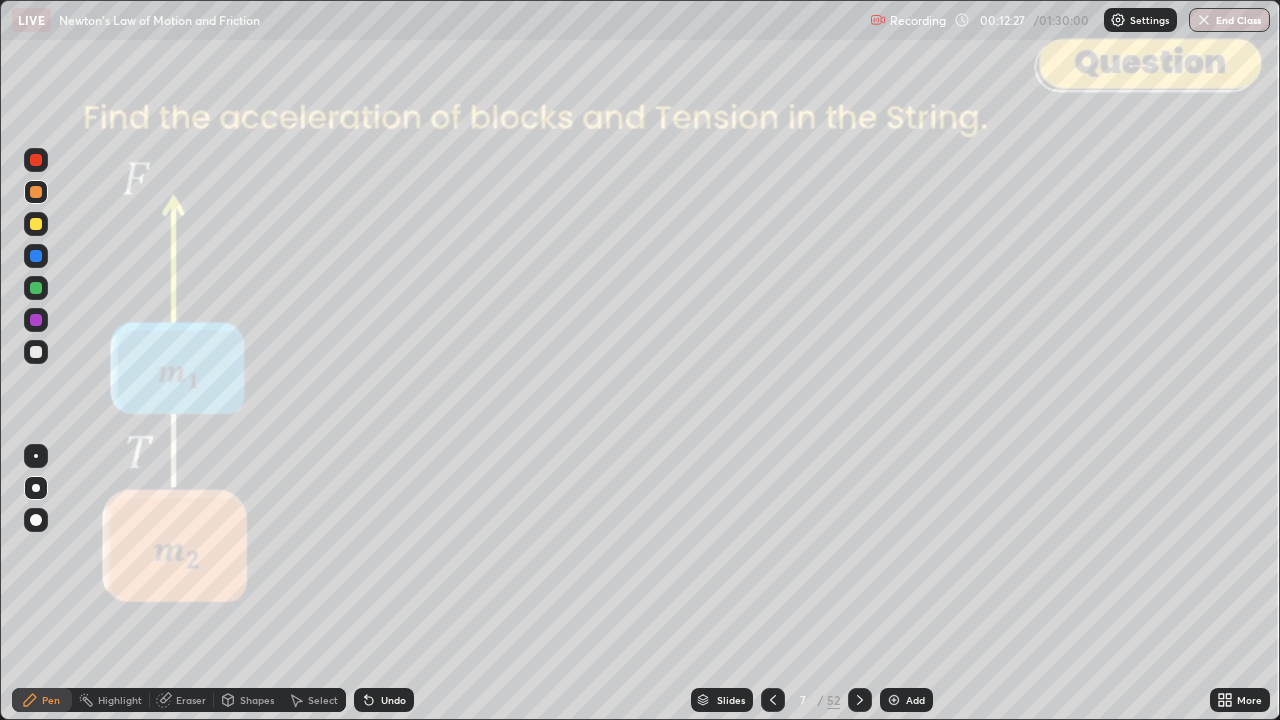 click on "Shapes" at bounding box center [257, 700] 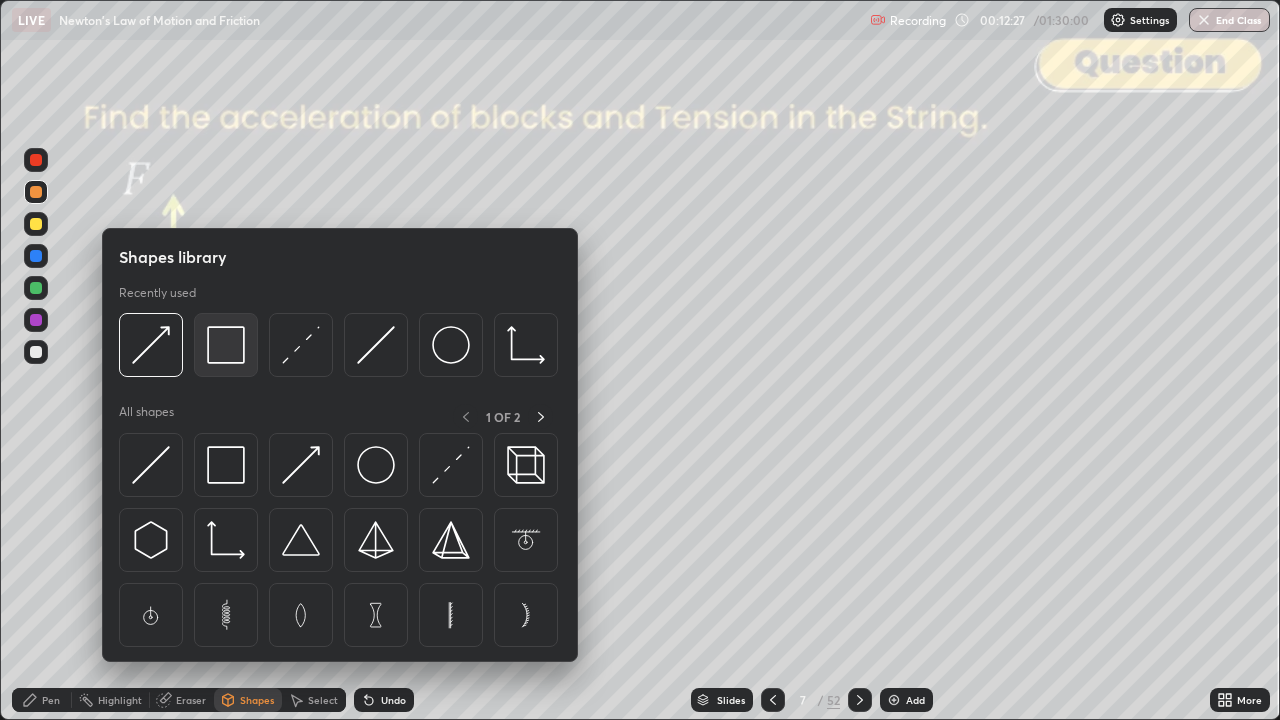click at bounding box center (226, 345) 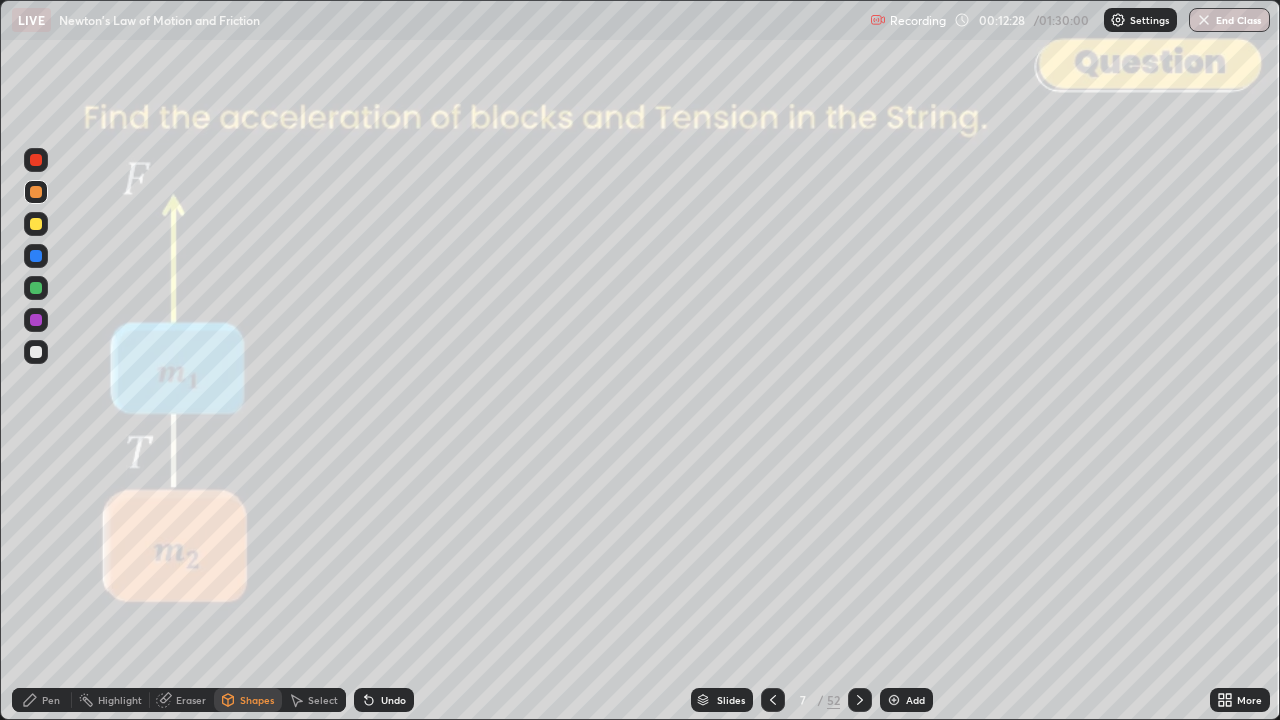 click at bounding box center (36, 160) 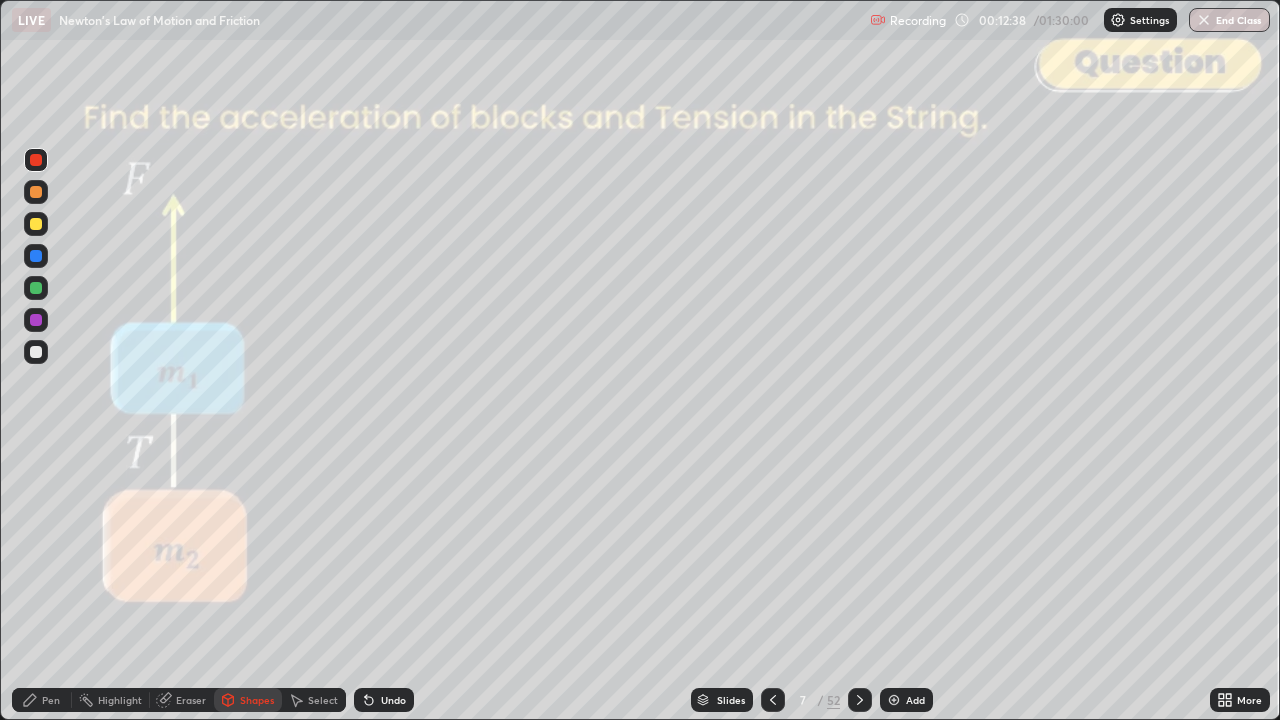 click at bounding box center (36, 288) 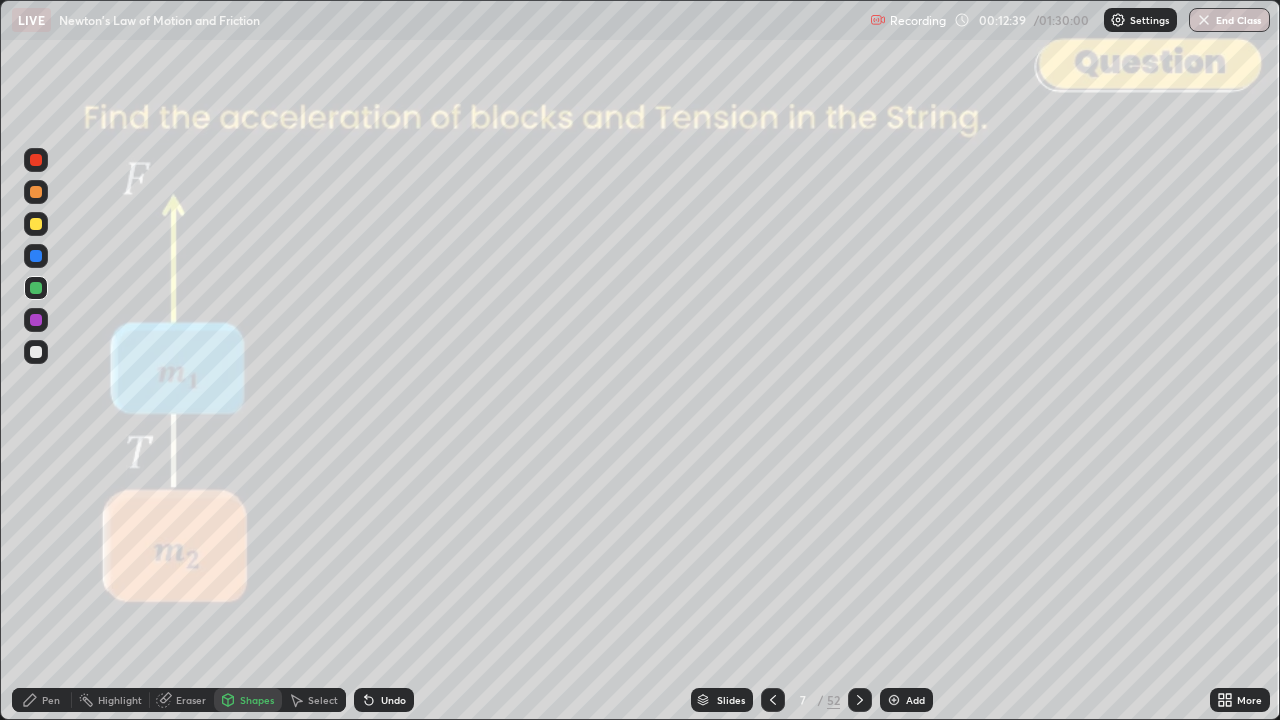 click on "Pen" at bounding box center [42, 700] 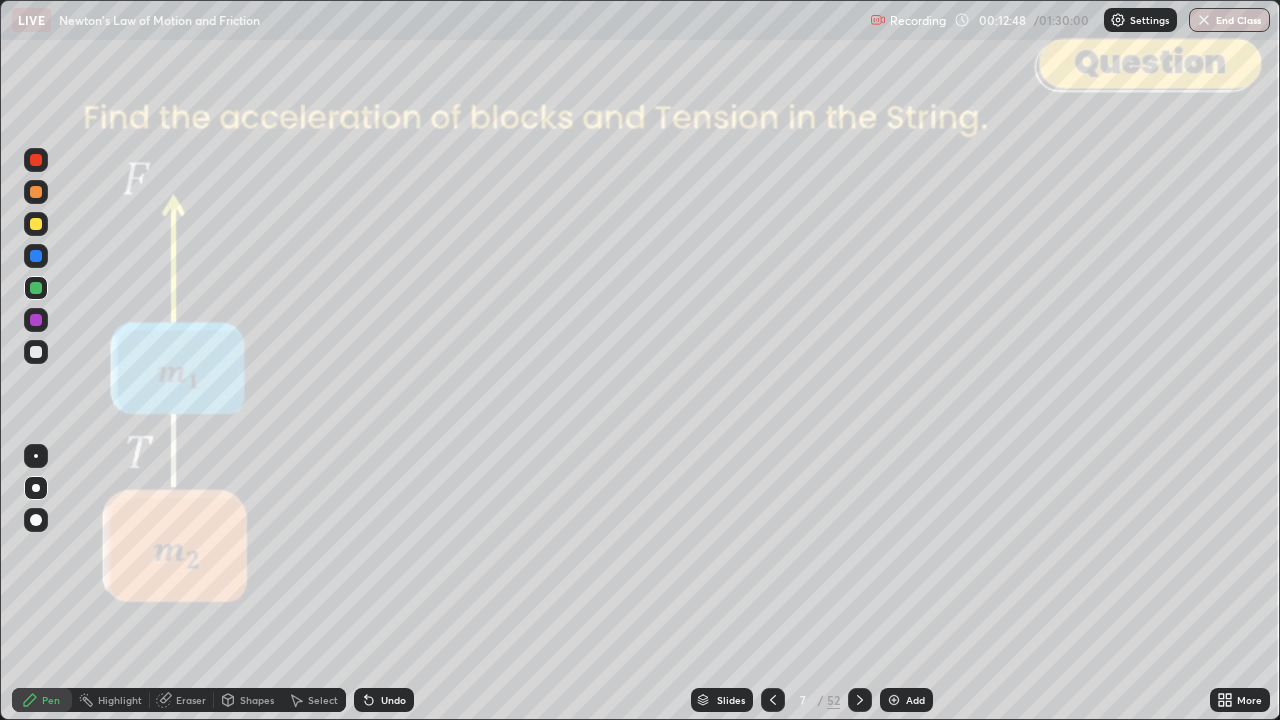 click on "Undo" at bounding box center (393, 700) 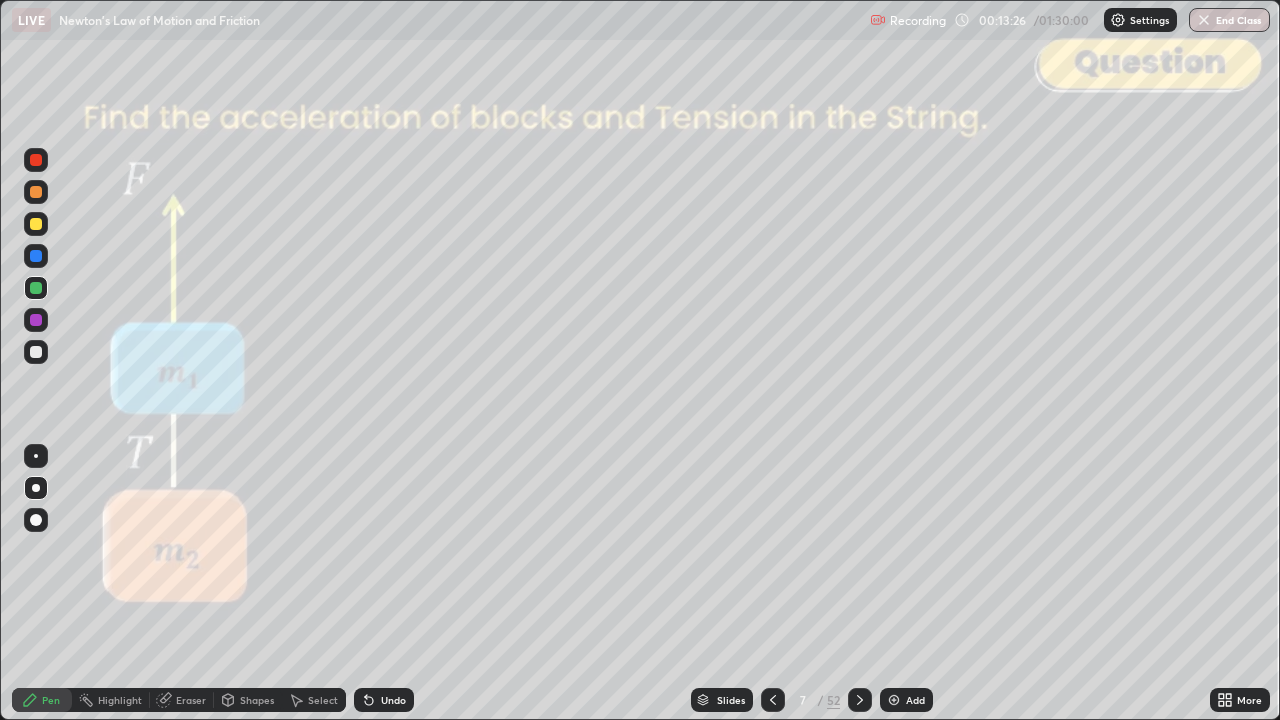 click on "Shapes" at bounding box center (257, 700) 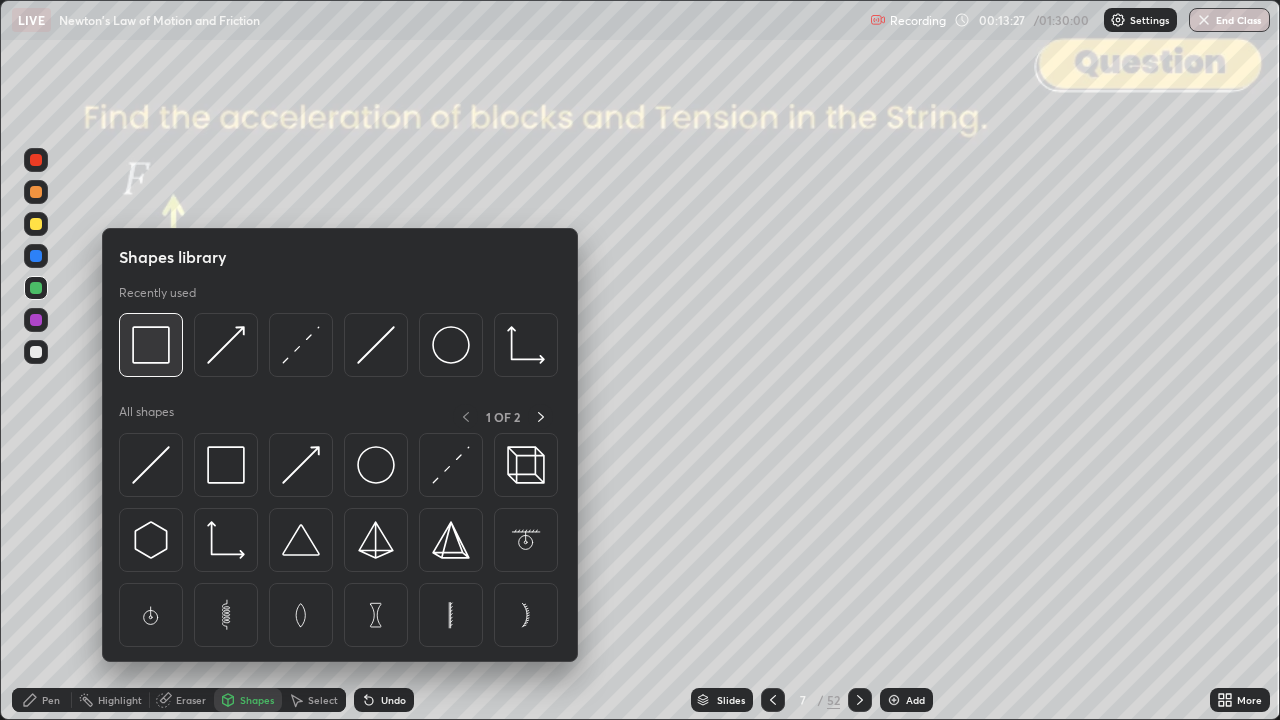 click at bounding box center (151, 345) 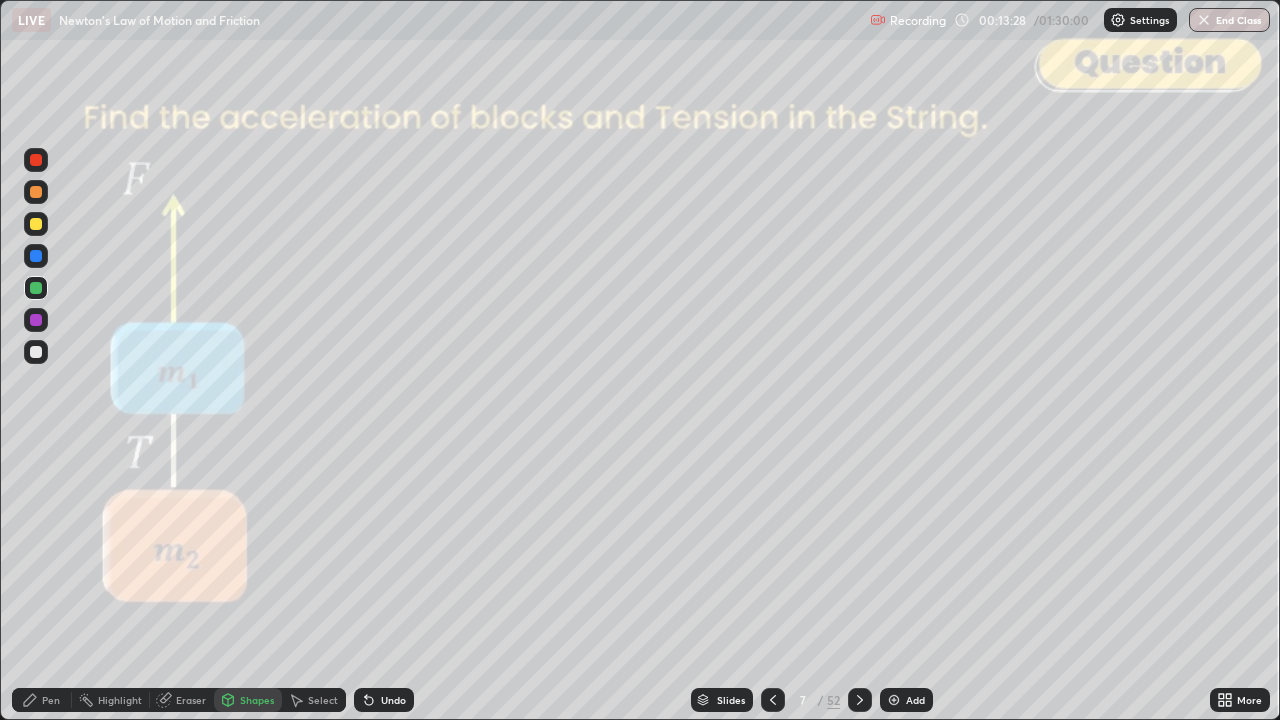 click at bounding box center [36, 160] 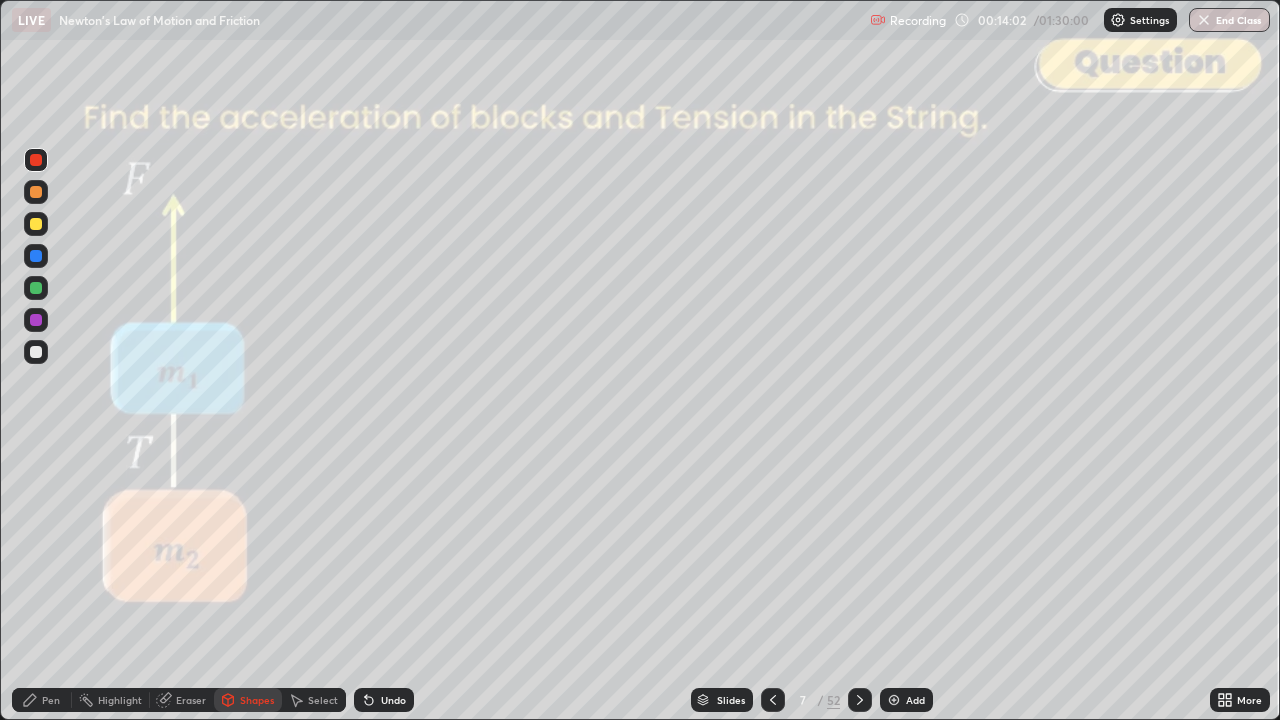 click 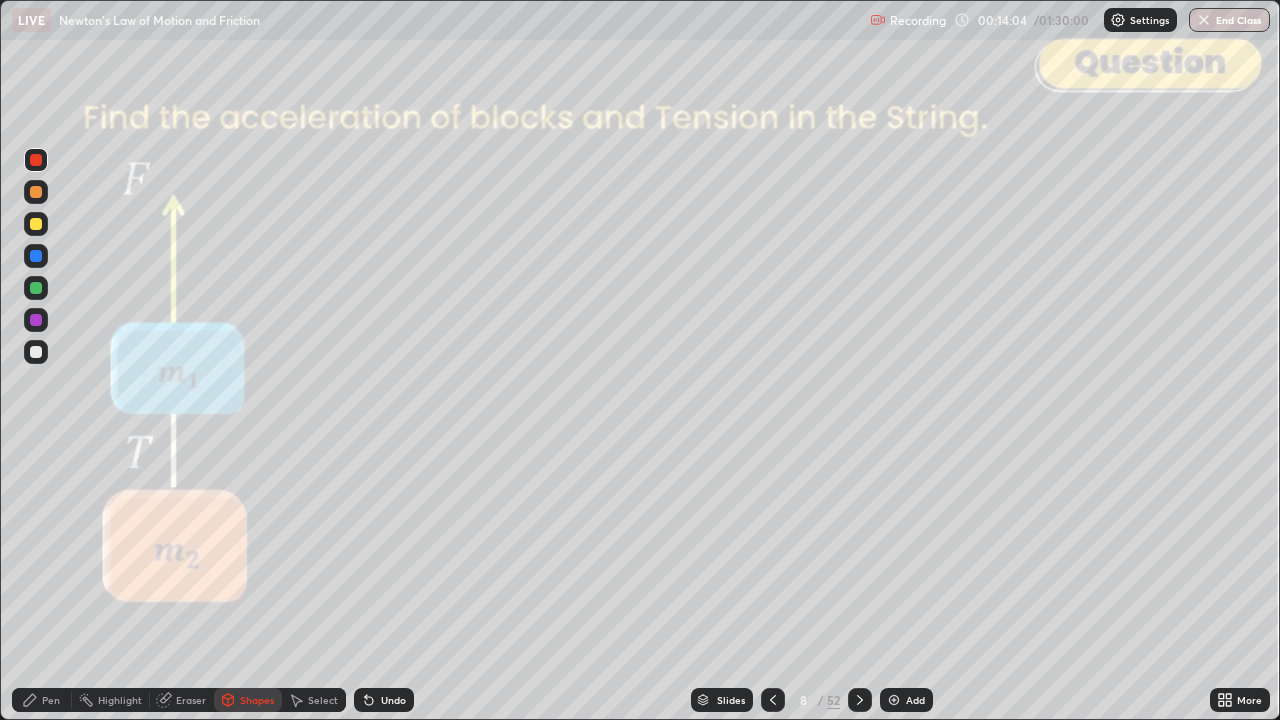 click at bounding box center (36, 352) 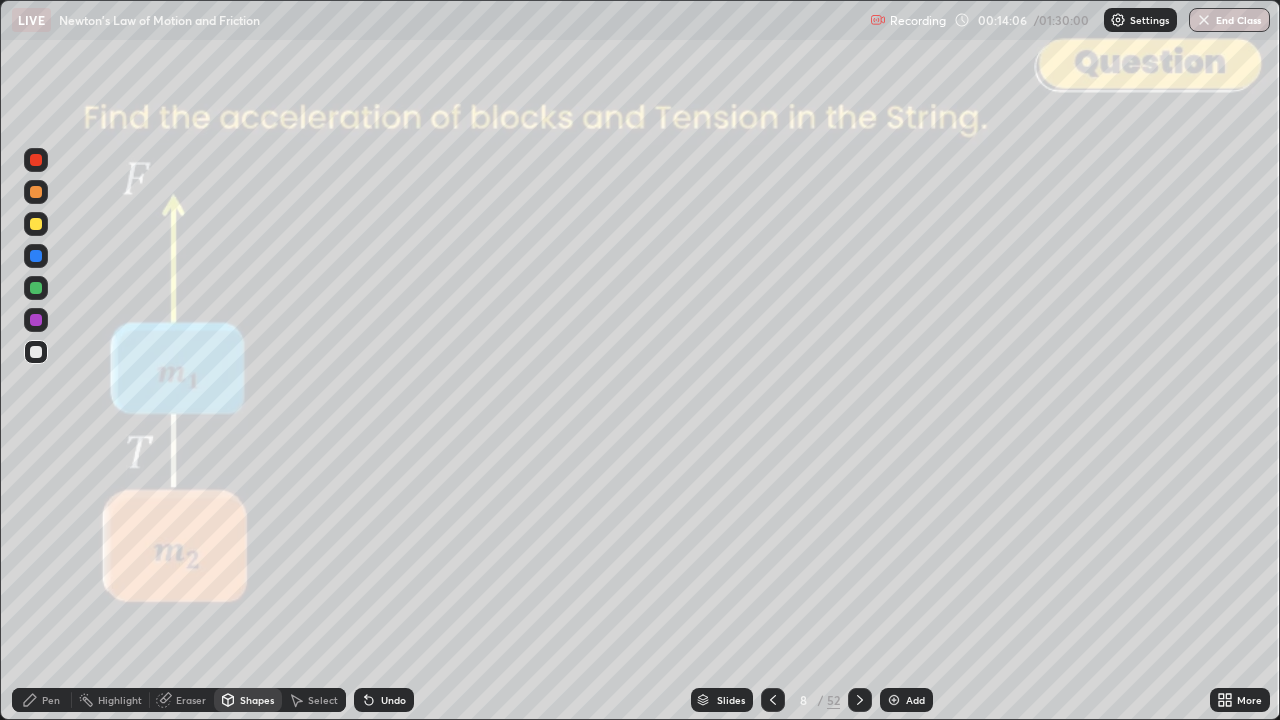 click on "Undo" at bounding box center (393, 700) 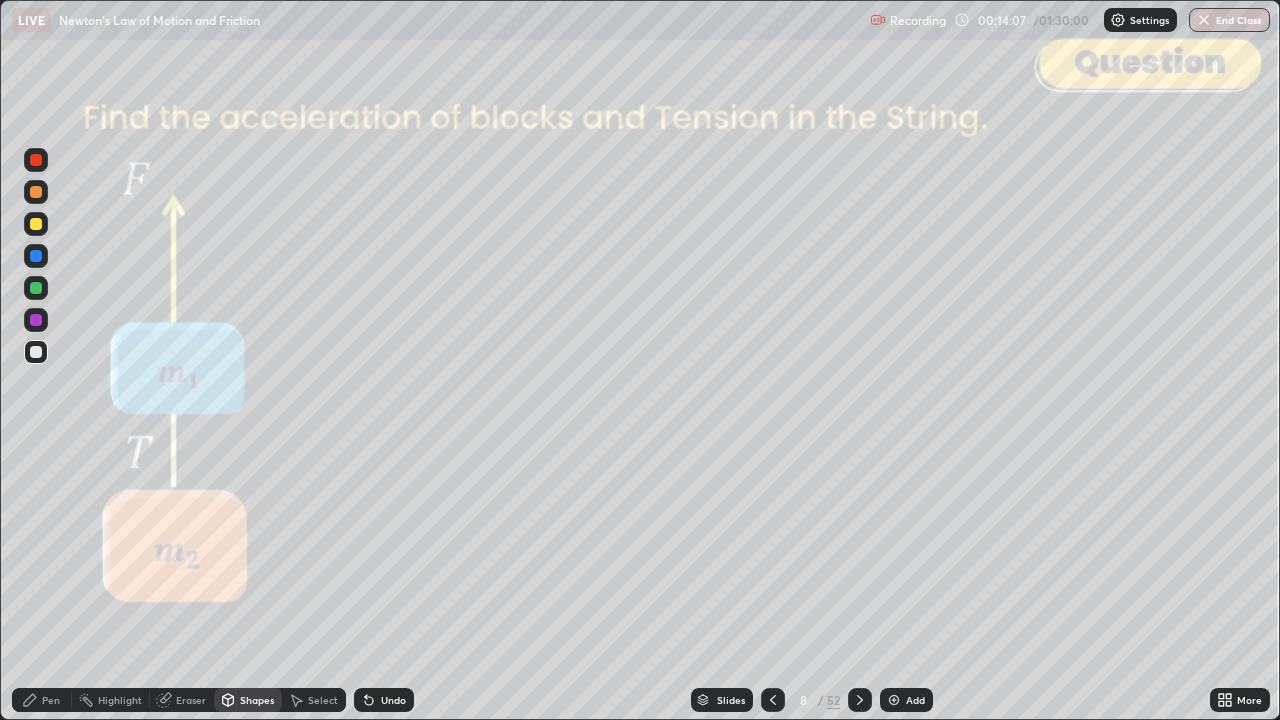 click on "Undo" at bounding box center [384, 700] 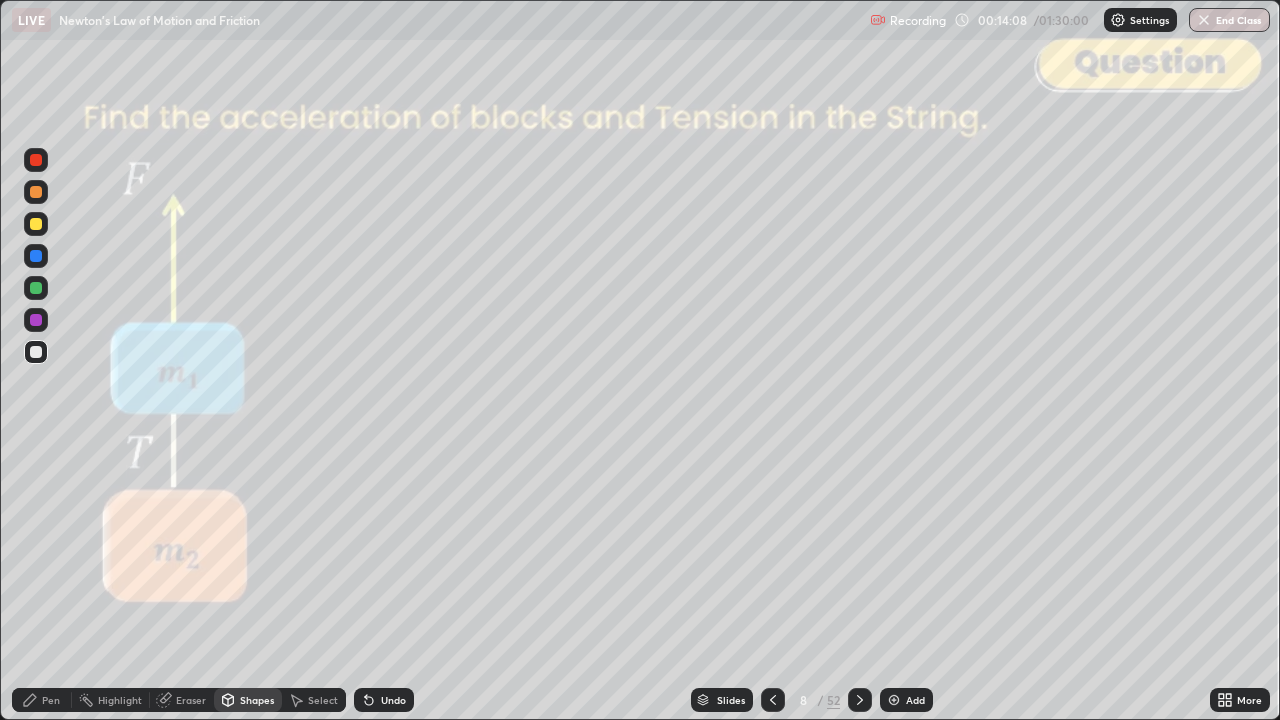 click on "Pen" at bounding box center (51, 700) 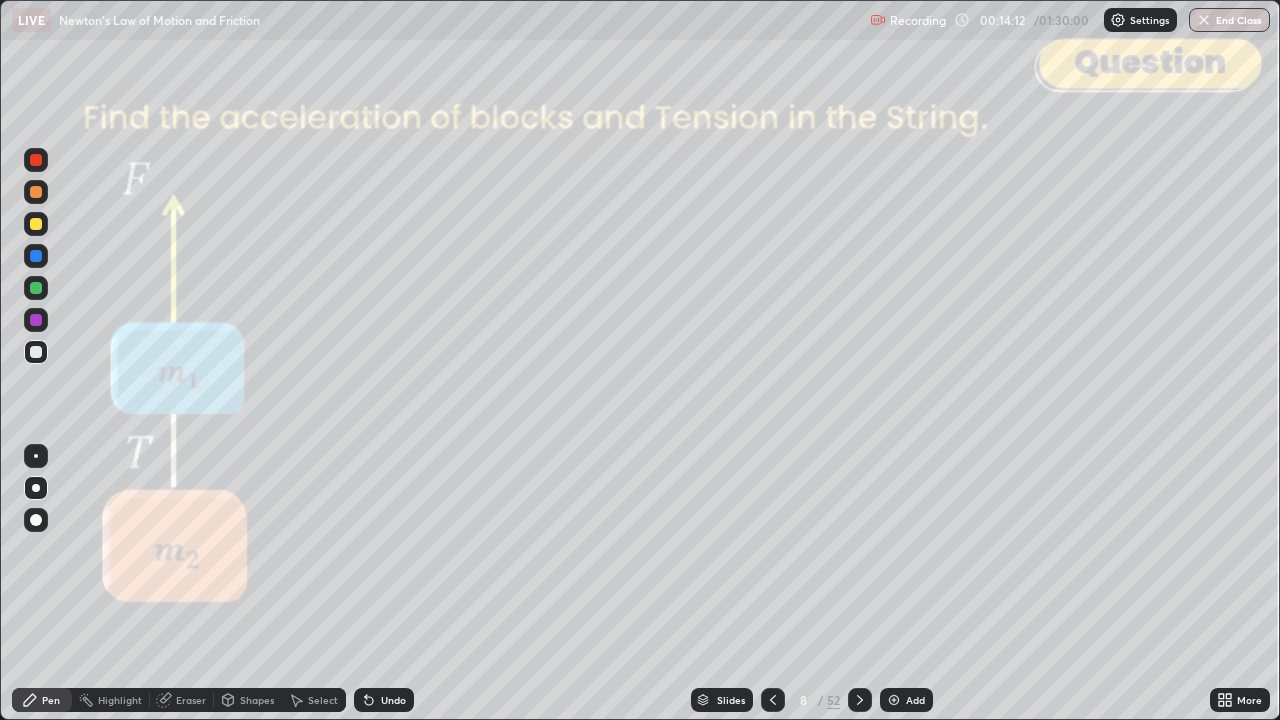 click at bounding box center [36, 256] 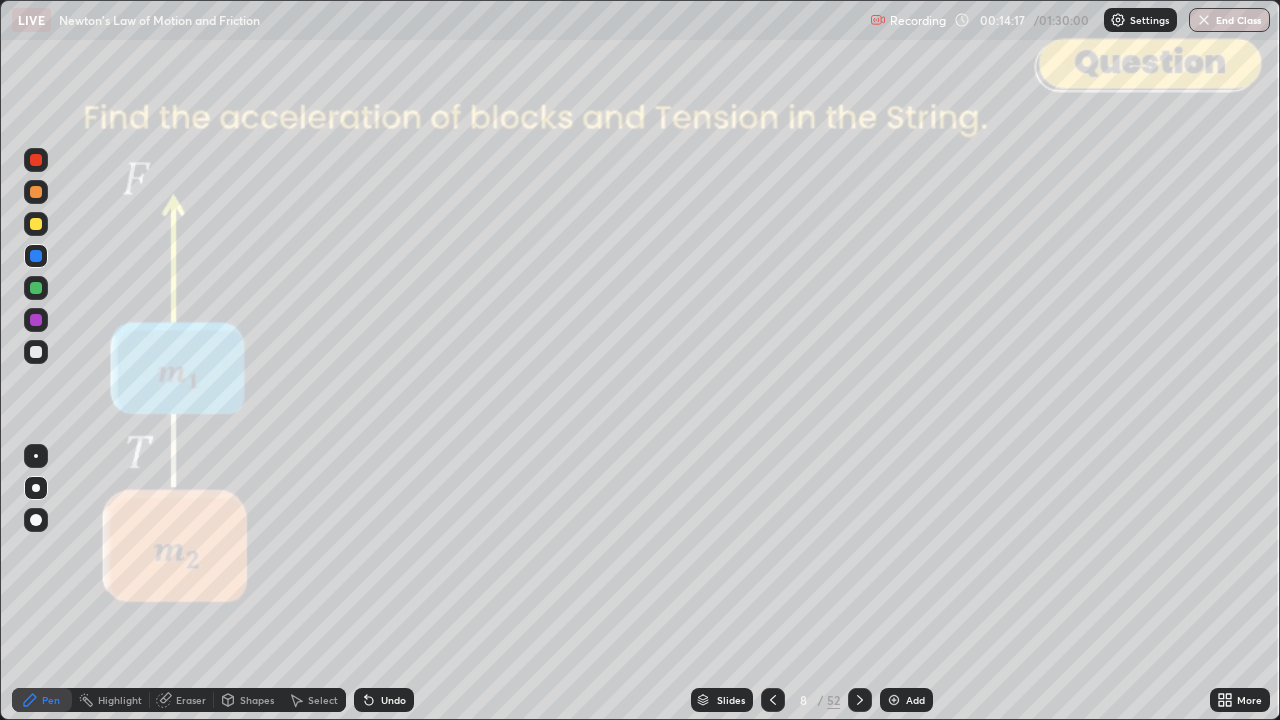 click at bounding box center (36, 192) 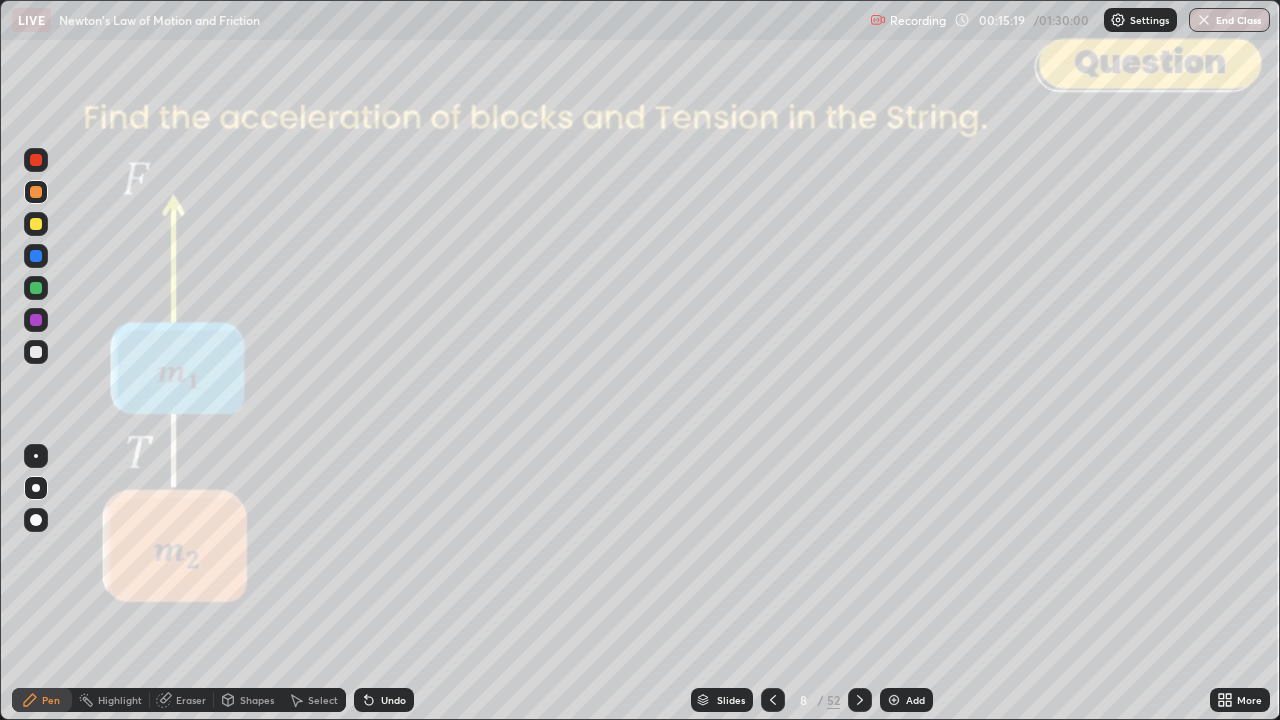 click on "Eraser" at bounding box center (191, 700) 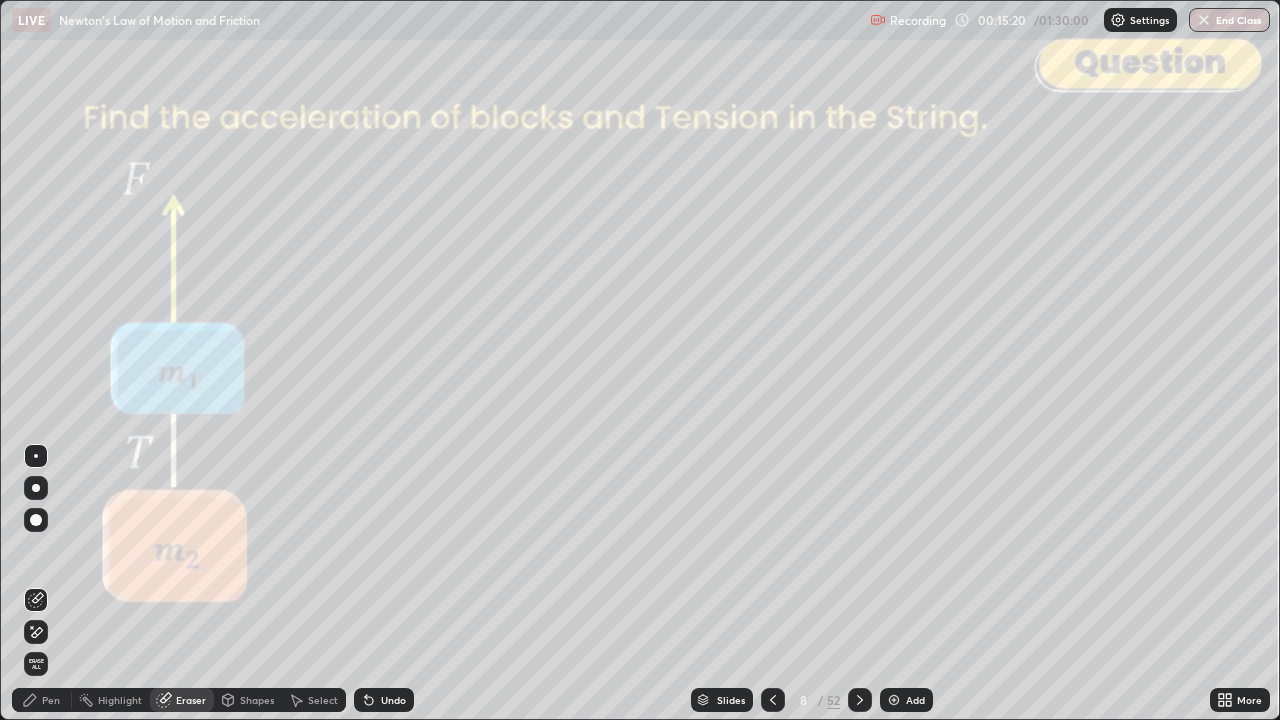 click on "Pen" at bounding box center (51, 700) 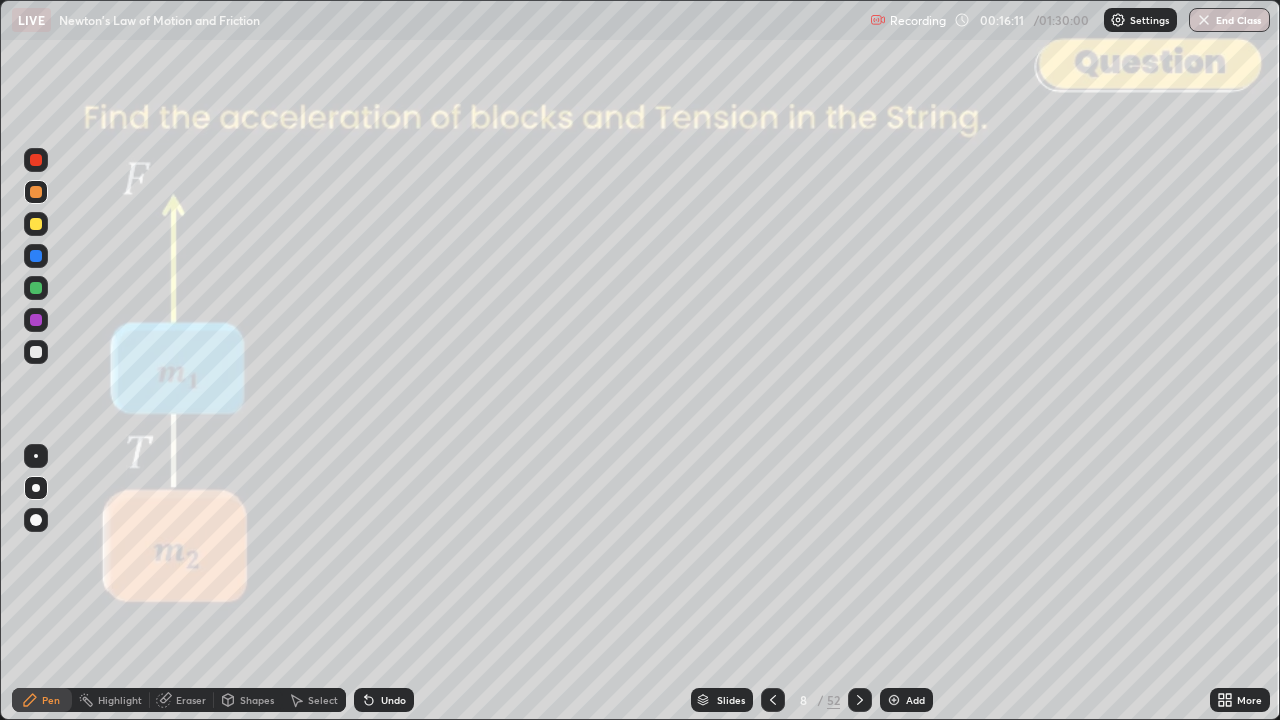 click at bounding box center [36, 160] 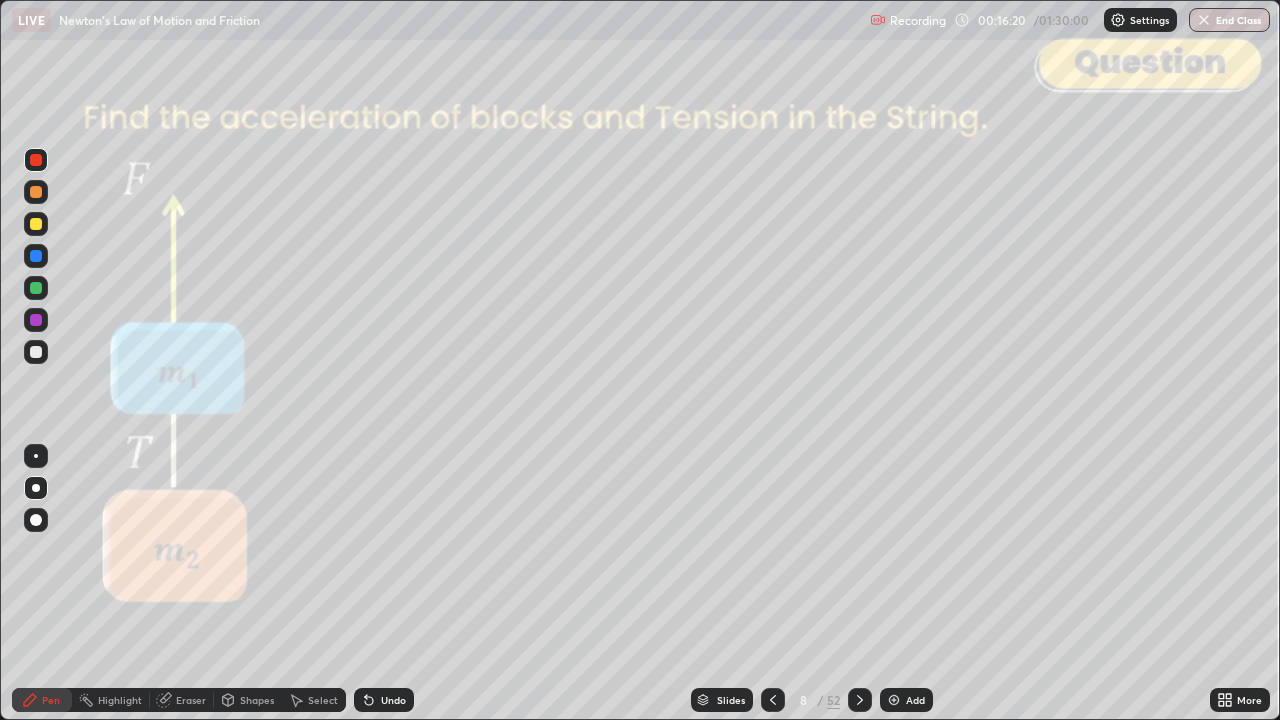 click on "Shapes" at bounding box center (257, 700) 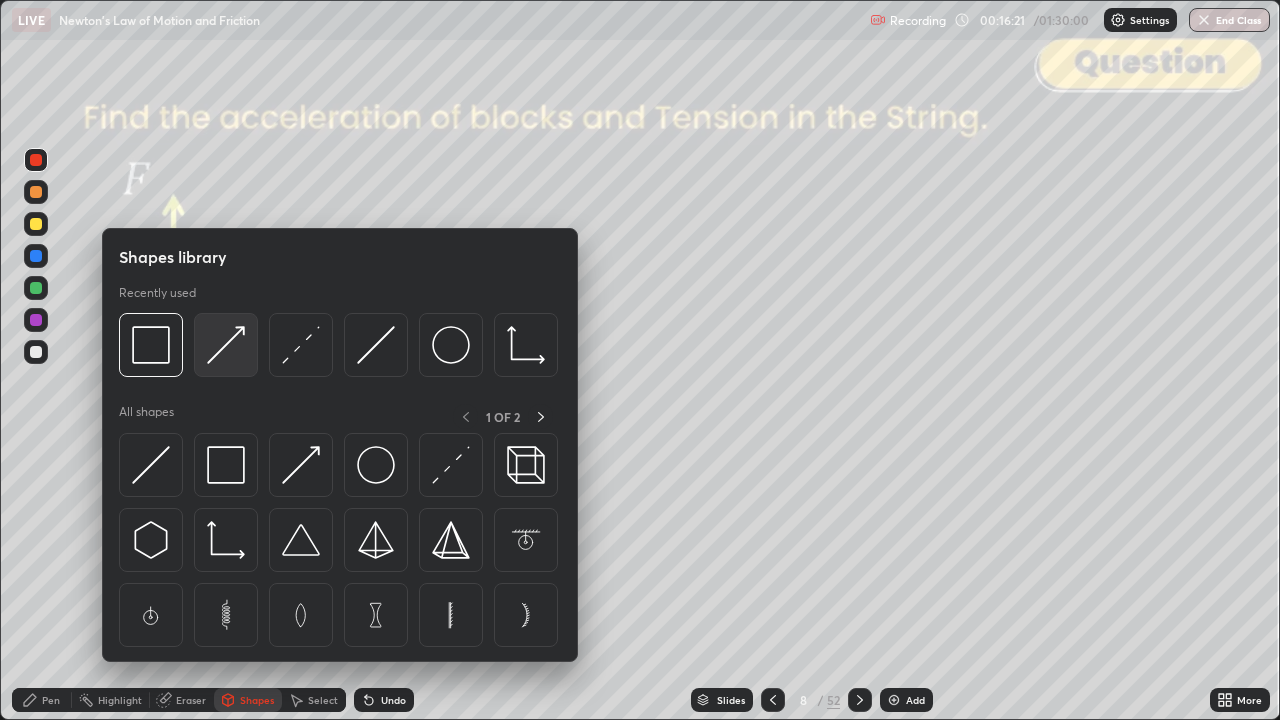 click at bounding box center [226, 345] 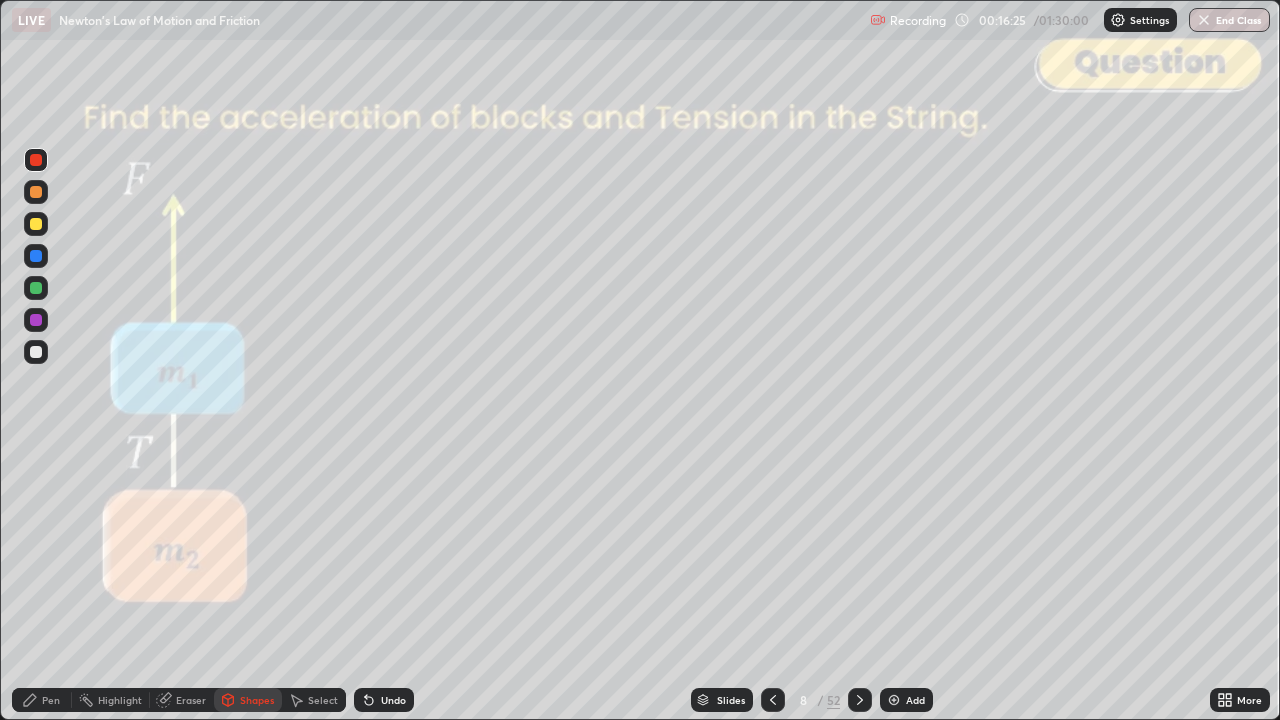 click on "Pen" at bounding box center [42, 700] 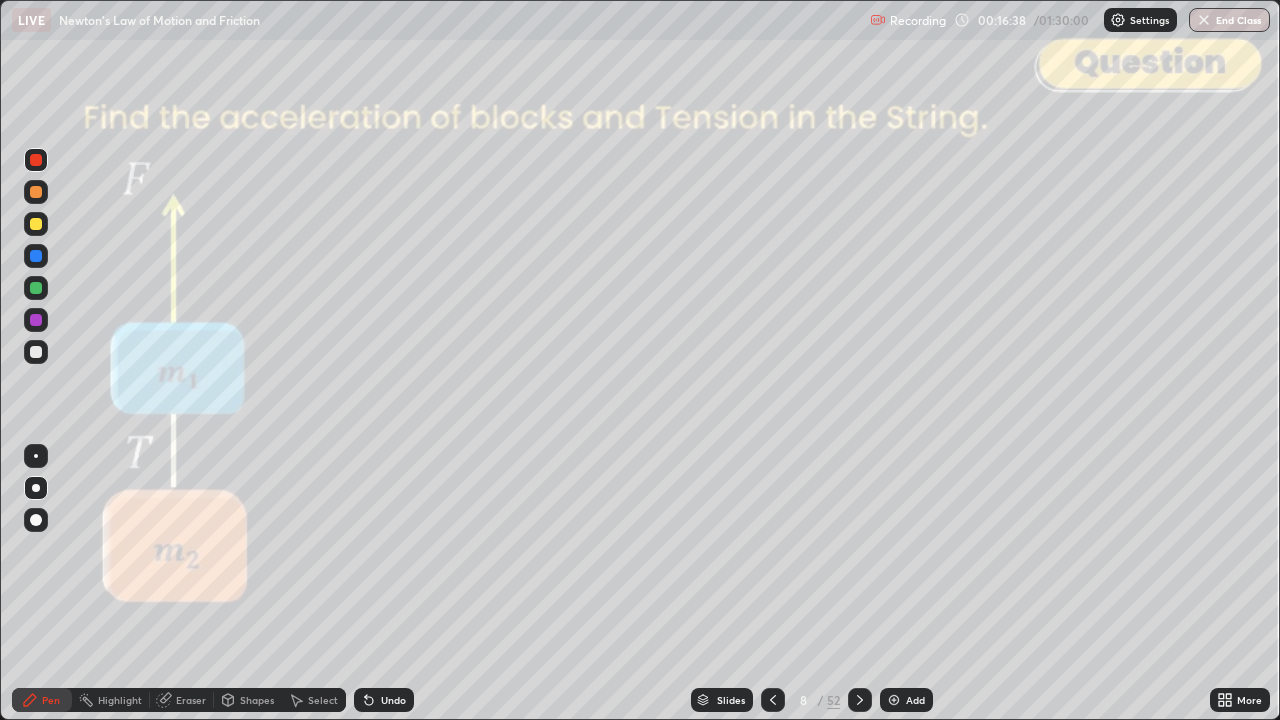 click at bounding box center (36, 192) 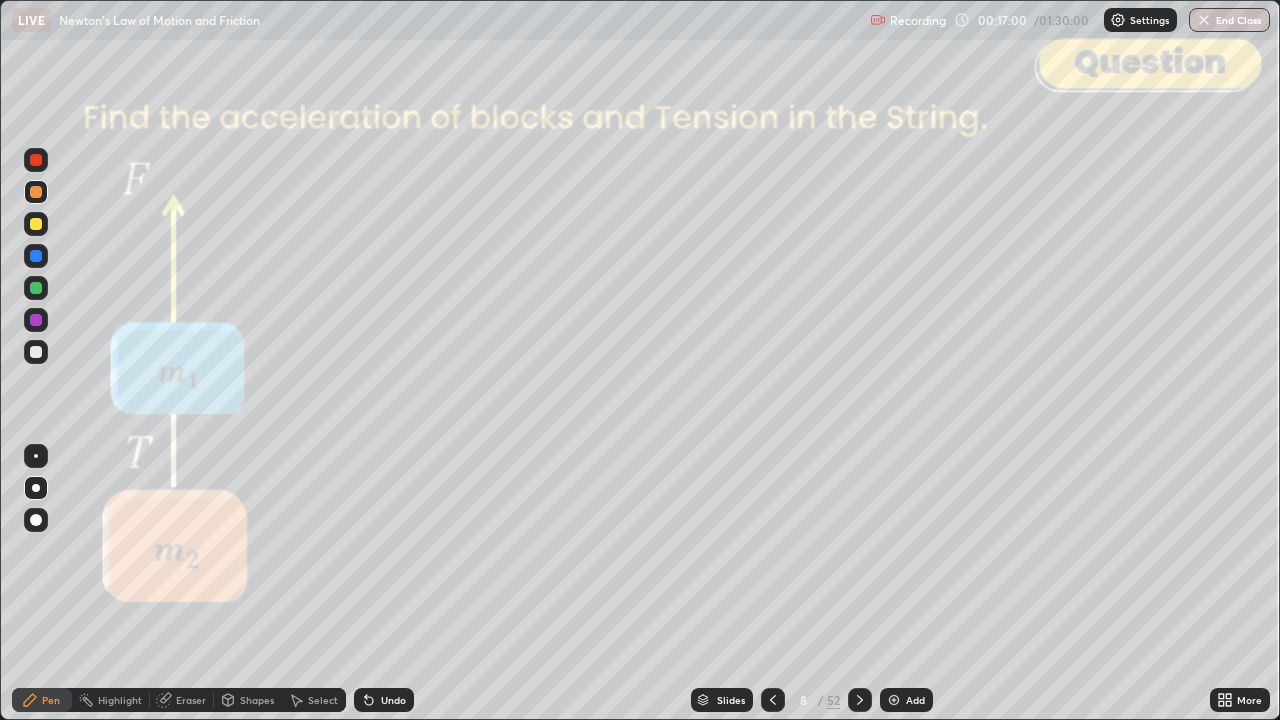 click at bounding box center [773, 700] 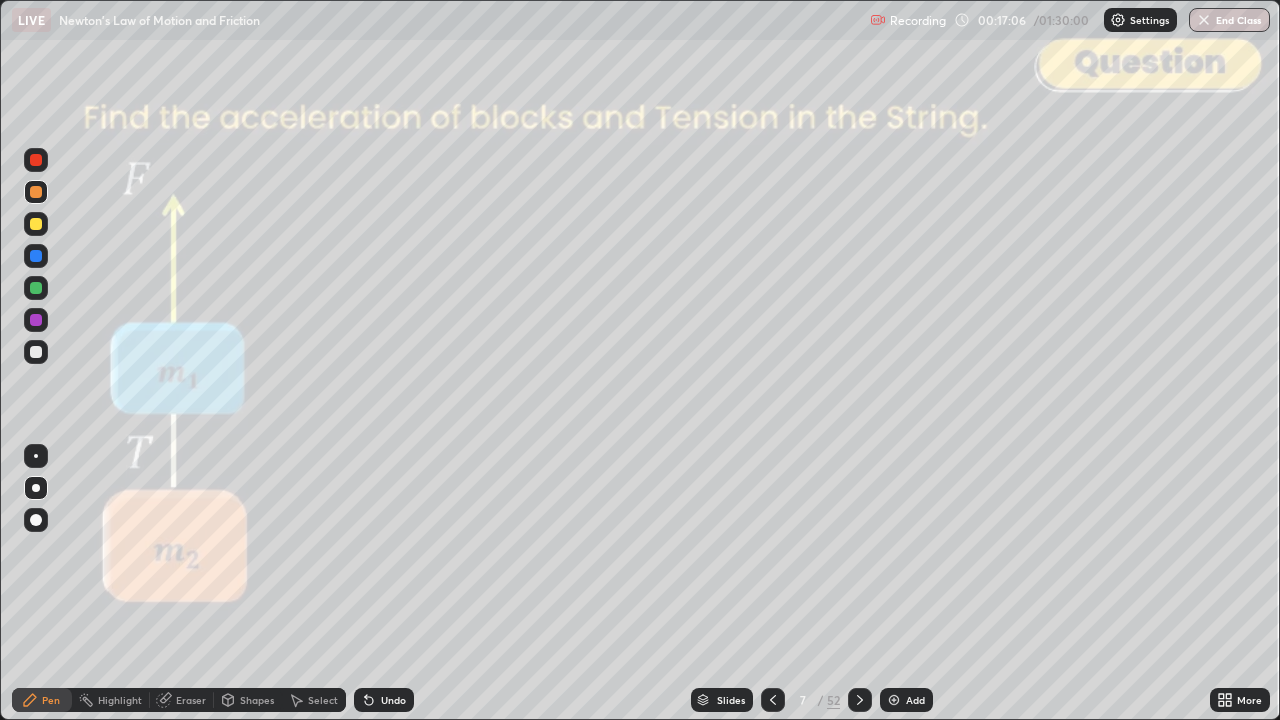 click 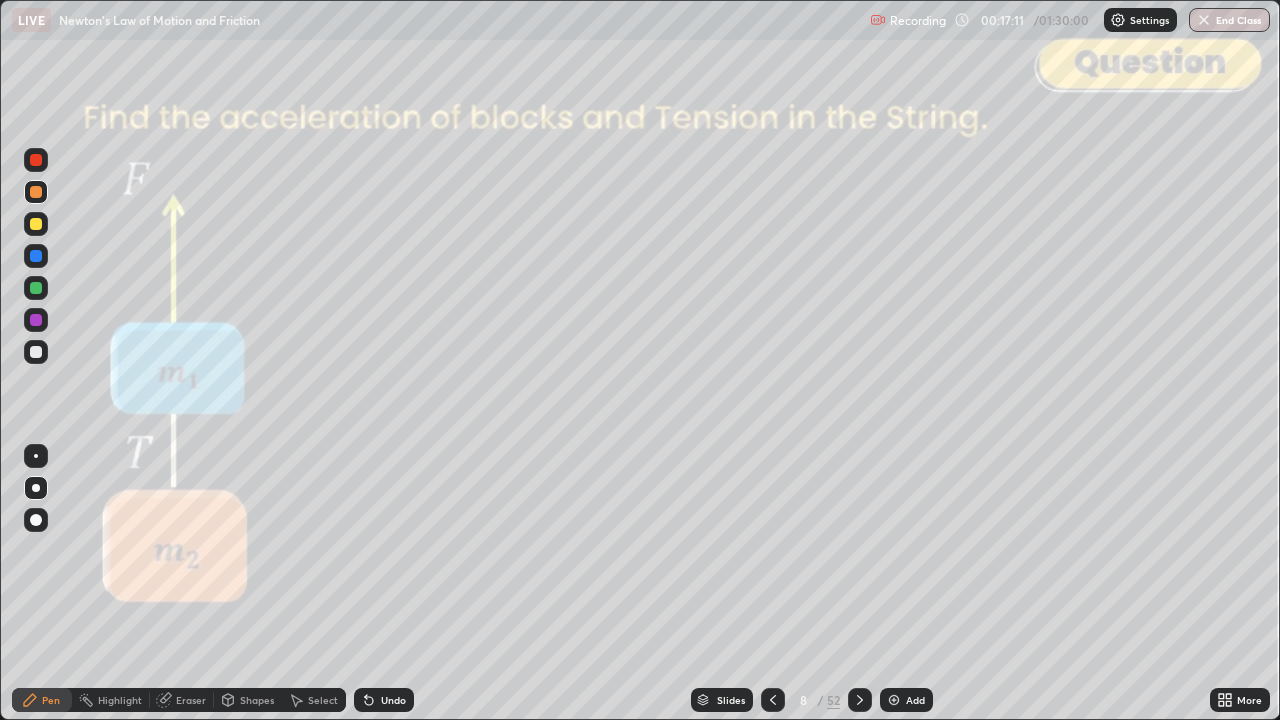 click on "Shapes" at bounding box center [248, 700] 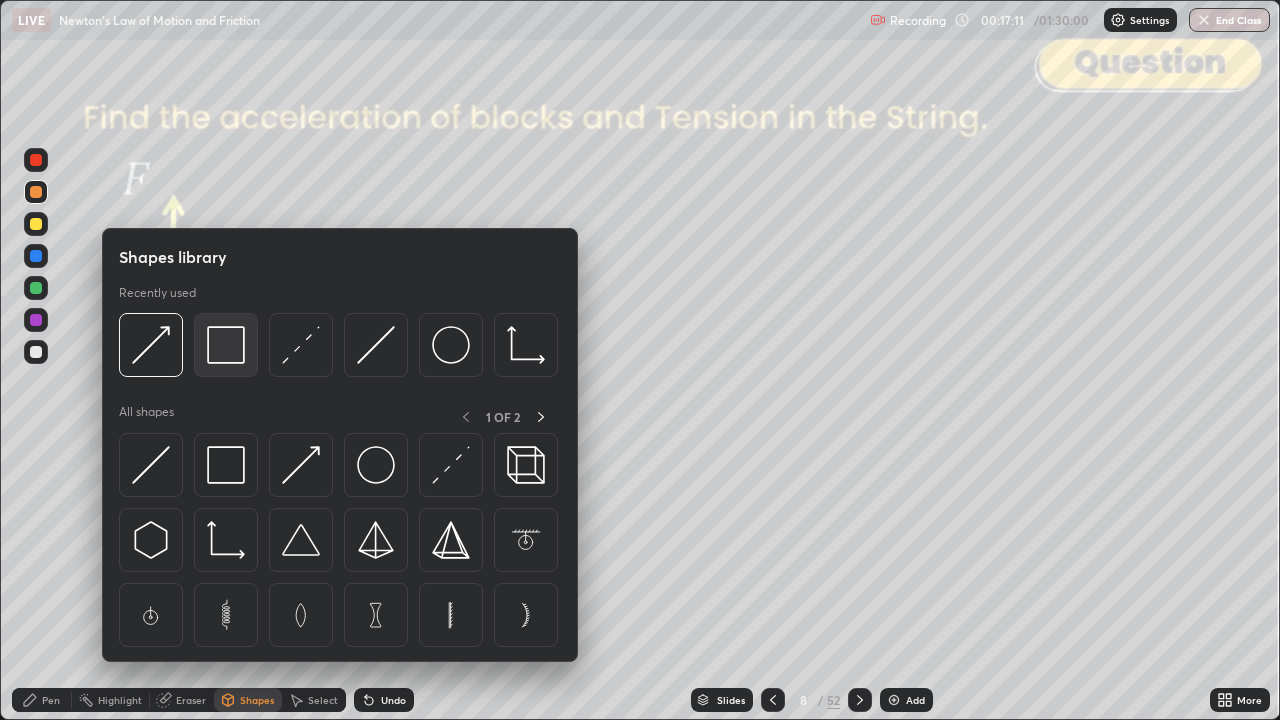 click at bounding box center (226, 345) 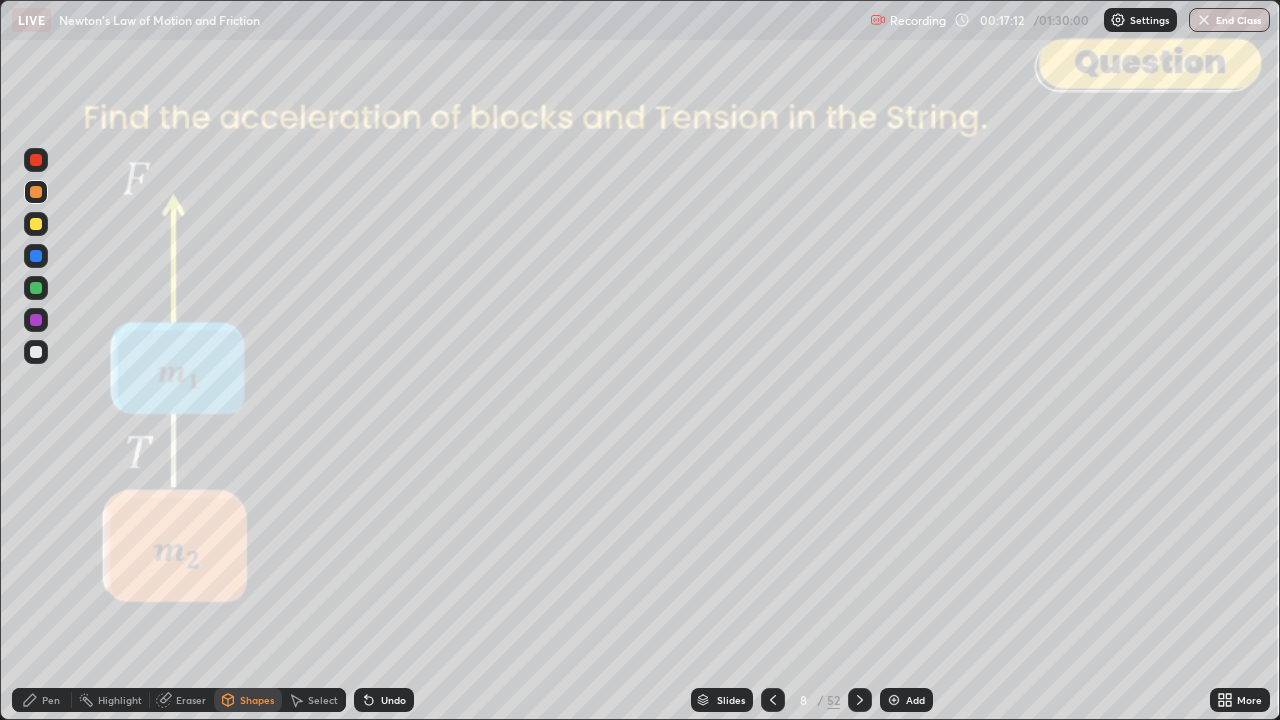 click at bounding box center (36, 160) 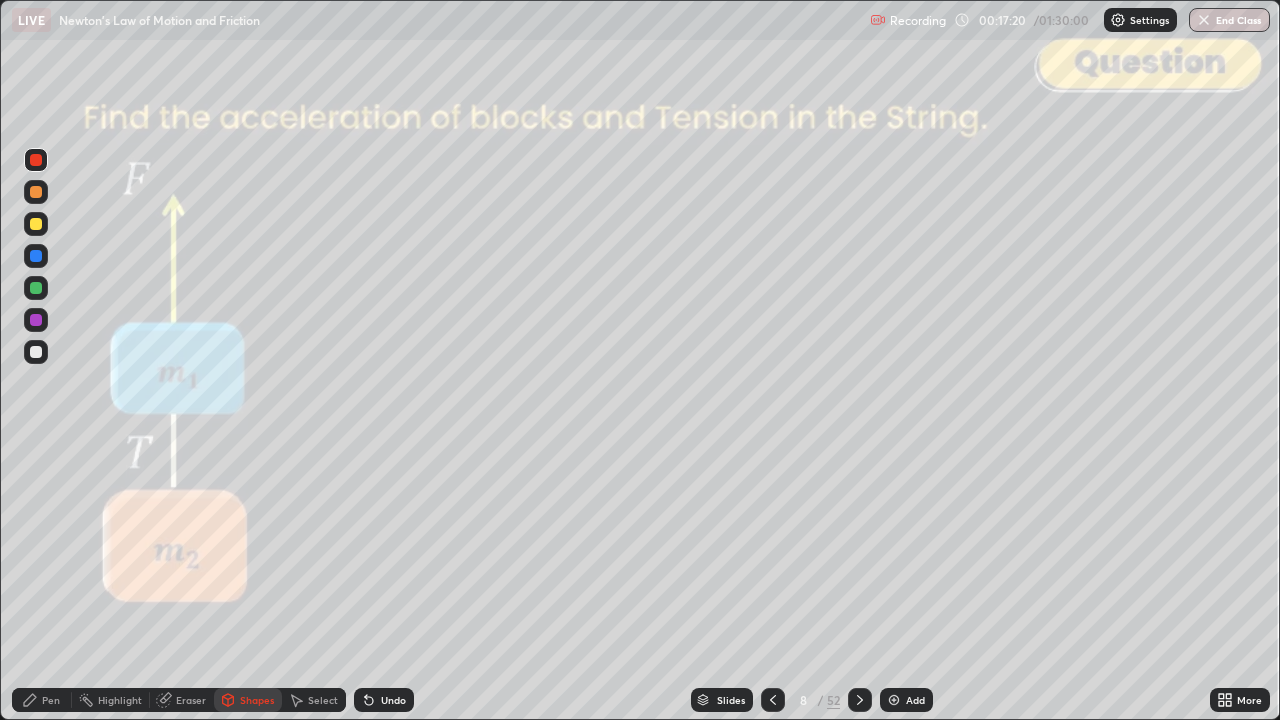 click on "Pen" at bounding box center [42, 700] 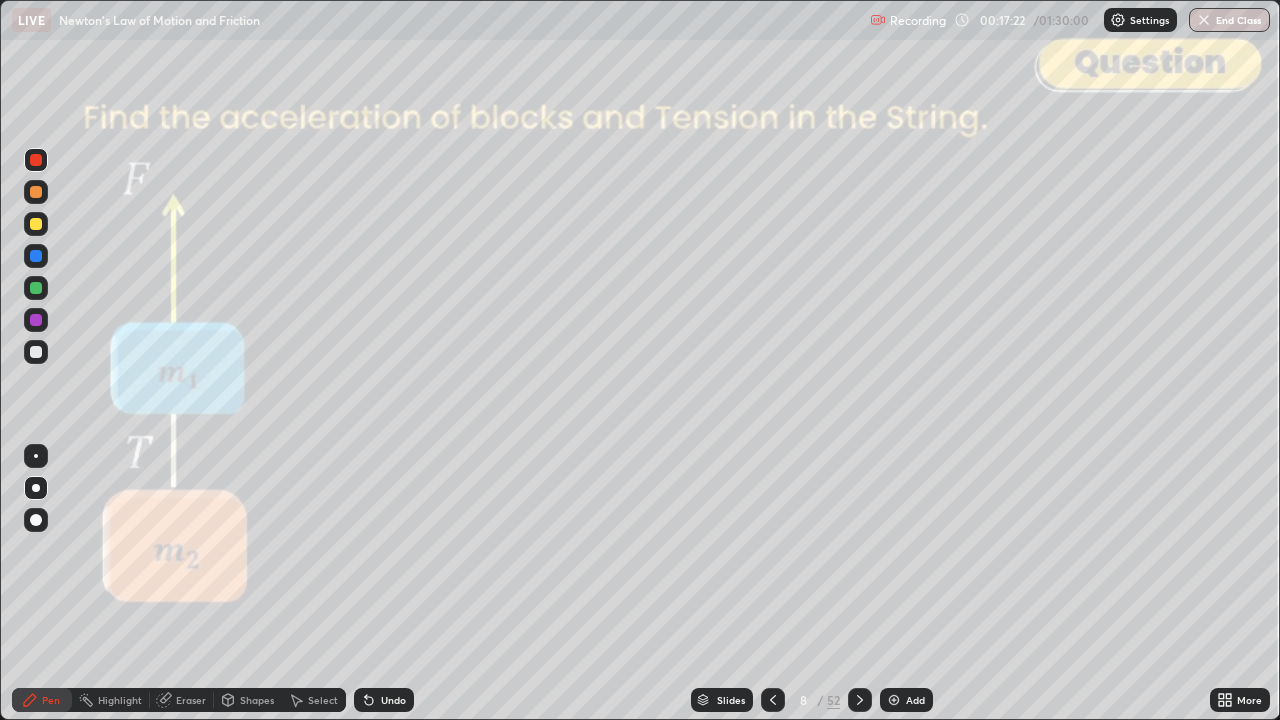 click at bounding box center [36, 288] 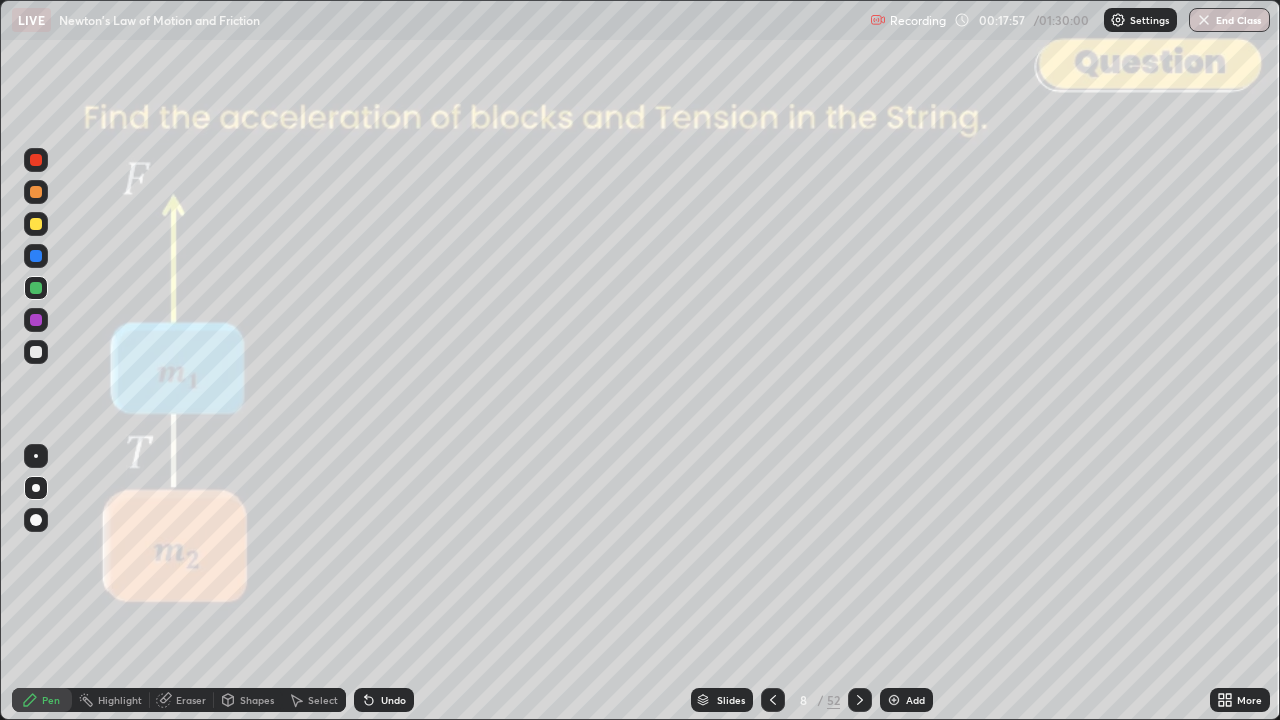 click on "Shapes" at bounding box center (257, 700) 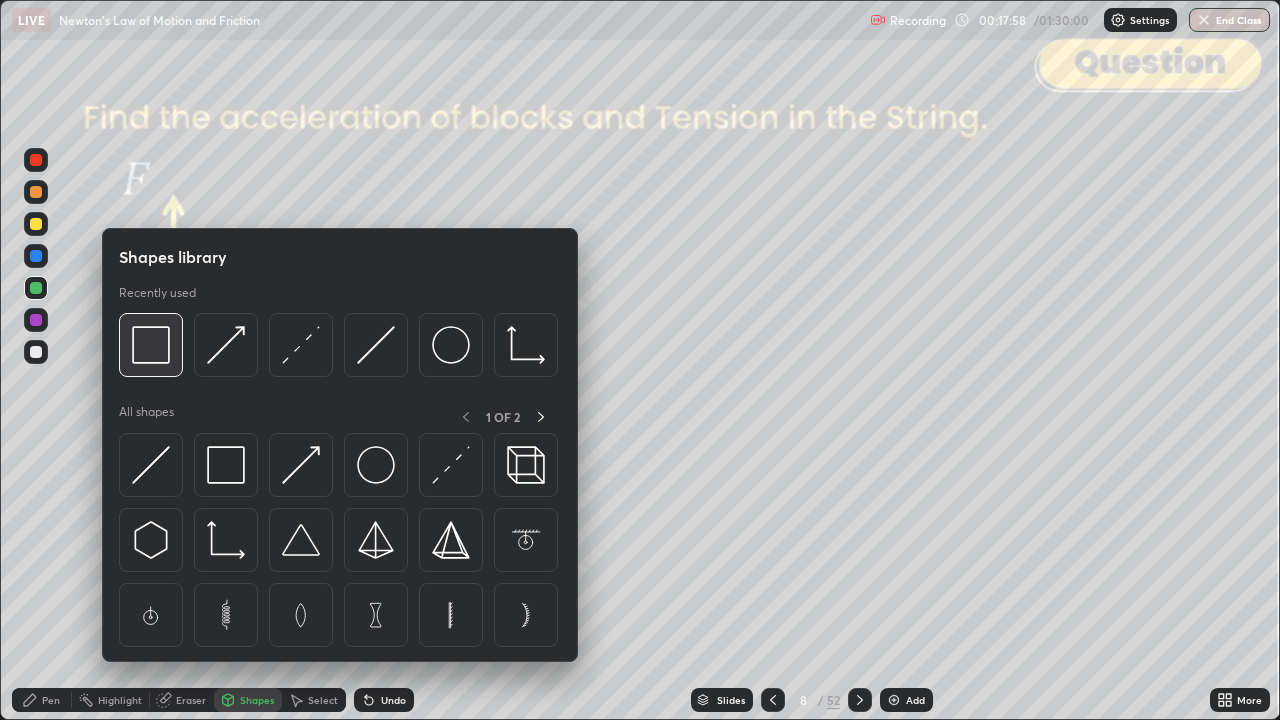 click at bounding box center [151, 345] 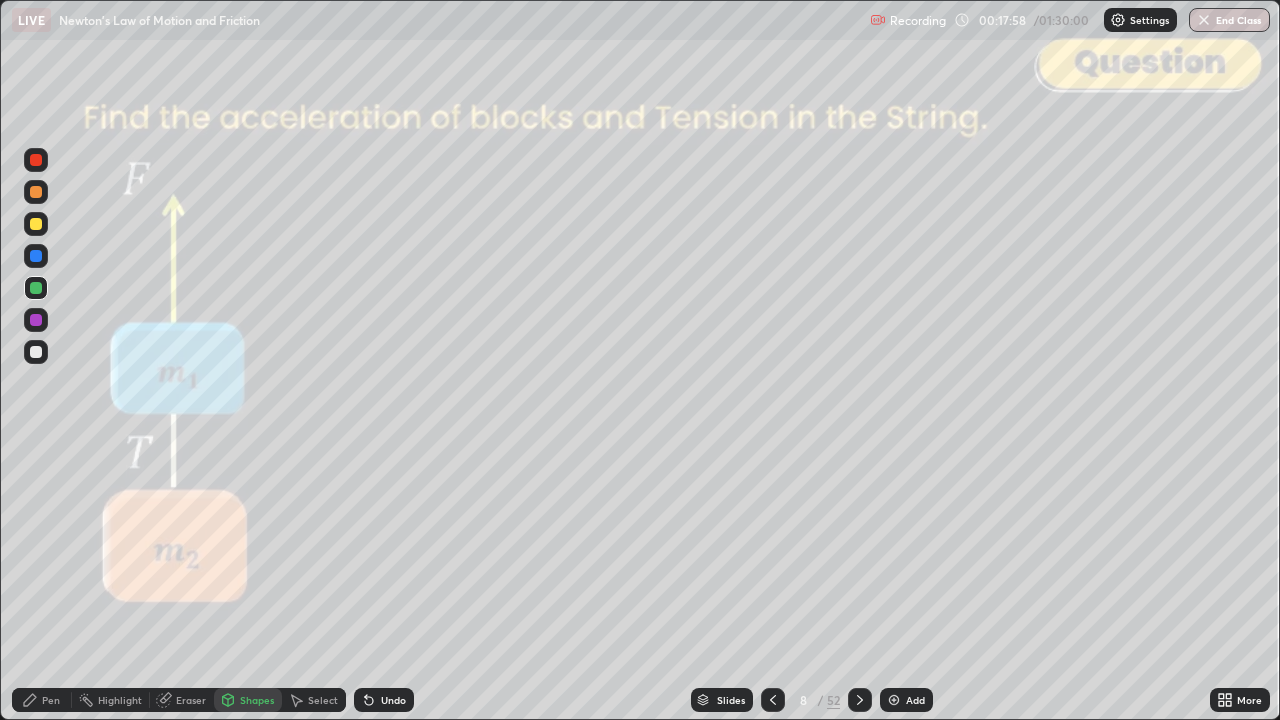 click at bounding box center (36, 160) 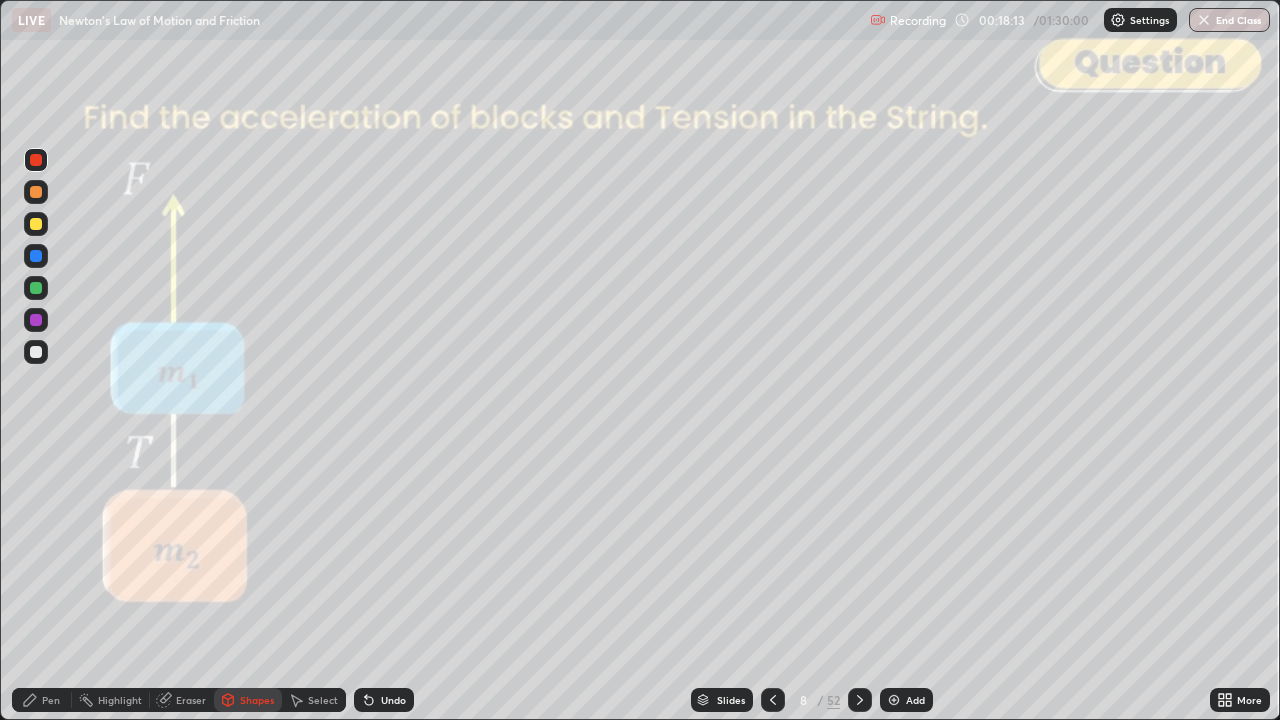 click 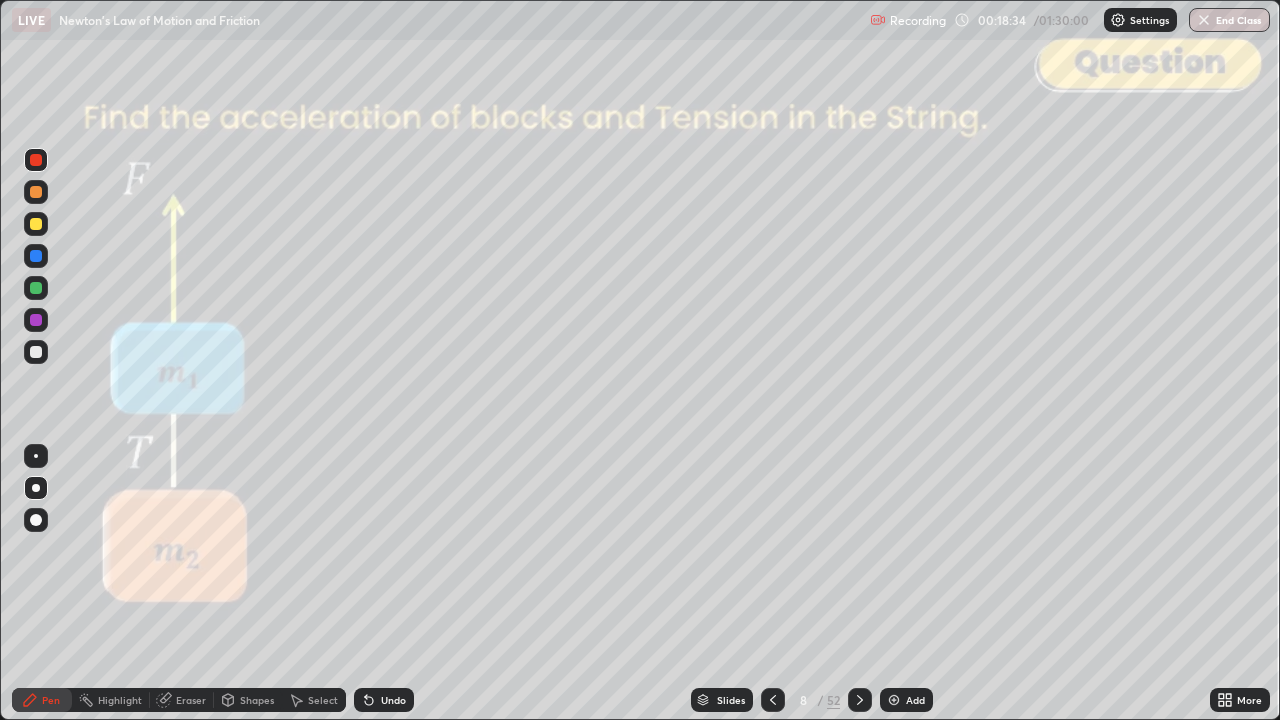click 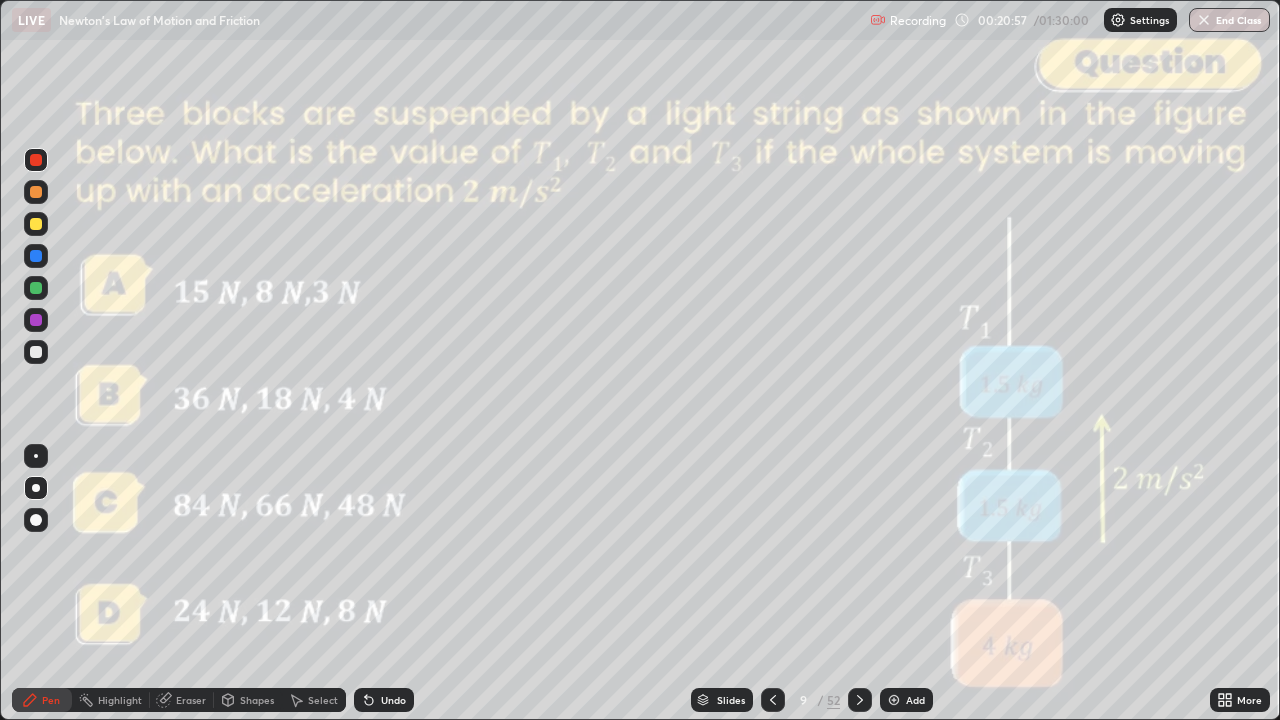 click at bounding box center [36, 256] 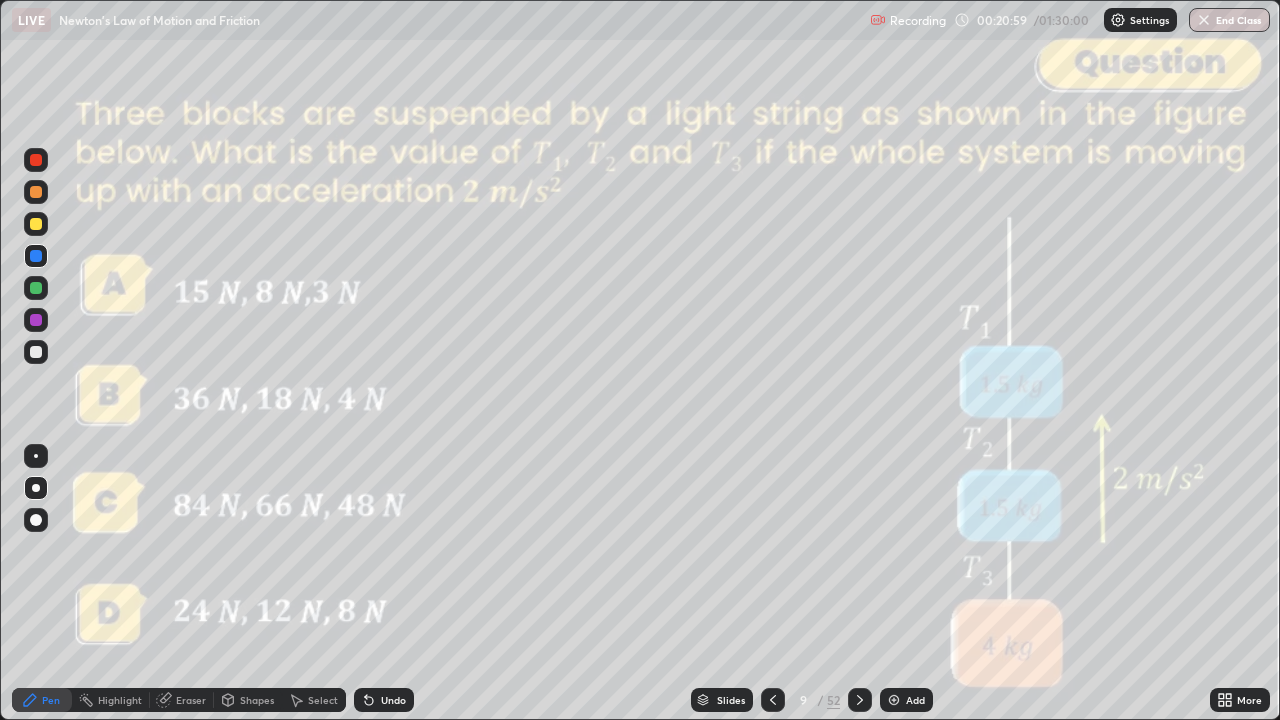 click at bounding box center (36, 192) 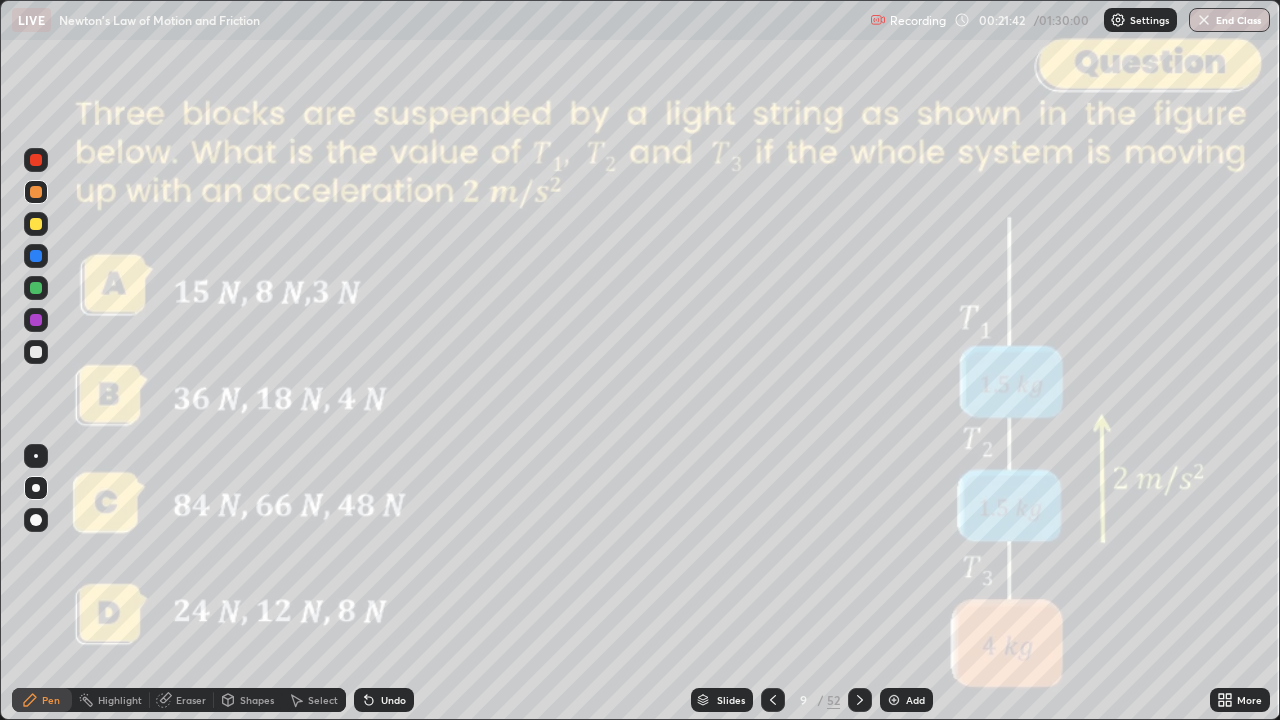click on "Shapes" at bounding box center (257, 700) 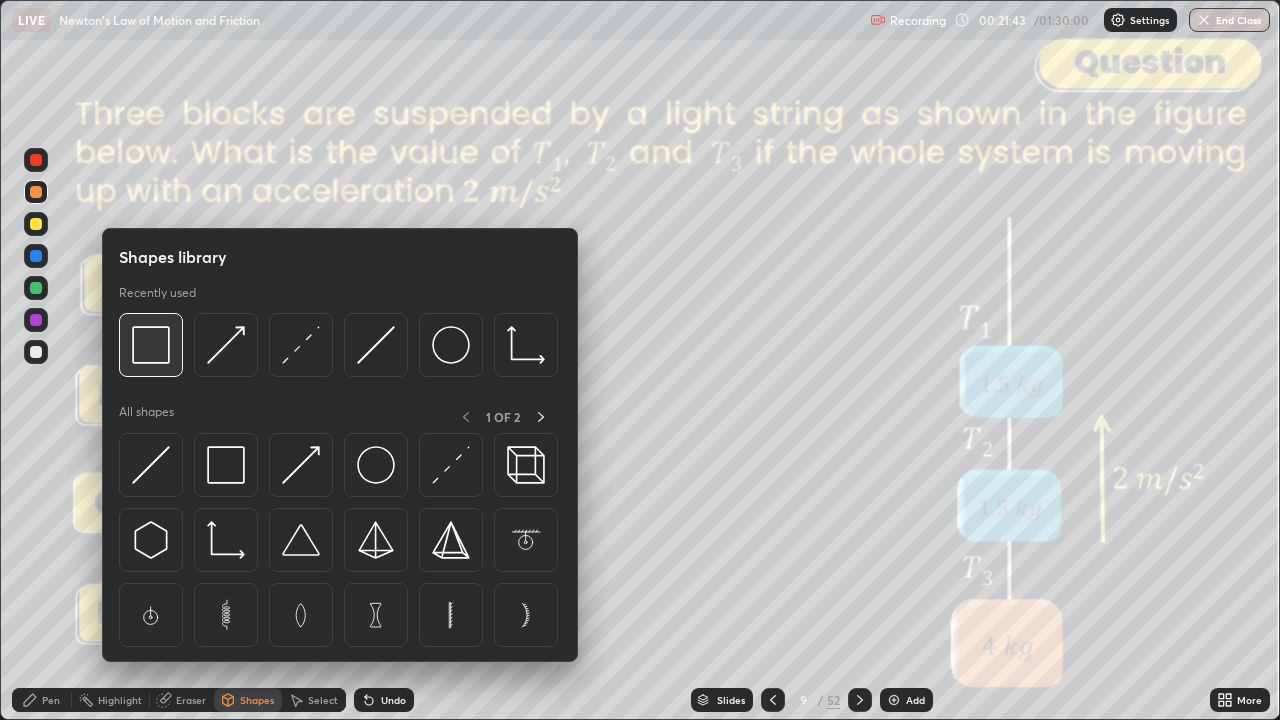 click at bounding box center [151, 345] 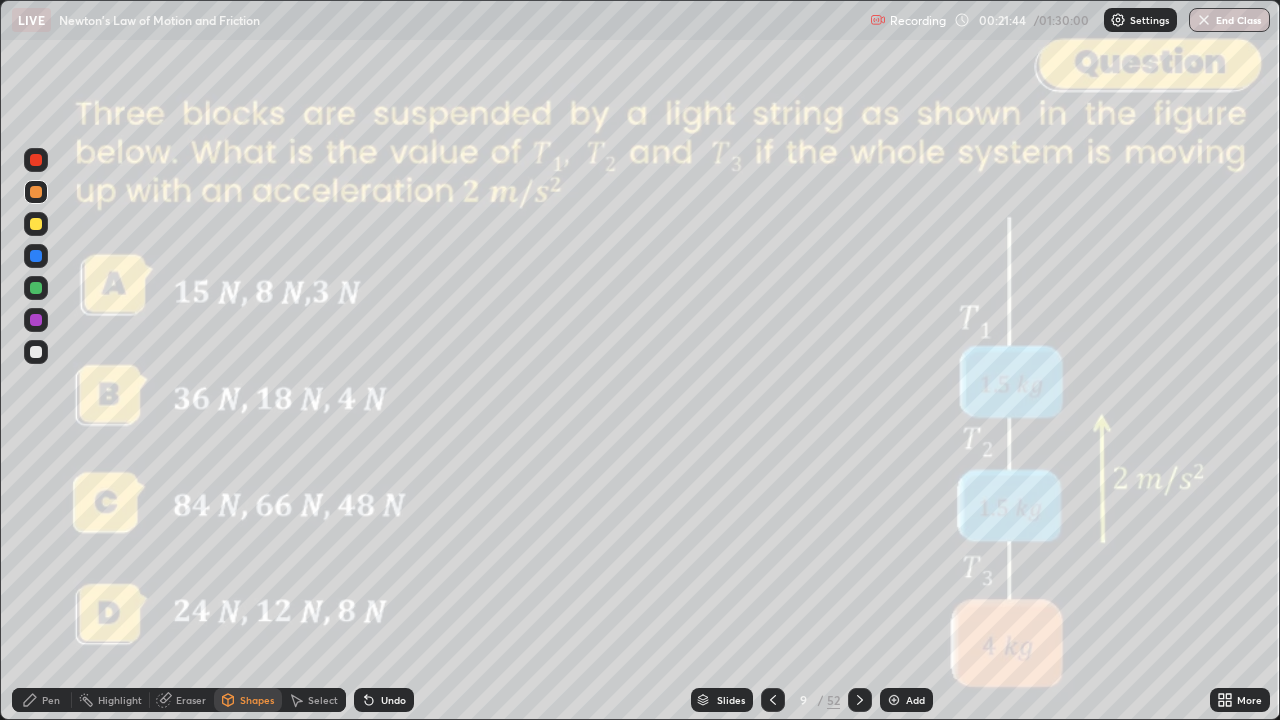 click at bounding box center [36, 160] 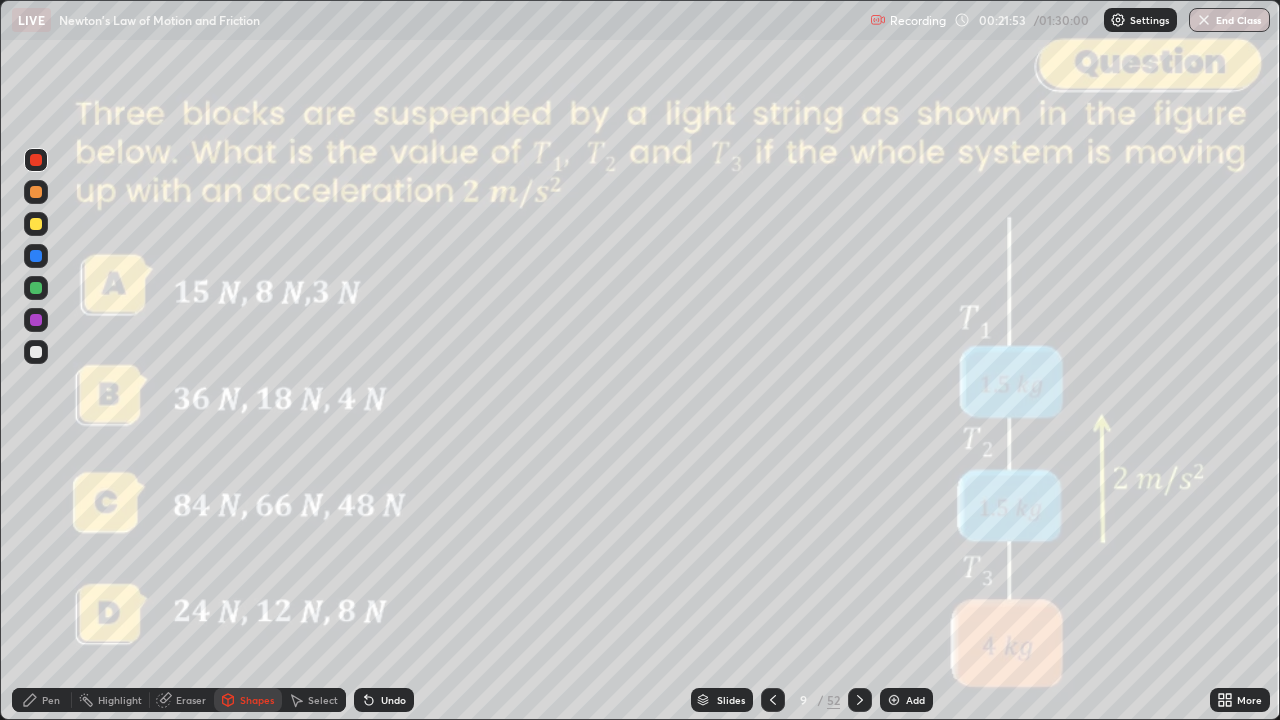 click at bounding box center (36, 288) 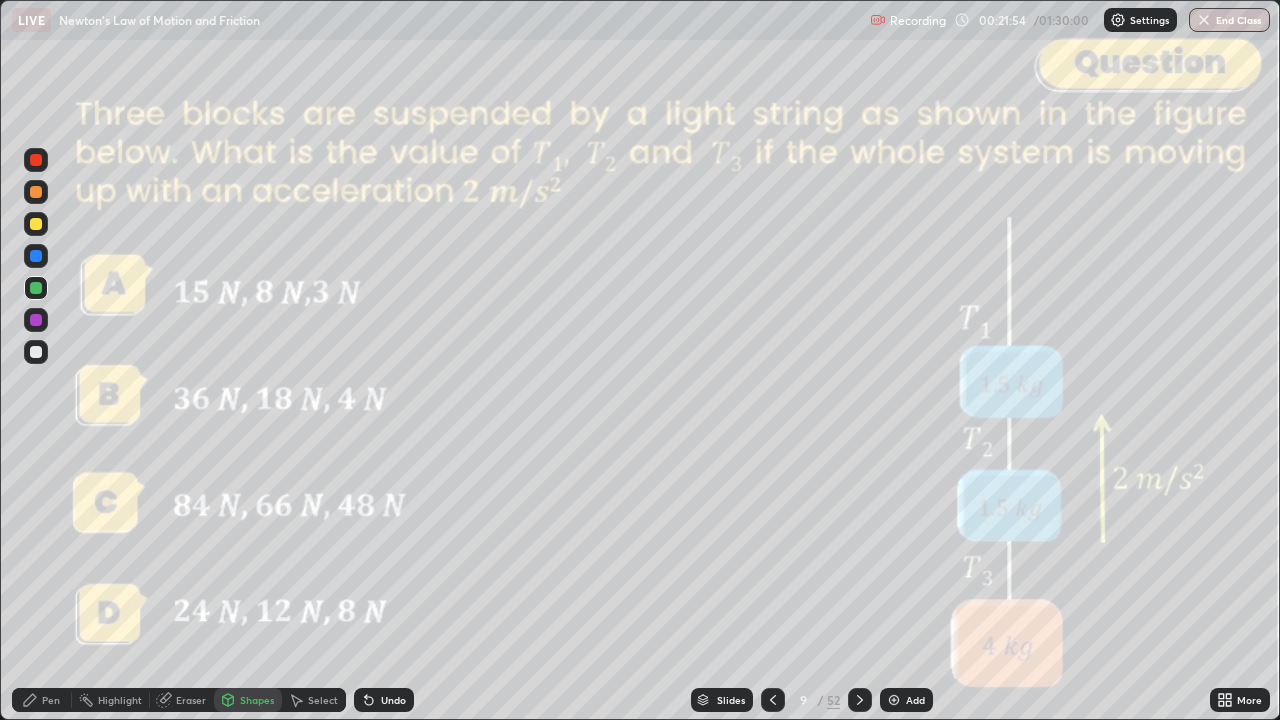 click on "Pen" at bounding box center [51, 700] 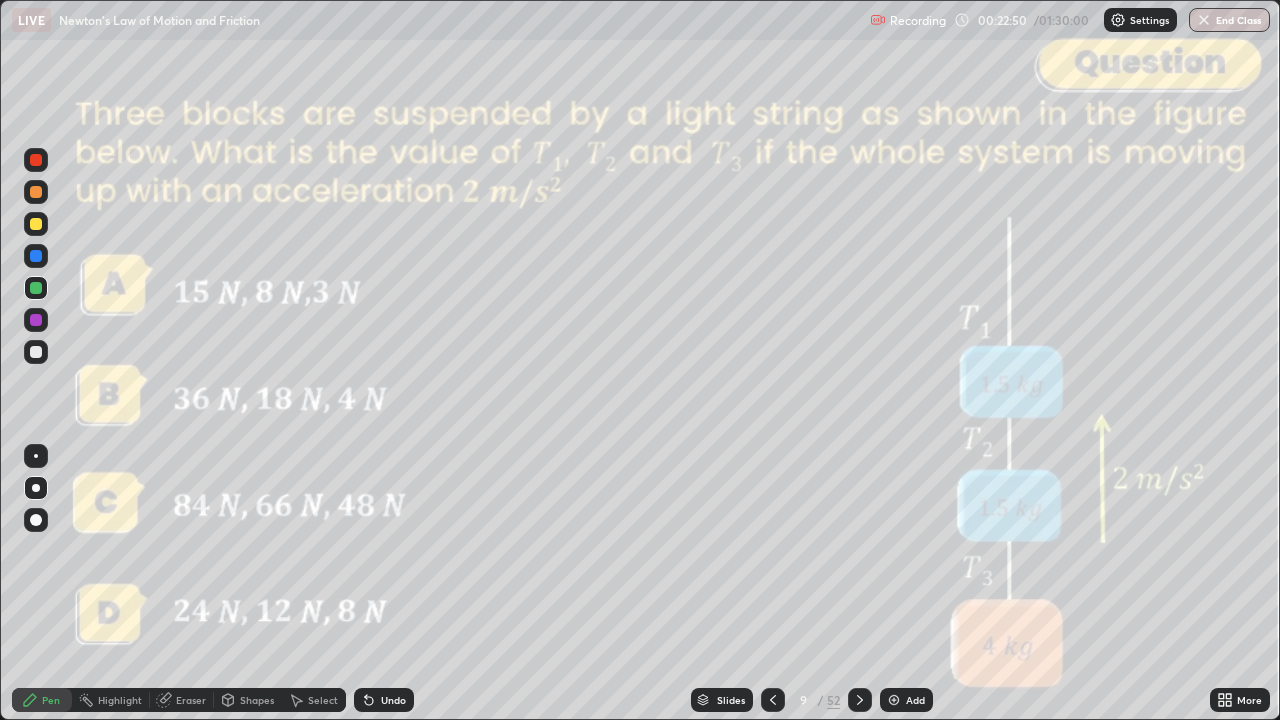 click on "Shapes" at bounding box center [248, 700] 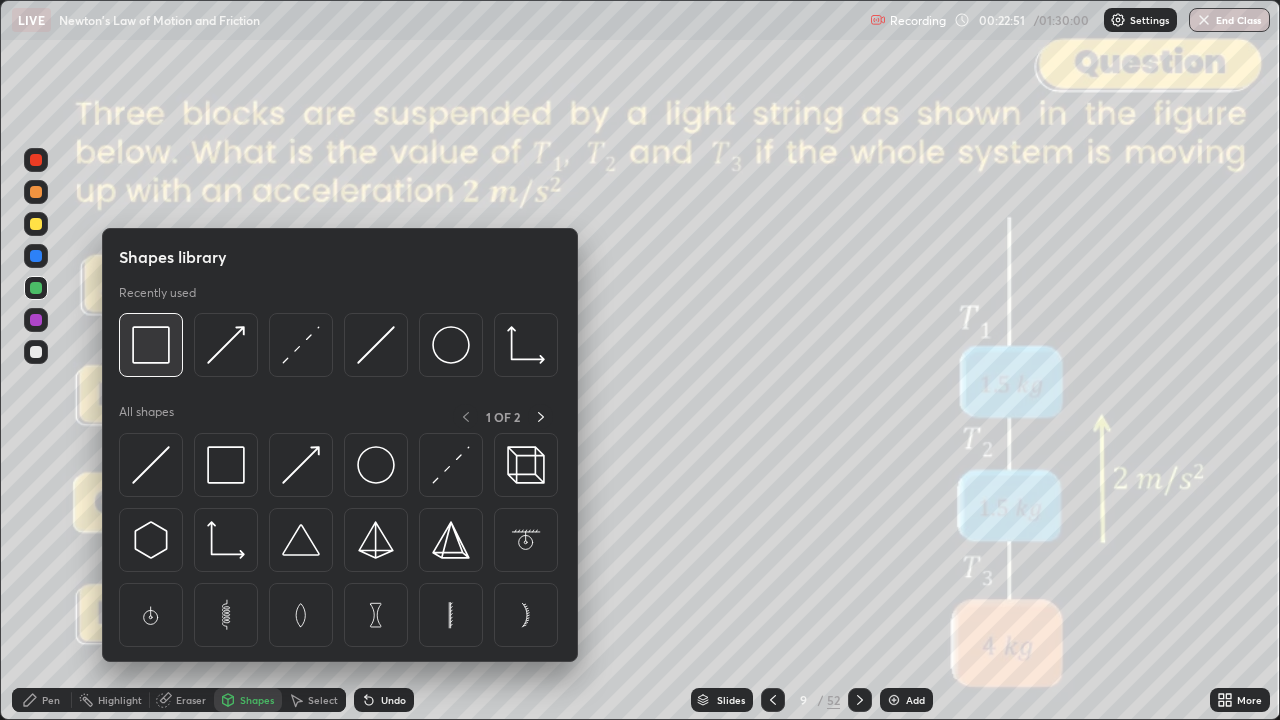 click at bounding box center [151, 345] 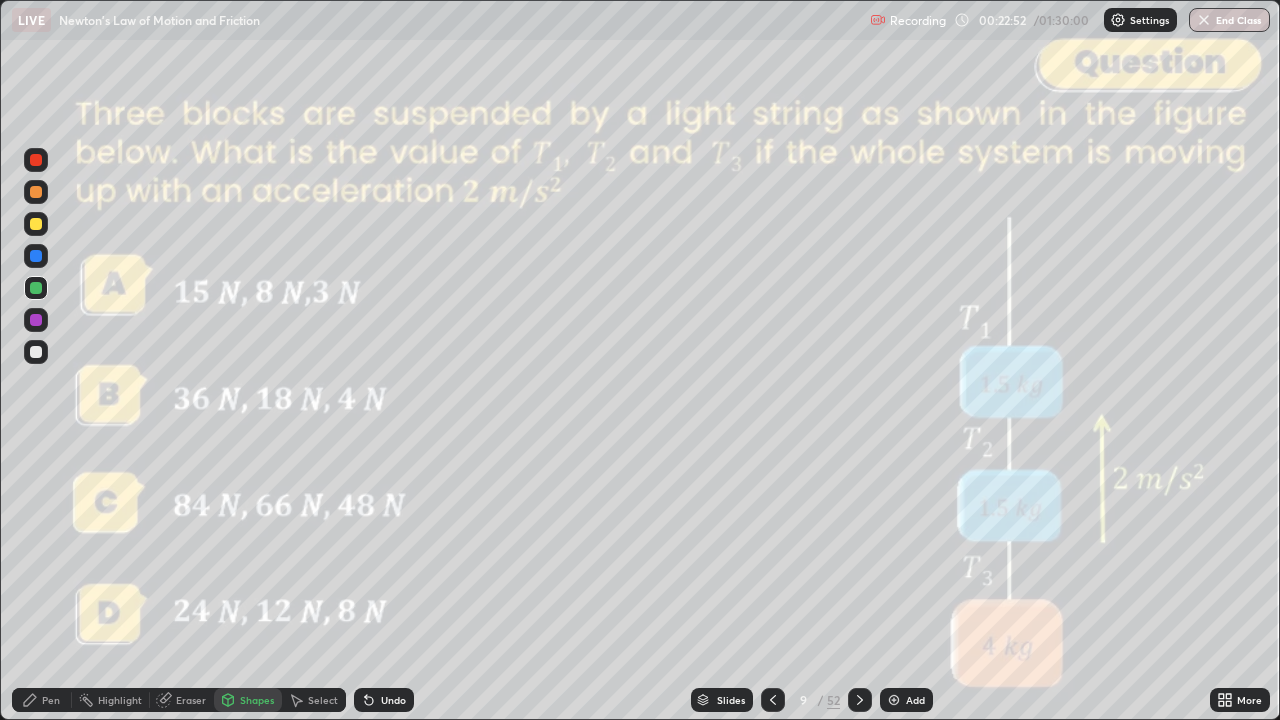 click at bounding box center [36, 160] 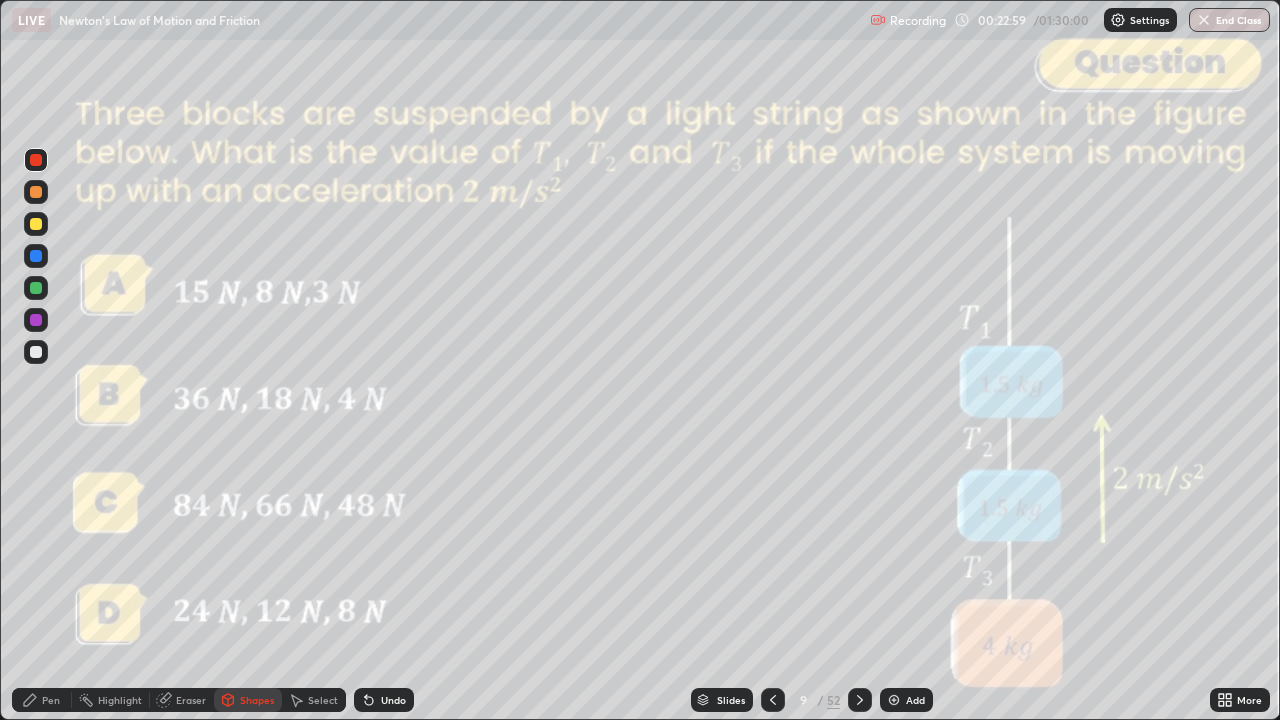 click at bounding box center [36, 224] 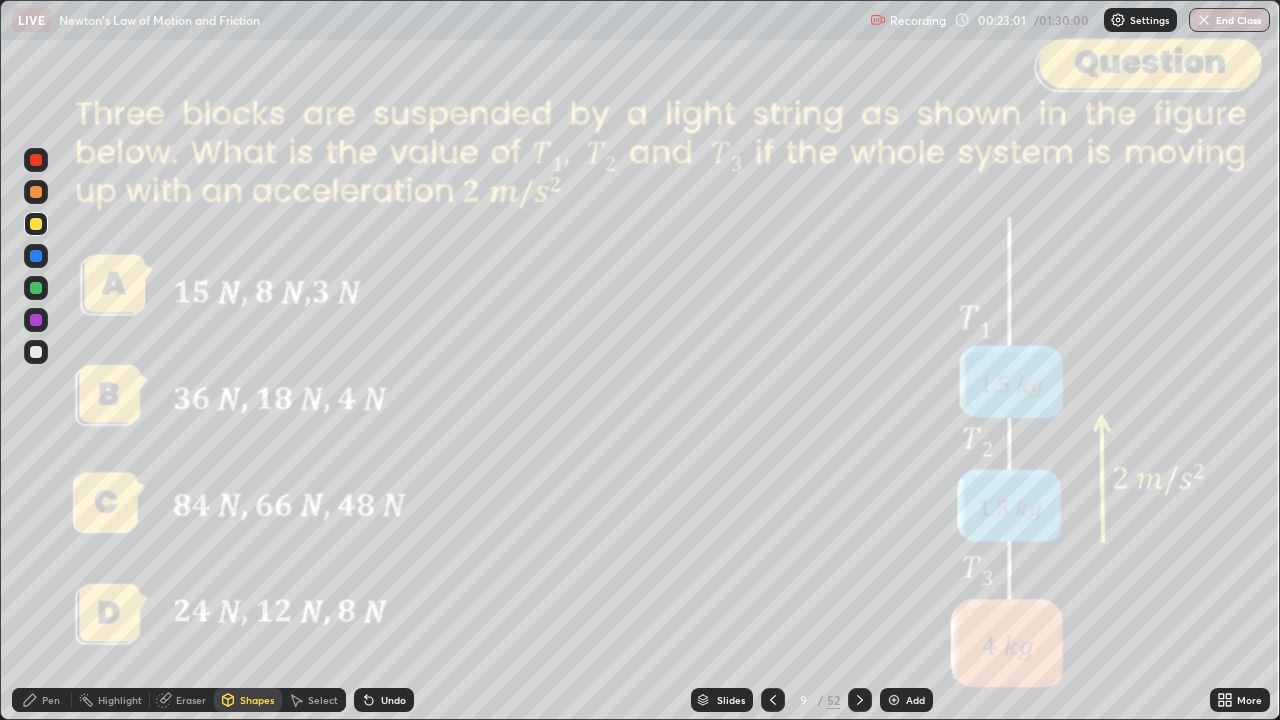 click on "Pen" at bounding box center (51, 700) 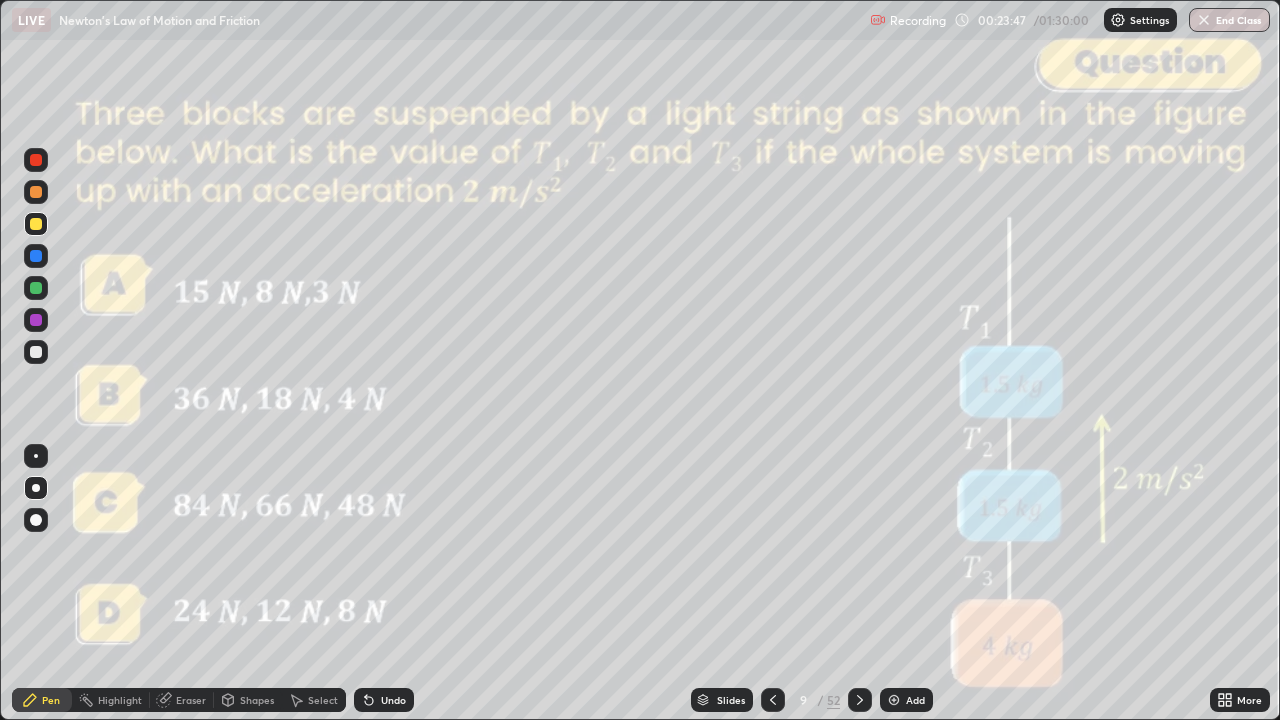 click on "Shapes" at bounding box center (257, 700) 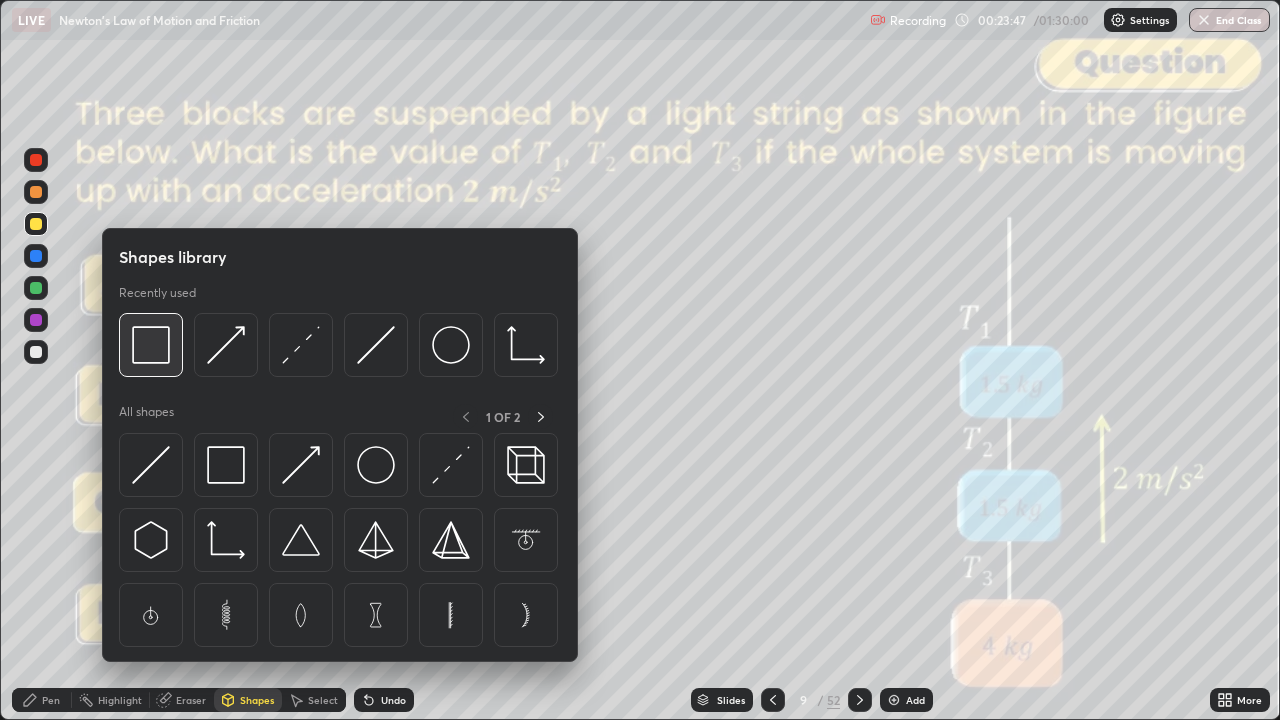 click at bounding box center [151, 345] 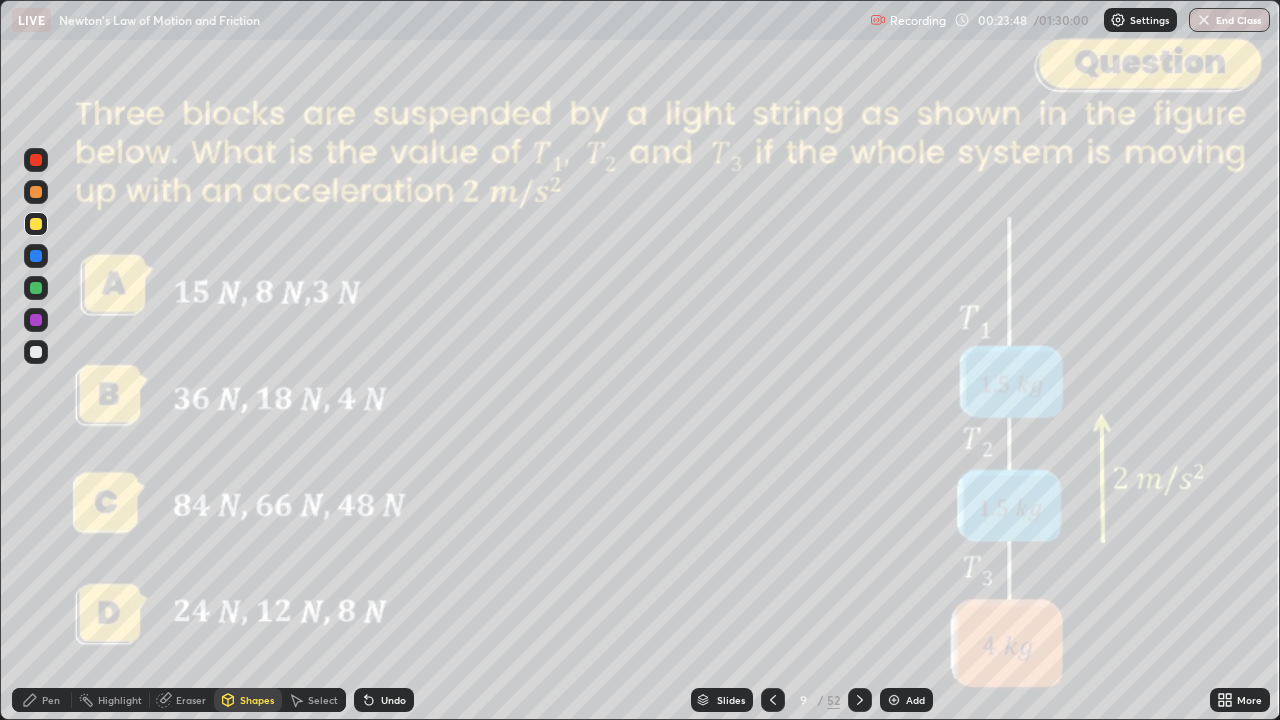 click at bounding box center (36, 160) 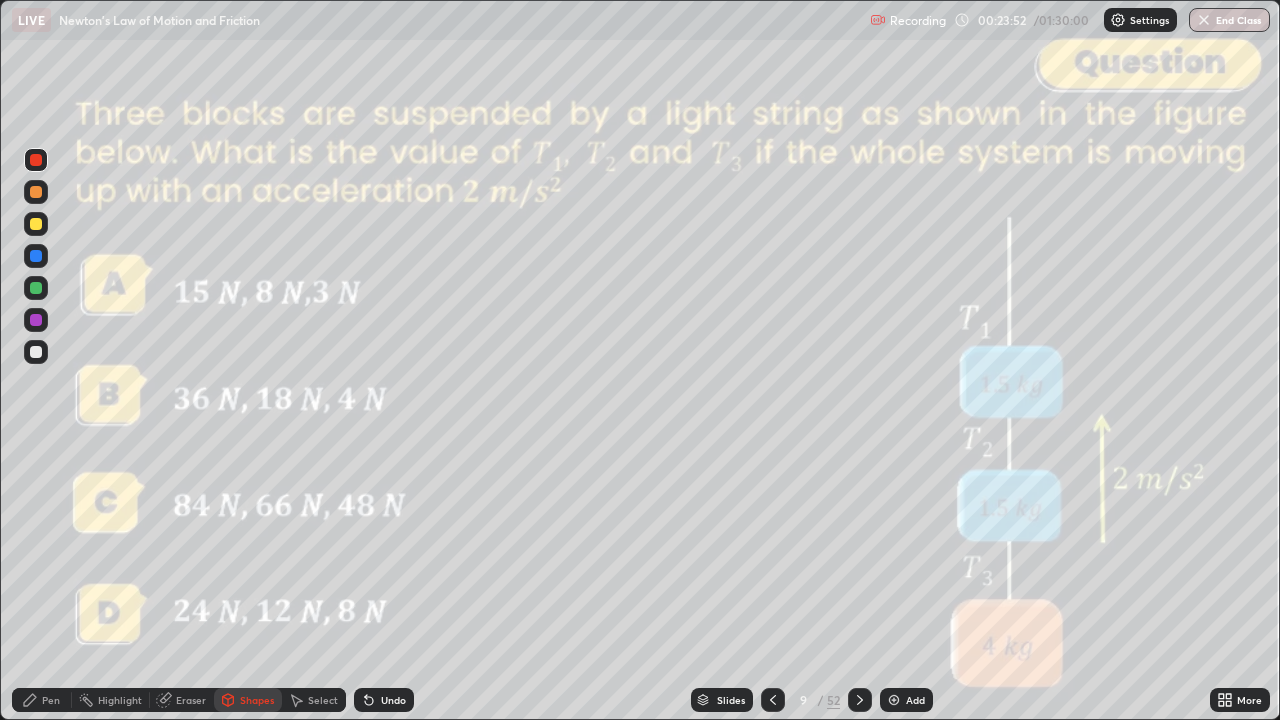 click on "Pen" at bounding box center (51, 700) 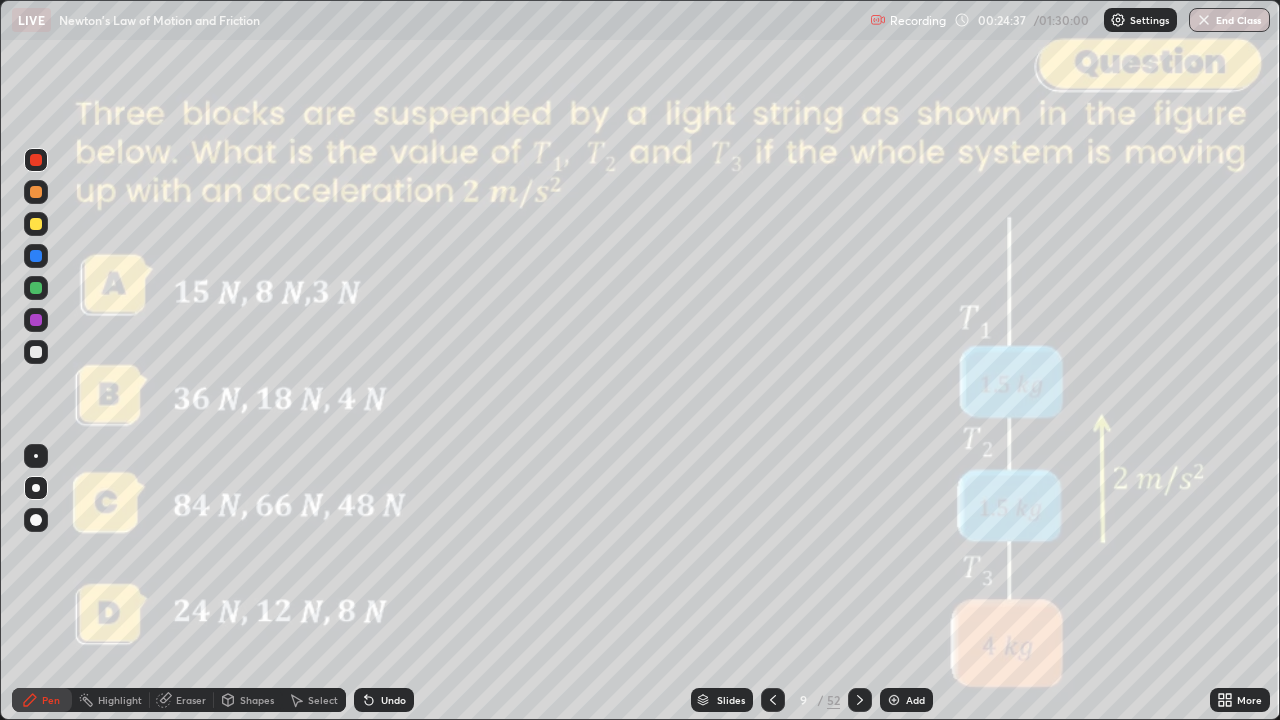 click 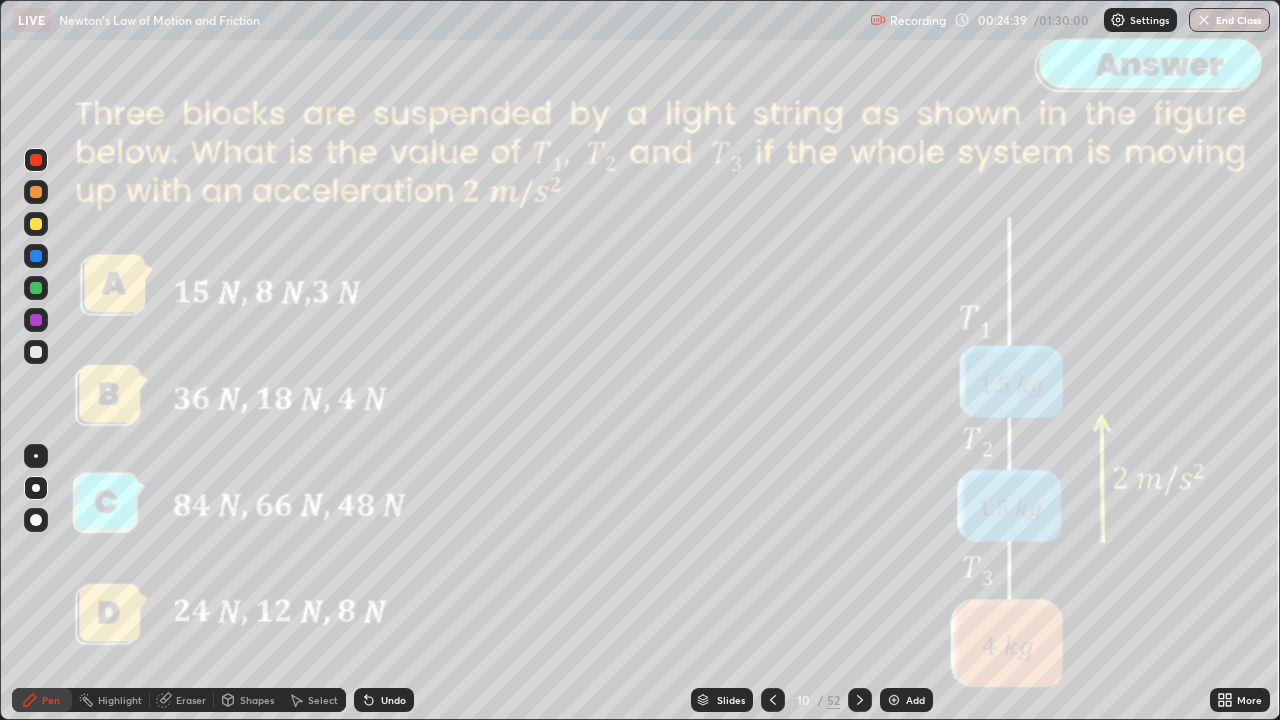 click 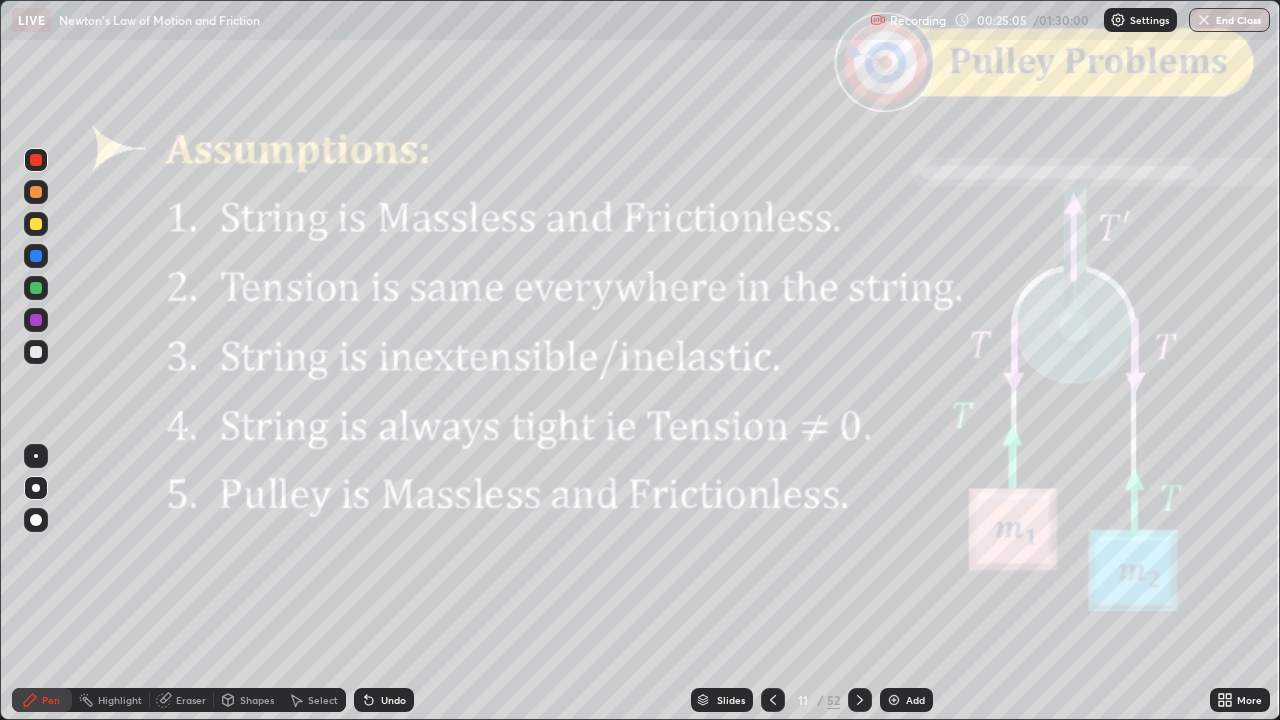 click on "Undo" at bounding box center [393, 700] 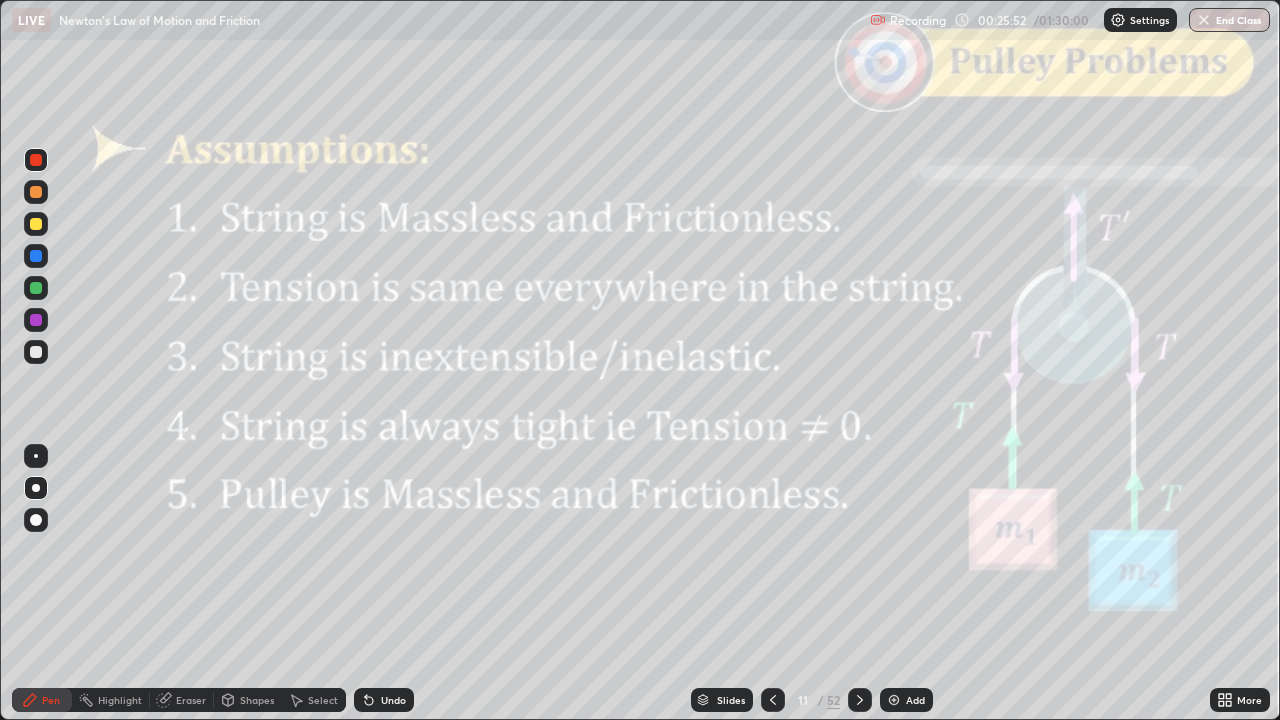 click on "Shapes" at bounding box center [257, 700] 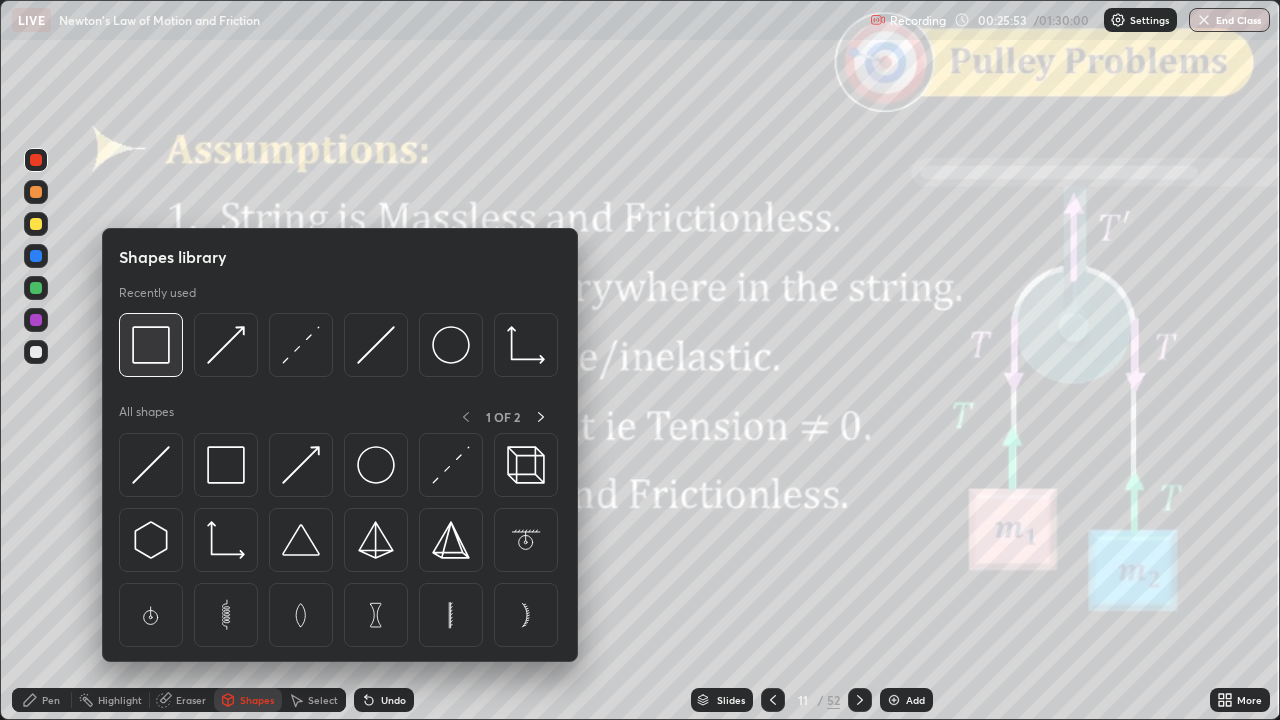 click at bounding box center (151, 345) 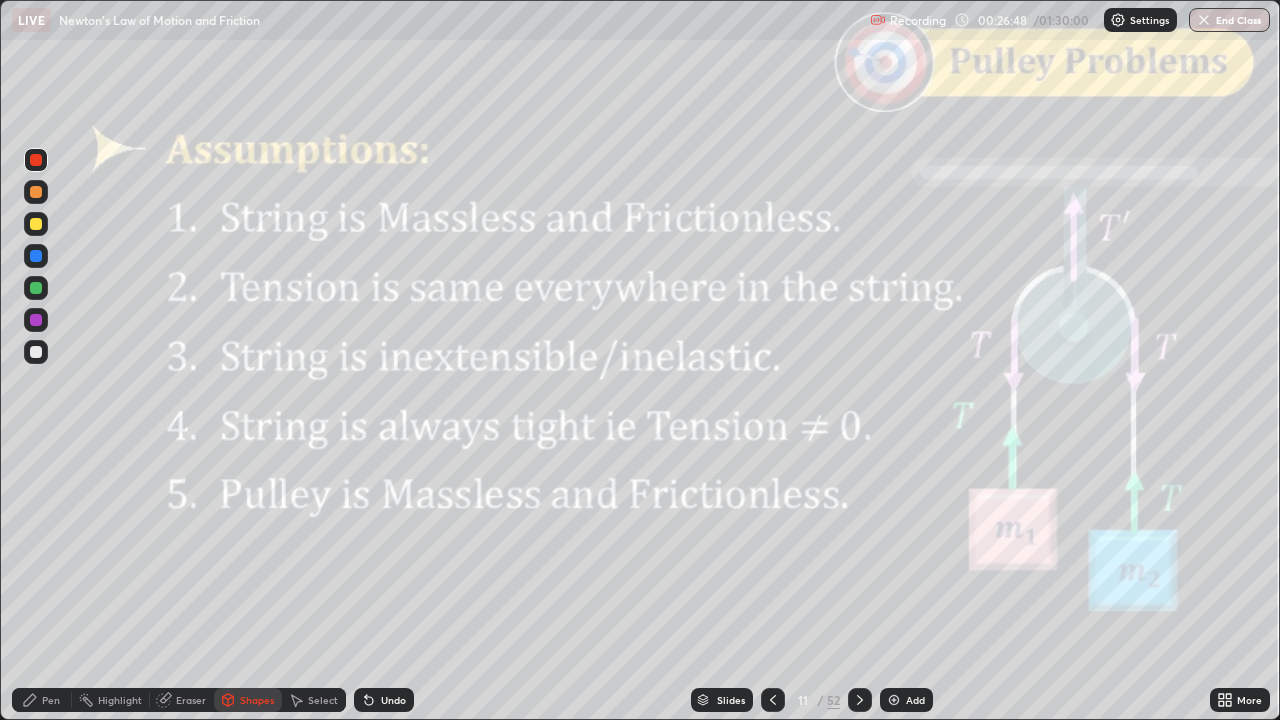 click on "Pen" at bounding box center [51, 700] 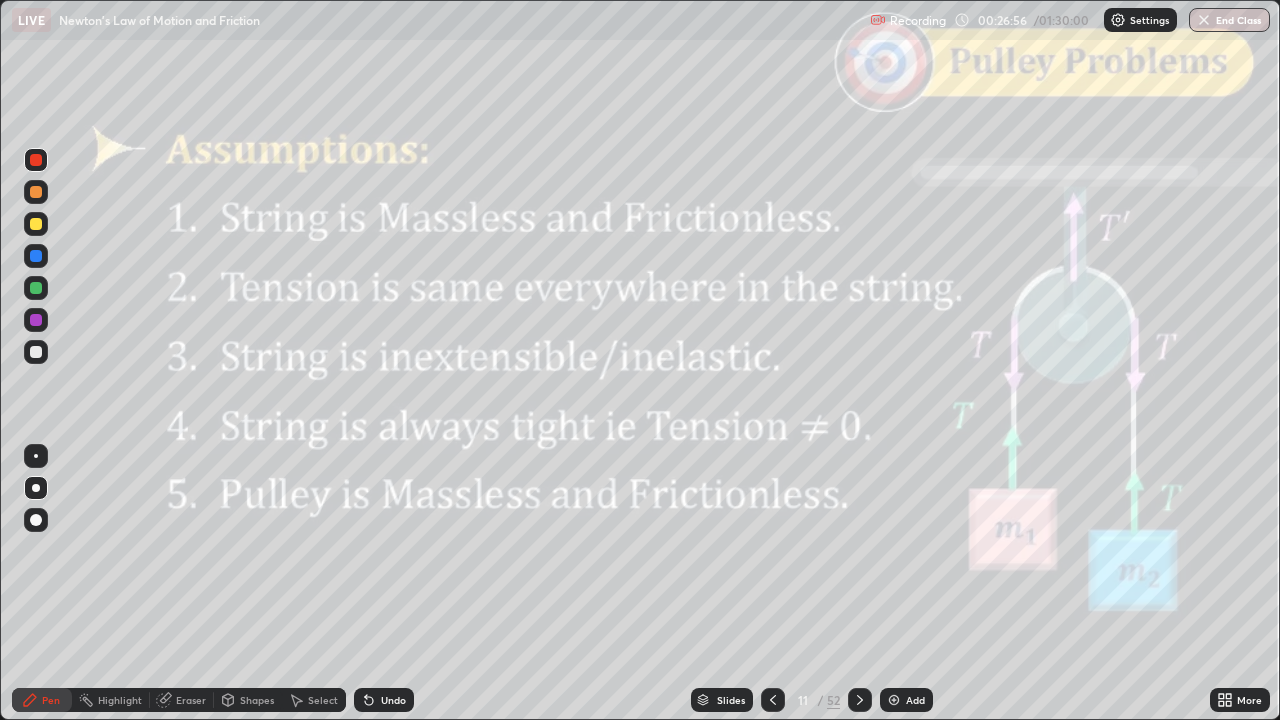 click on "Undo" at bounding box center [393, 700] 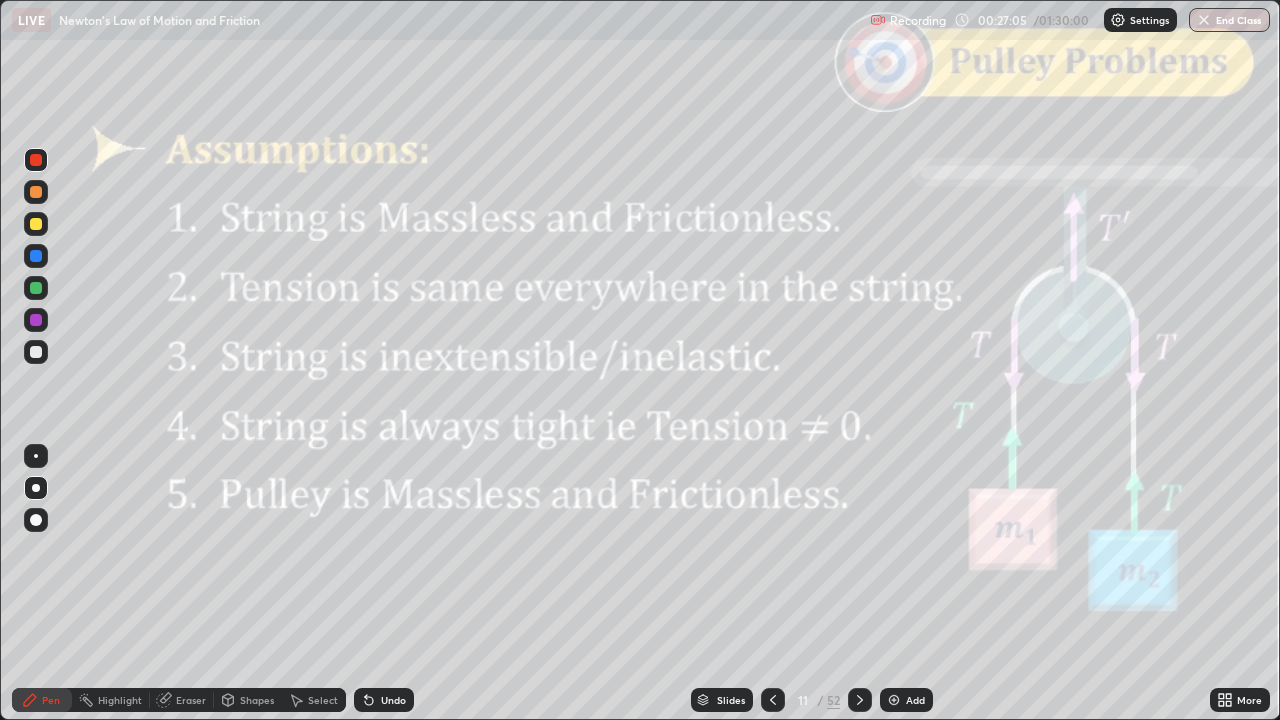 click 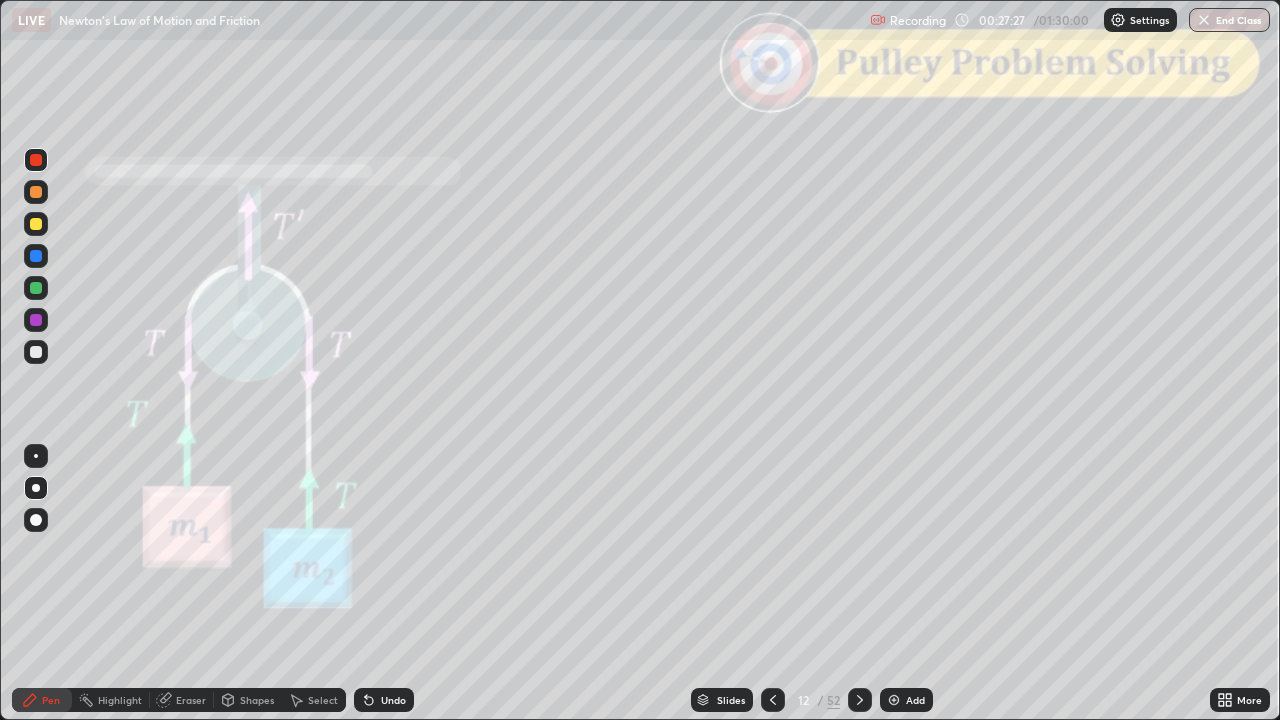 click at bounding box center (36, 352) 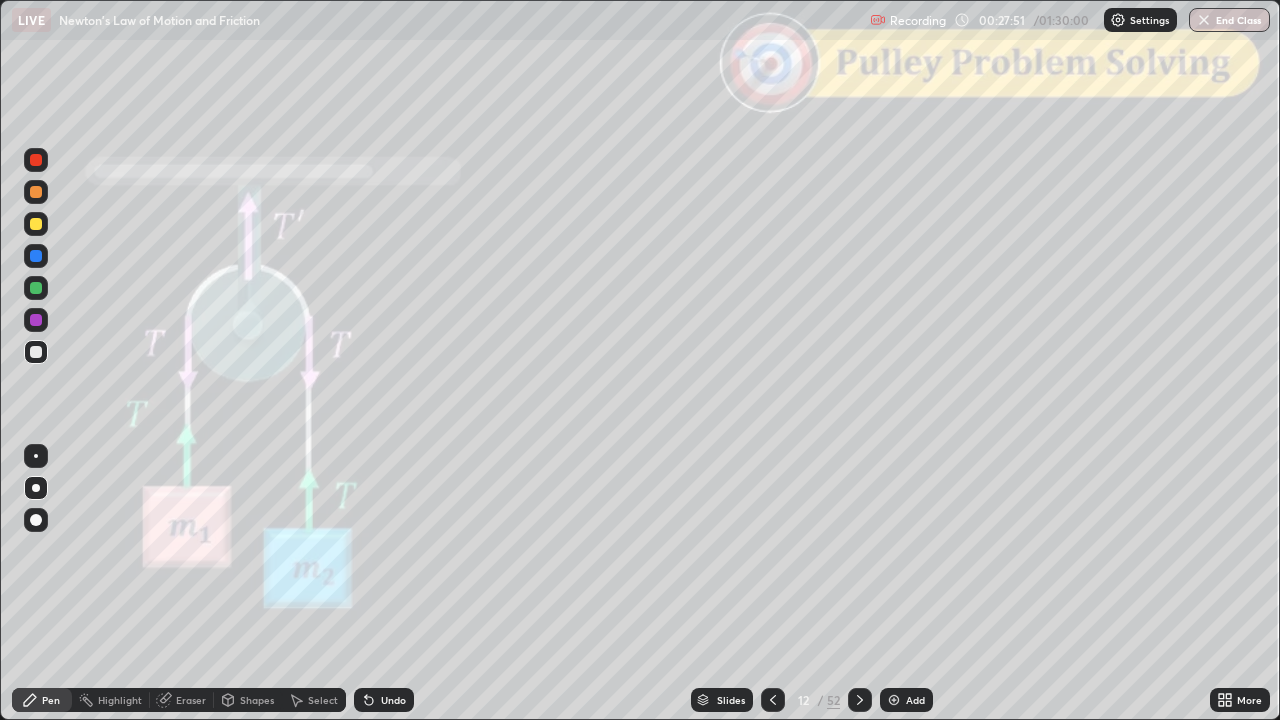 click at bounding box center (36, 160) 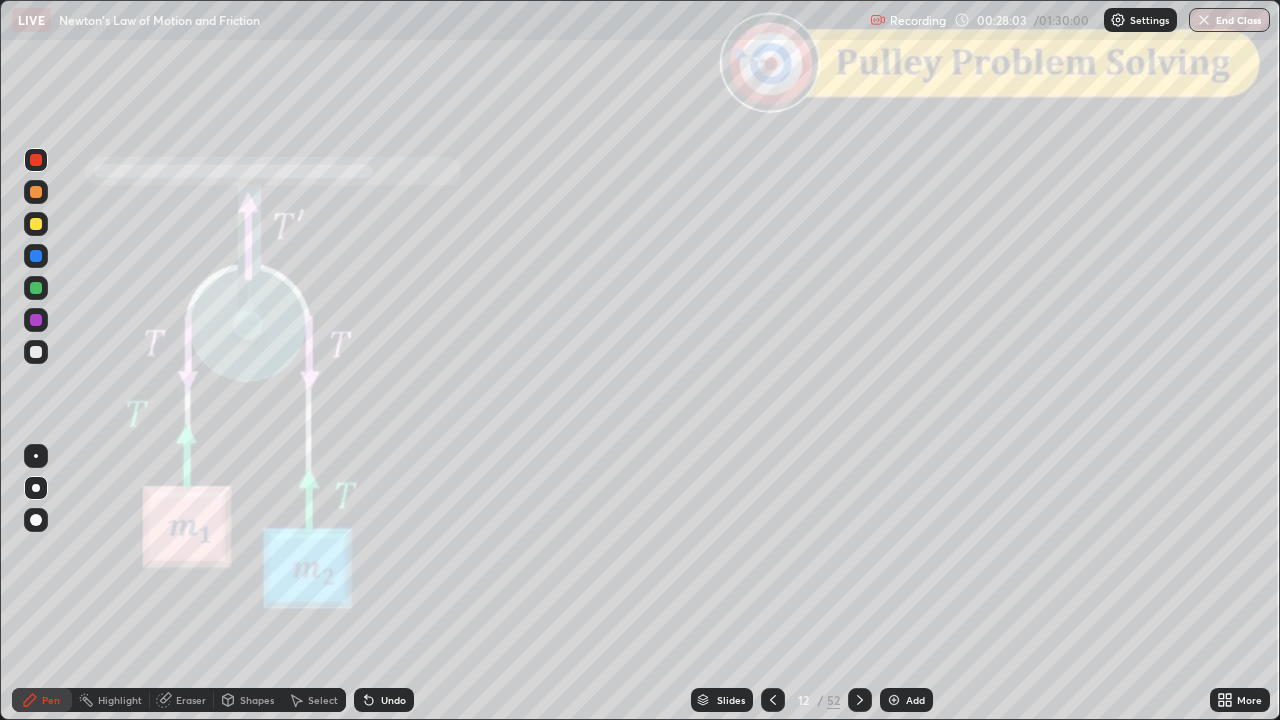 click on "Shapes" at bounding box center (257, 700) 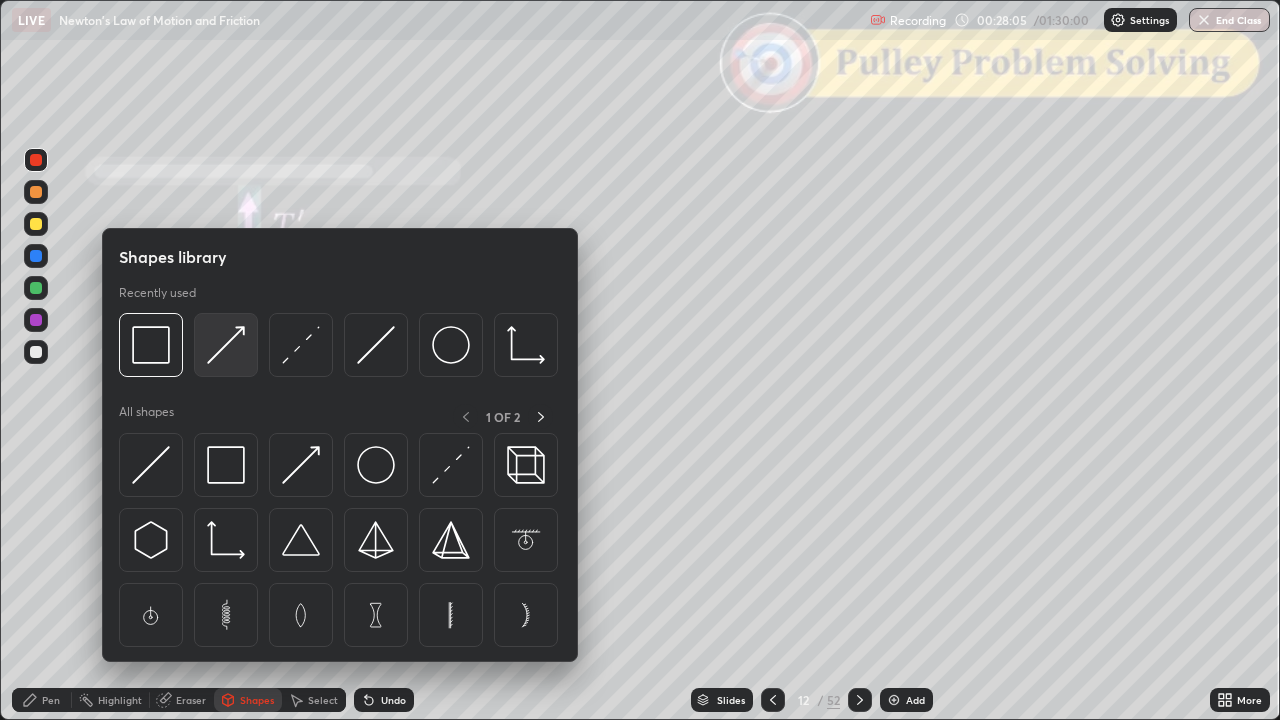 click at bounding box center (226, 345) 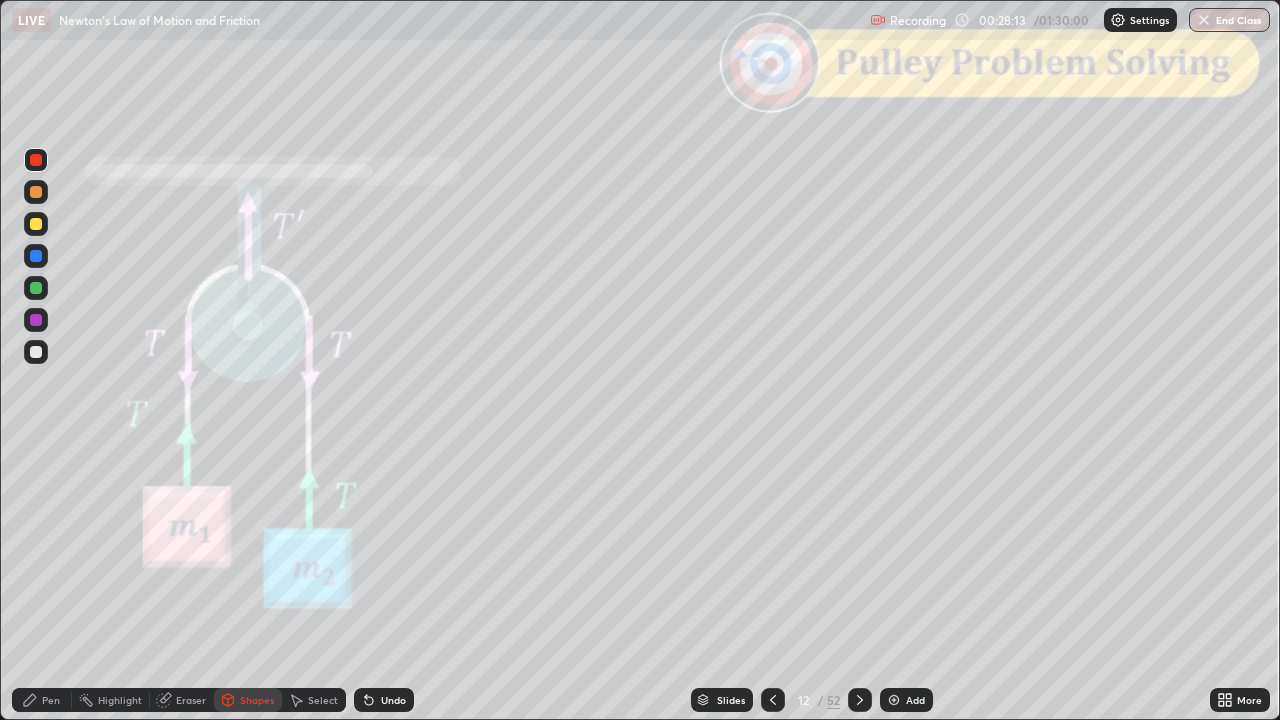 click on "Pen" at bounding box center [42, 700] 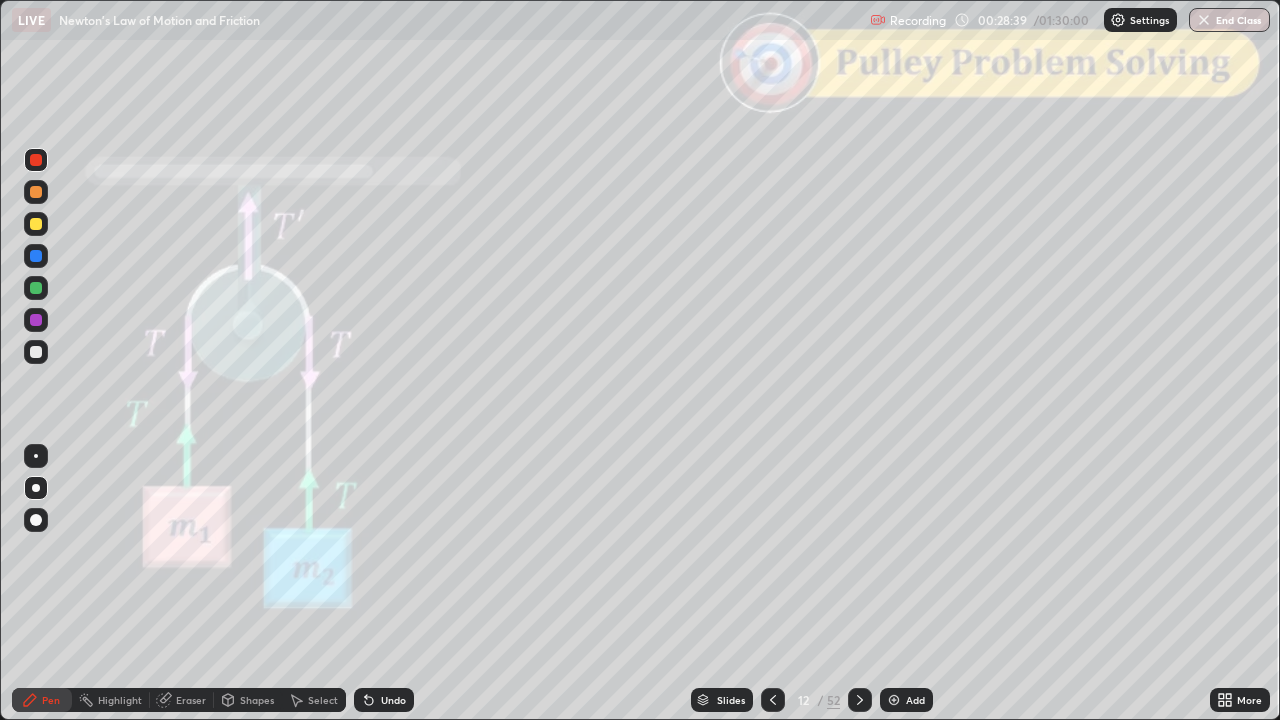 click 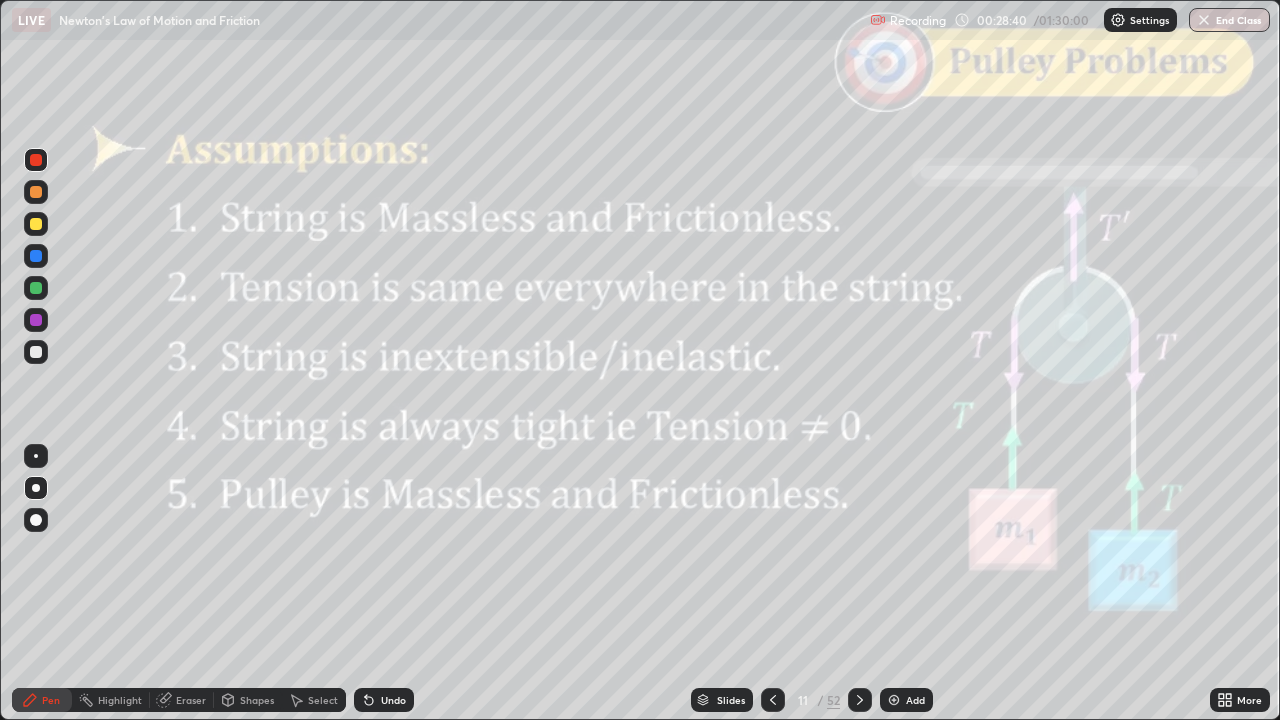 click 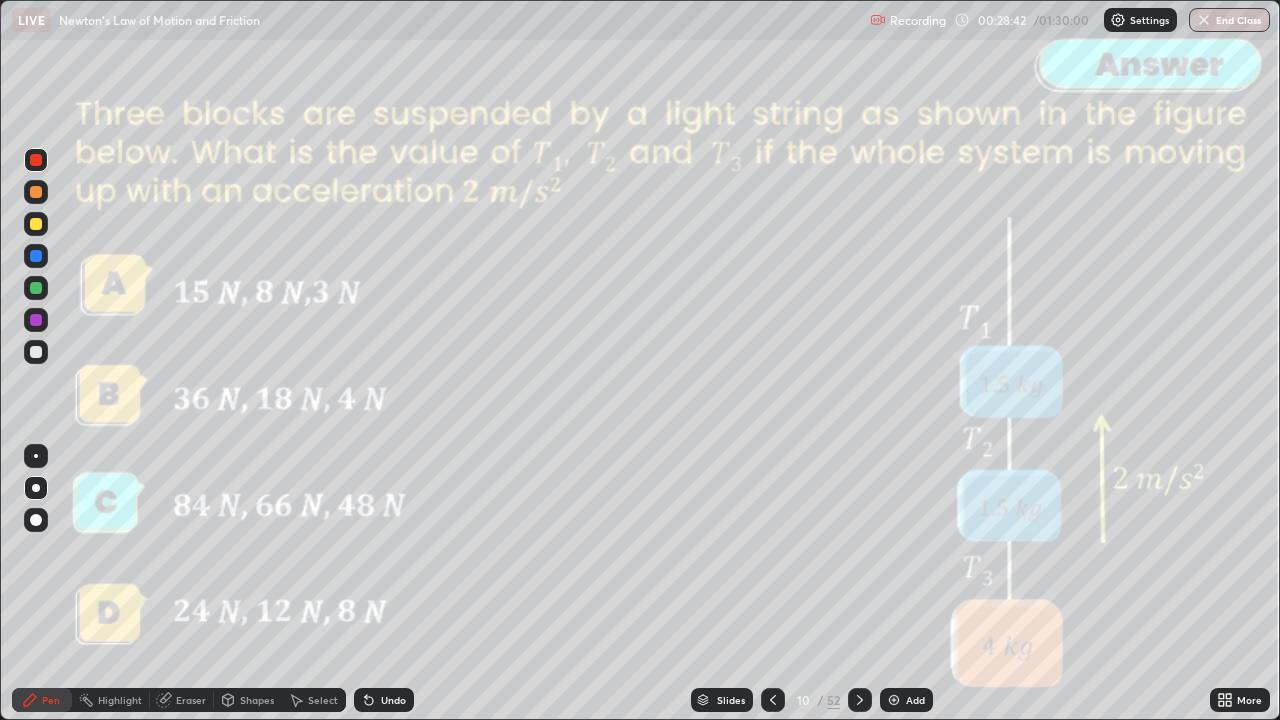 click 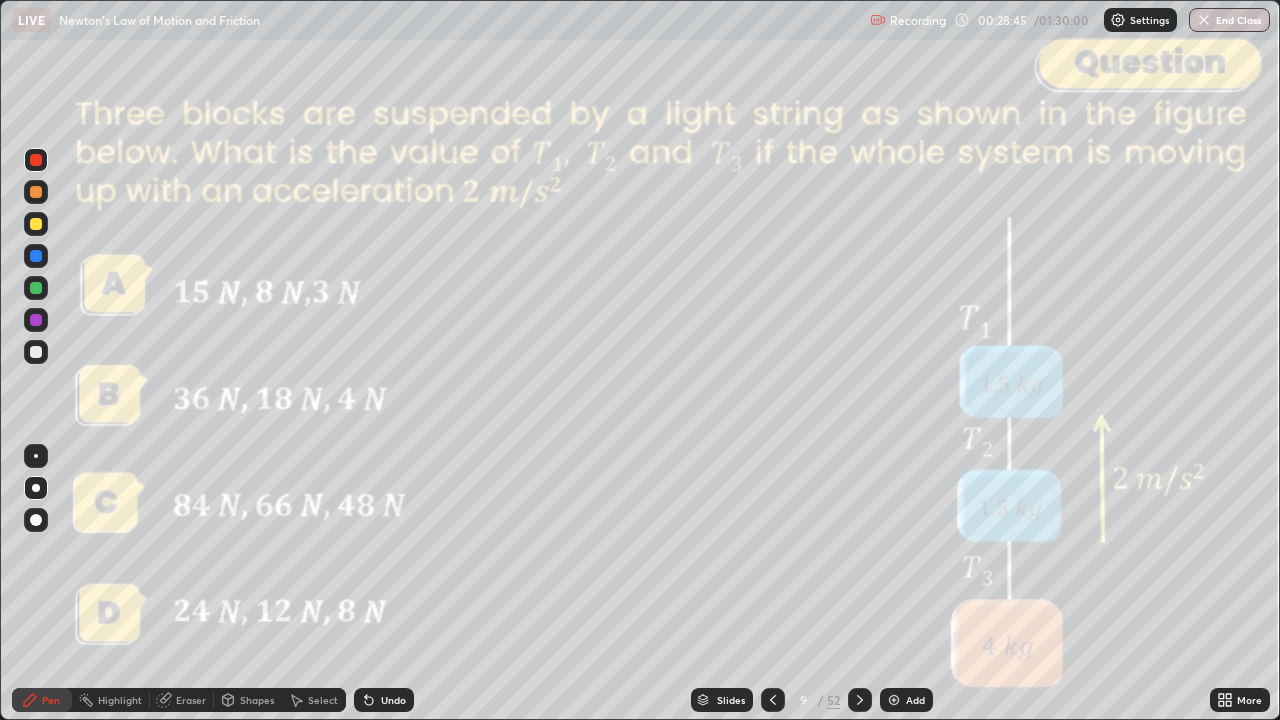 click 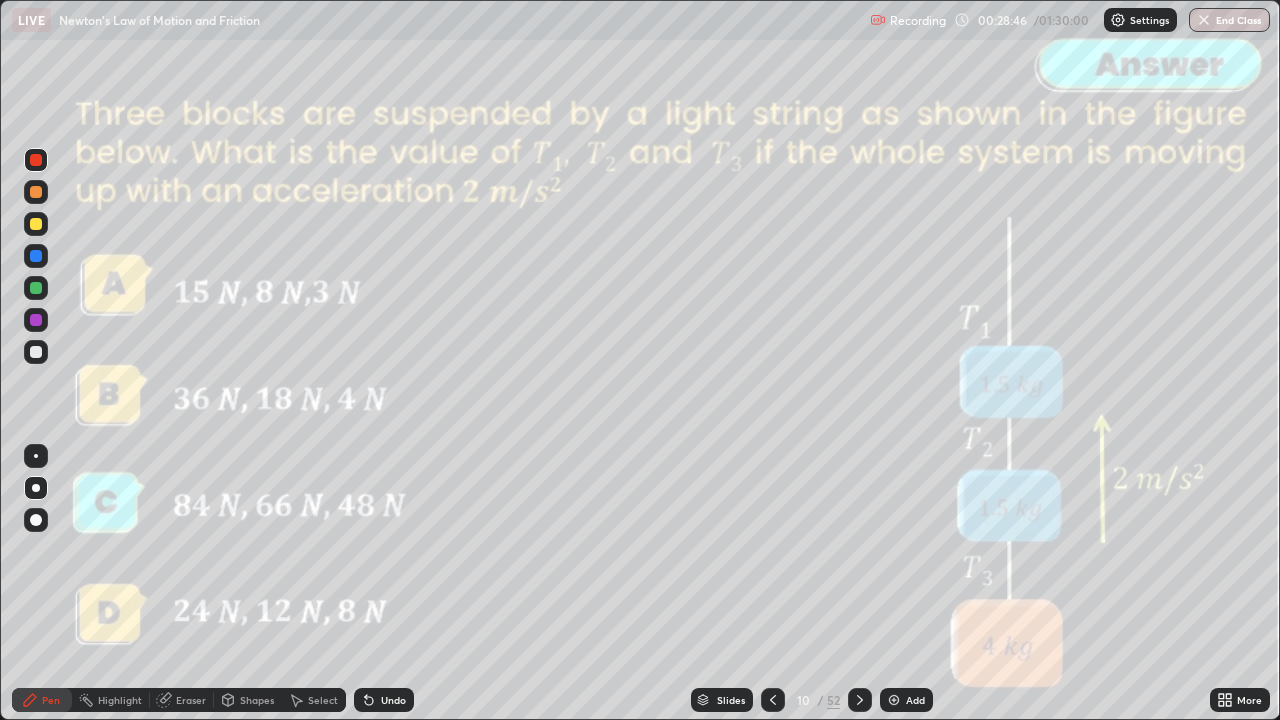 click 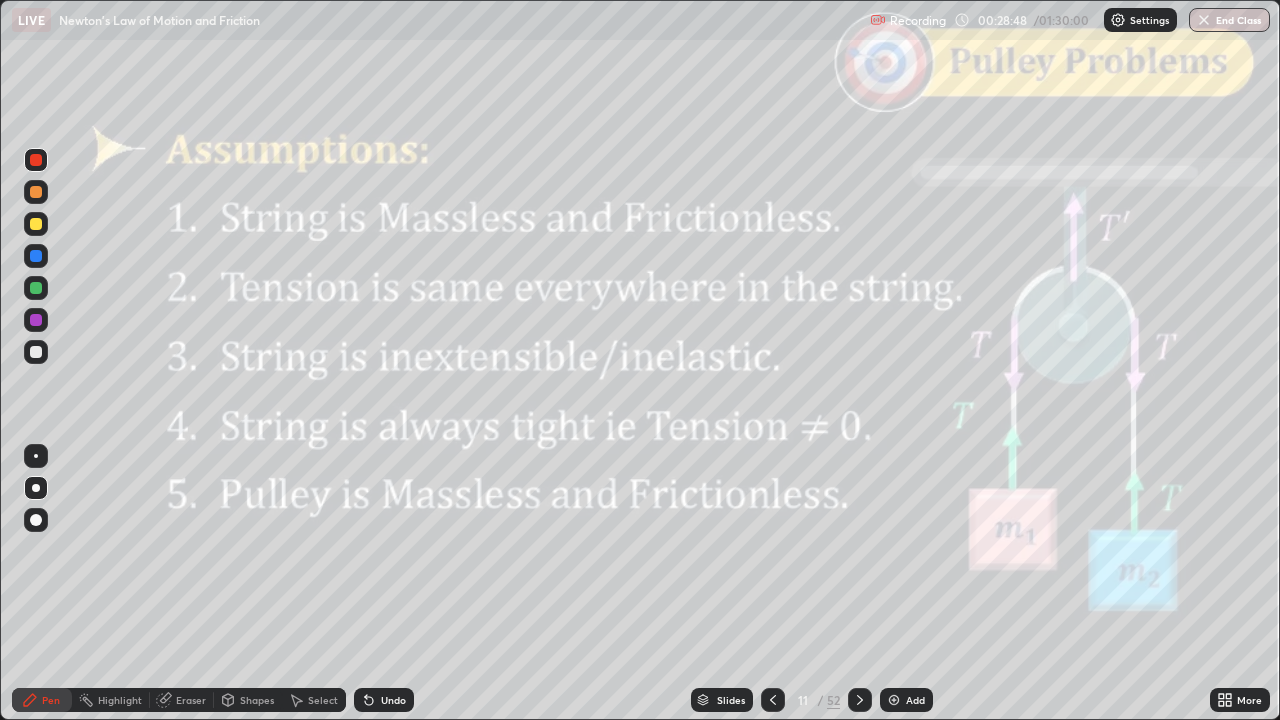 click 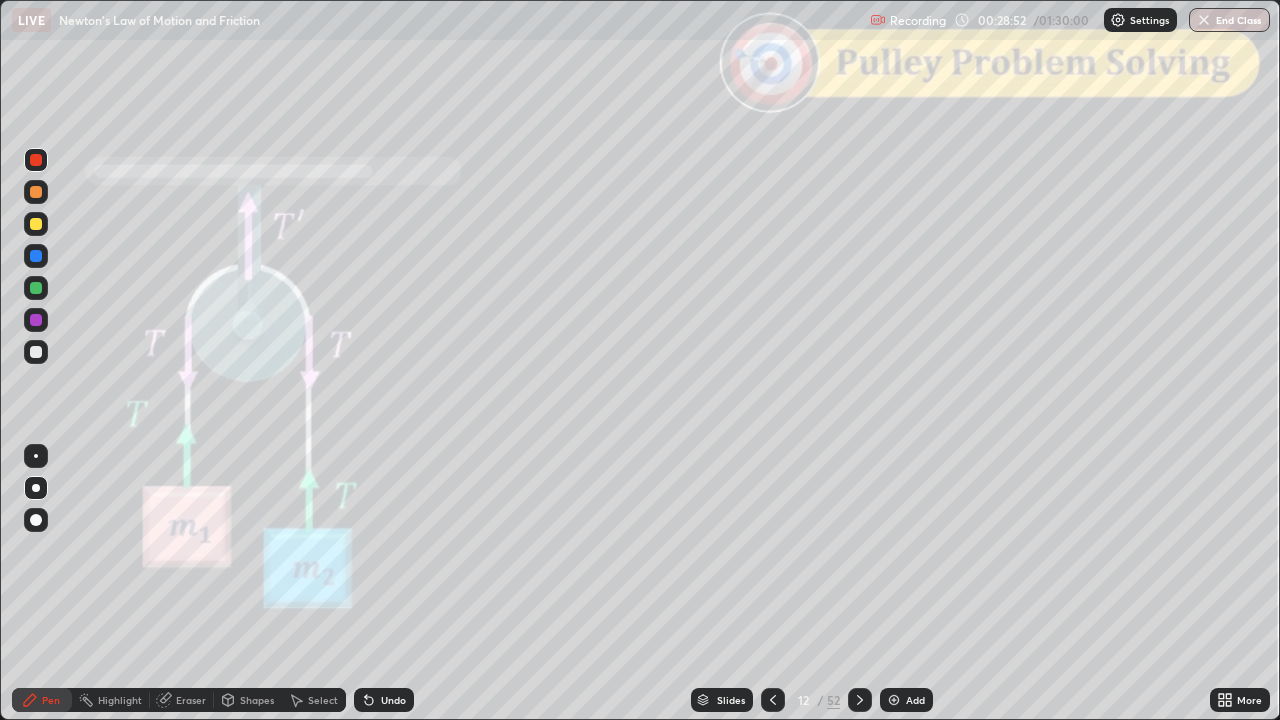 click on "Shapes" at bounding box center (257, 700) 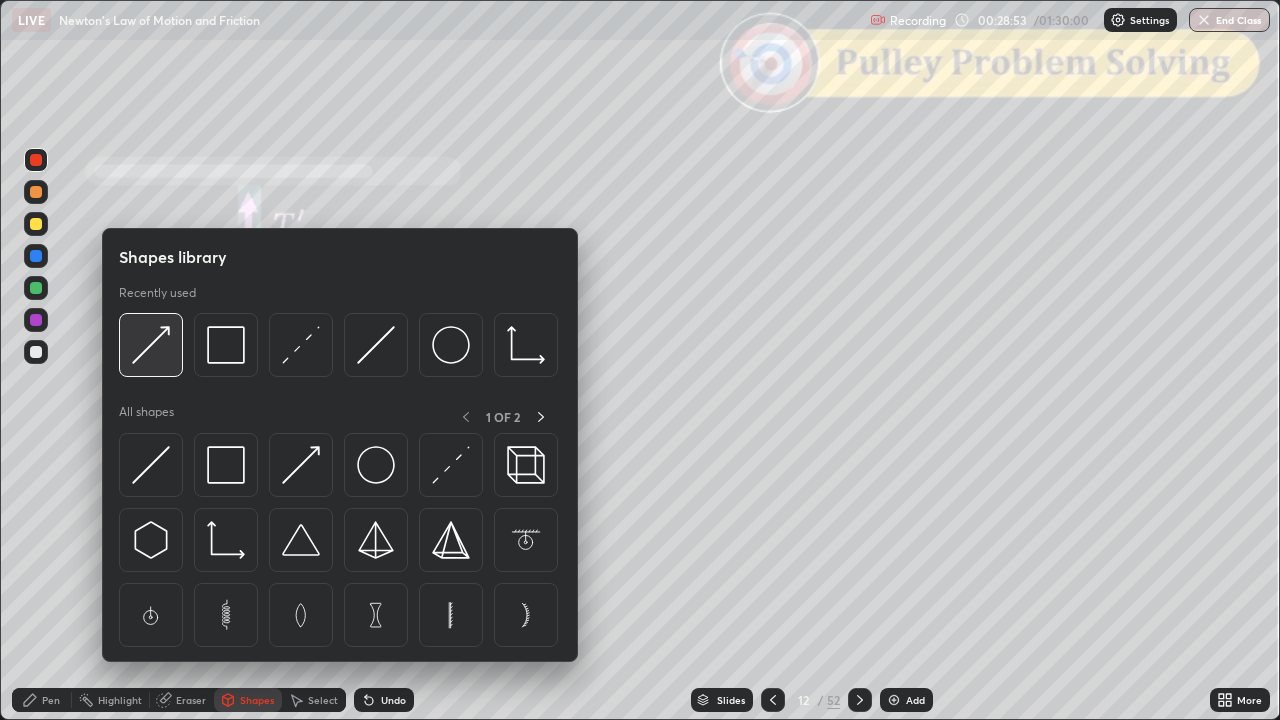 click at bounding box center (151, 345) 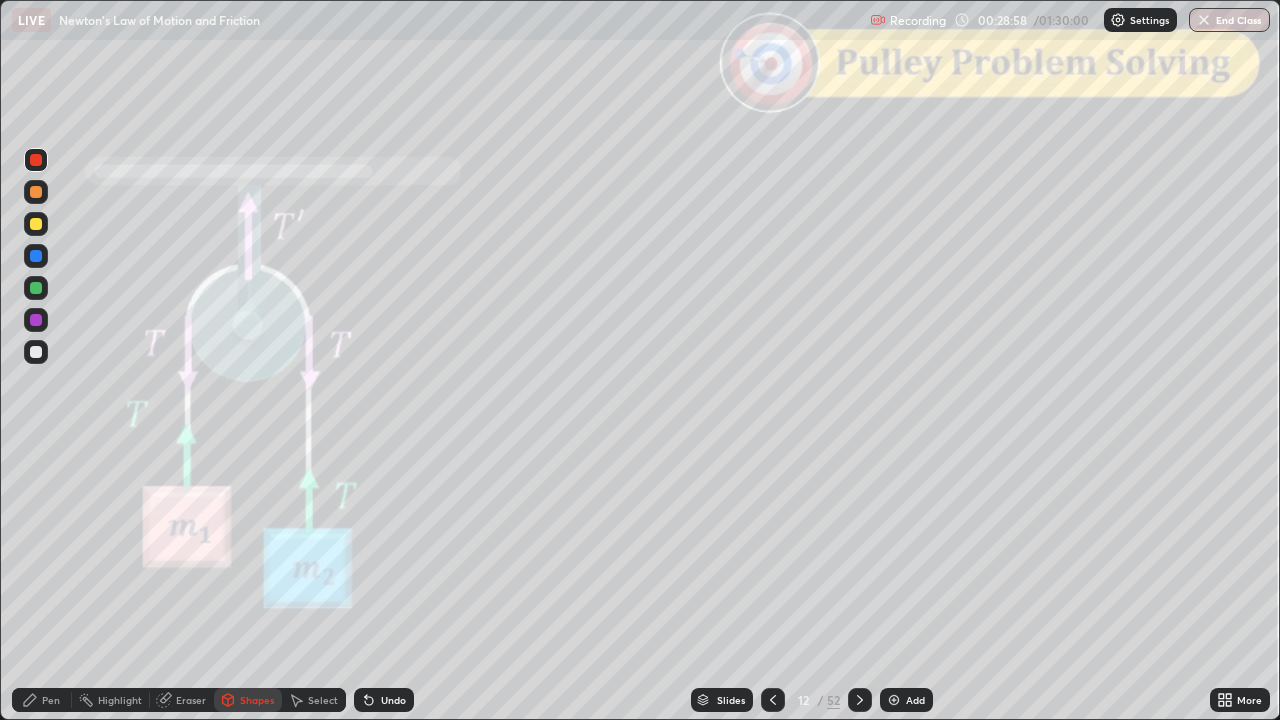 click on "Pen" at bounding box center [42, 700] 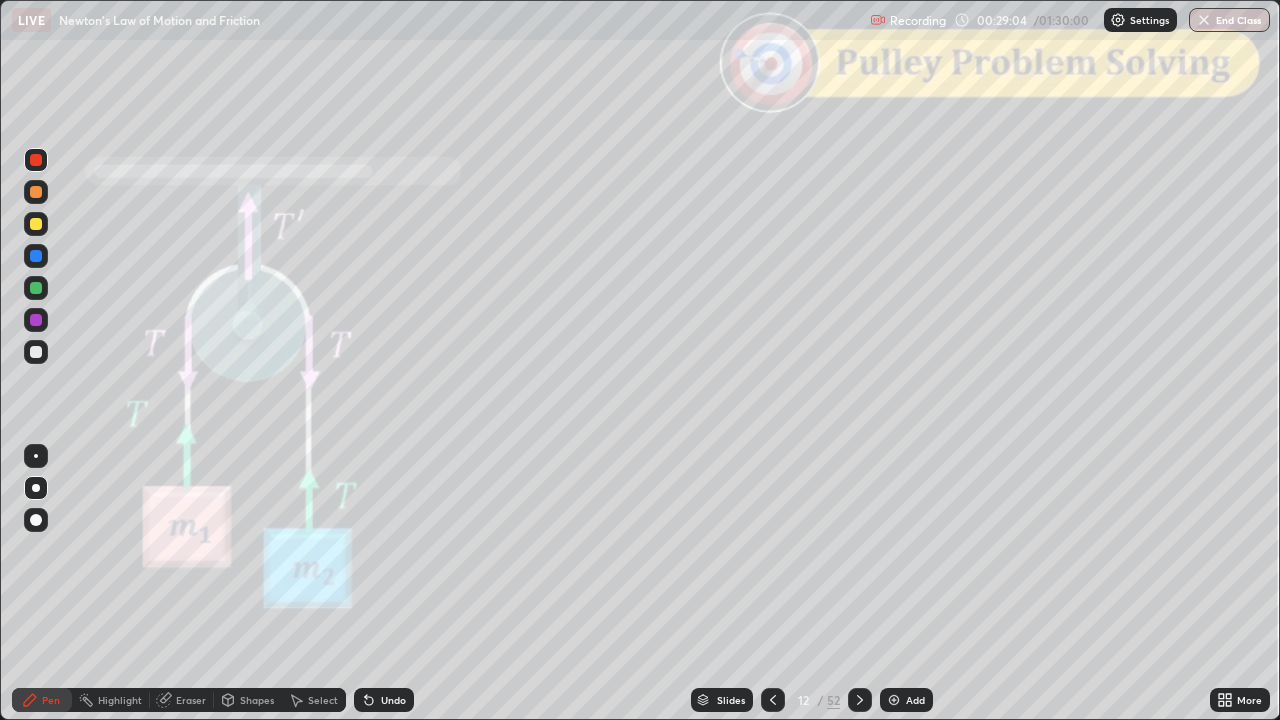click on "Shapes" at bounding box center [257, 700] 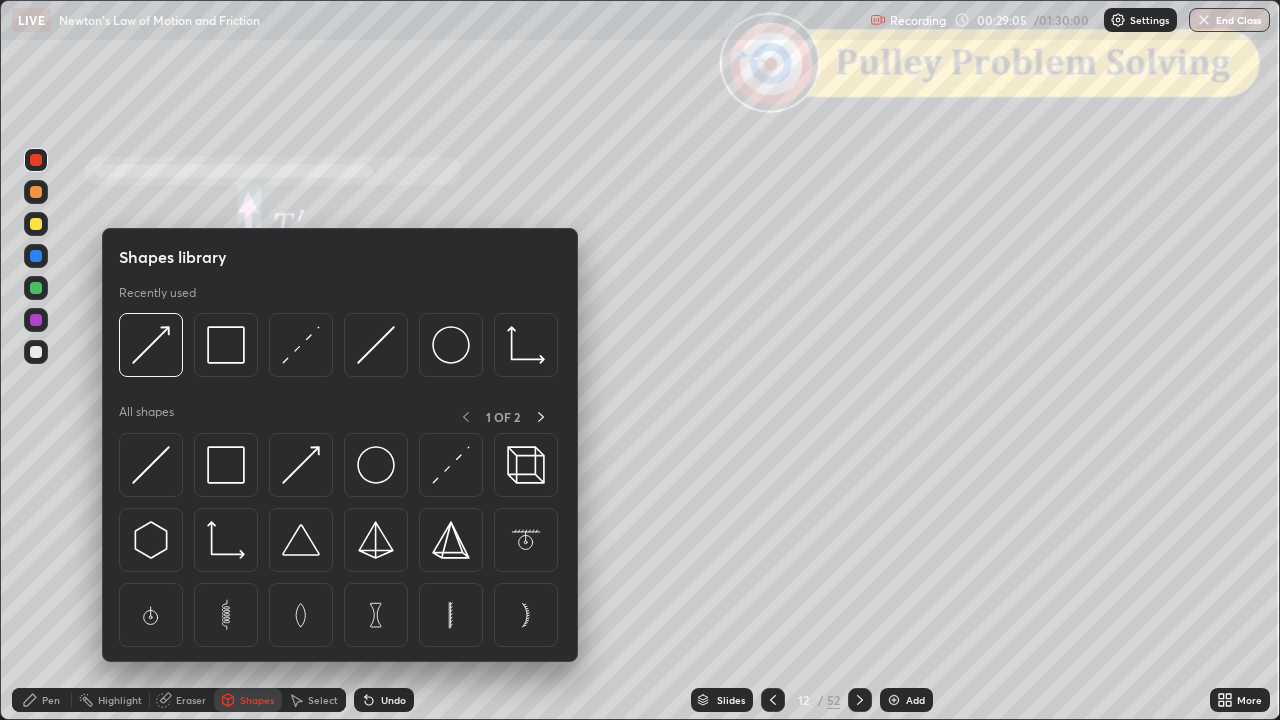 click at bounding box center [36, 412] 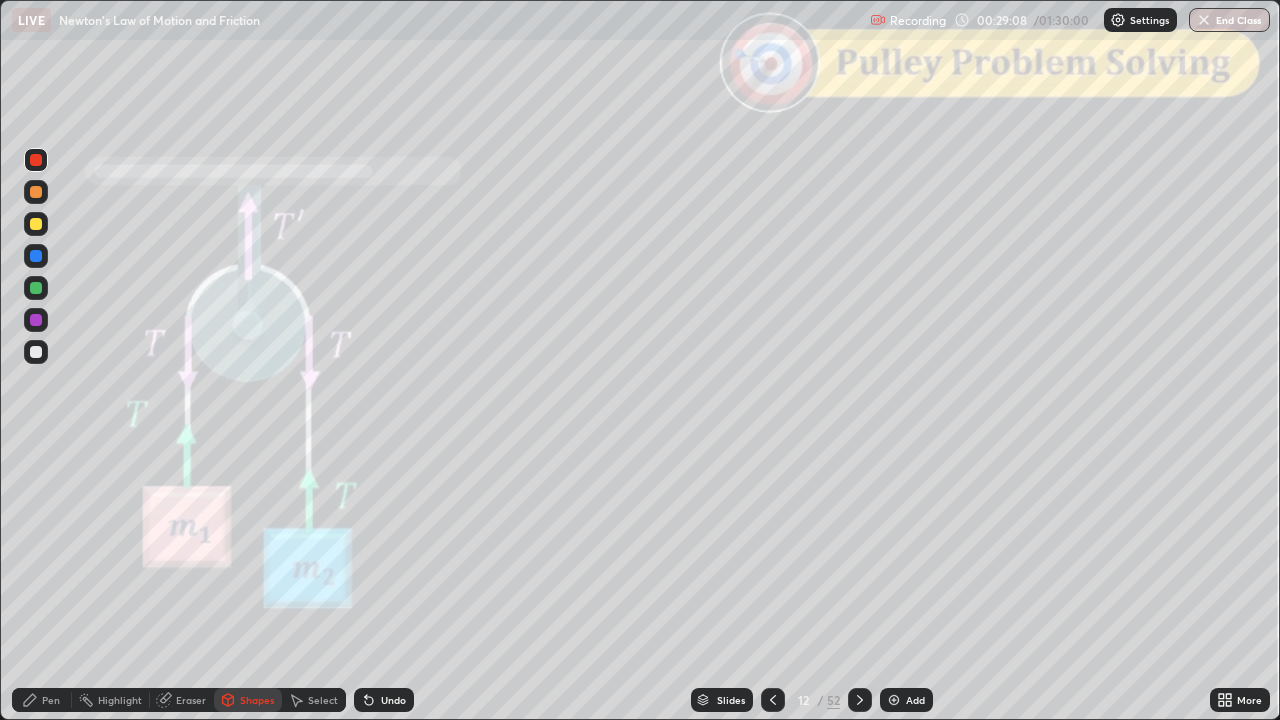 click on "Pen" at bounding box center [42, 700] 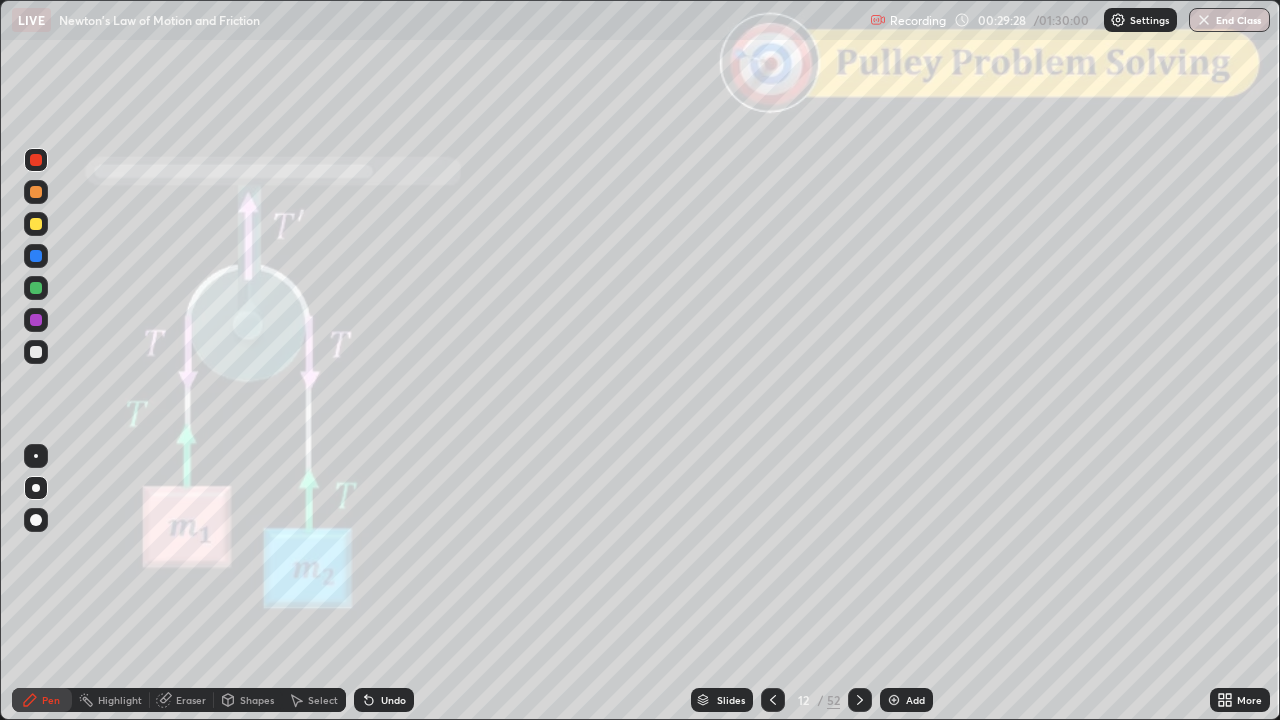 click at bounding box center [36, 352] 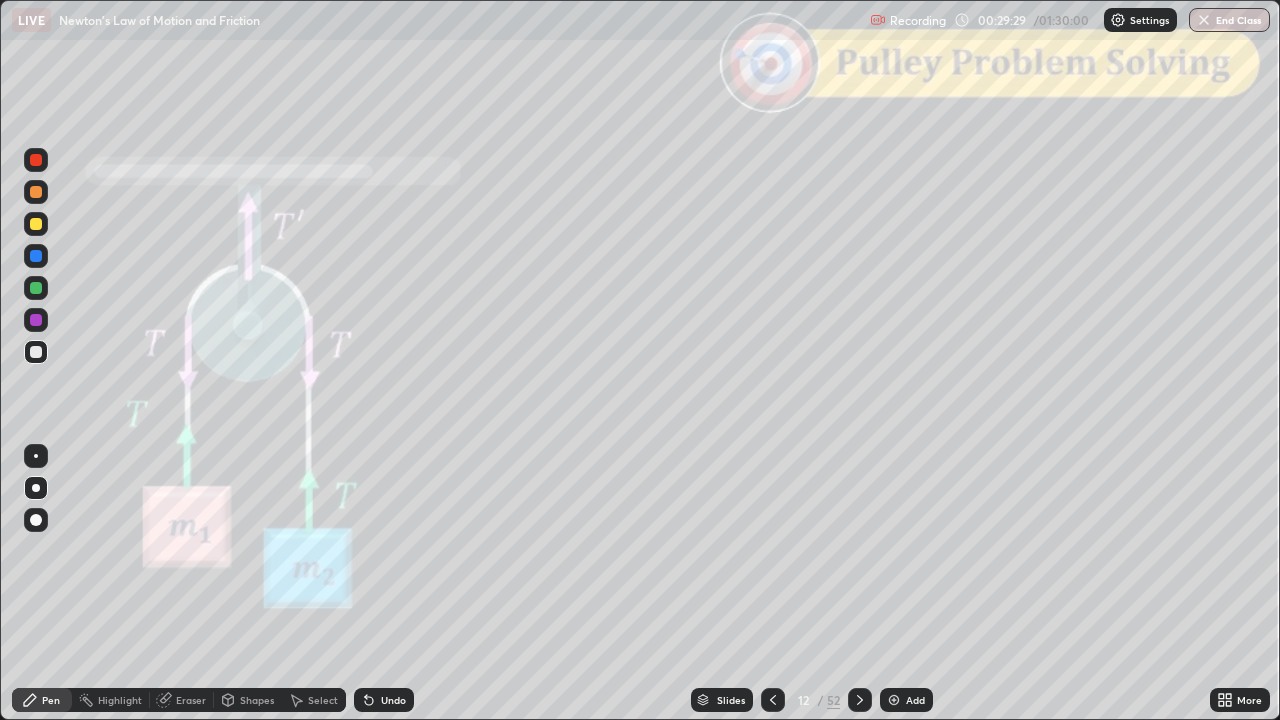 click at bounding box center (36, 224) 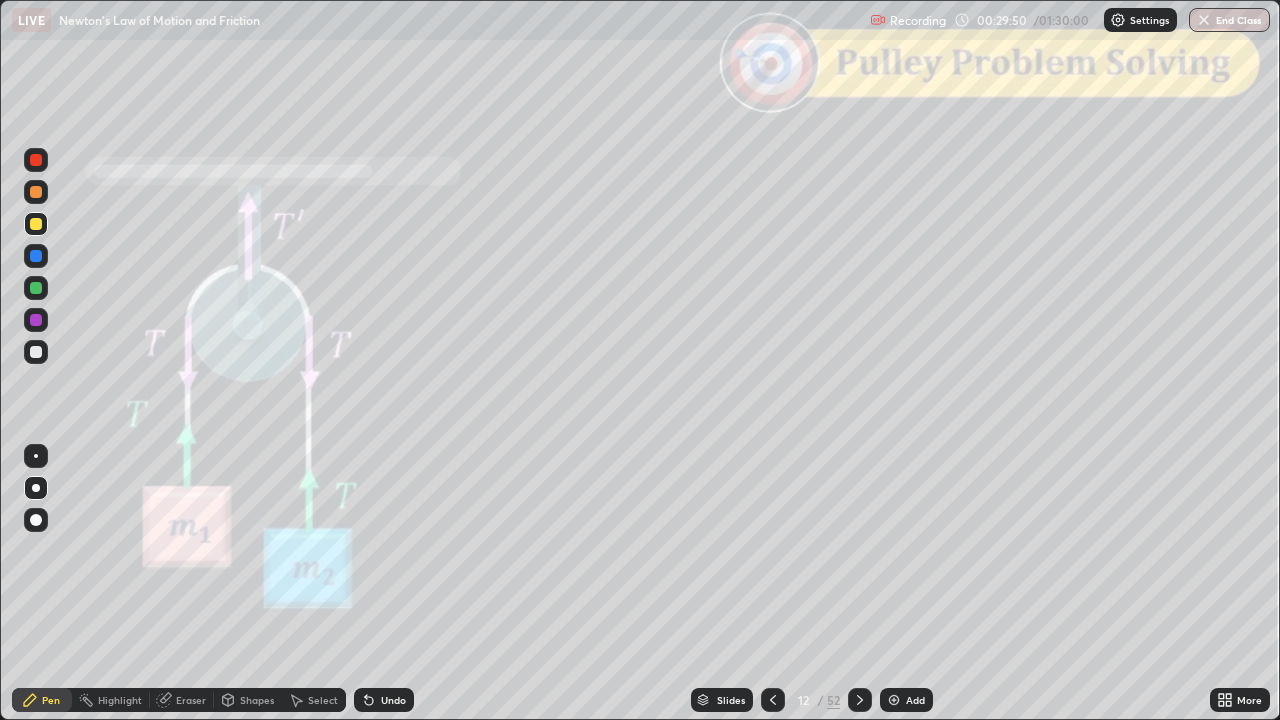 click on "Shapes" at bounding box center (257, 700) 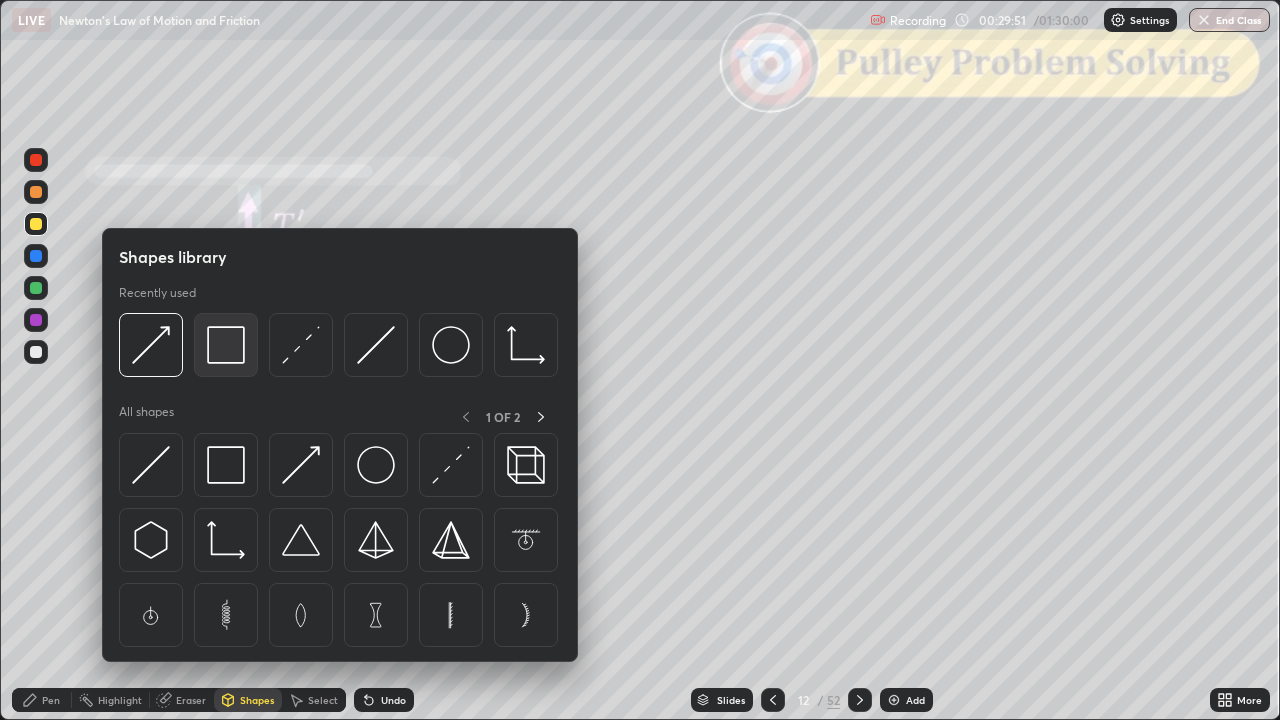 click at bounding box center [226, 345] 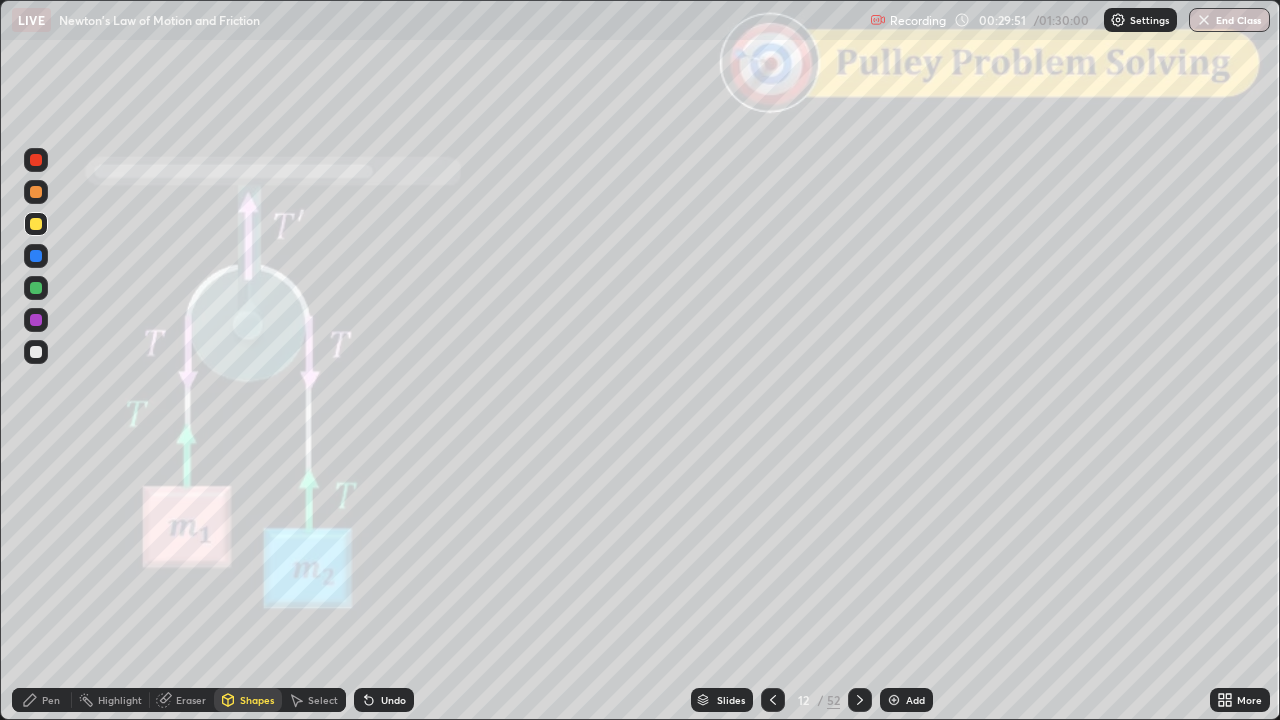click at bounding box center [36, 160] 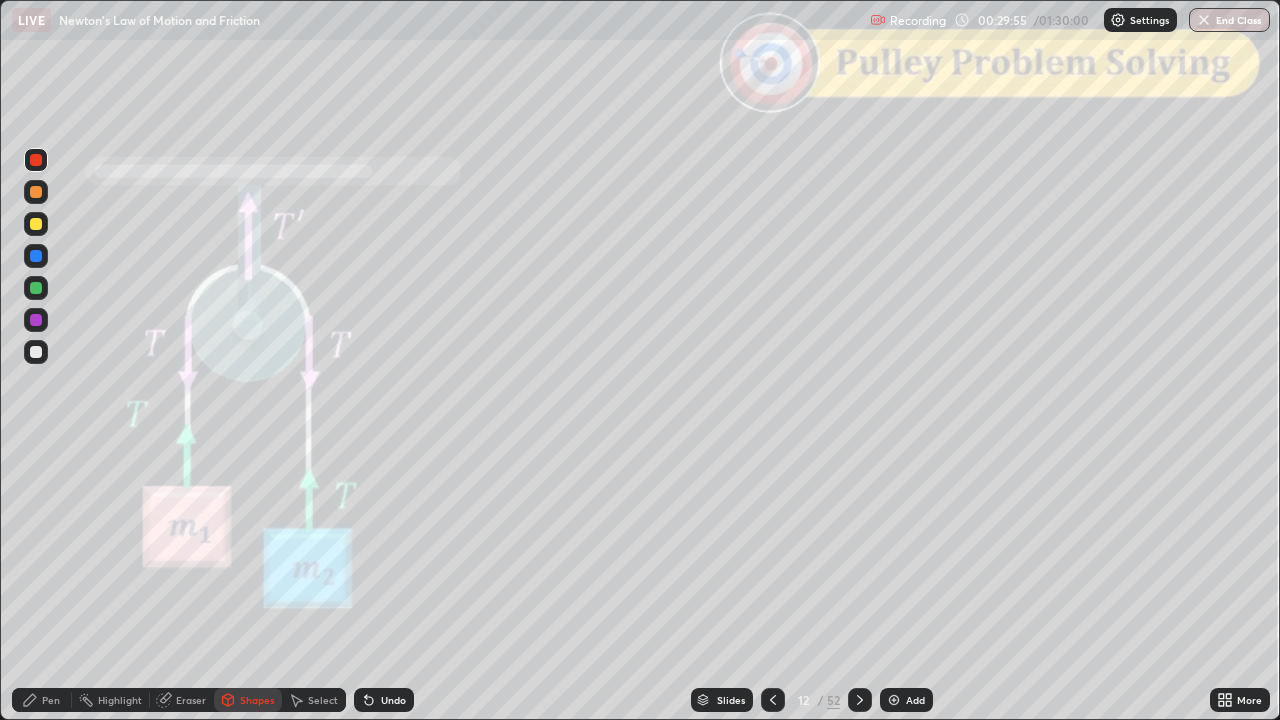 click on "Pen" at bounding box center (42, 700) 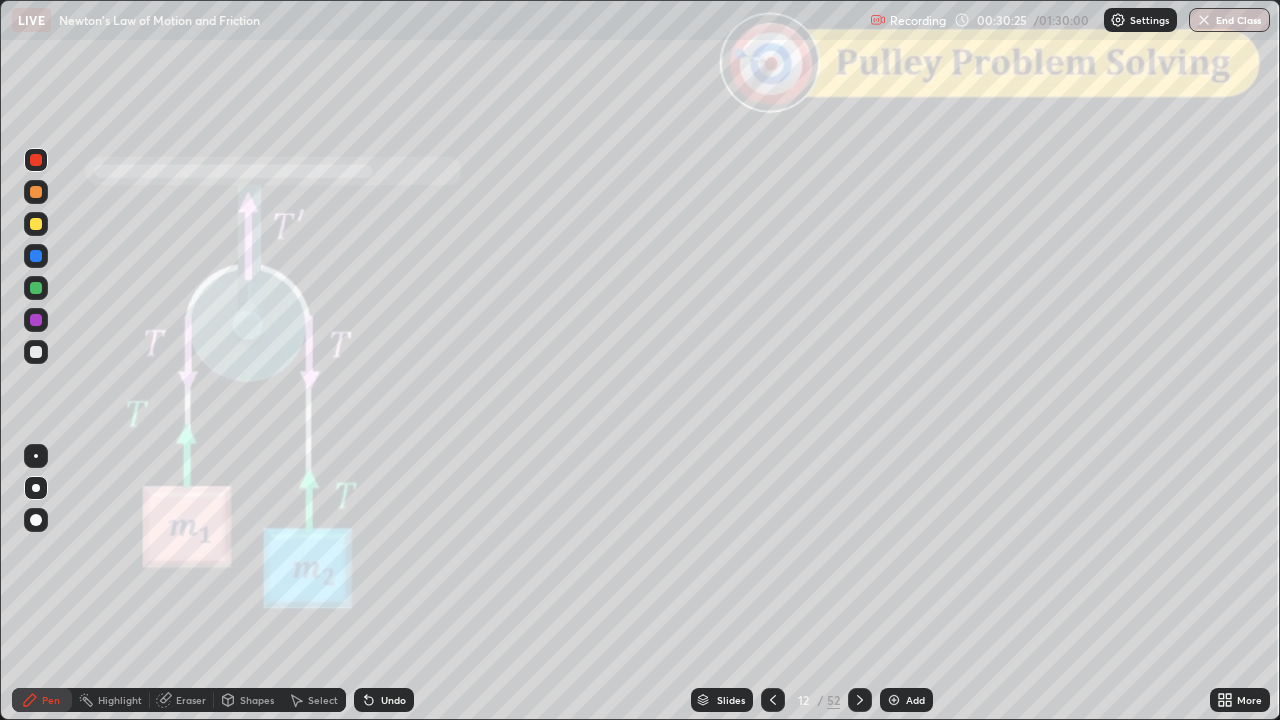 click at bounding box center [36, 256] 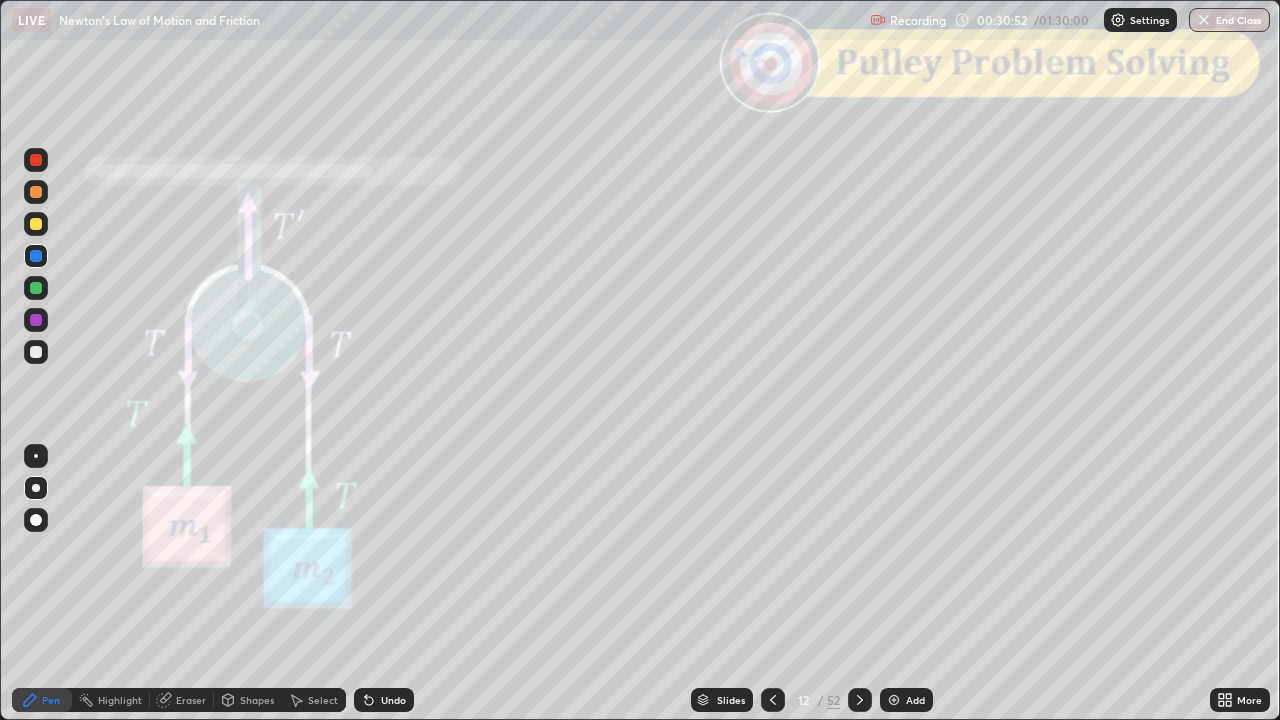 click on "Shapes" at bounding box center [257, 700] 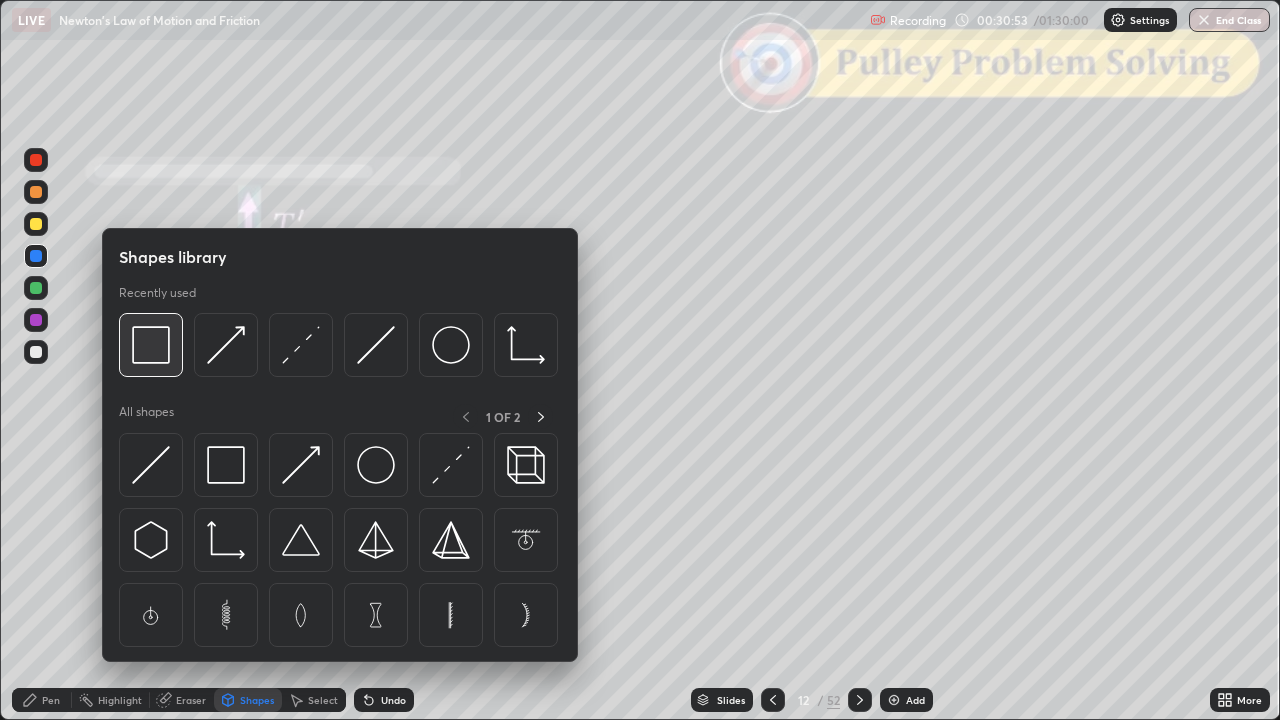 click at bounding box center [151, 345] 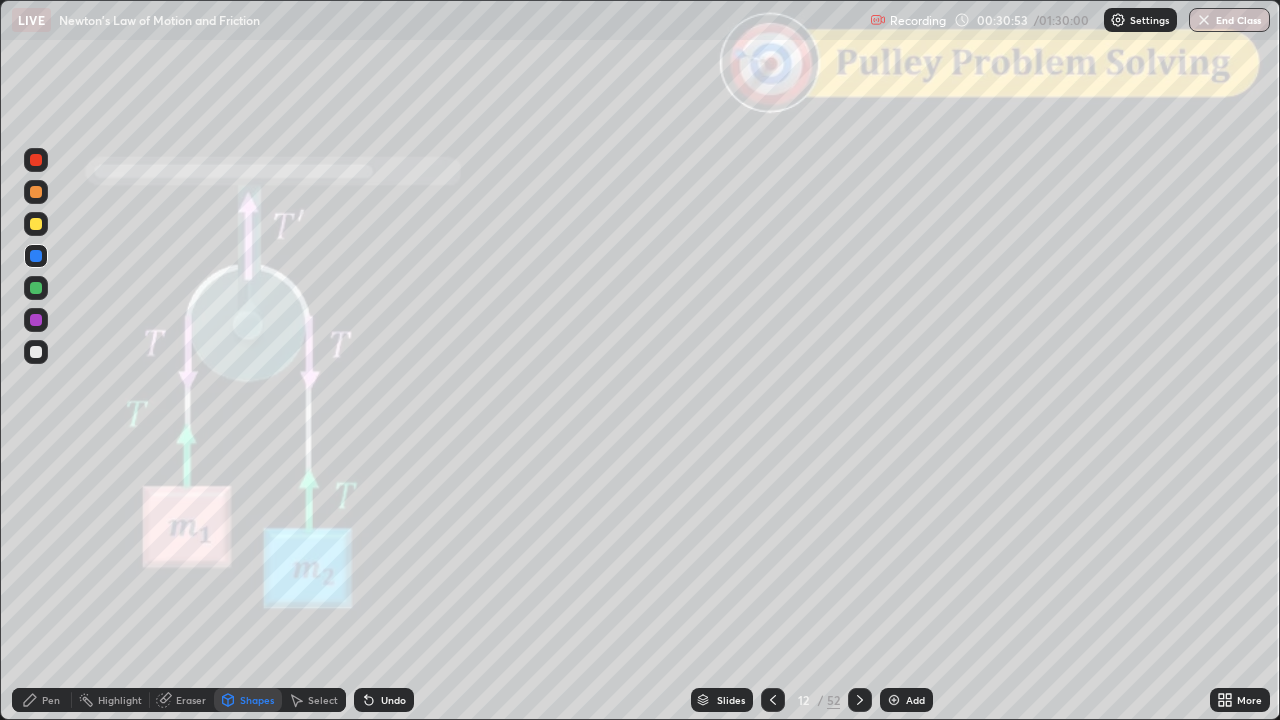 click at bounding box center [36, 160] 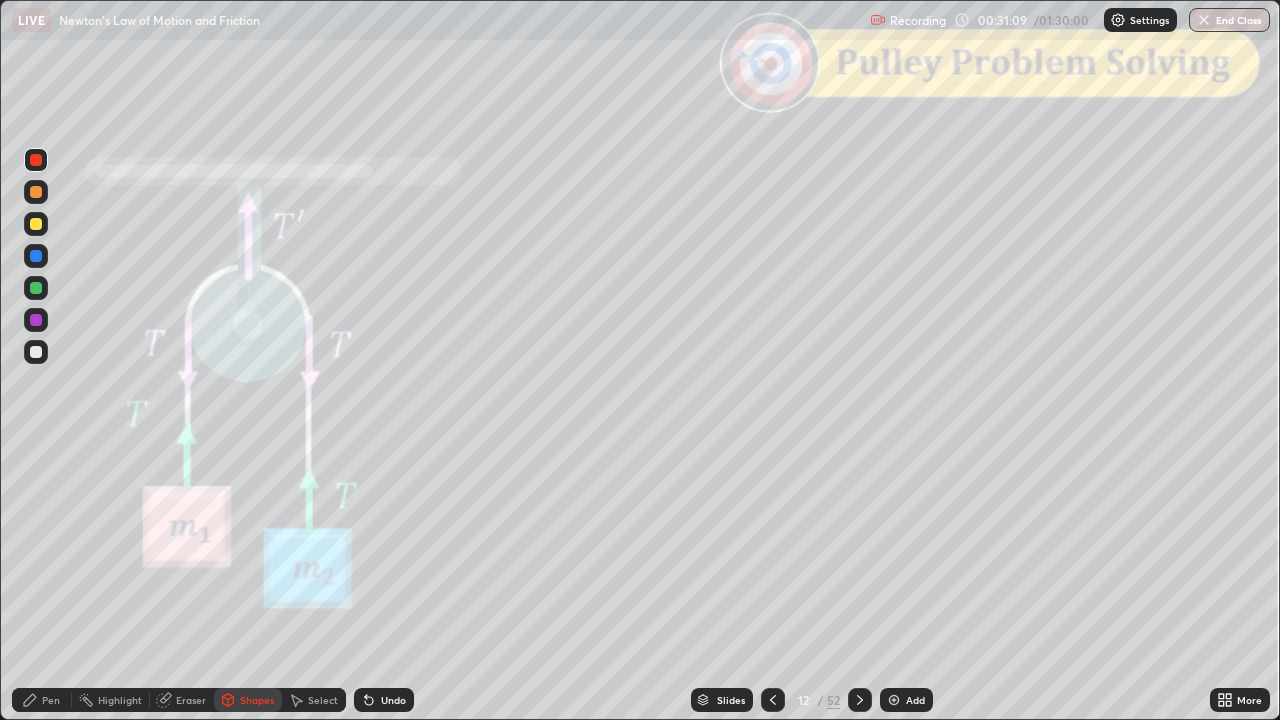 click at bounding box center (36, 320) 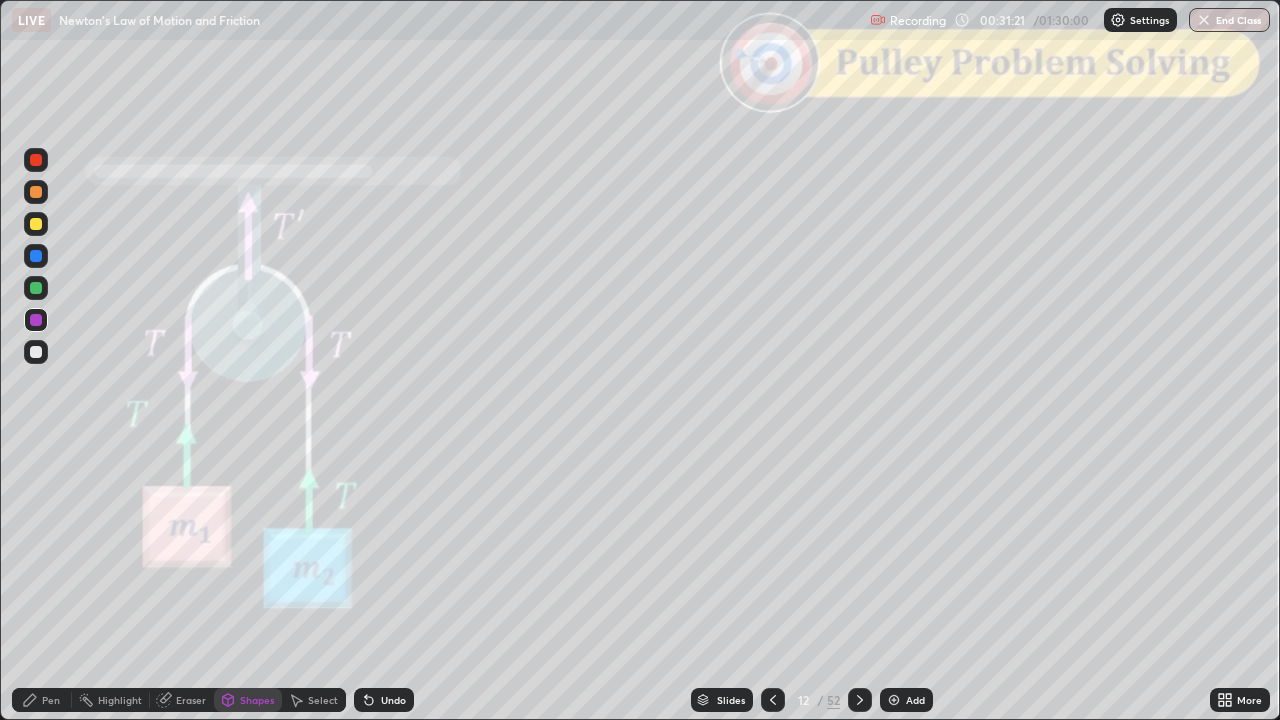 click on "Pen" at bounding box center (42, 700) 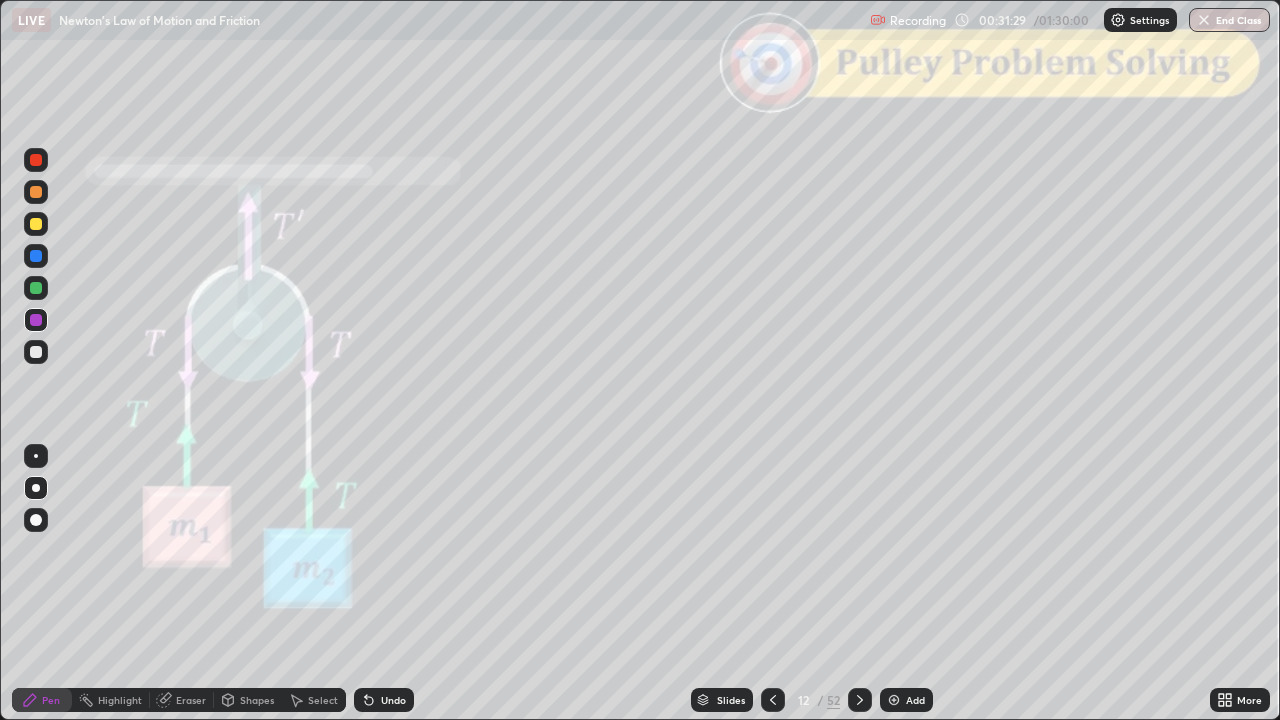 click on "Shapes" at bounding box center (248, 700) 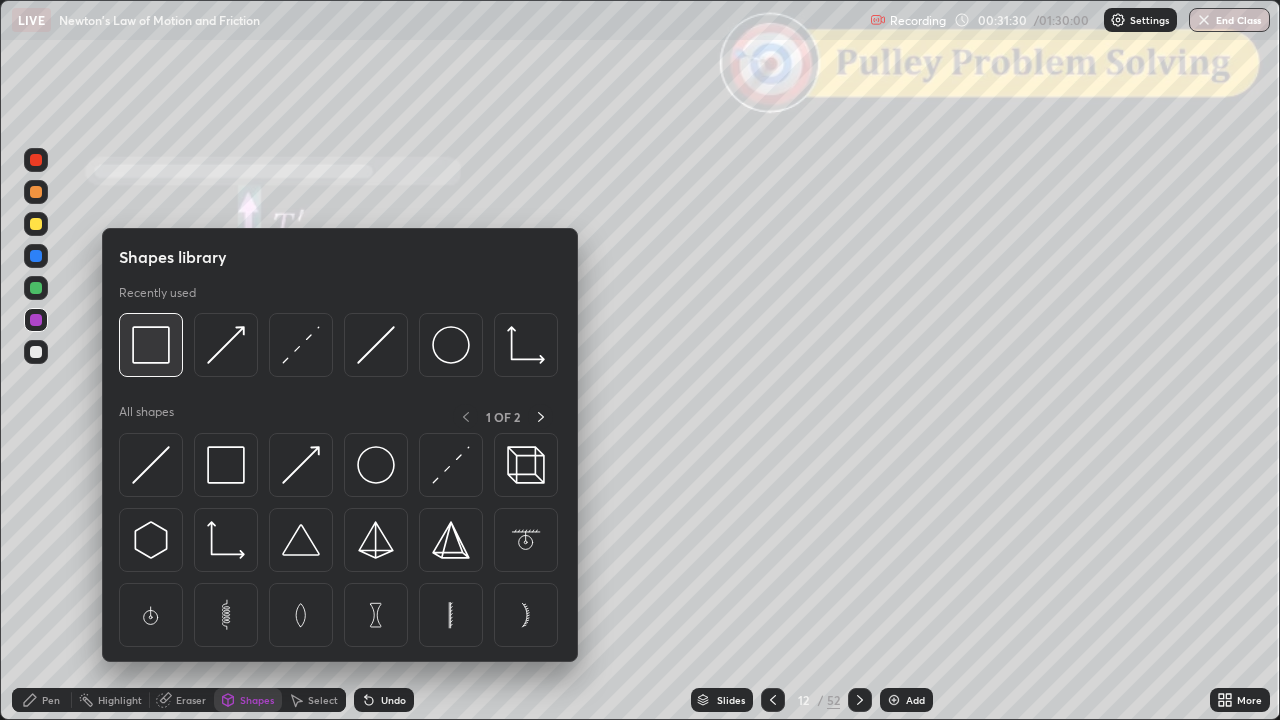click at bounding box center (151, 345) 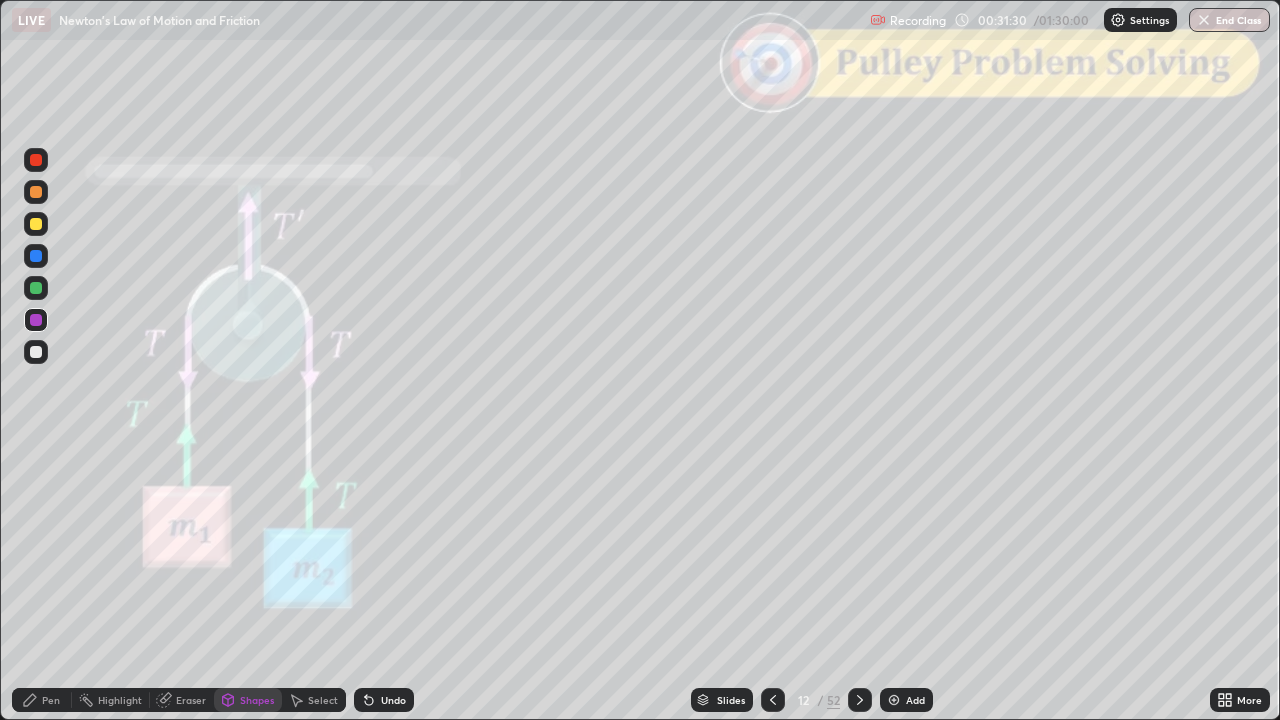 click at bounding box center (36, 160) 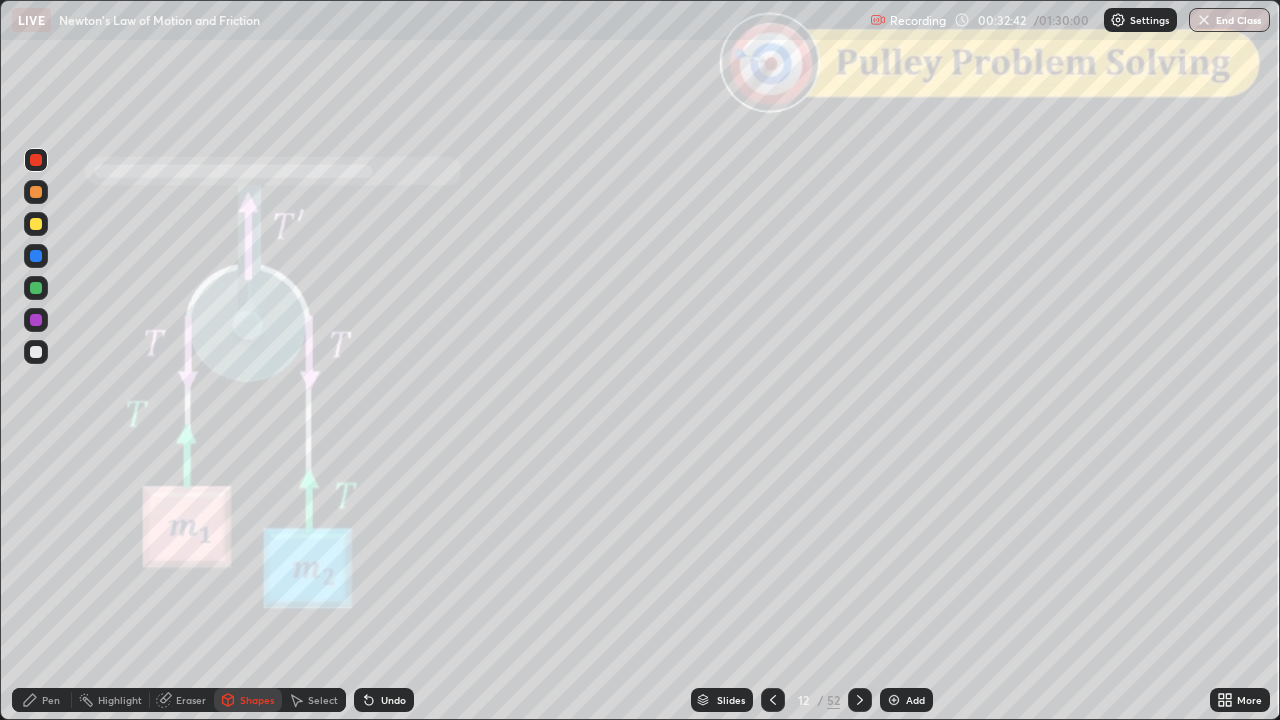click on "Pen" at bounding box center (51, 700) 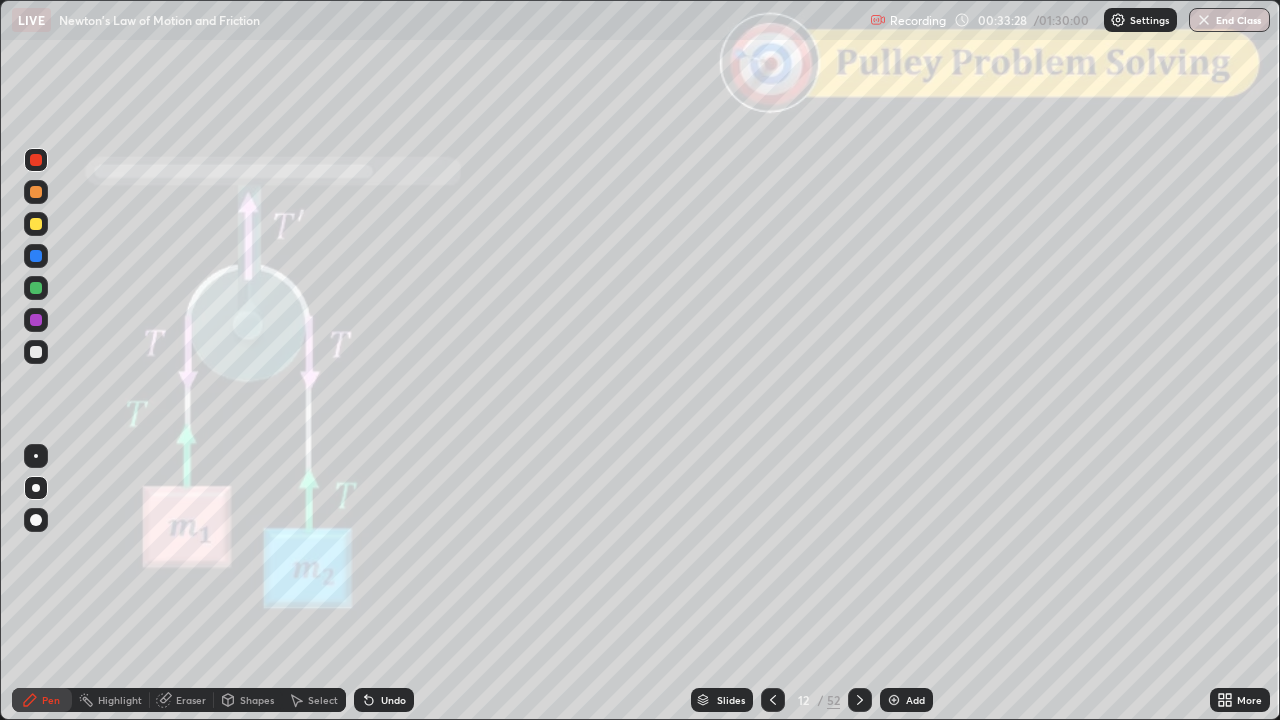 click 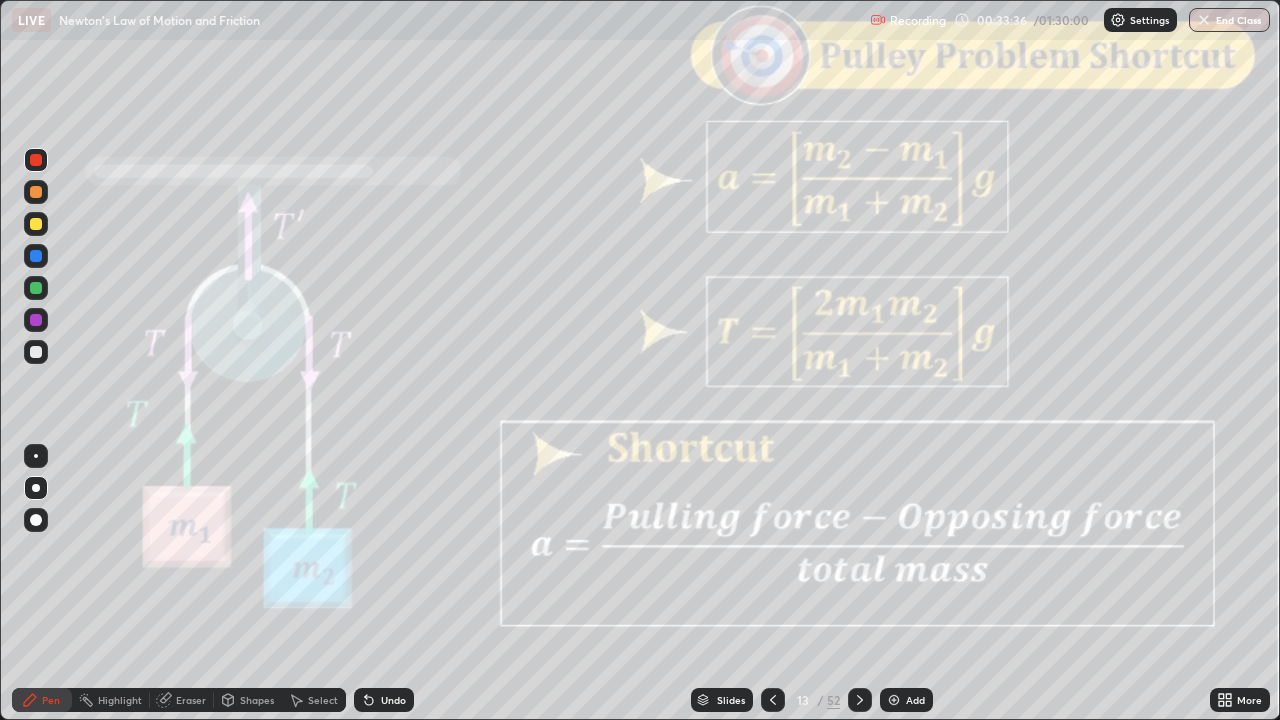 click 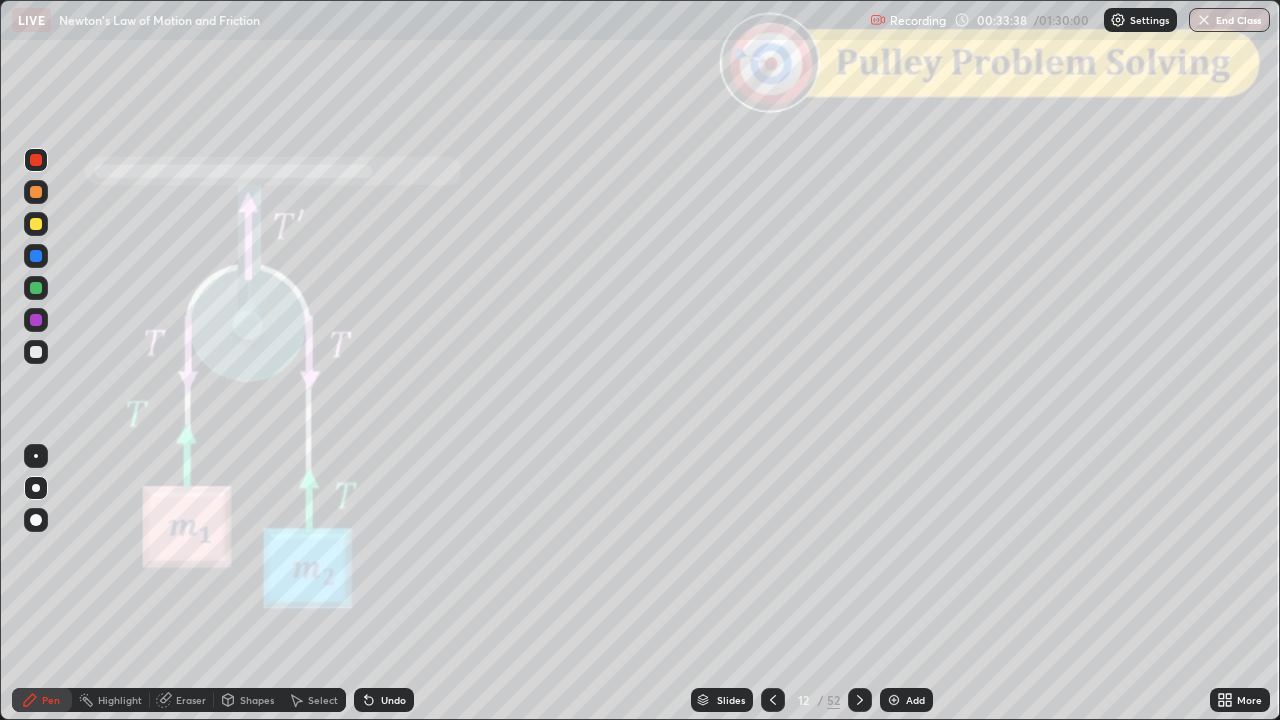 click at bounding box center [860, 700] 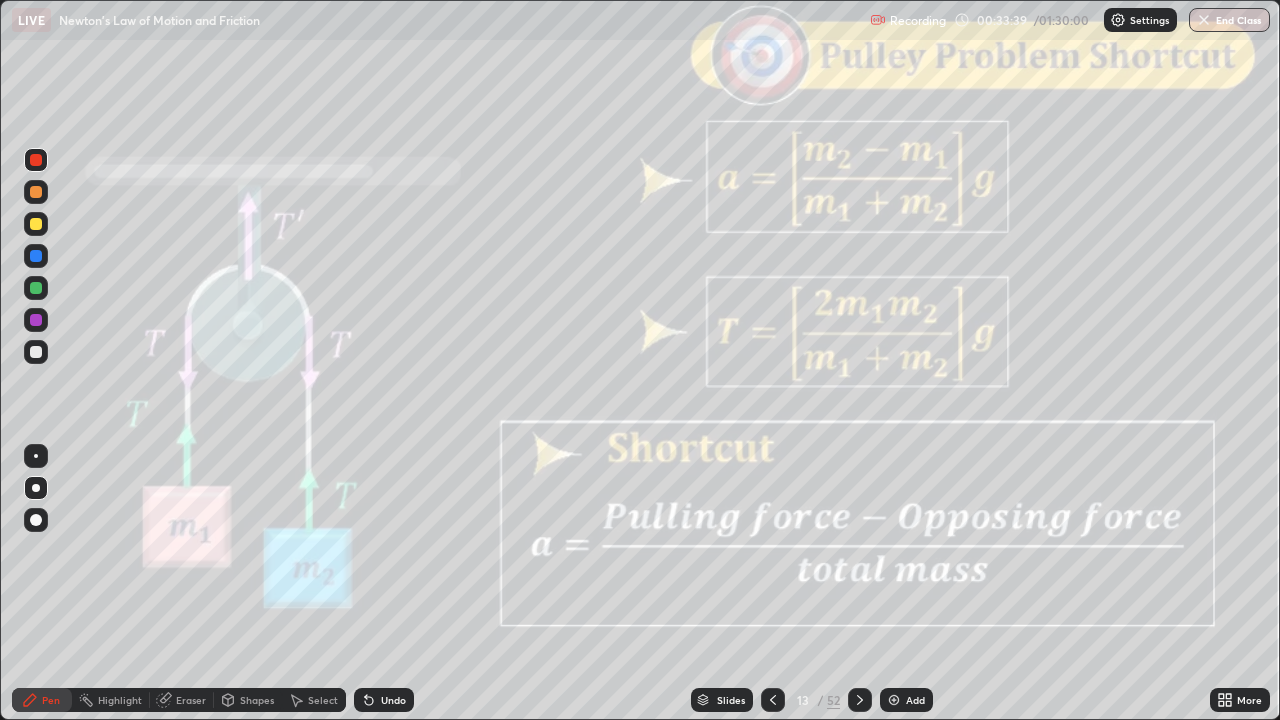 click at bounding box center (860, 700) 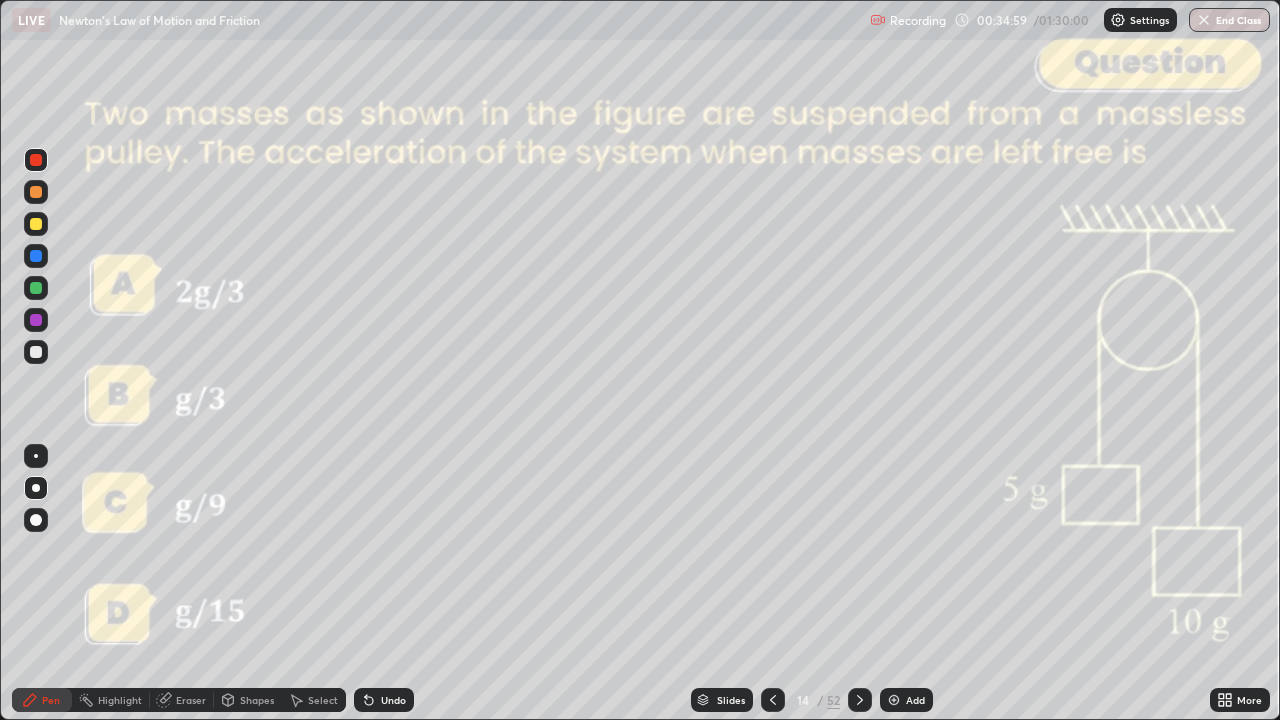 click on "Shapes" at bounding box center (248, 700) 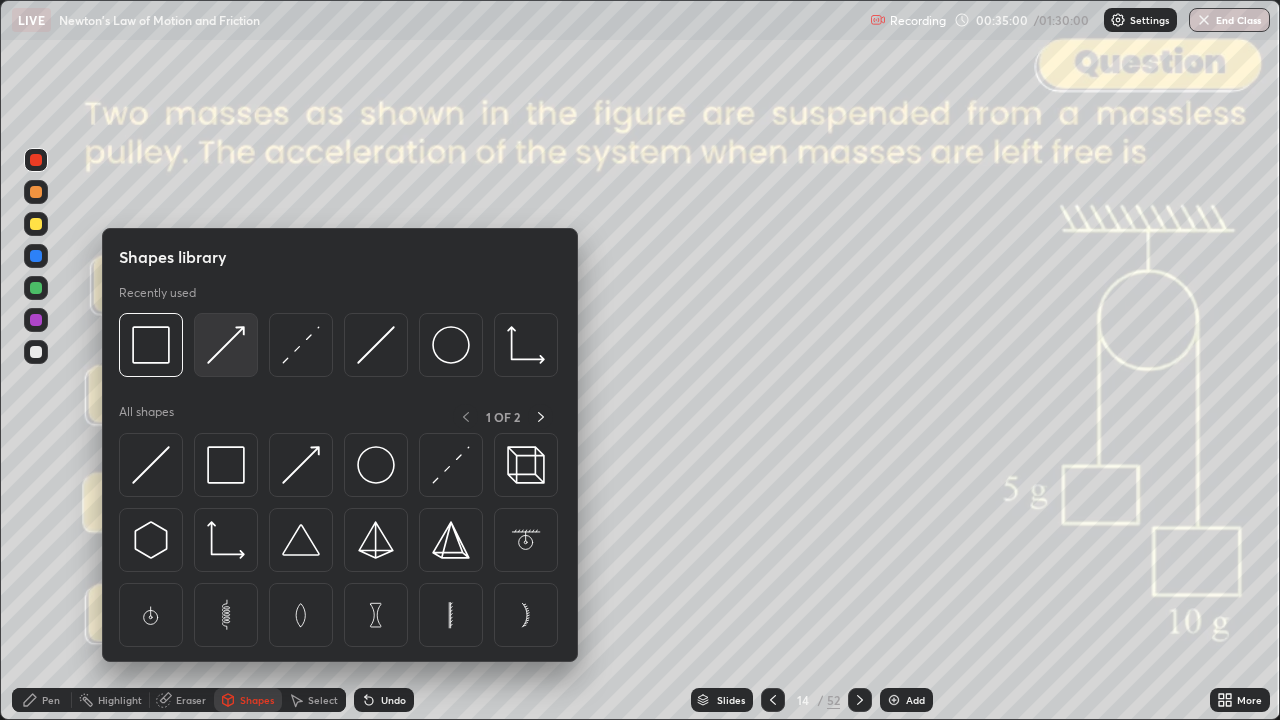 click at bounding box center [226, 345] 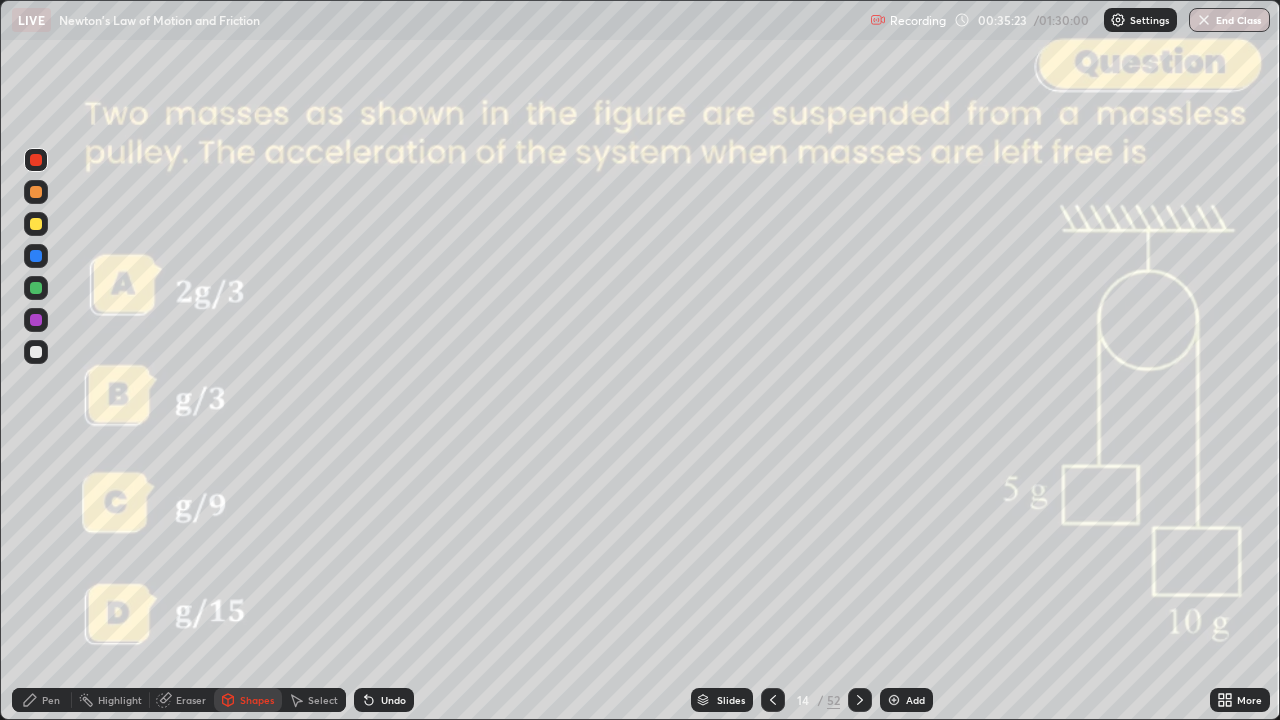 click on "Shapes" at bounding box center (257, 700) 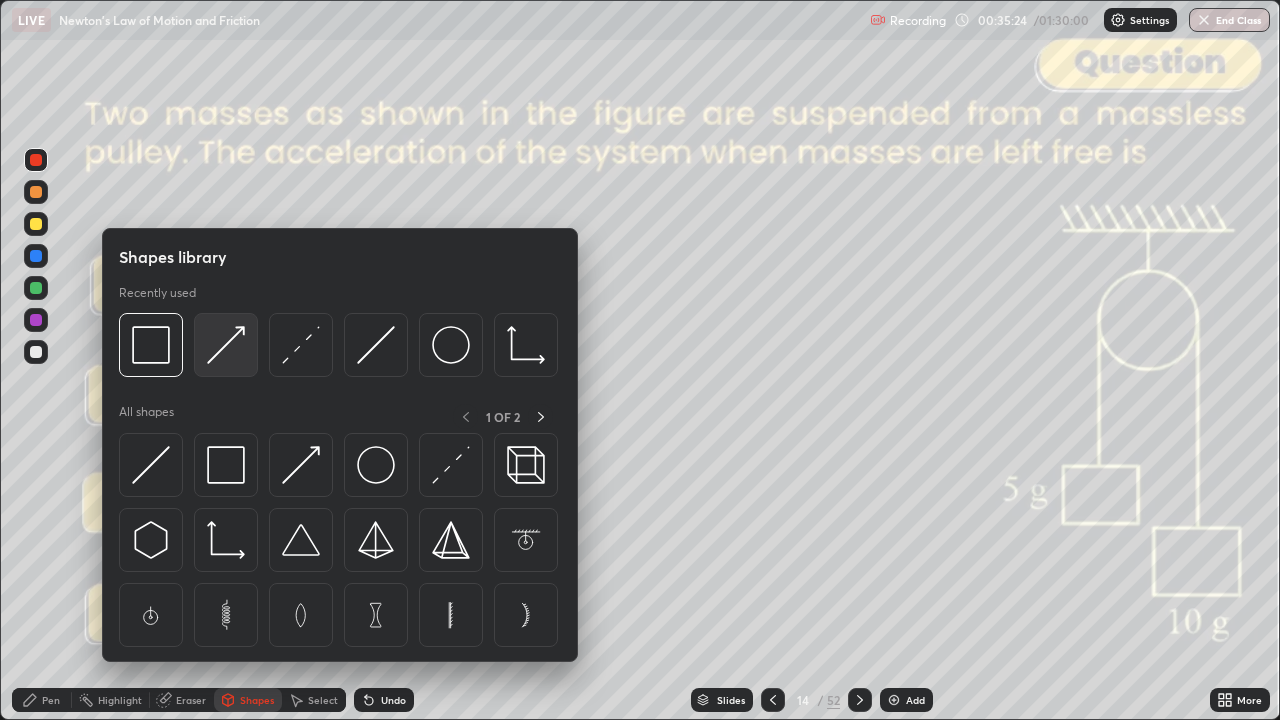 click at bounding box center [226, 345] 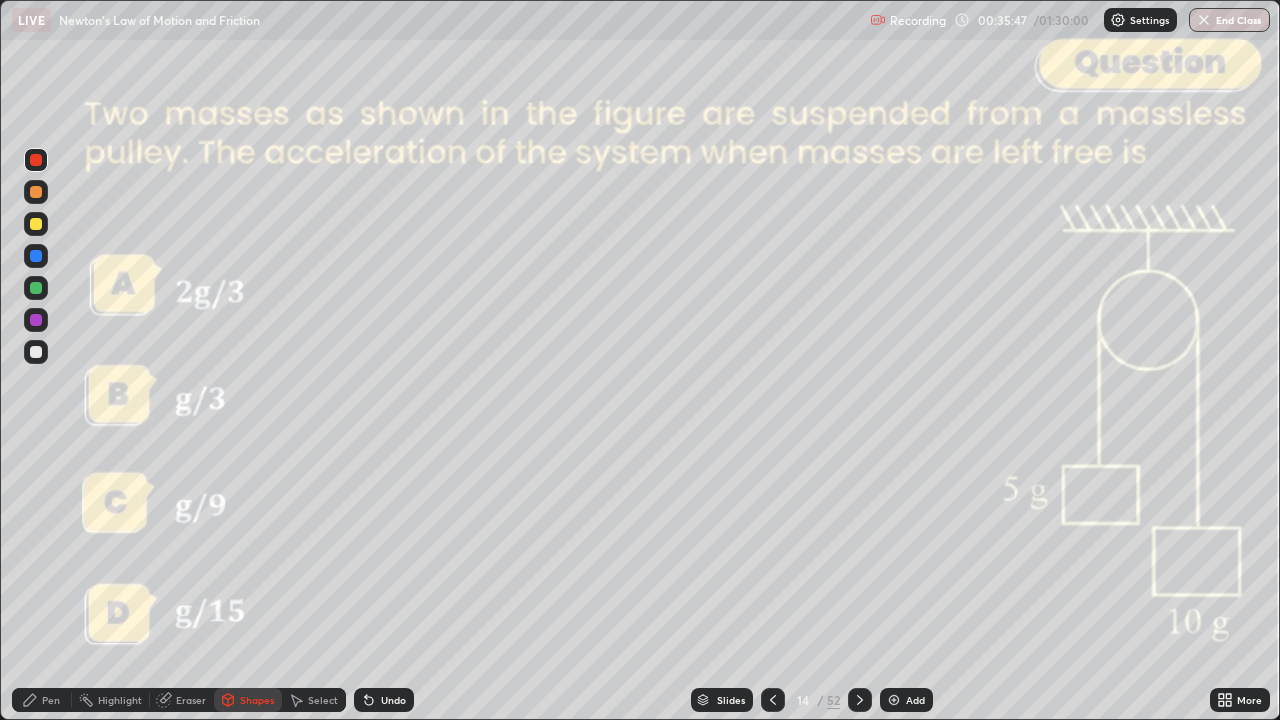 click on "Shapes" at bounding box center [257, 700] 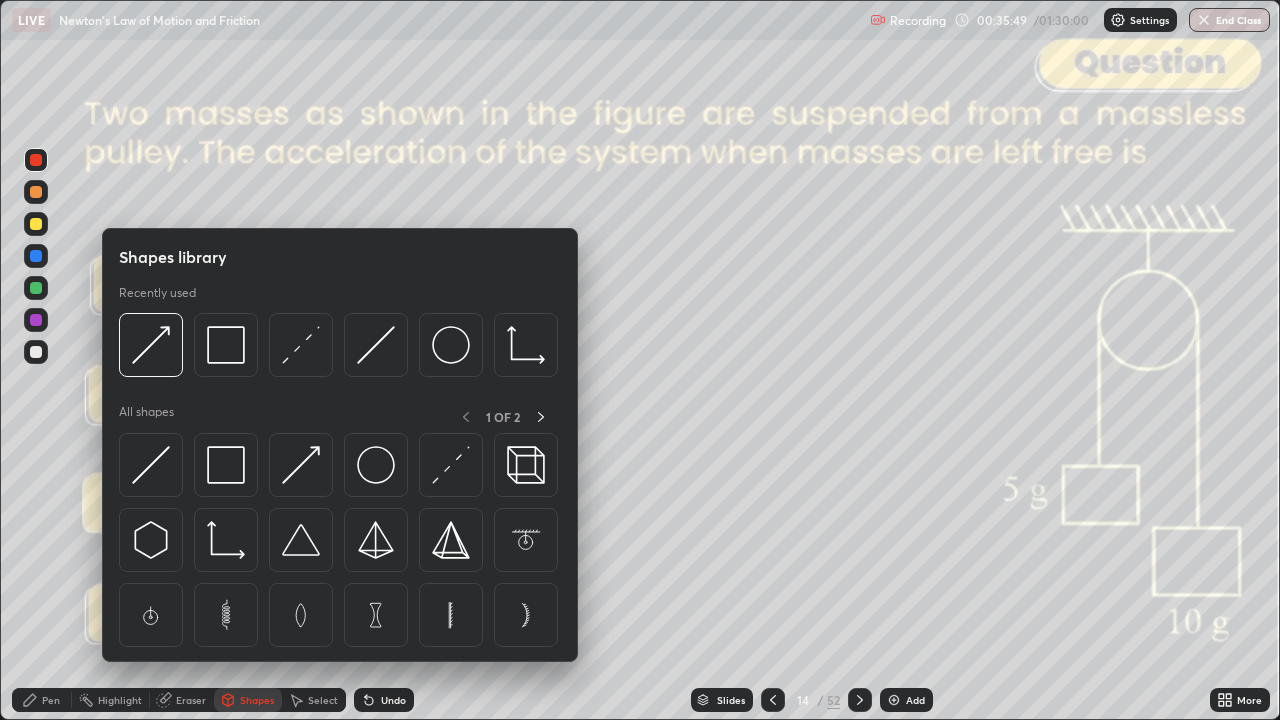 click at bounding box center (36, 288) 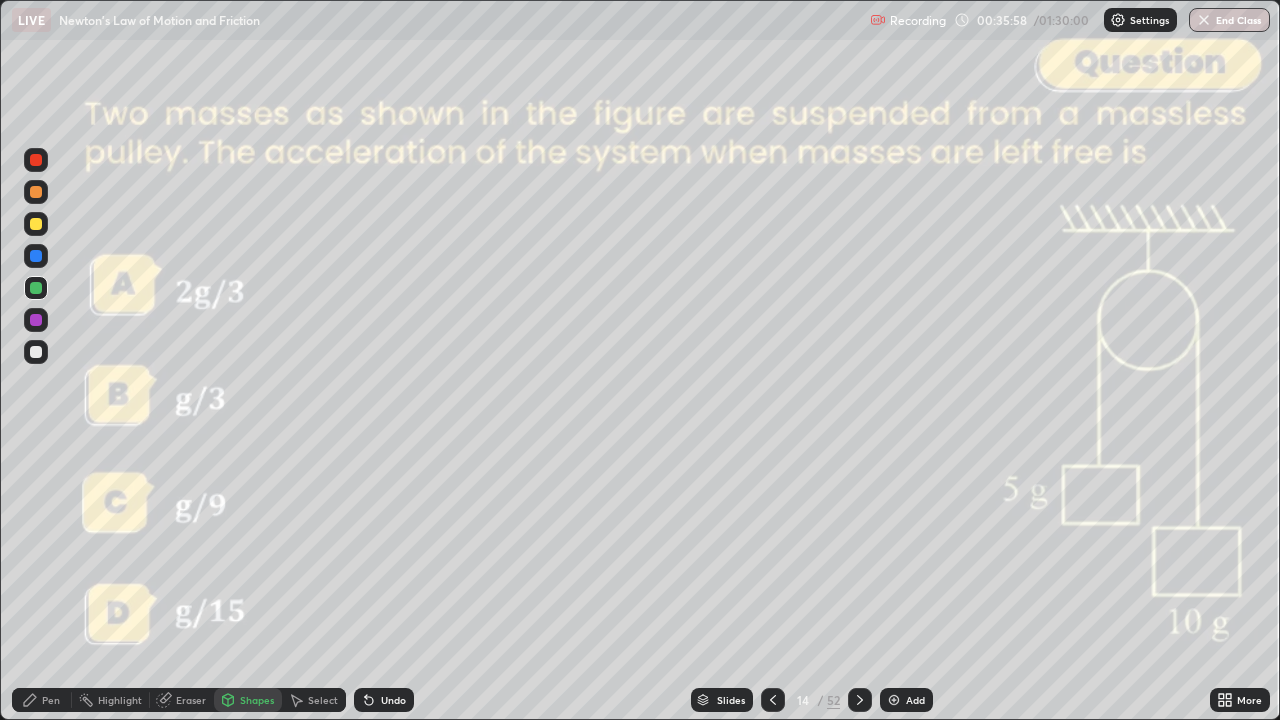 click 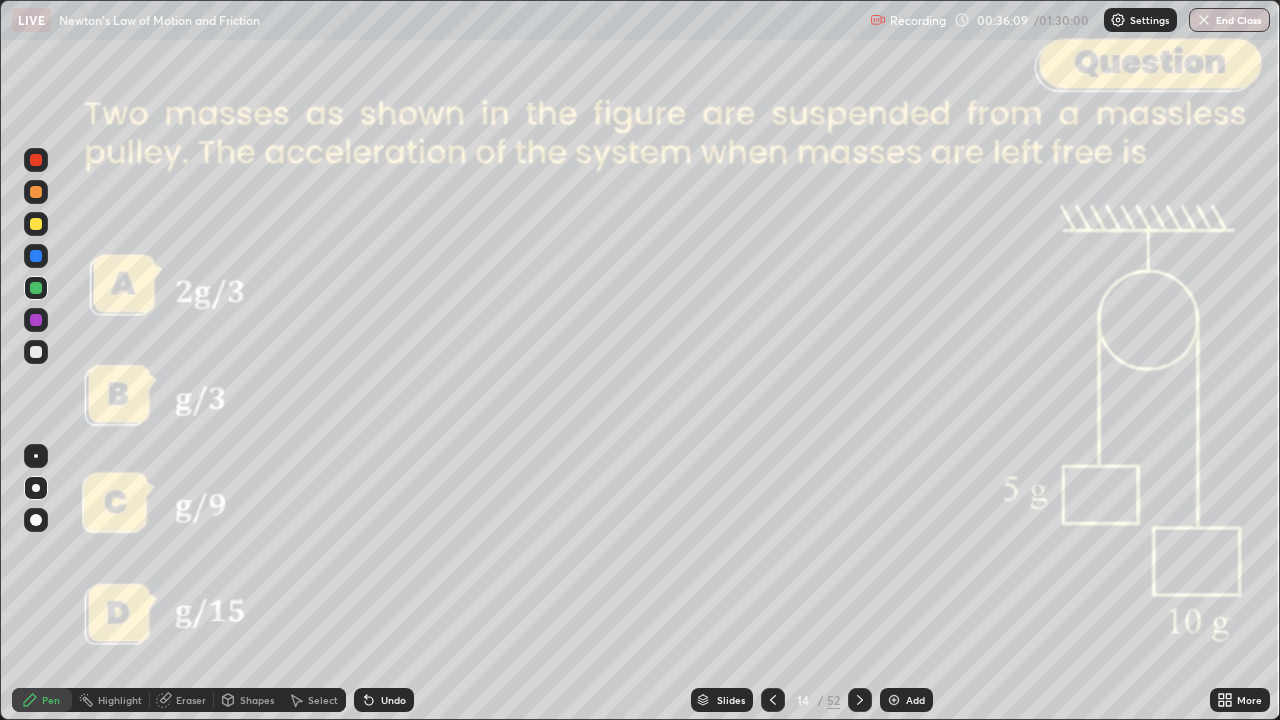 click at bounding box center [36, 192] 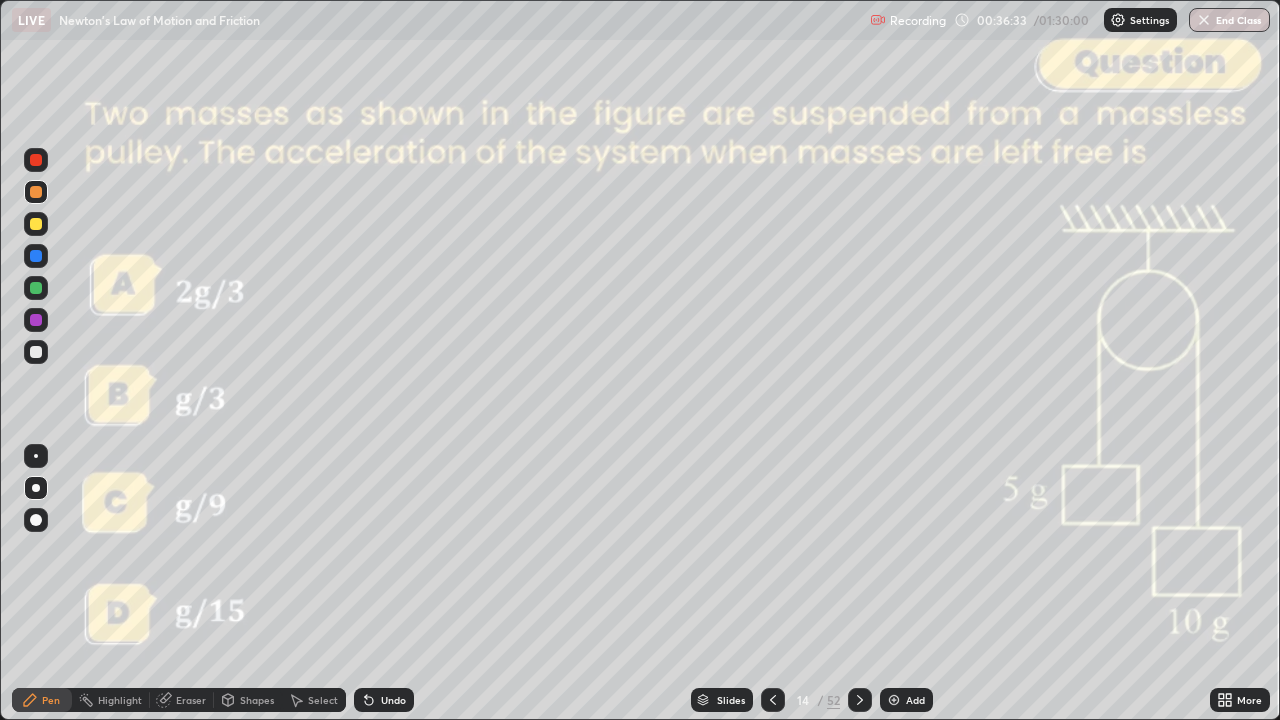 click on "Shapes" at bounding box center [257, 700] 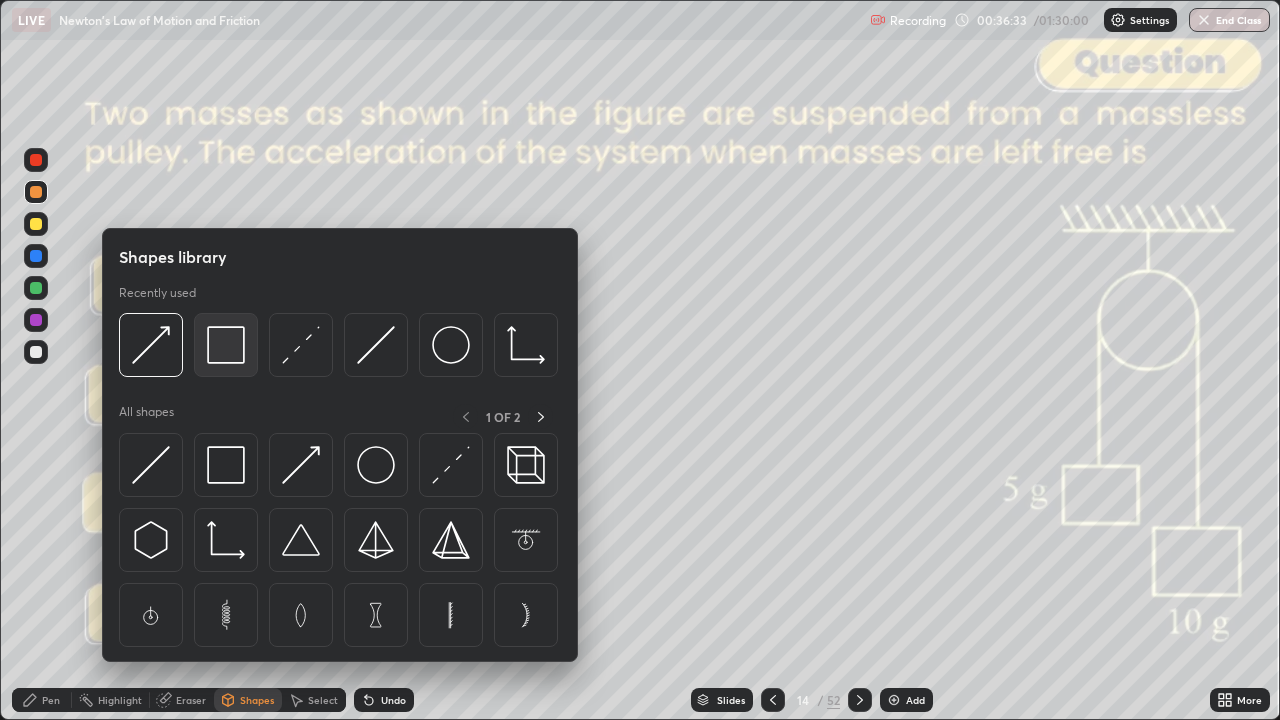 click at bounding box center [226, 345] 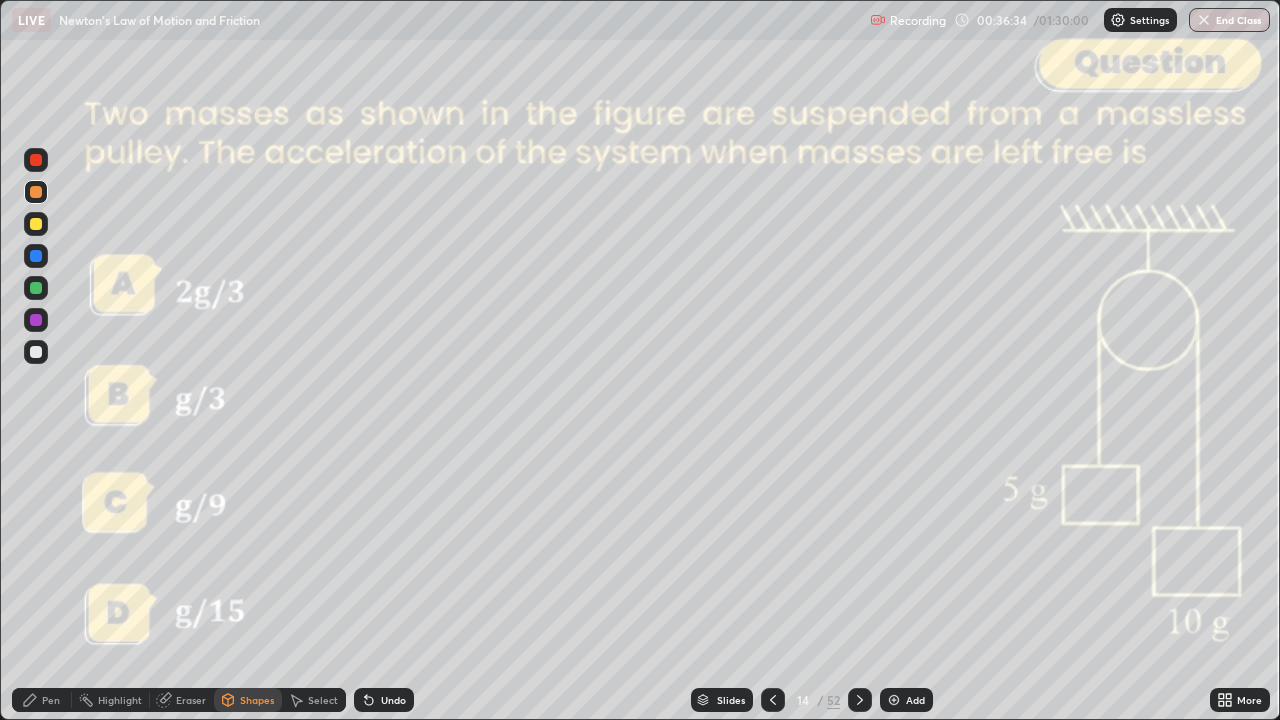 click at bounding box center [36, 160] 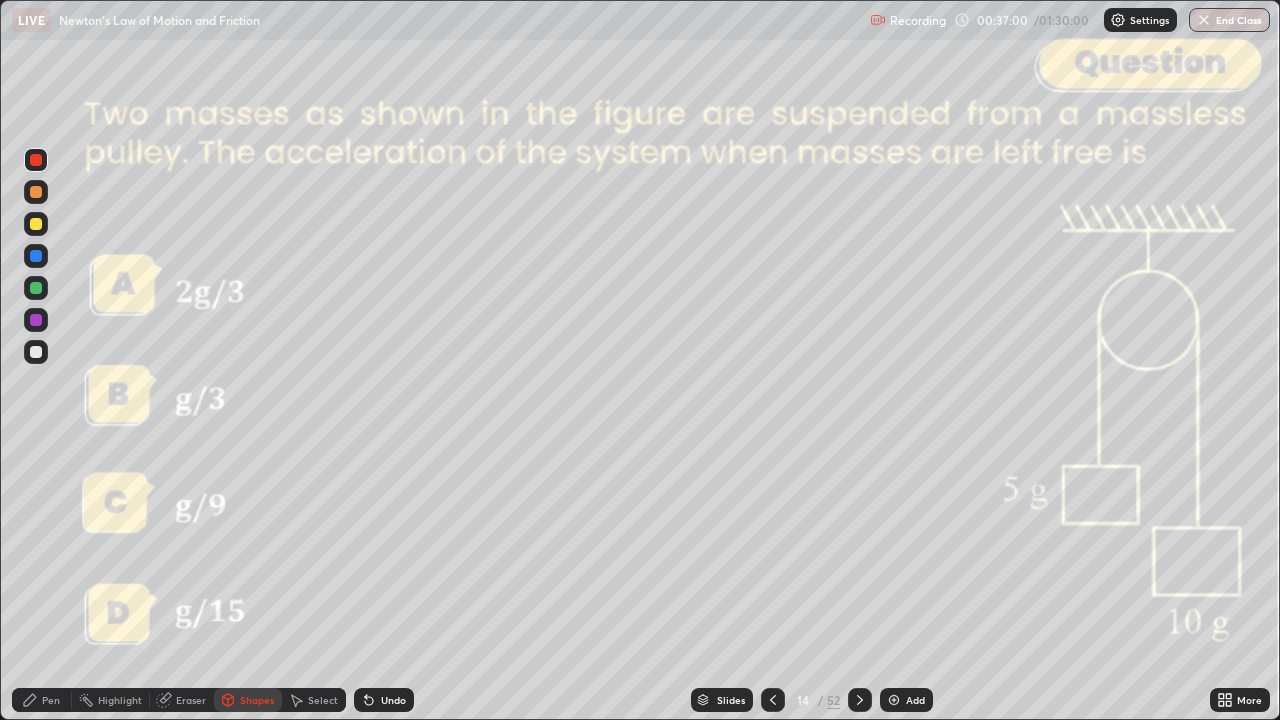 click on "Pen" at bounding box center [42, 700] 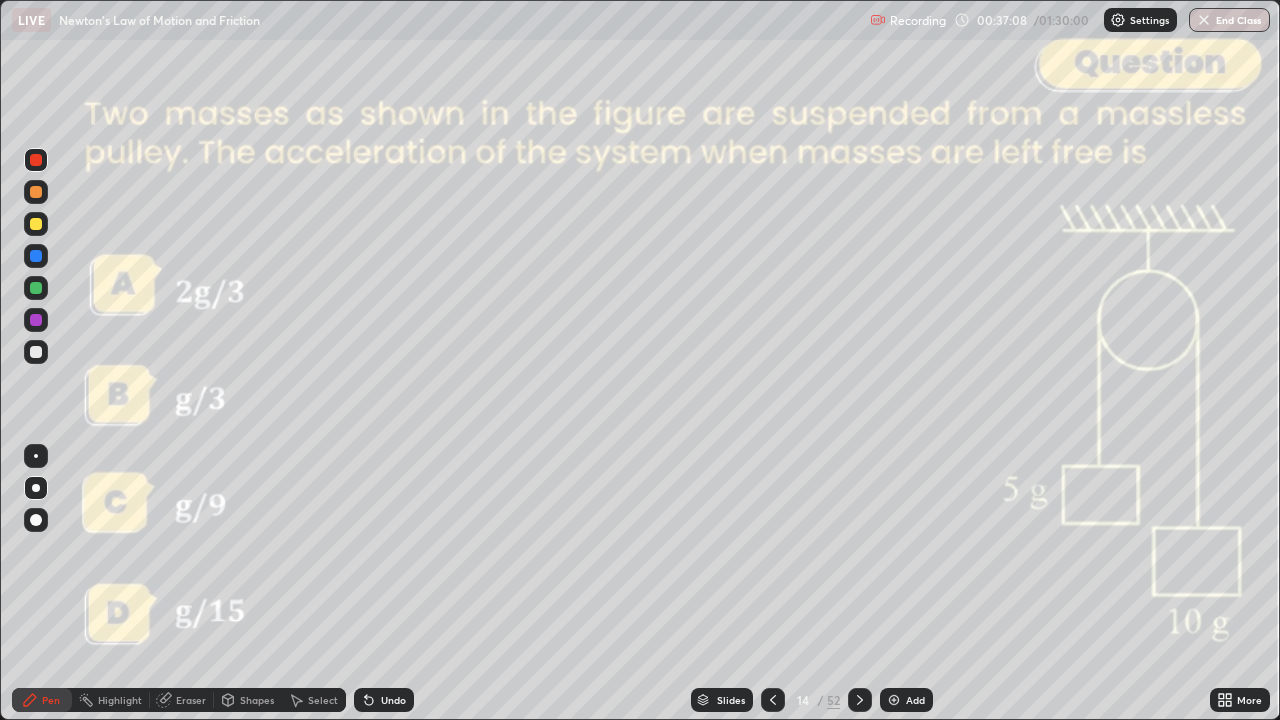 click at bounding box center [36, 224] 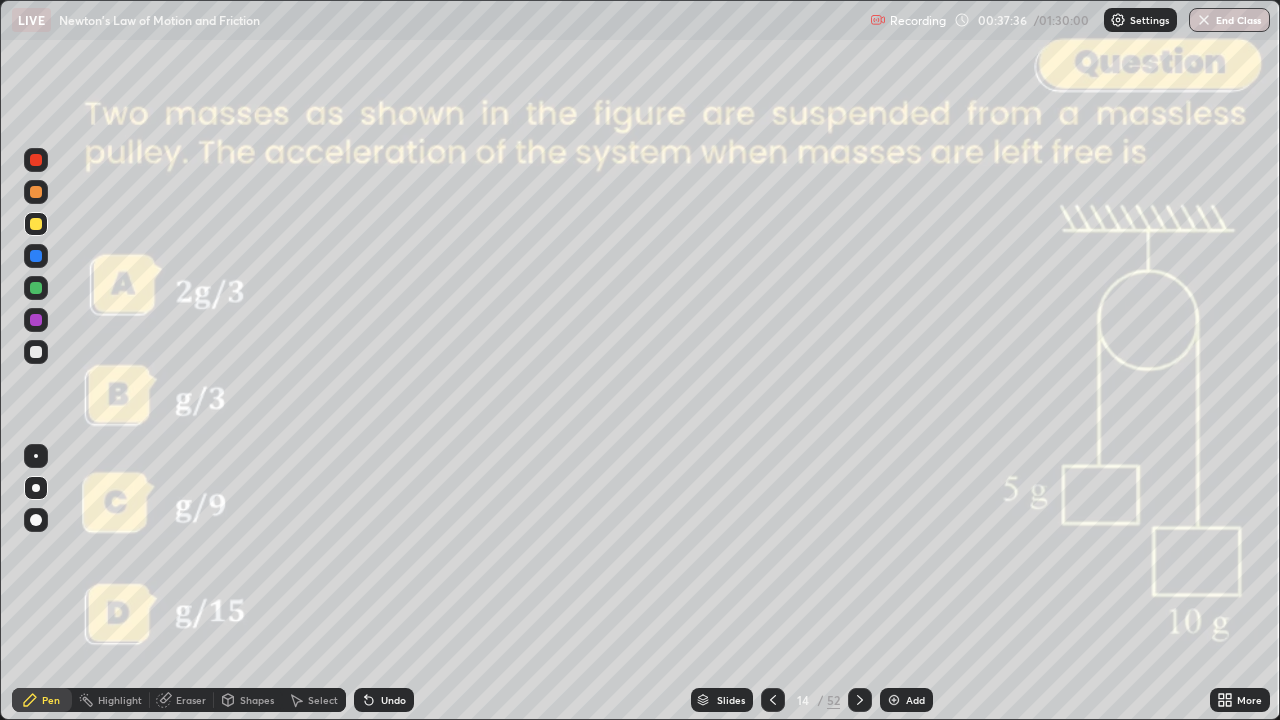 click on "Shapes" at bounding box center (248, 700) 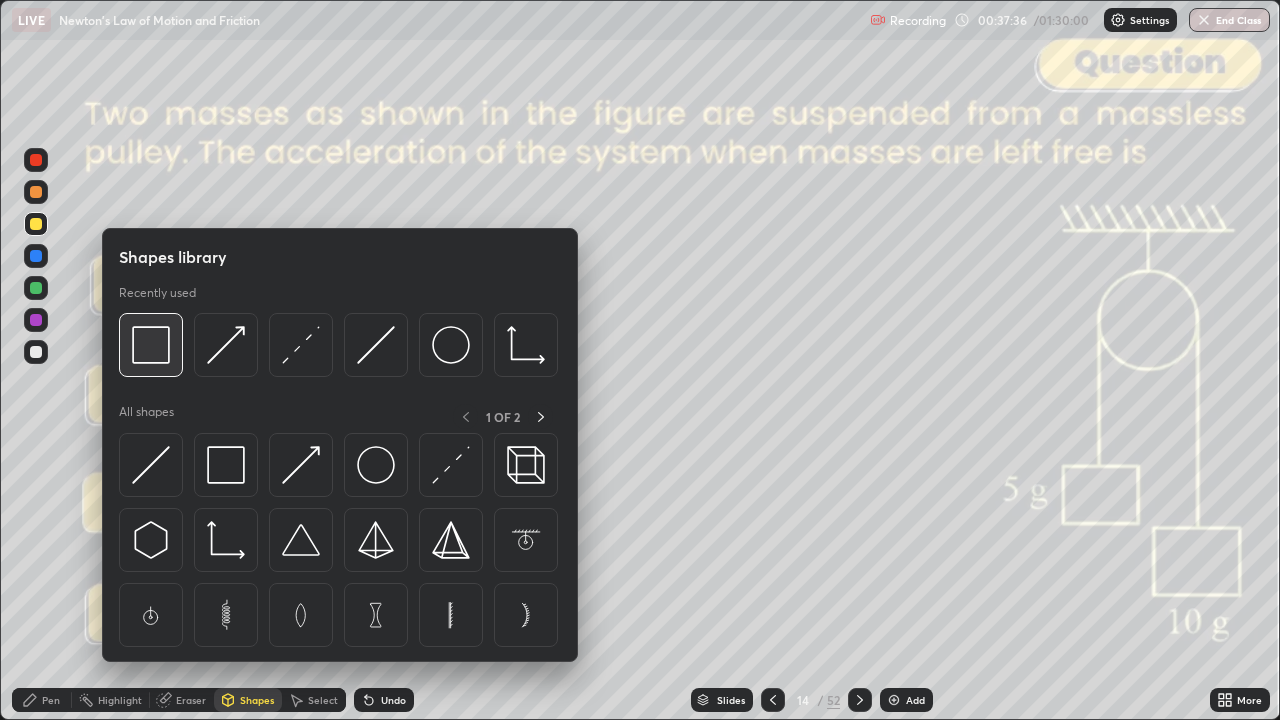 click at bounding box center [151, 345] 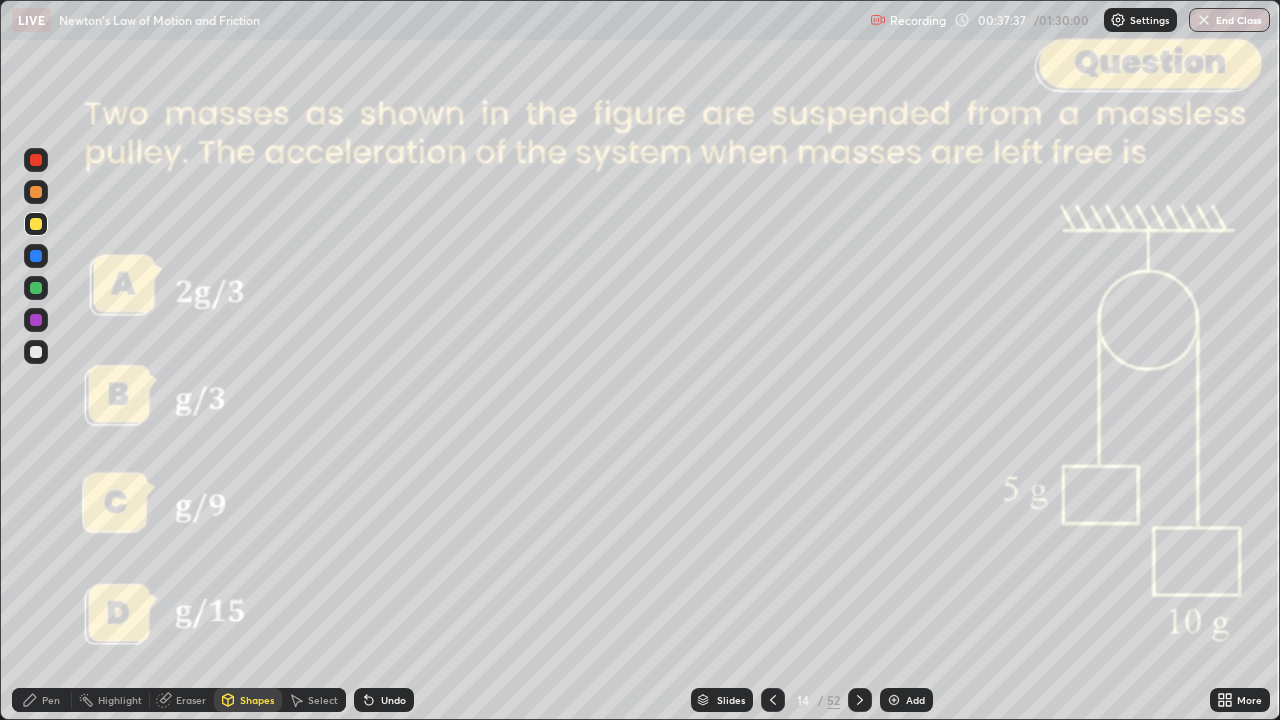 click at bounding box center [36, 160] 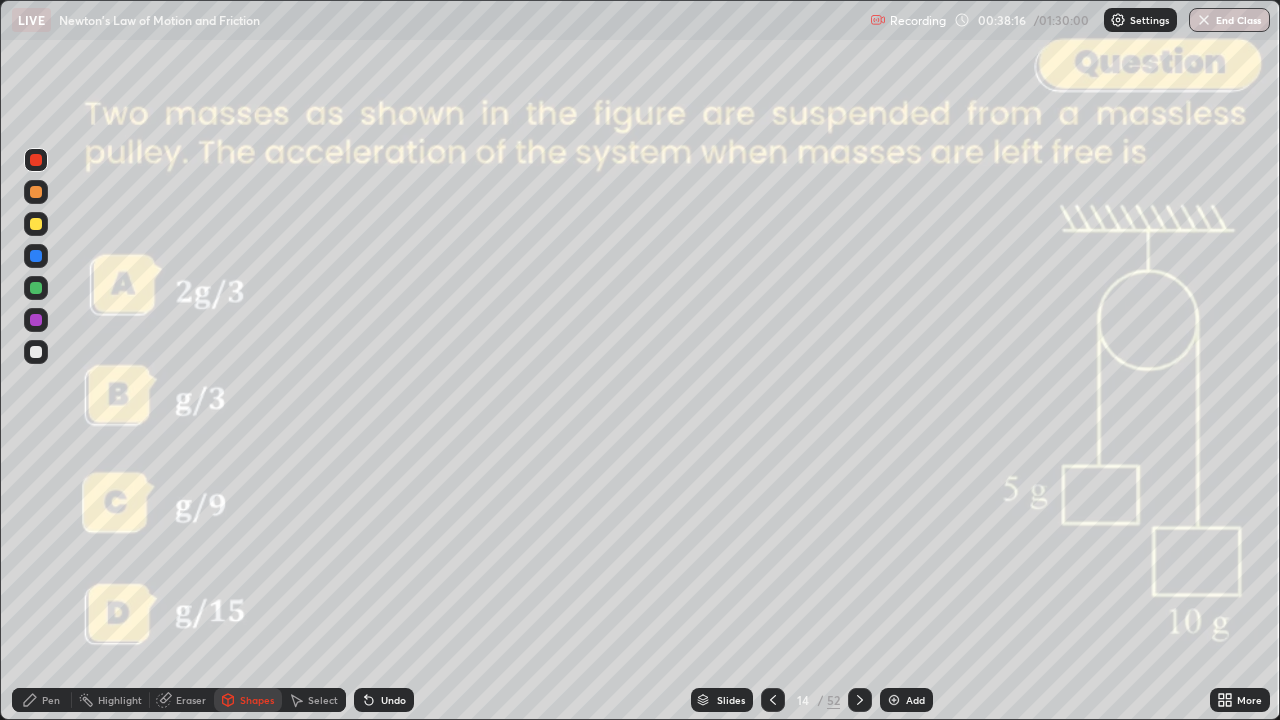 click 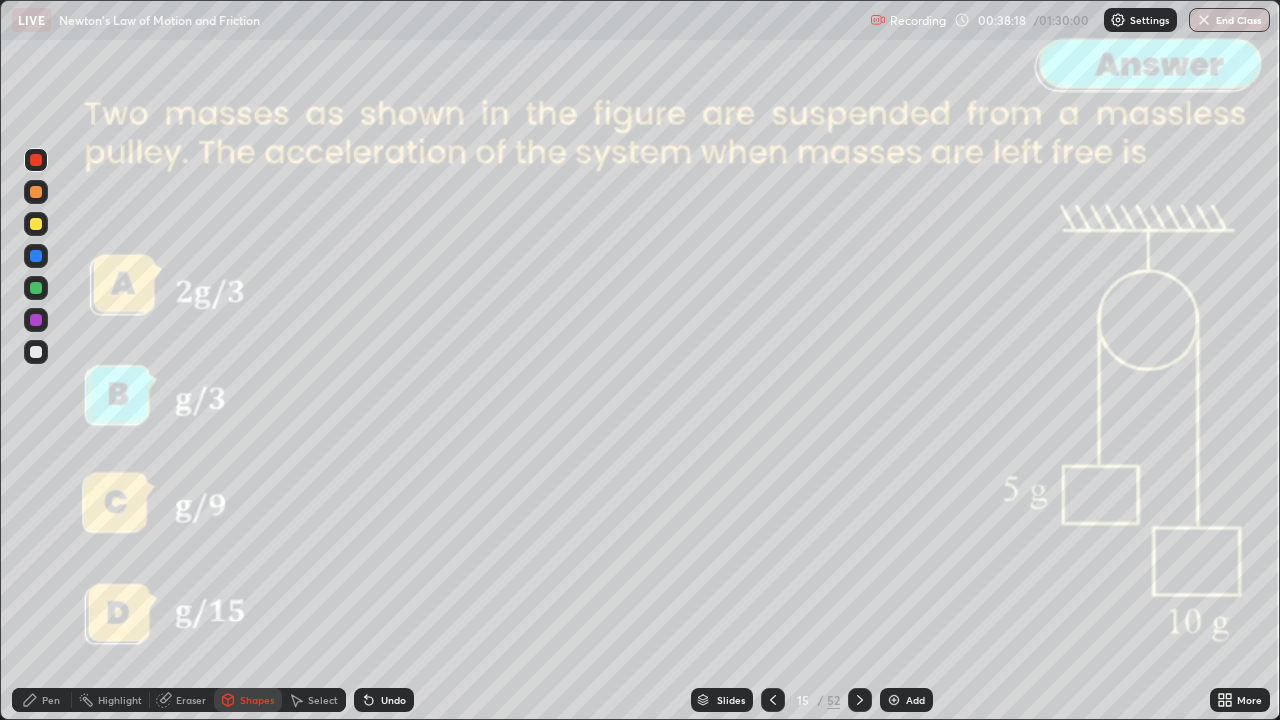 click 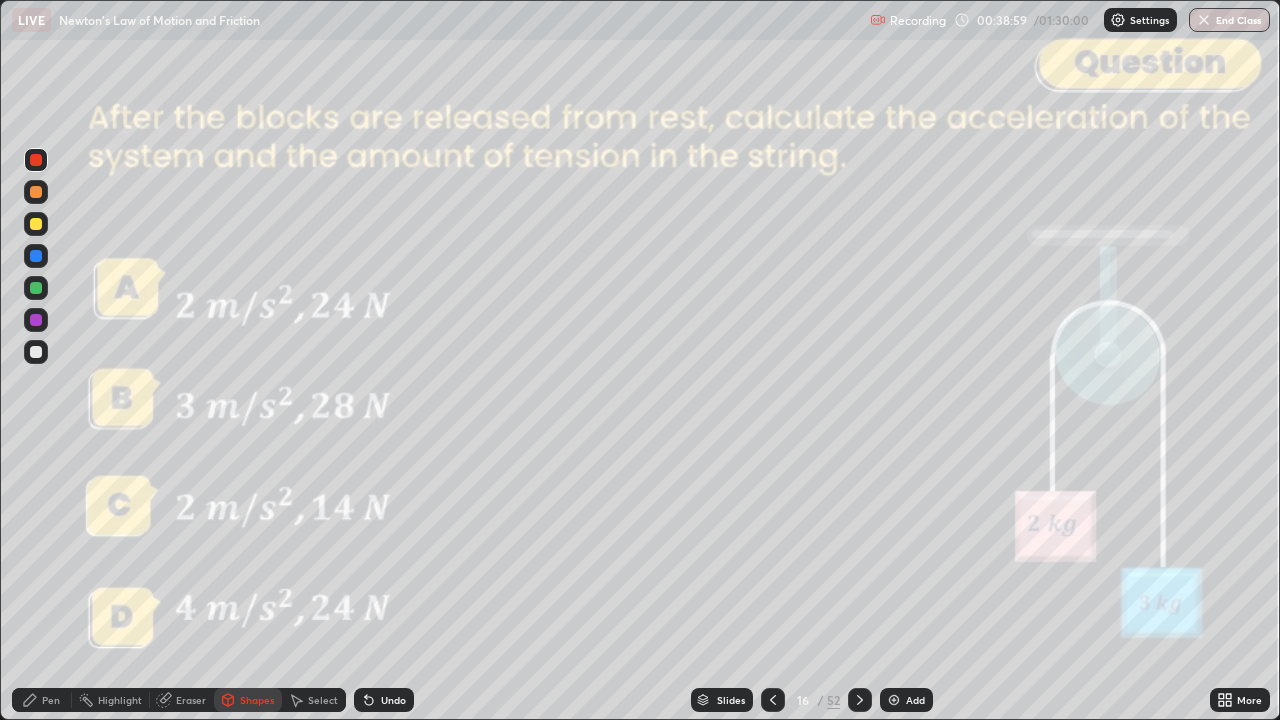 click on "Slides" at bounding box center (731, 700) 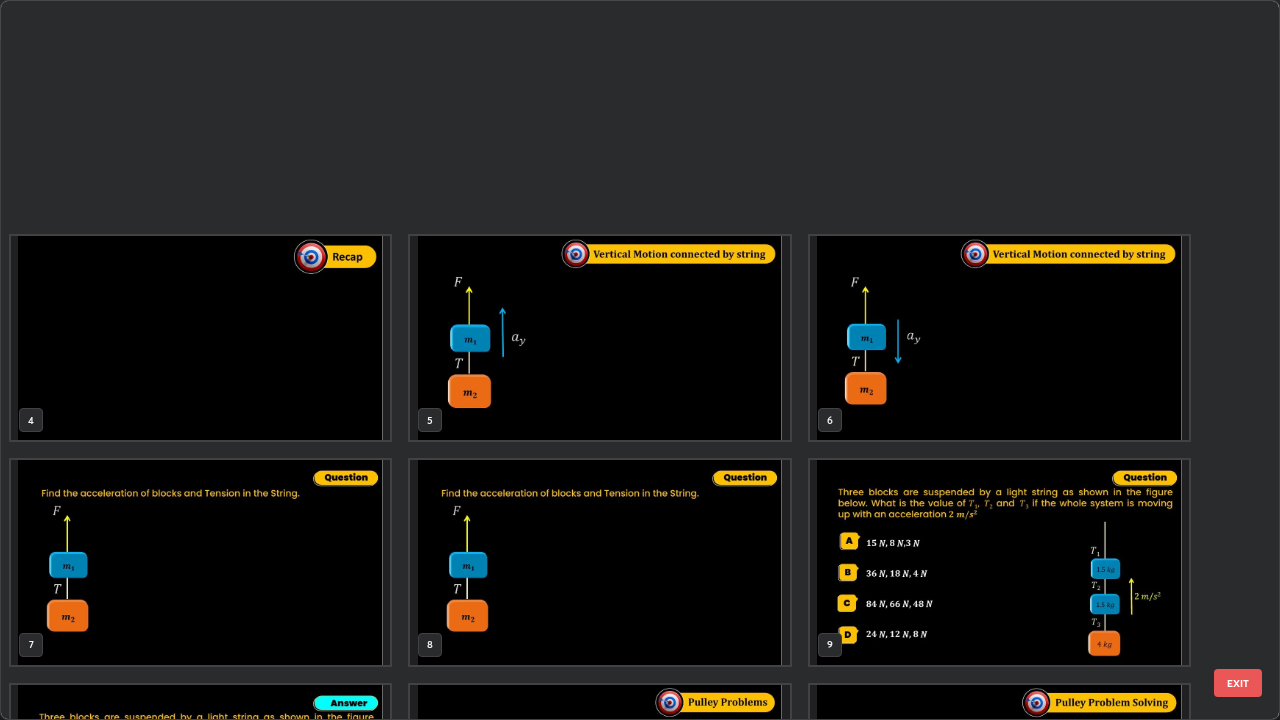 scroll, scrollTop: 629, scrollLeft: 0, axis: vertical 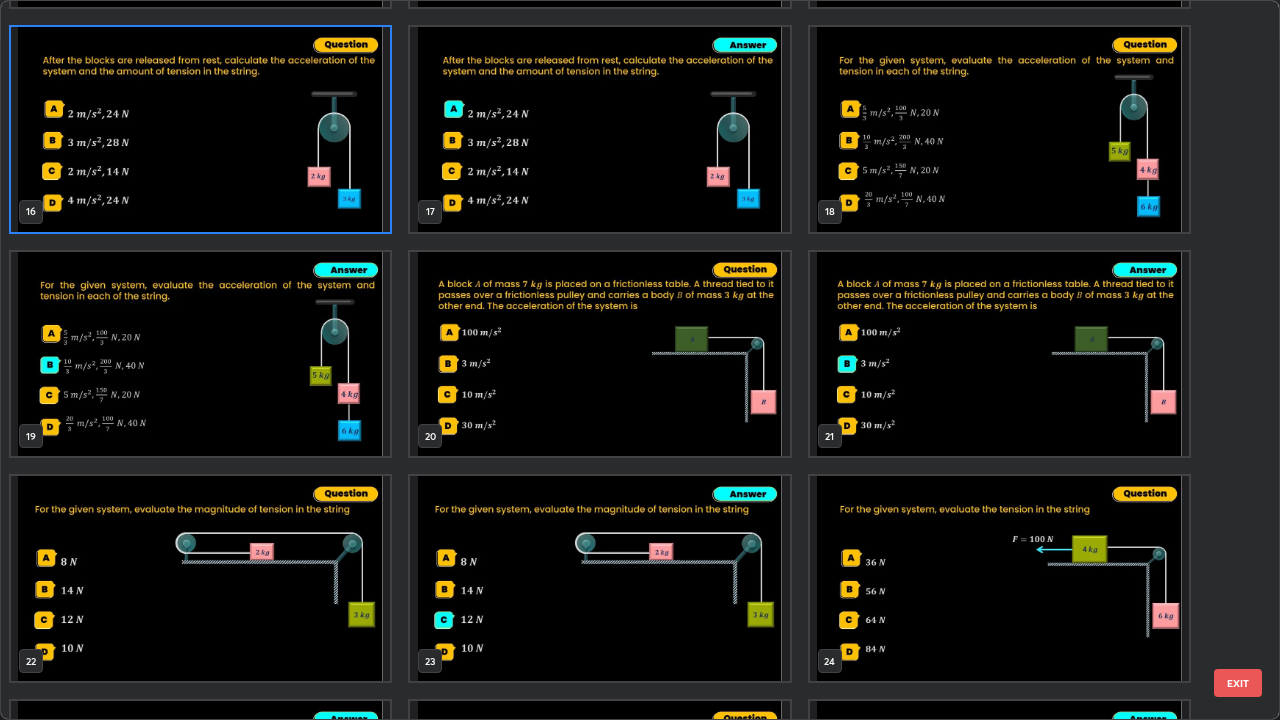 click on "EXIT" at bounding box center (1238, 683) 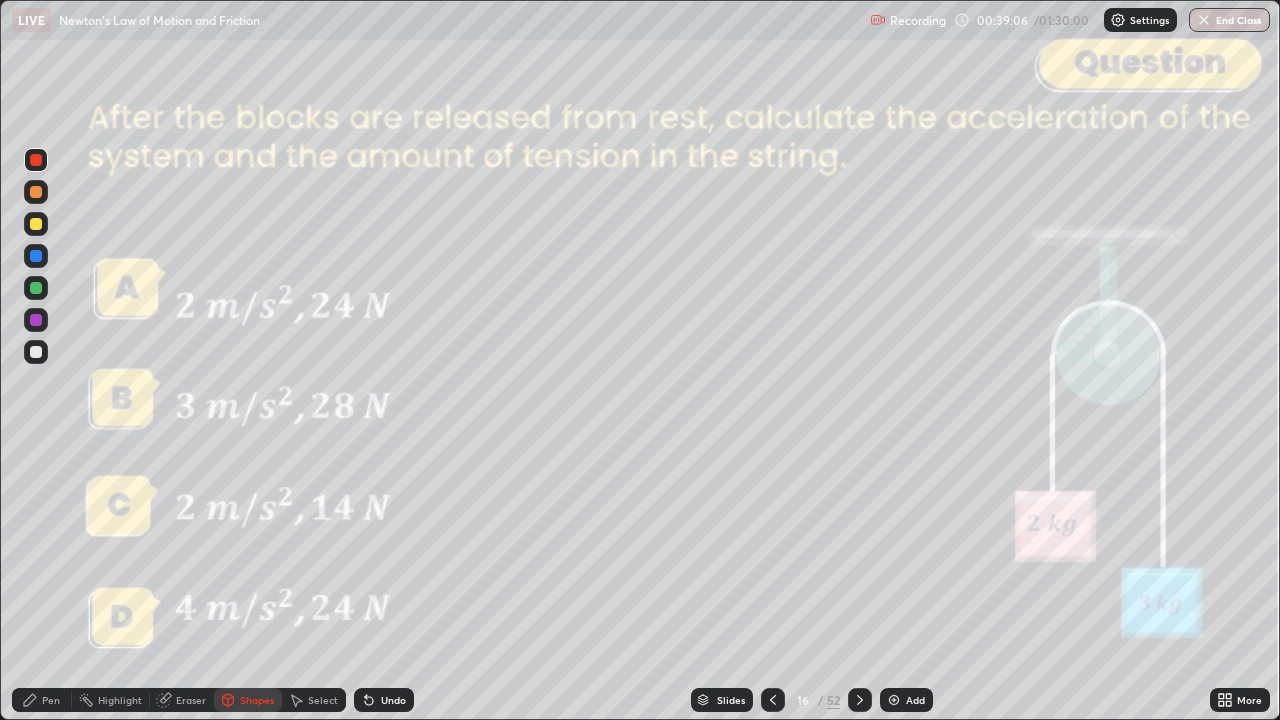 click on "Pen" at bounding box center (51, 700) 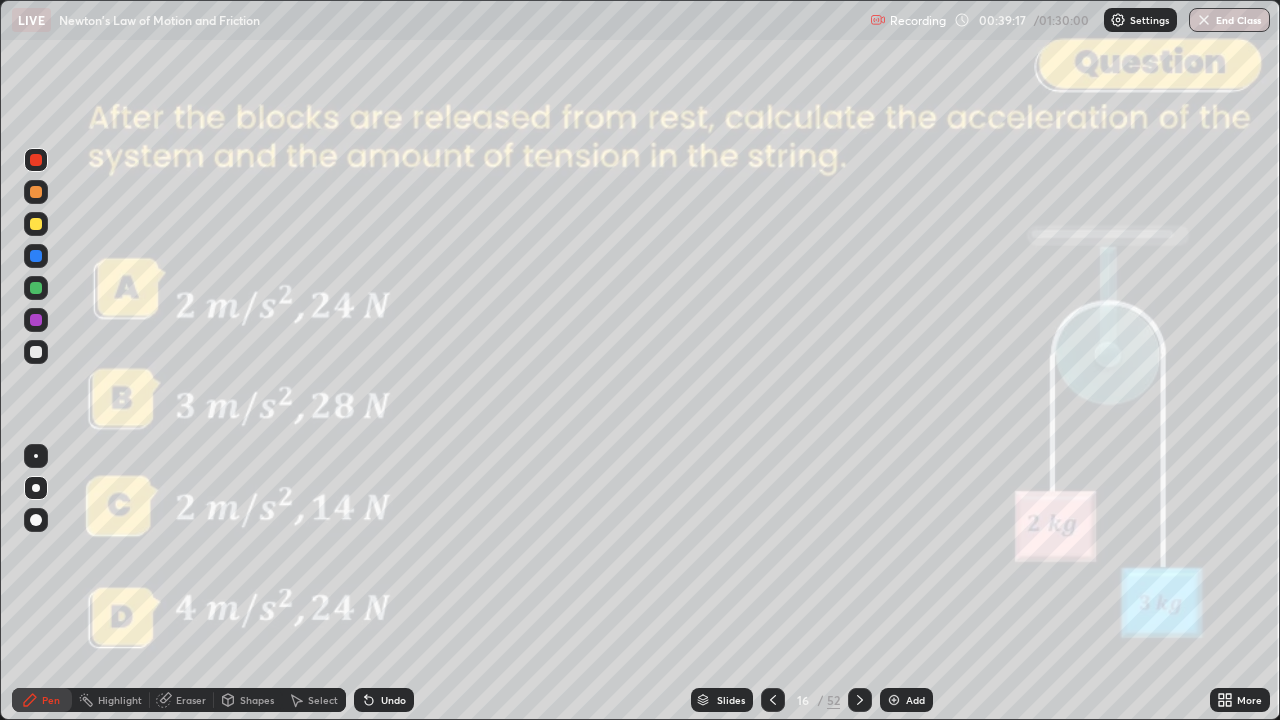 click on "Shapes" at bounding box center (257, 700) 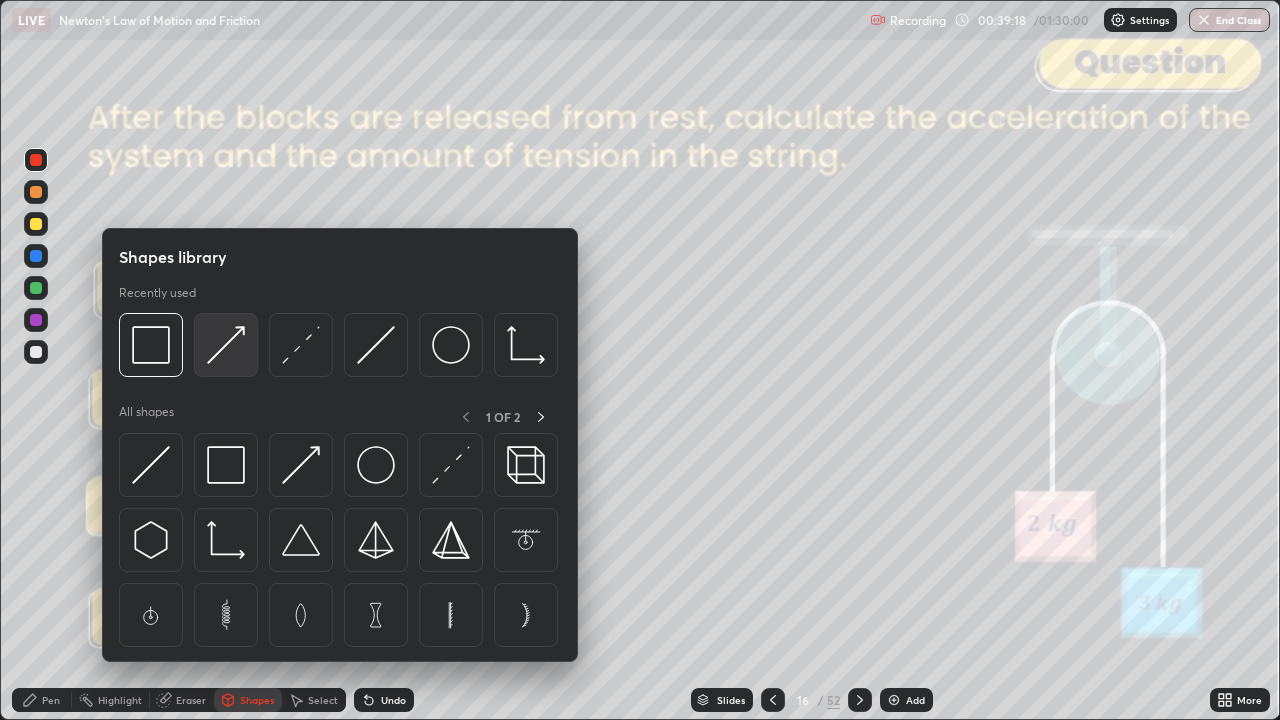 click at bounding box center (226, 345) 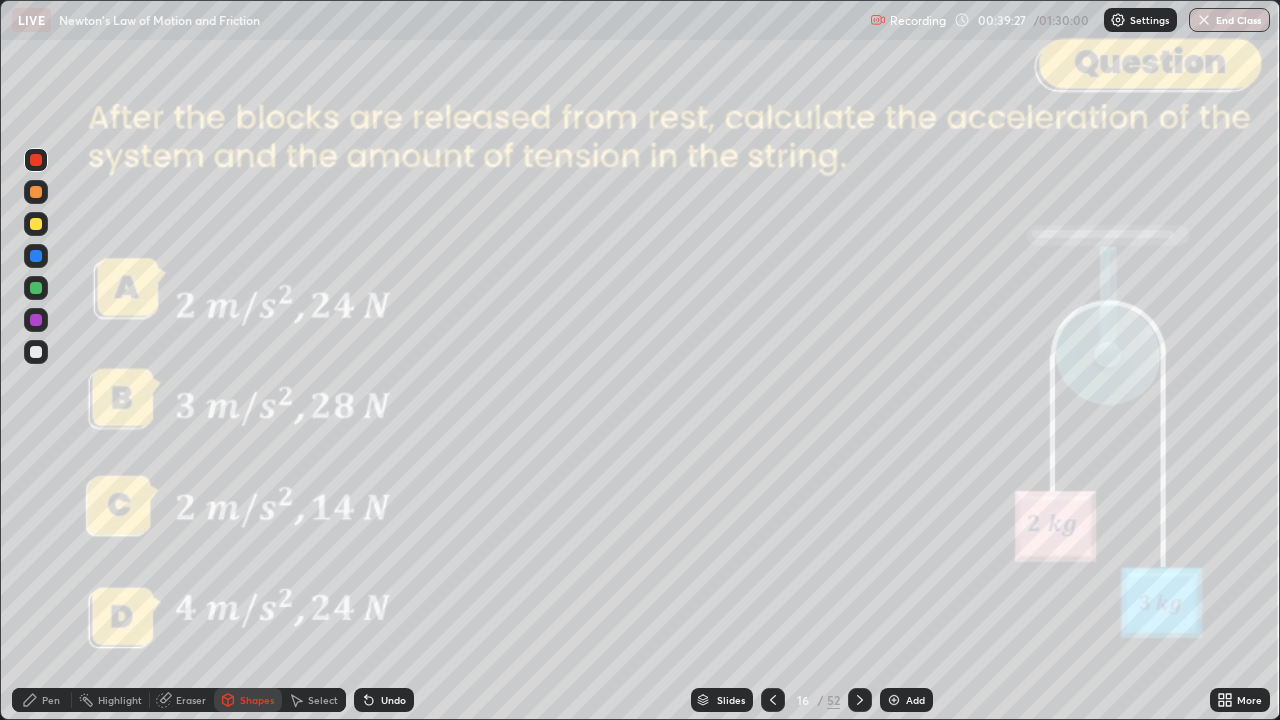 click on "Pen" at bounding box center (42, 700) 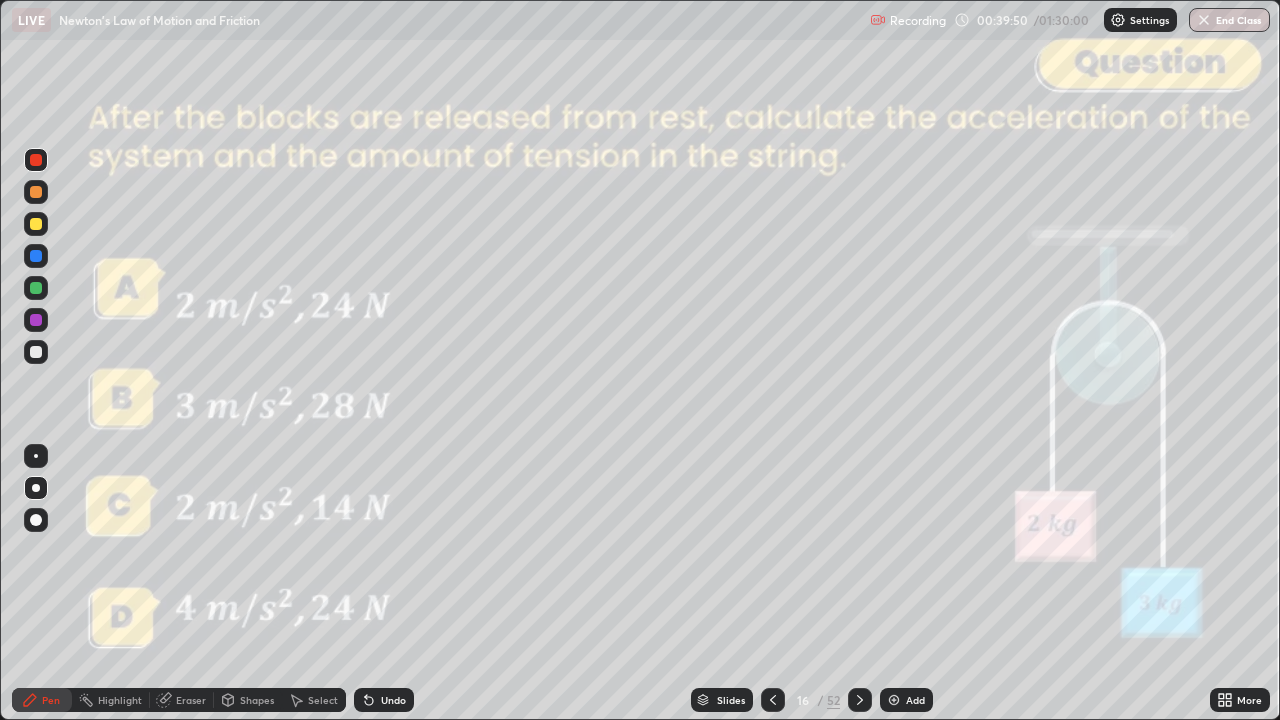 click at bounding box center [36, 192] 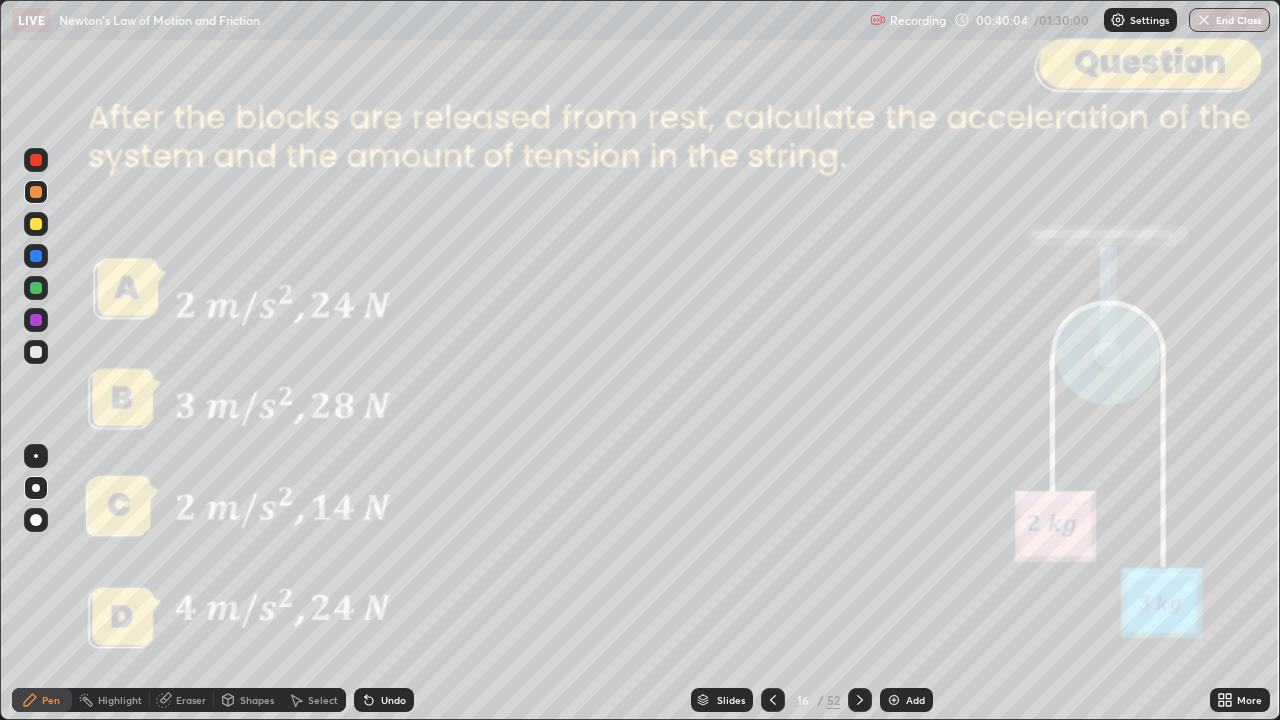 click on "Shapes" at bounding box center (257, 700) 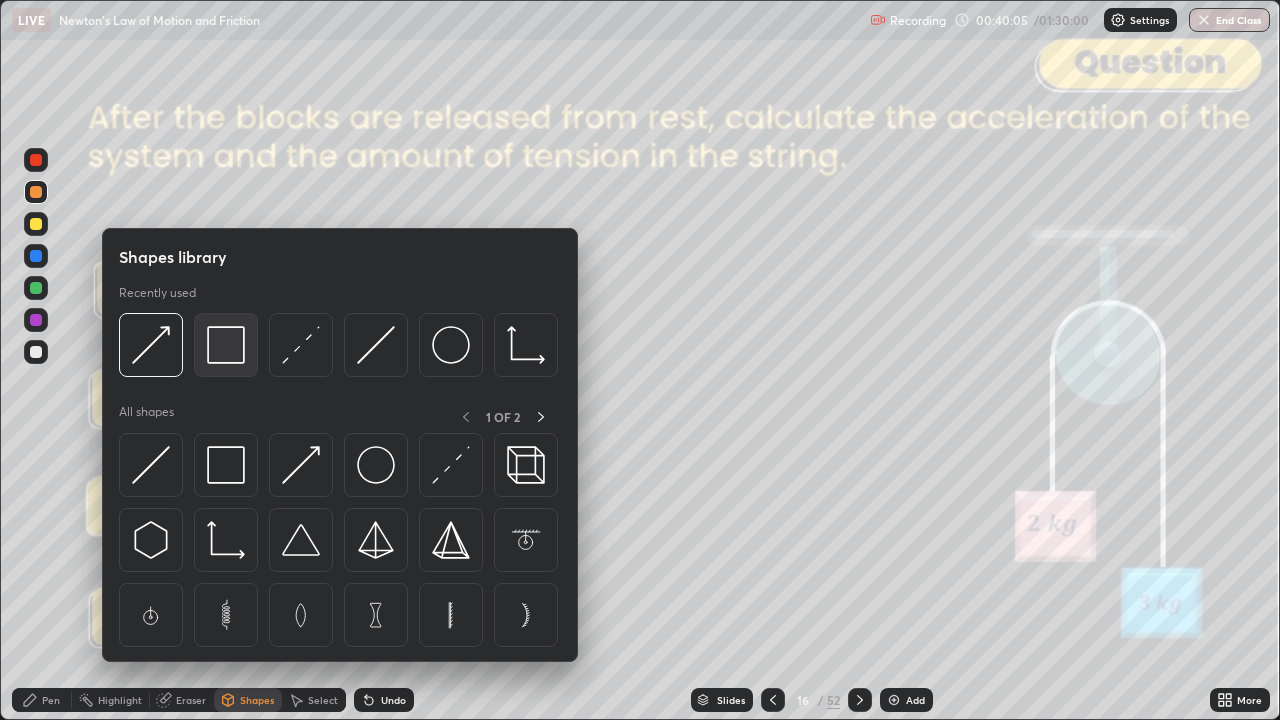 click at bounding box center [226, 345] 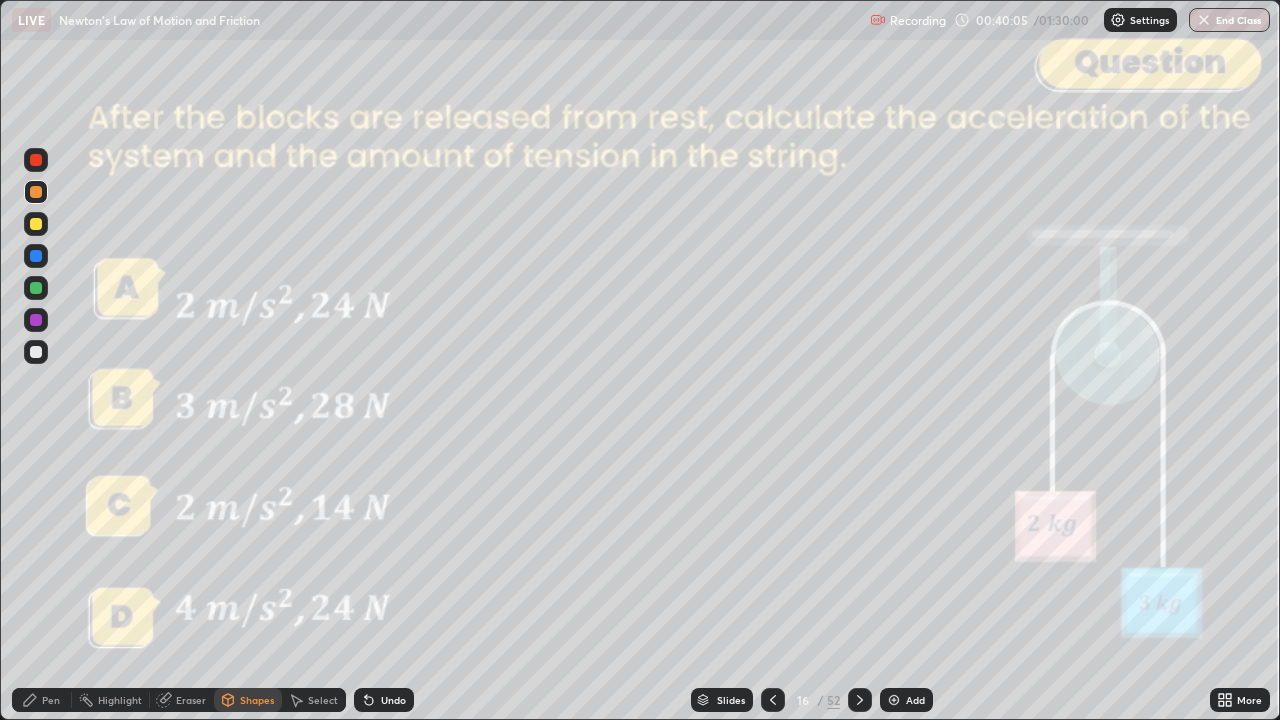 click at bounding box center [36, 160] 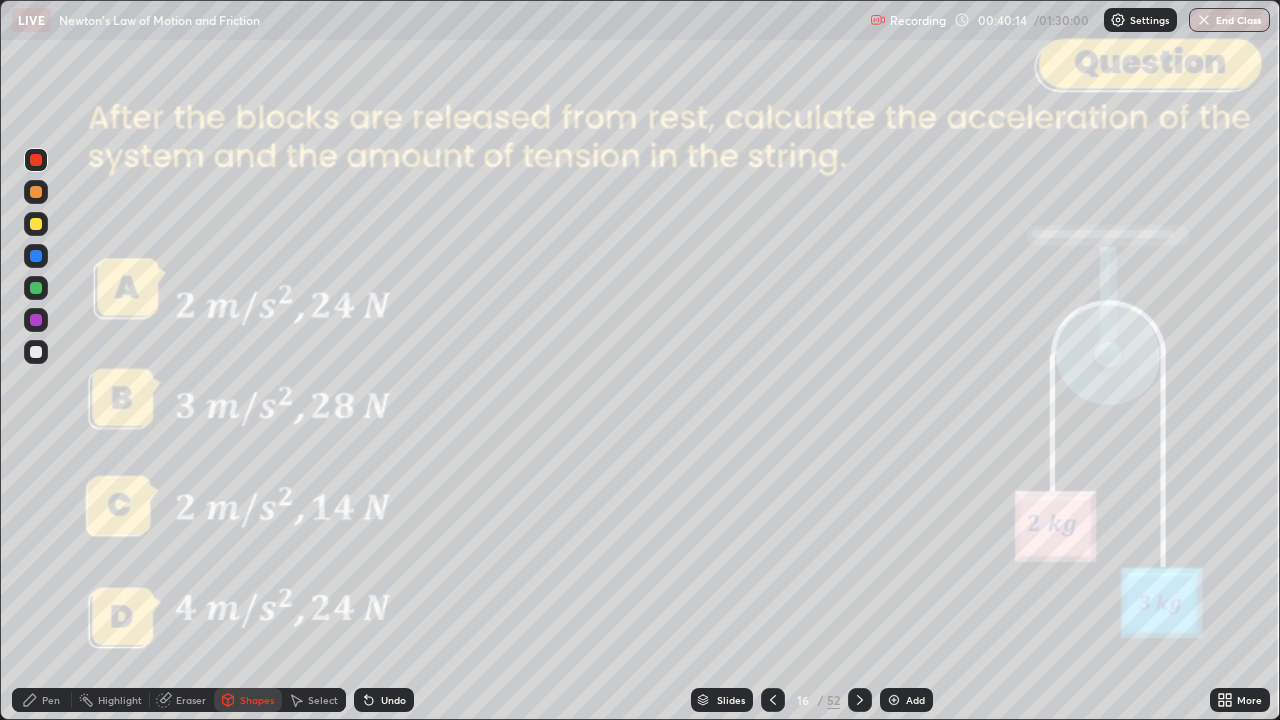 click at bounding box center [36, 288] 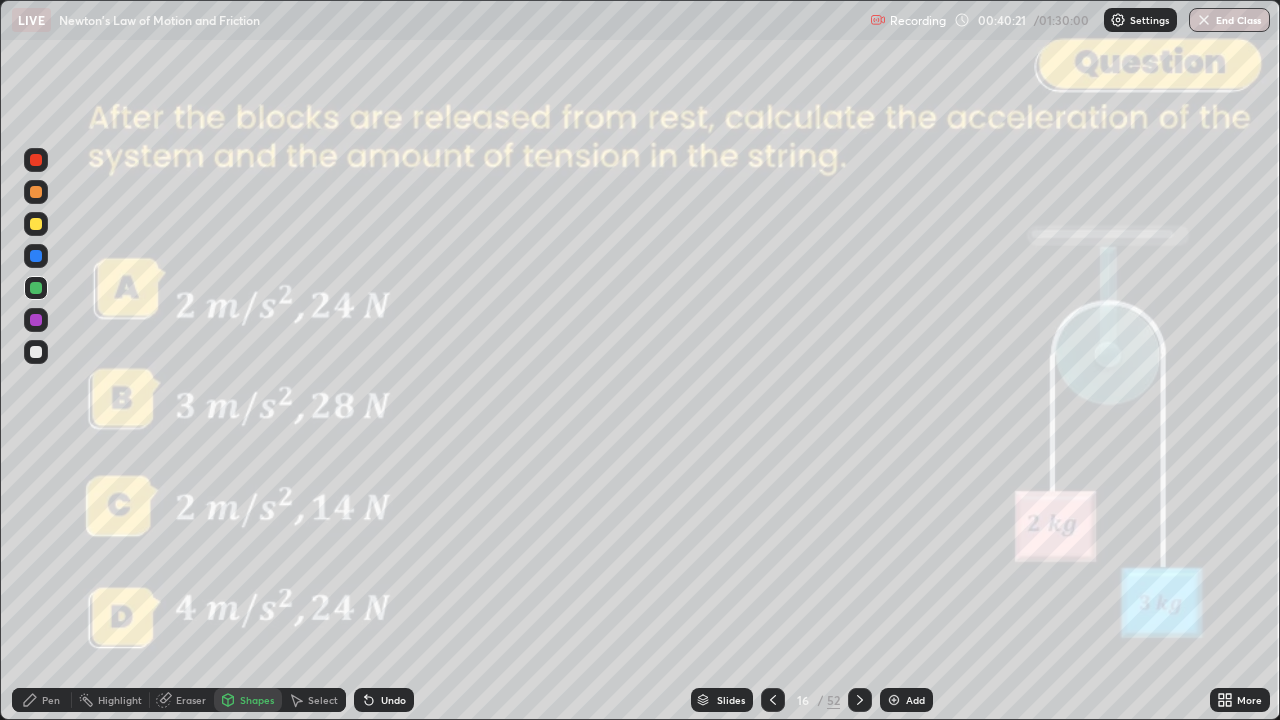click 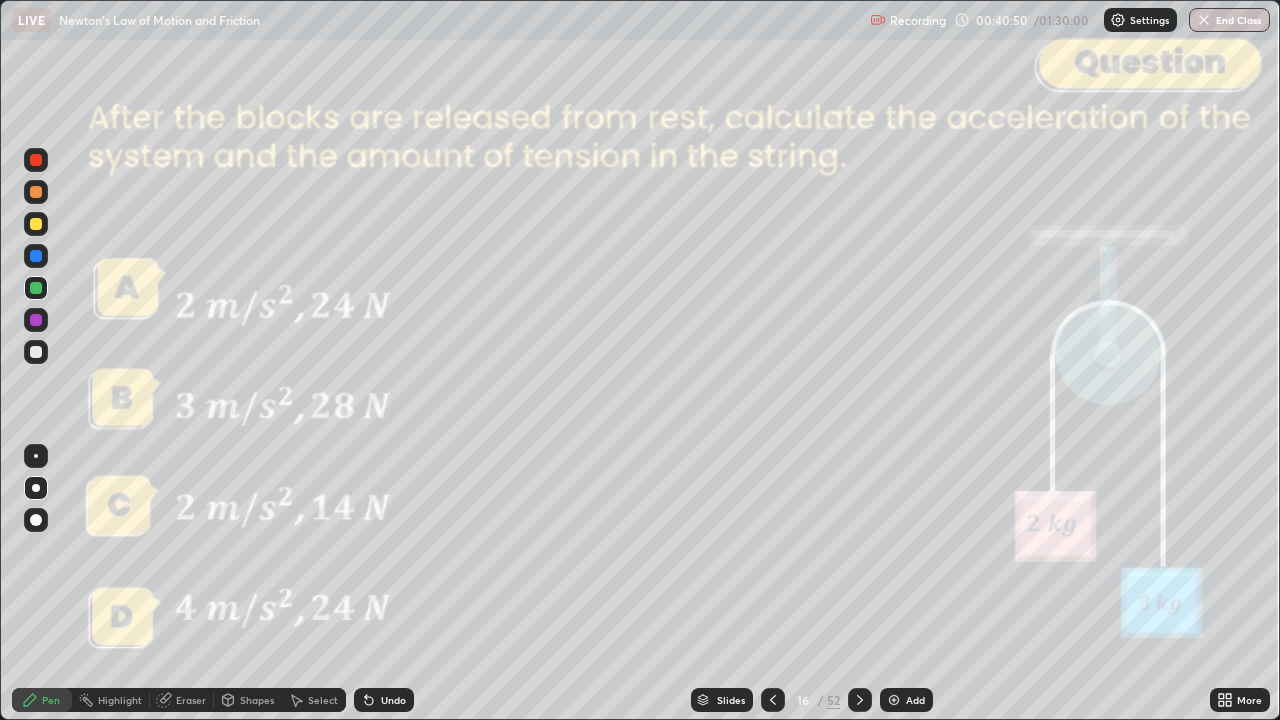 click on "Shapes" at bounding box center (248, 700) 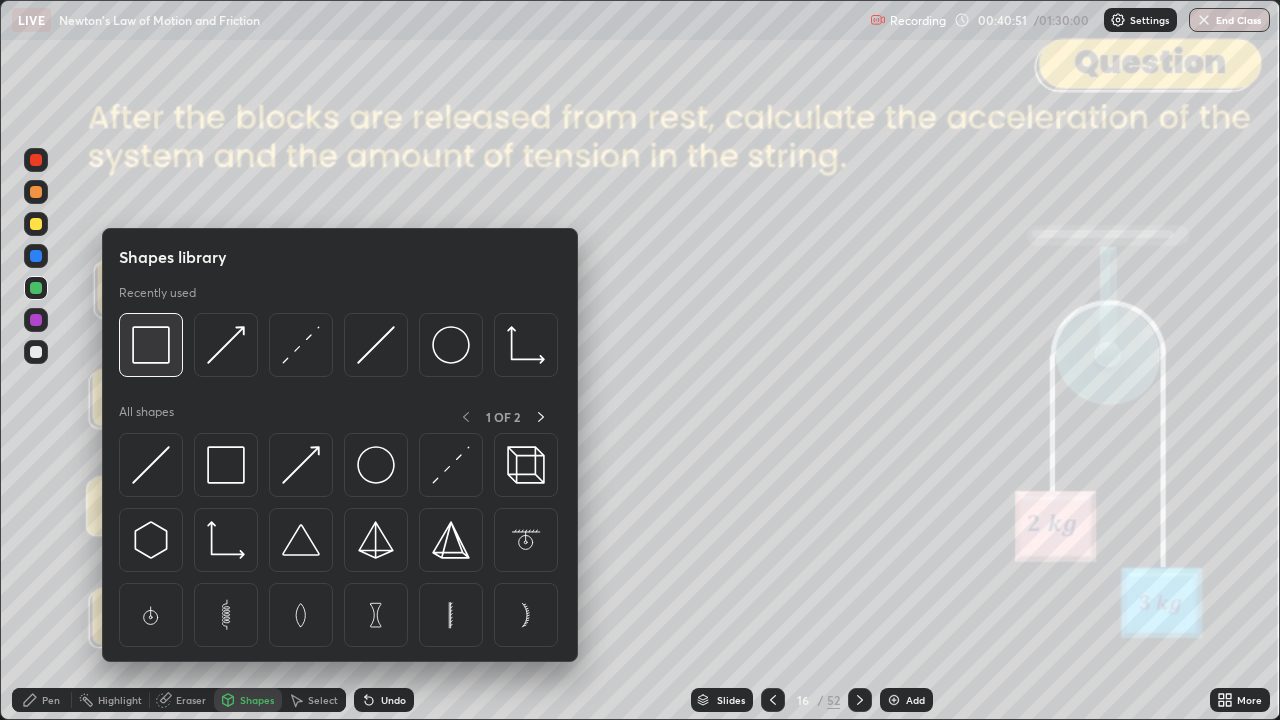 click at bounding box center (151, 345) 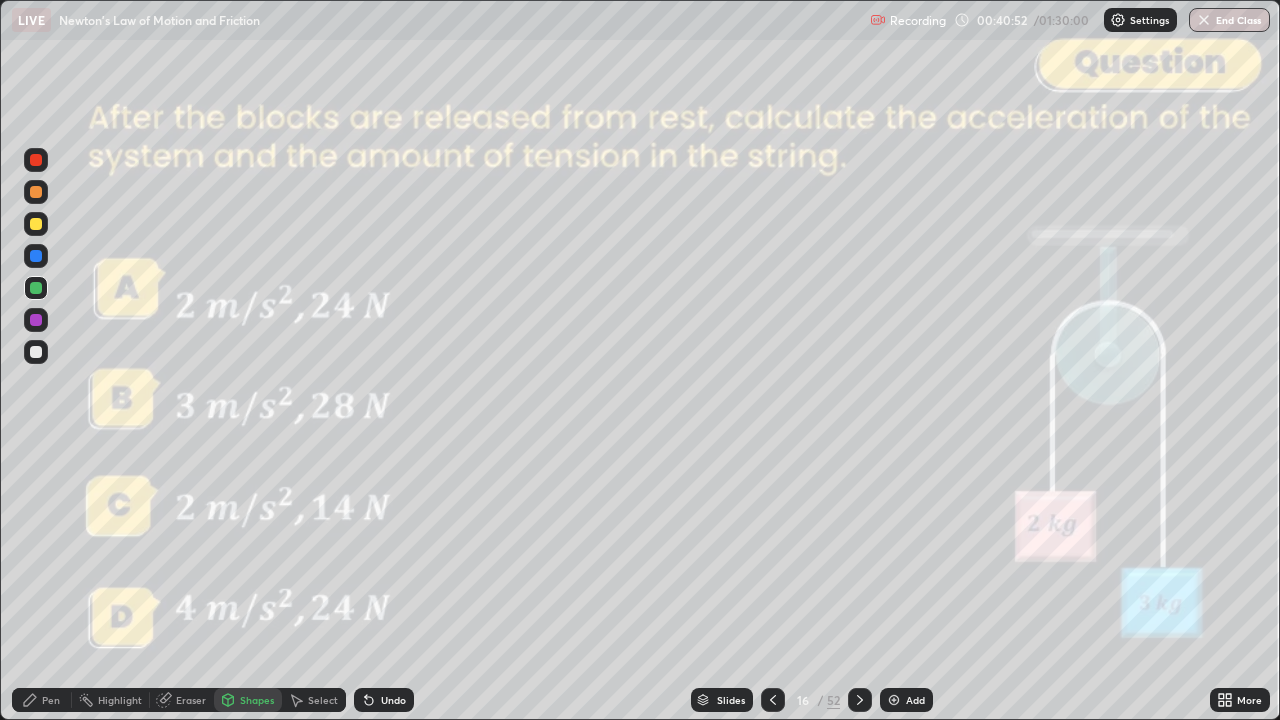 click at bounding box center [36, 160] 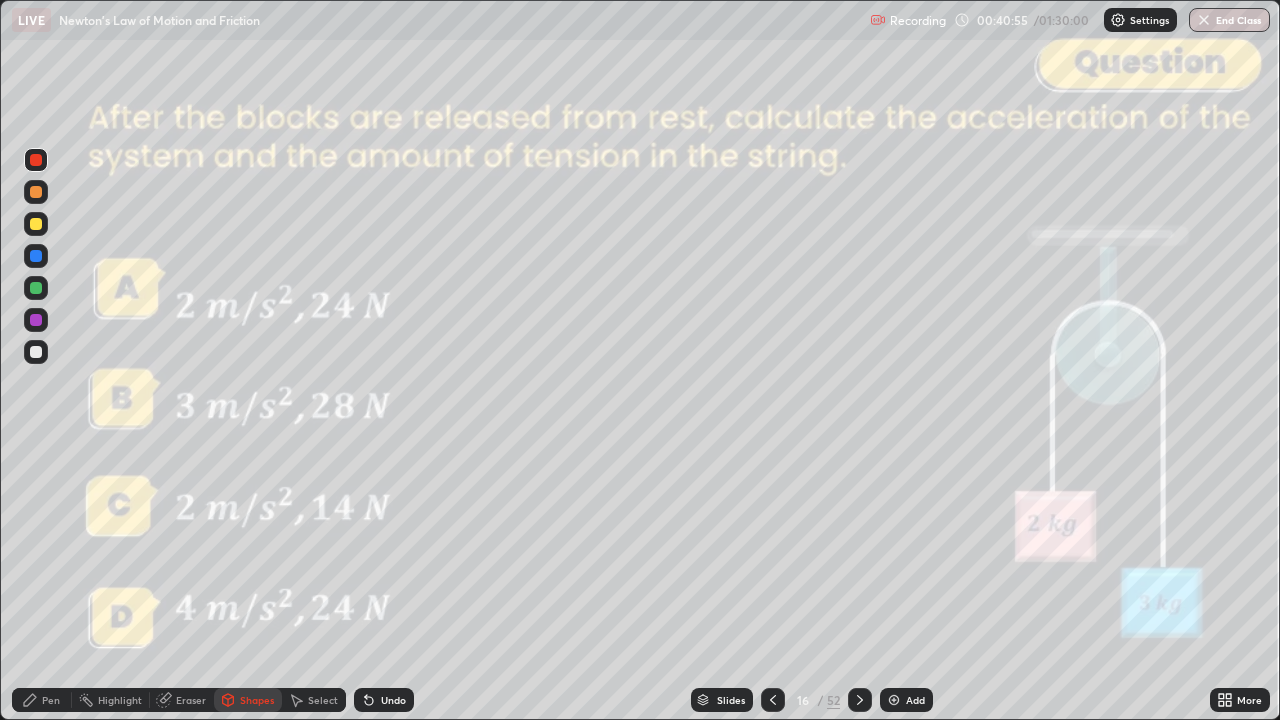 click on "Pen" at bounding box center (51, 700) 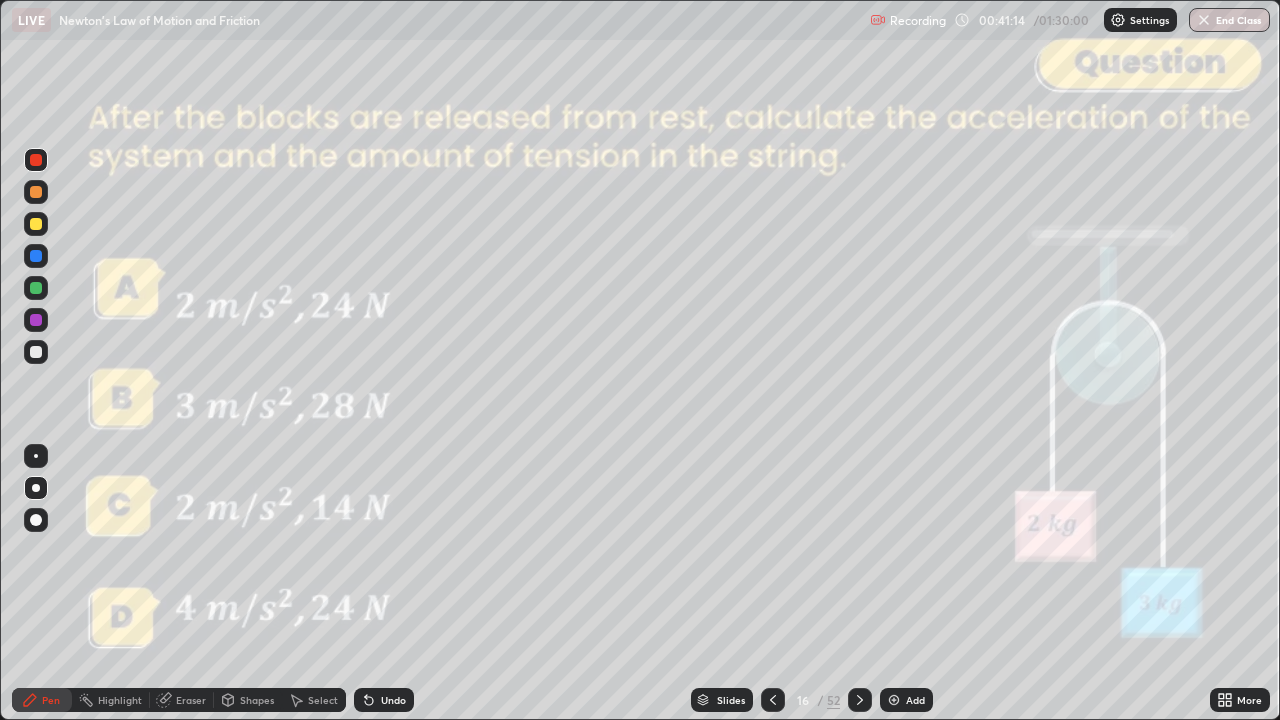 click 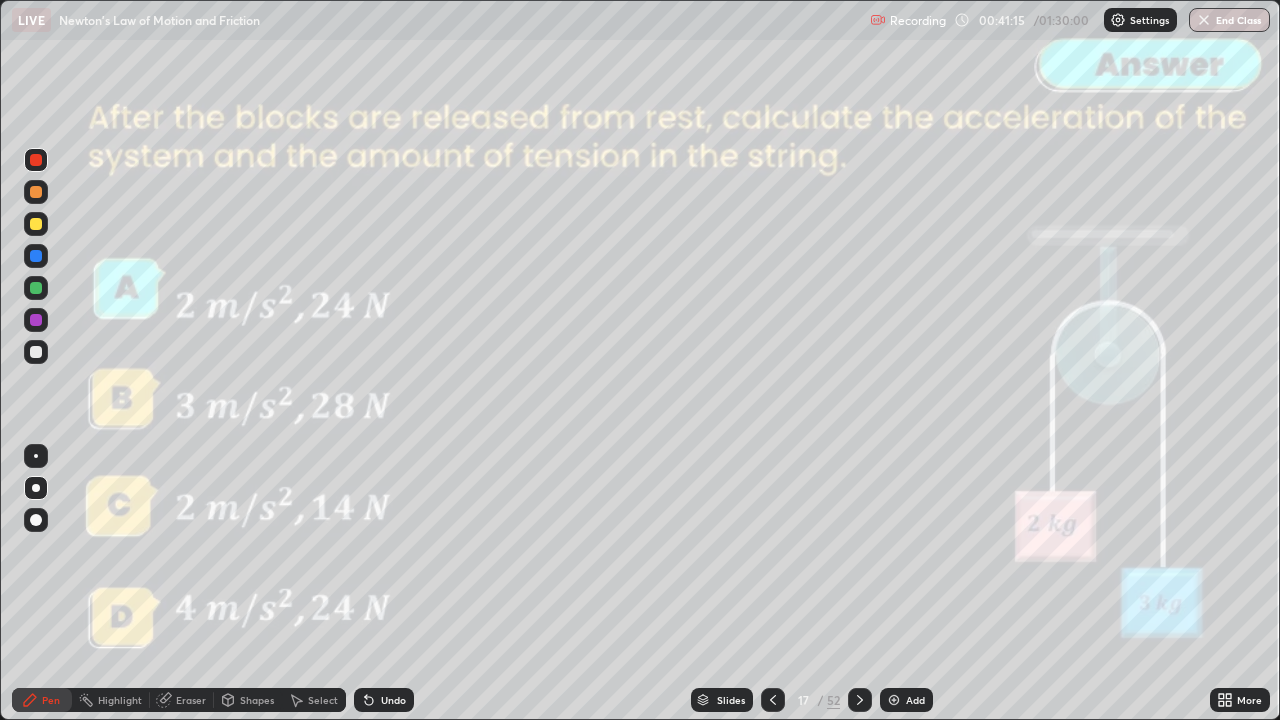 click 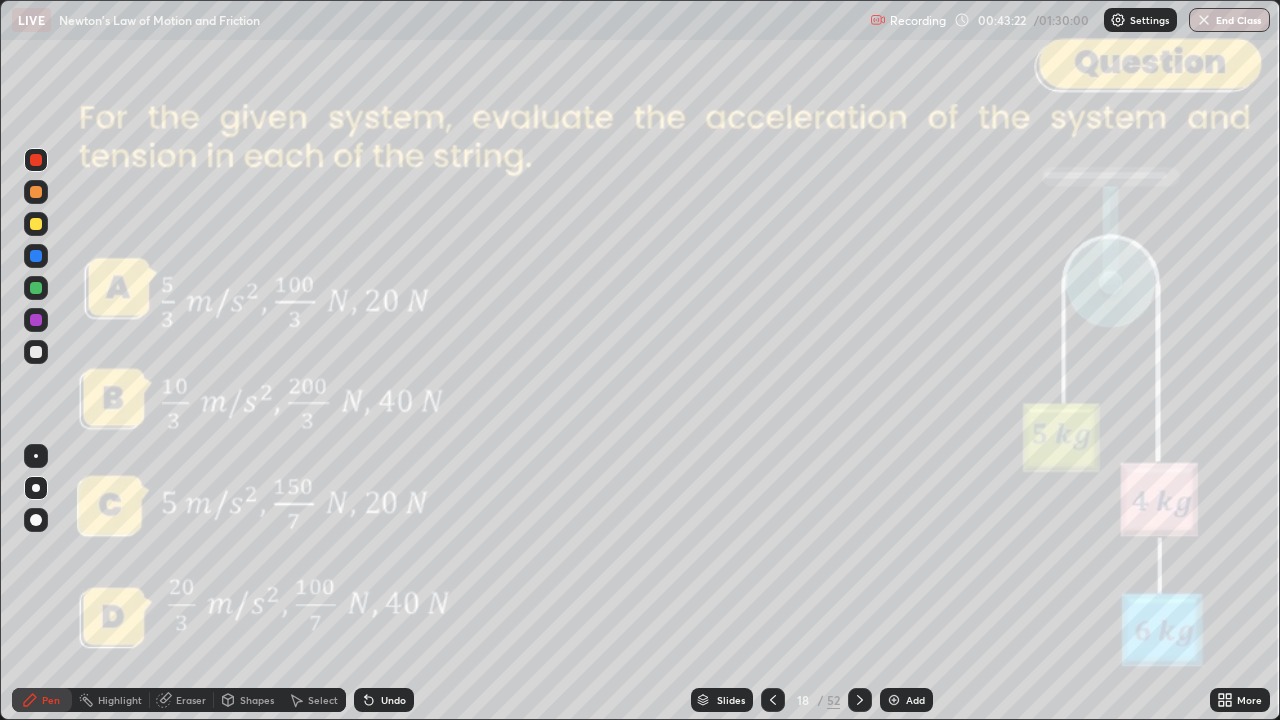 click on "Shapes" at bounding box center (257, 700) 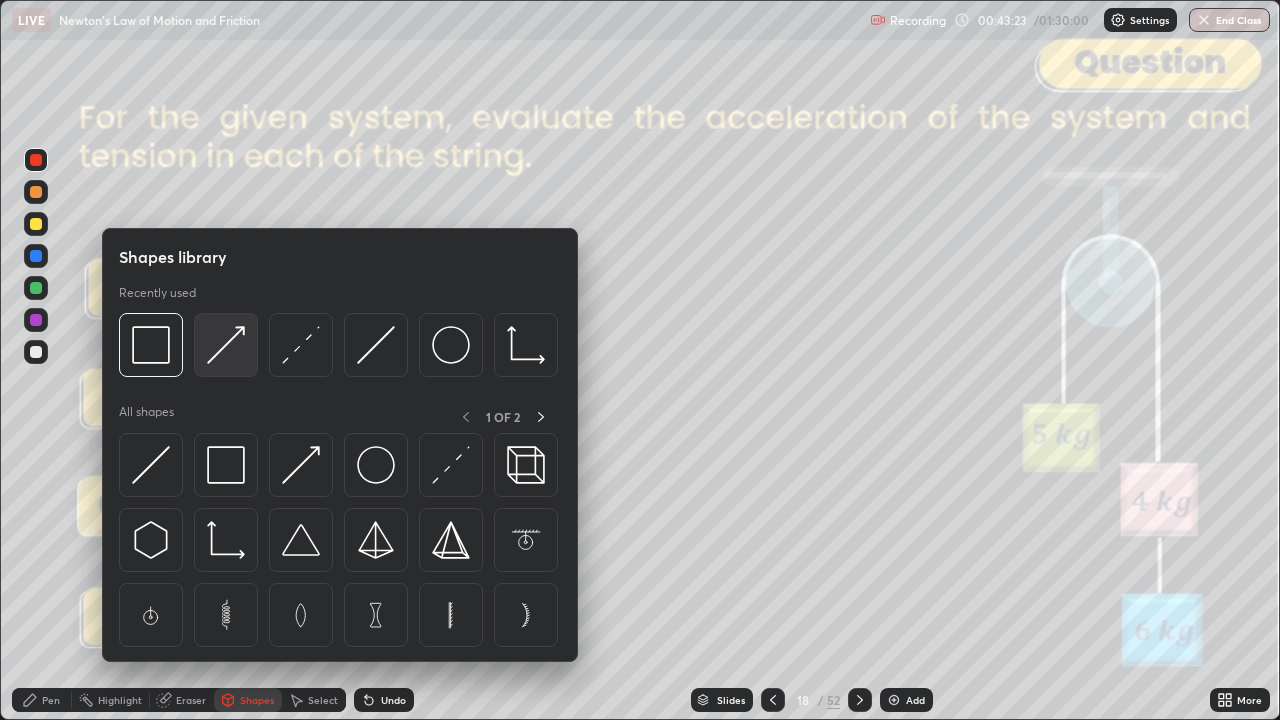click at bounding box center (226, 345) 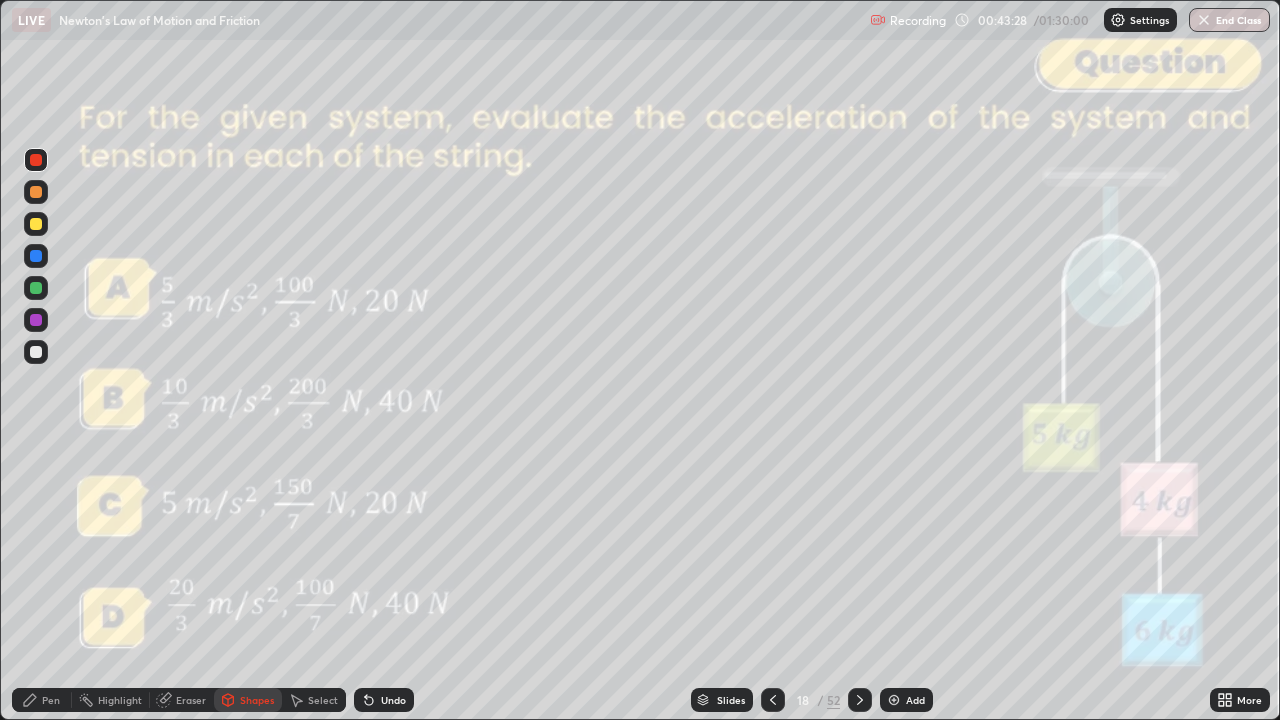 click 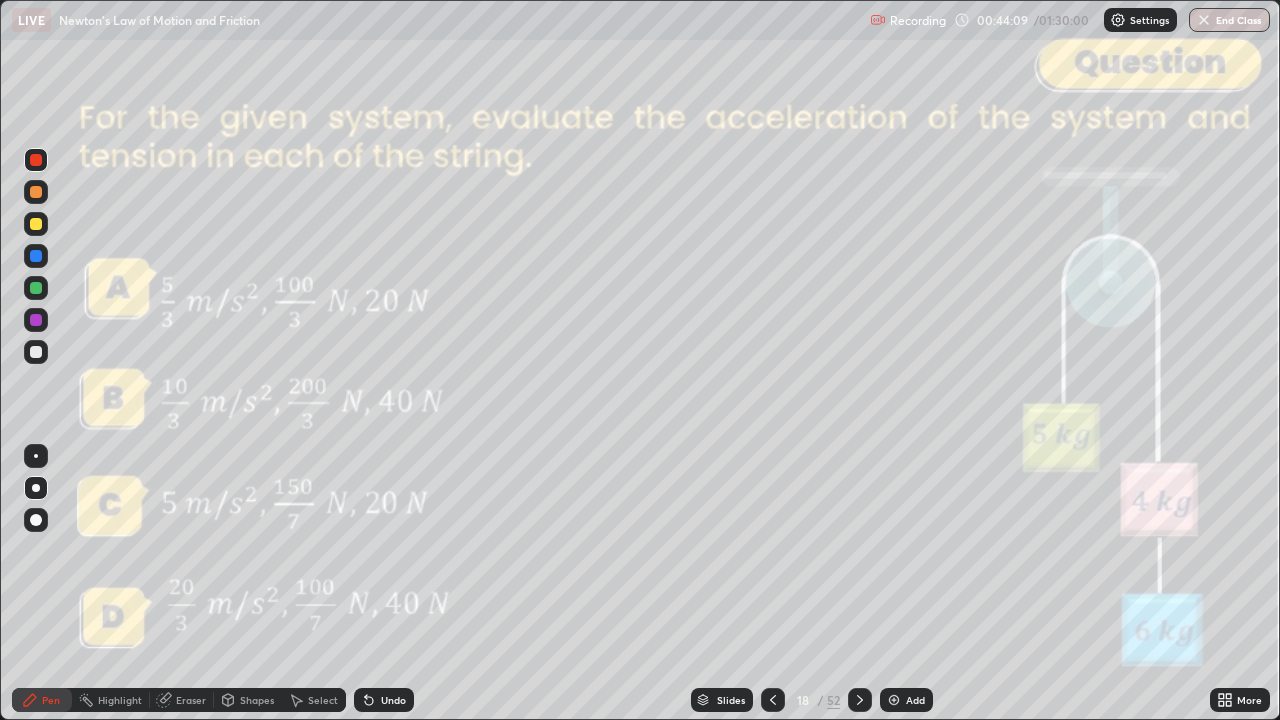 click at bounding box center (36, 192) 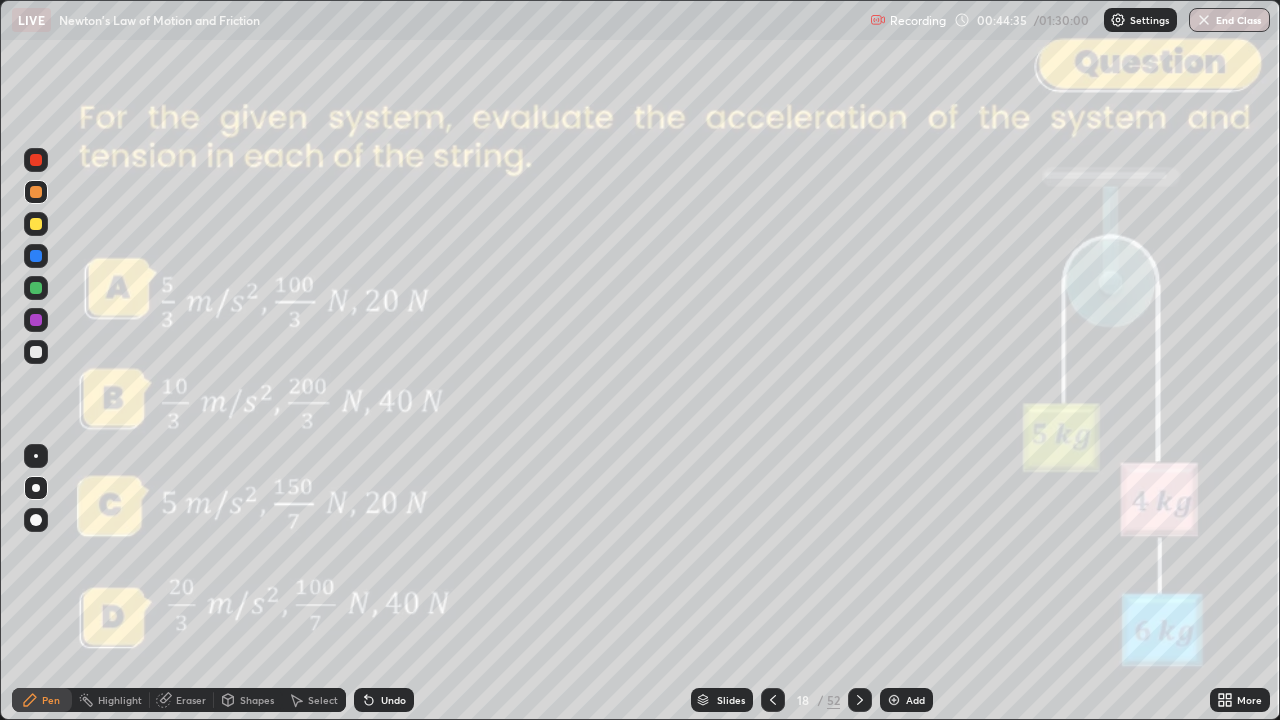 click on "Shapes" at bounding box center [257, 700] 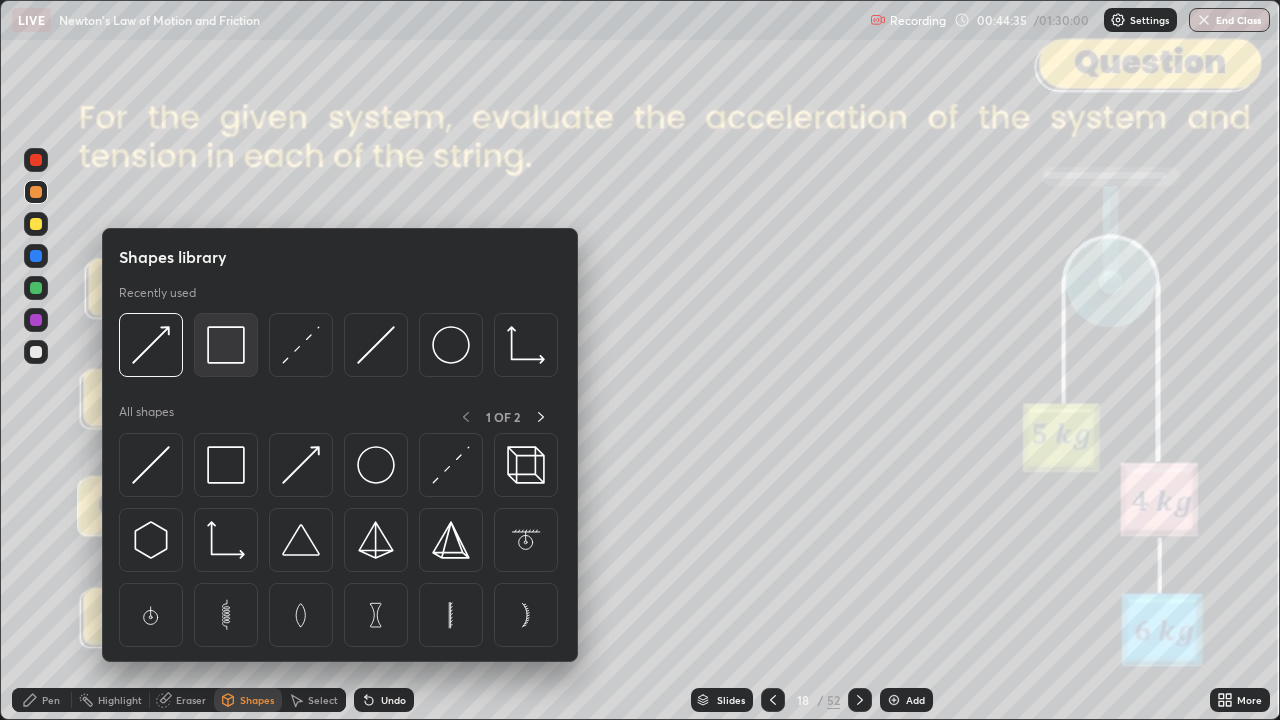 click at bounding box center (226, 345) 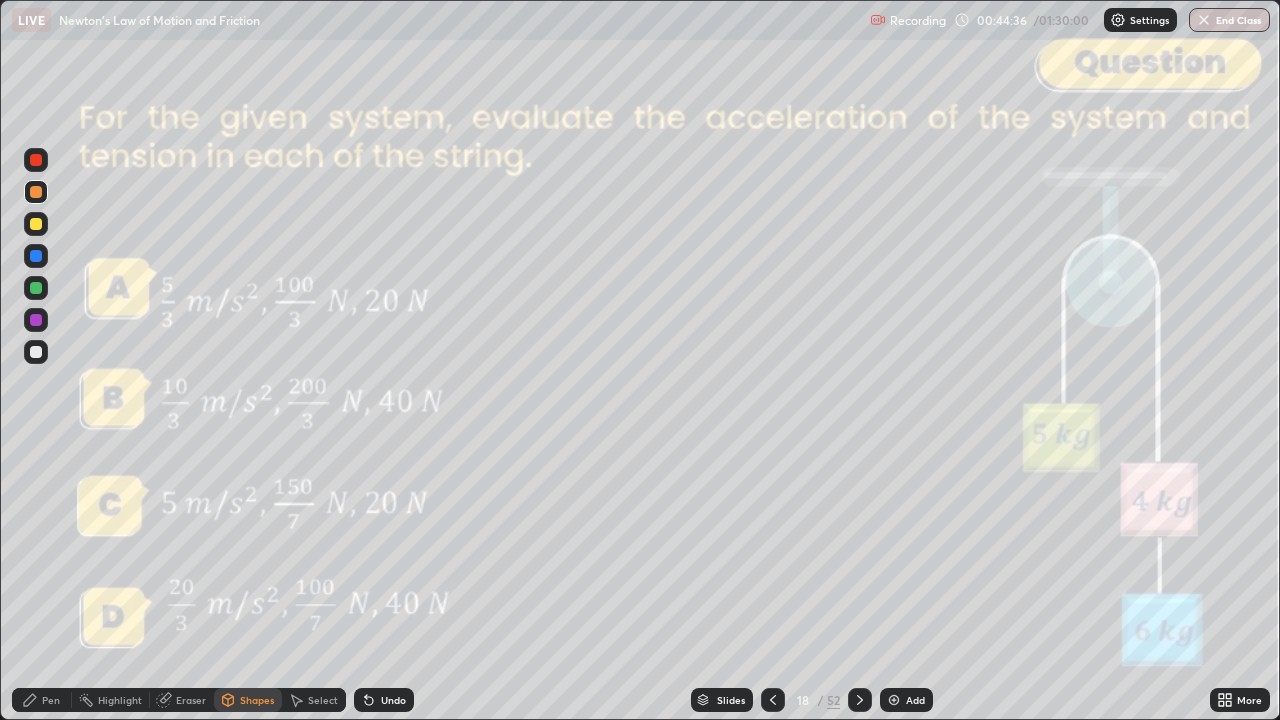 click at bounding box center (36, 160) 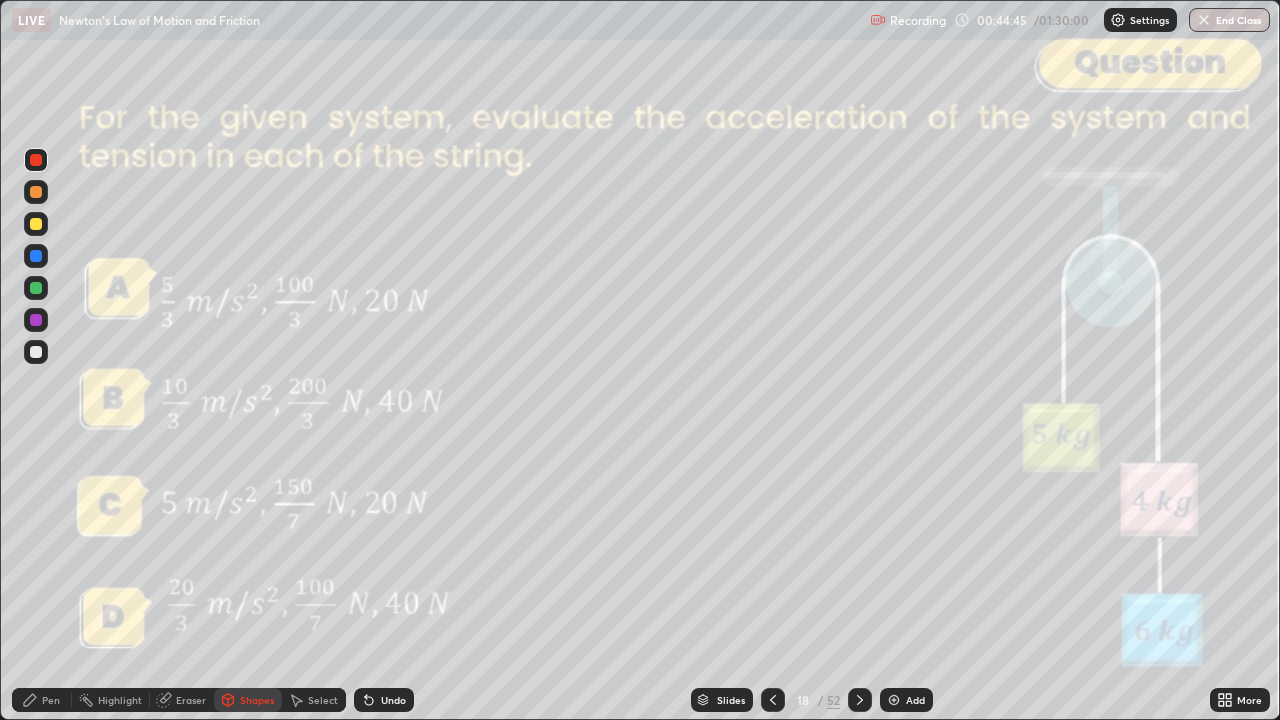 click at bounding box center [36, 288] 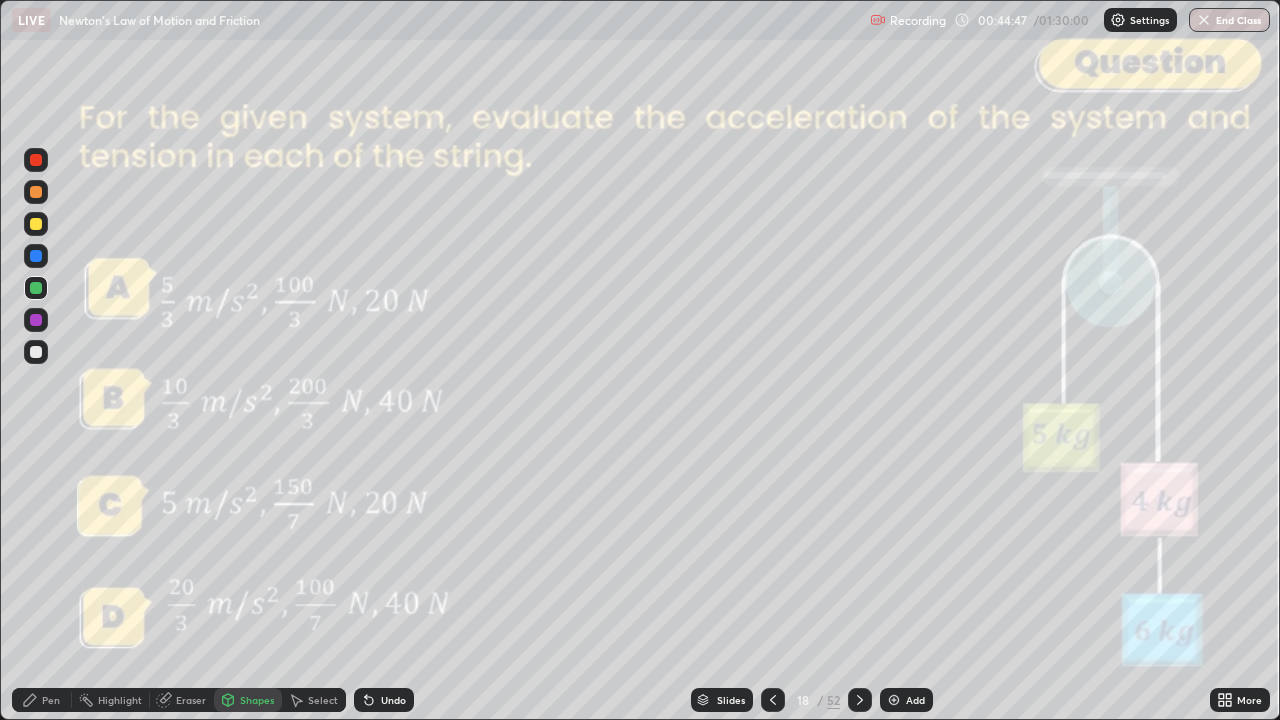 click on "Shapes" at bounding box center [257, 700] 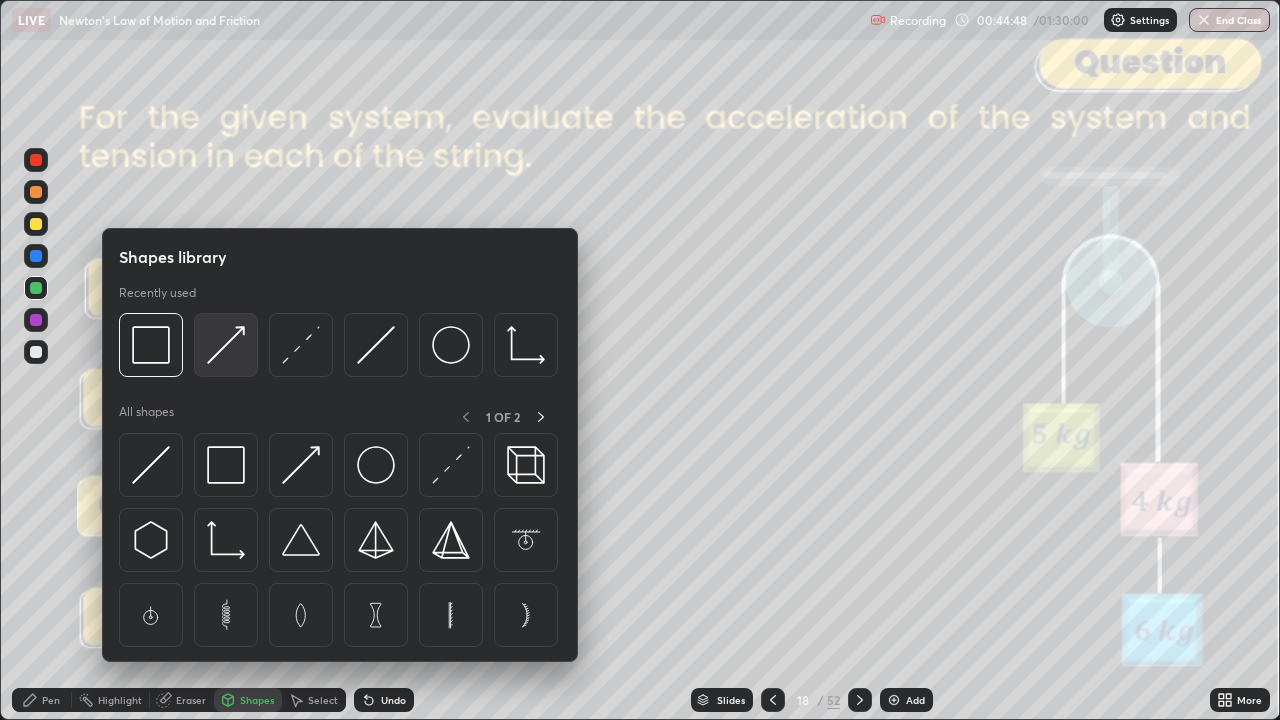 click at bounding box center [226, 345] 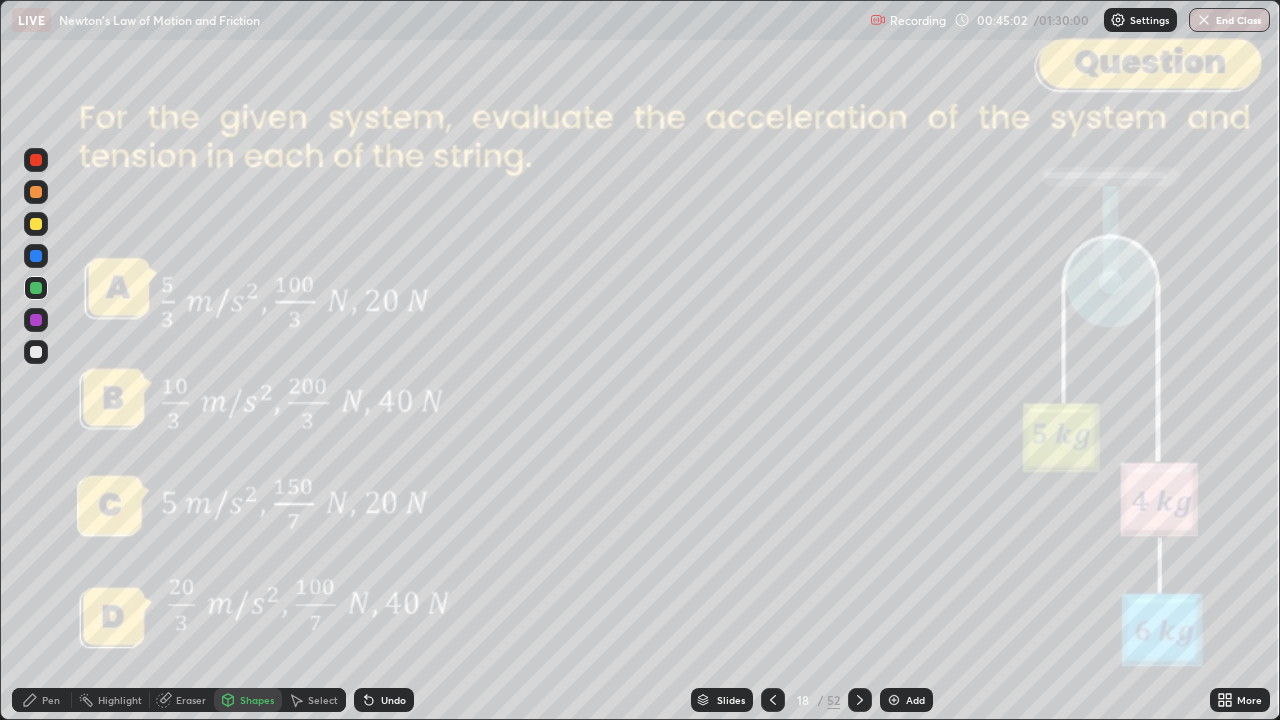 click on "Pen" at bounding box center [42, 700] 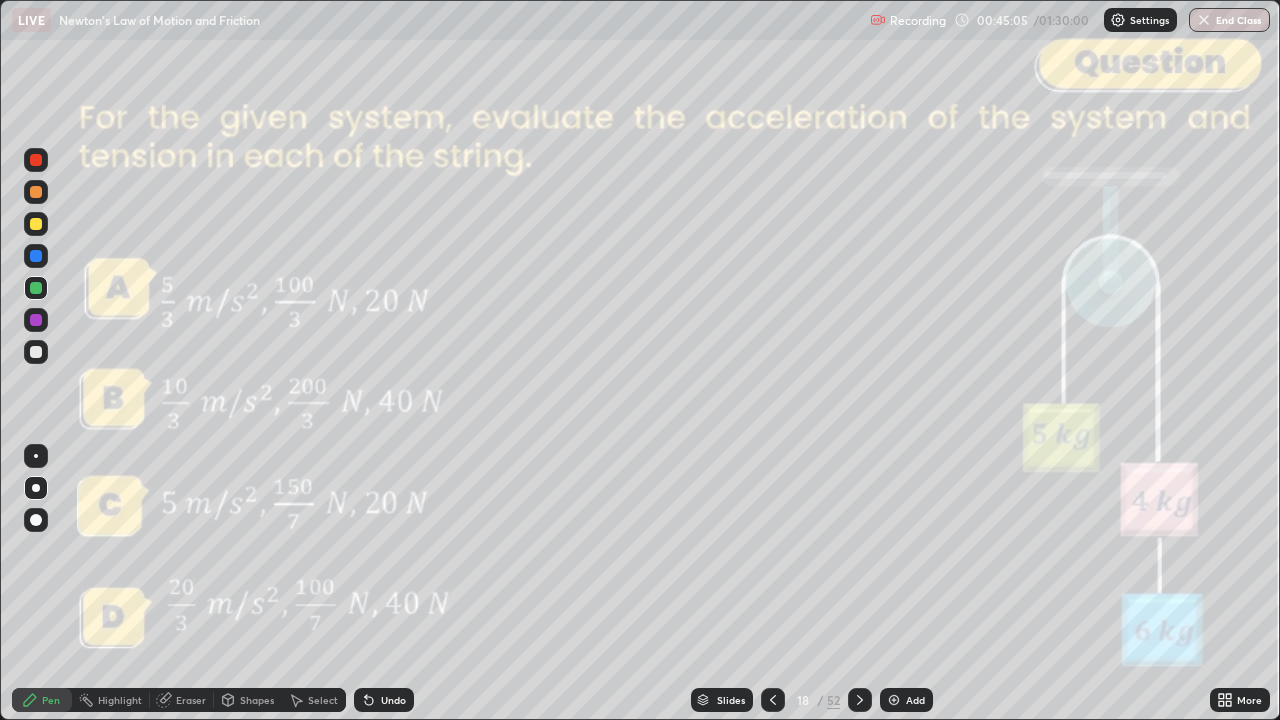 click on "Undo" at bounding box center [393, 700] 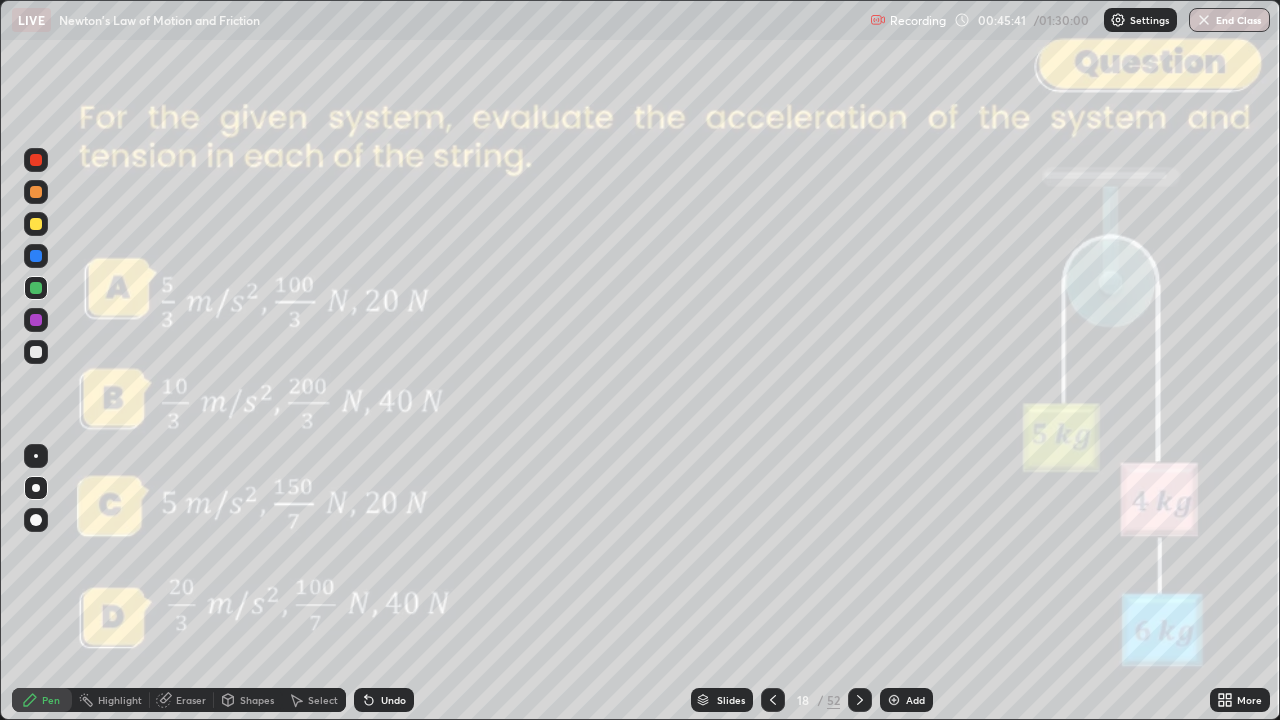 click on "Shapes" at bounding box center (257, 700) 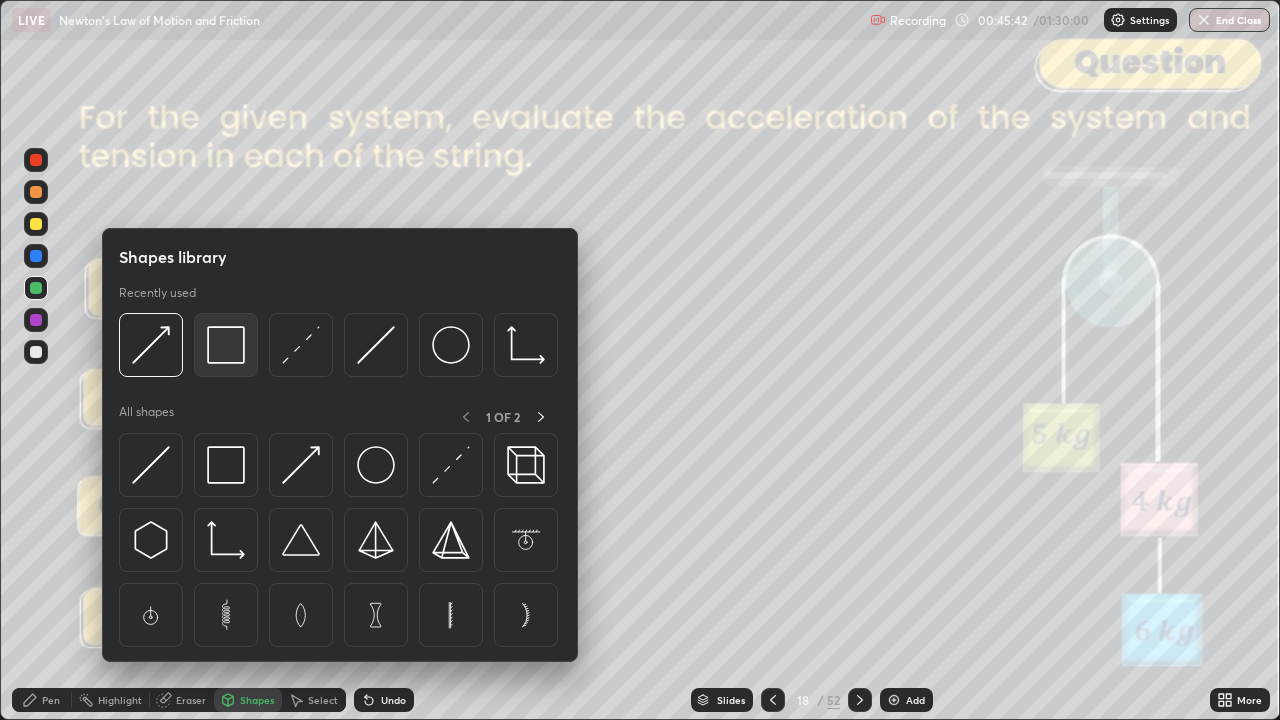 click at bounding box center [226, 345] 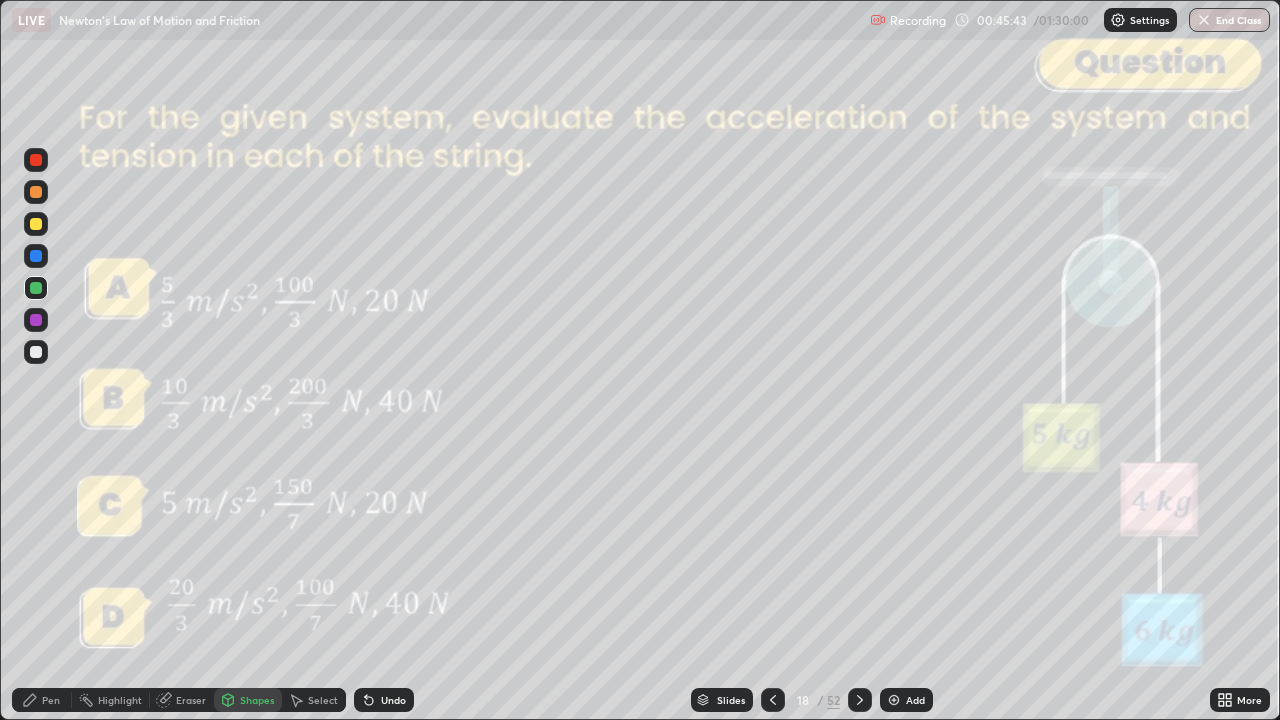 click at bounding box center [36, 160] 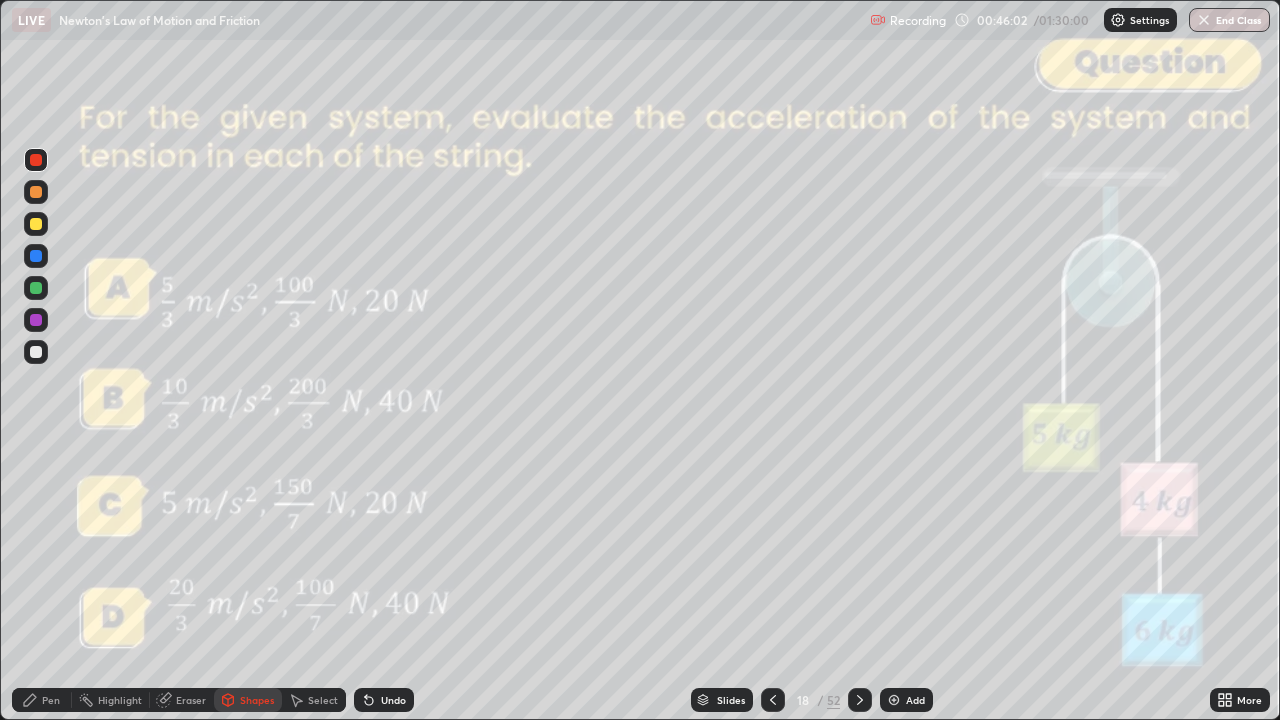 click at bounding box center (36, 256) 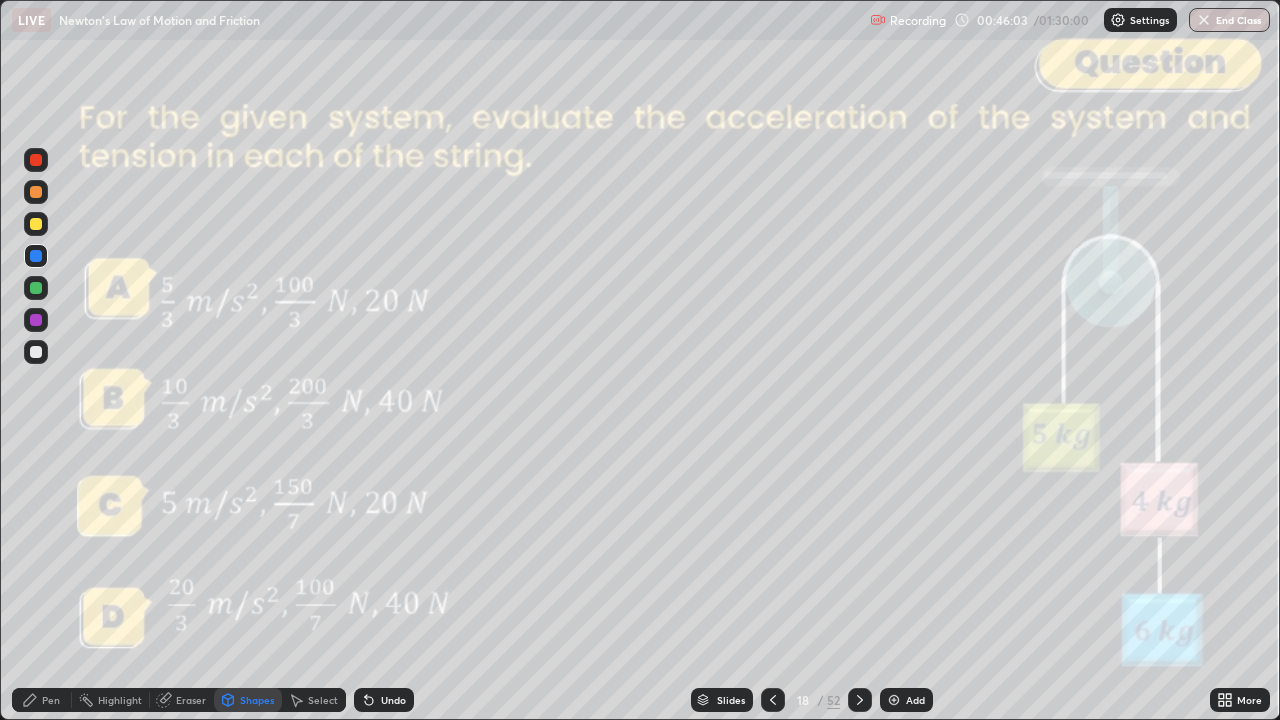 click on "Pen" at bounding box center (51, 700) 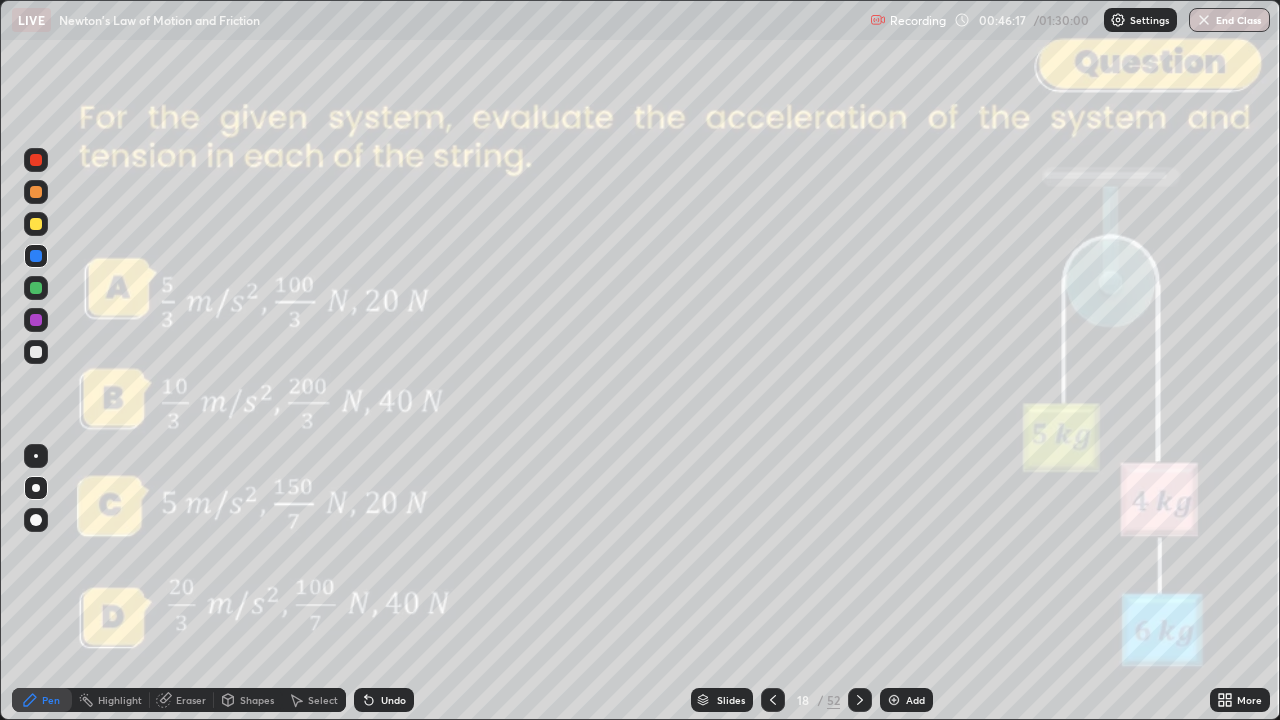 click on "Undo" at bounding box center (384, 700) 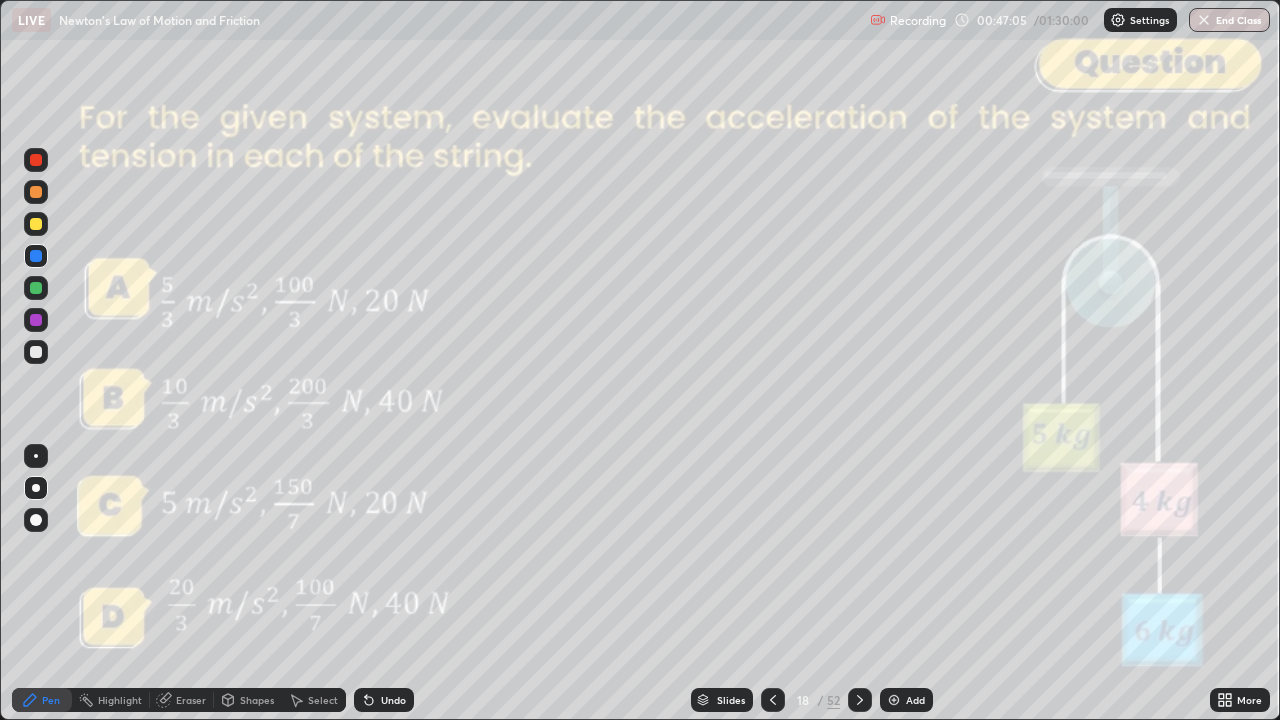 click on "Shapes" at bounding box center (257, 700) 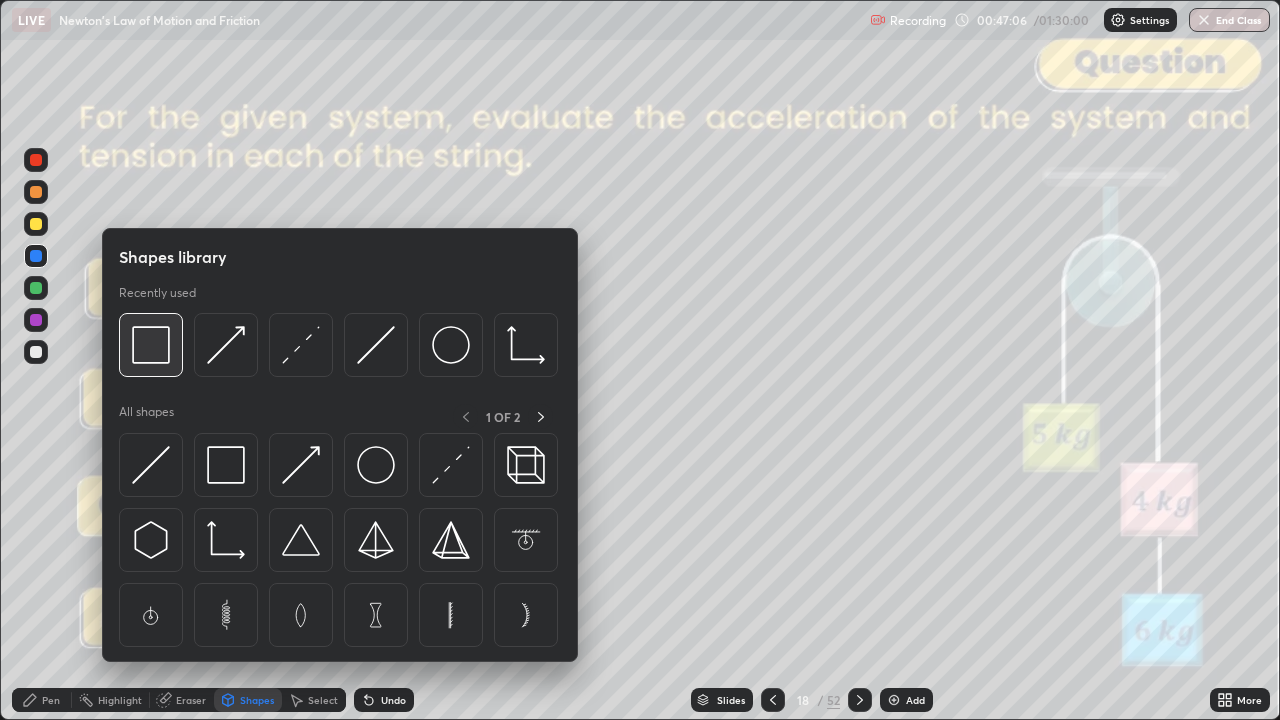 click at bounding box center (151, 345) 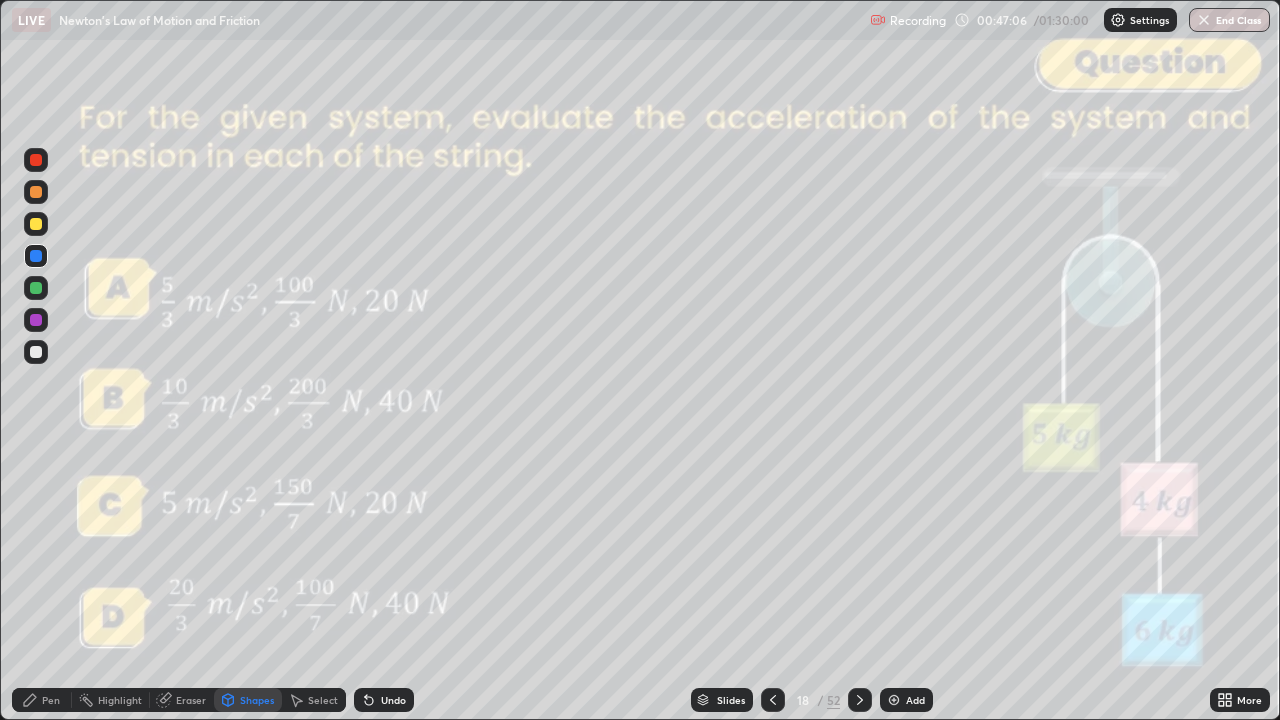 click at bounding box center (36, 160) 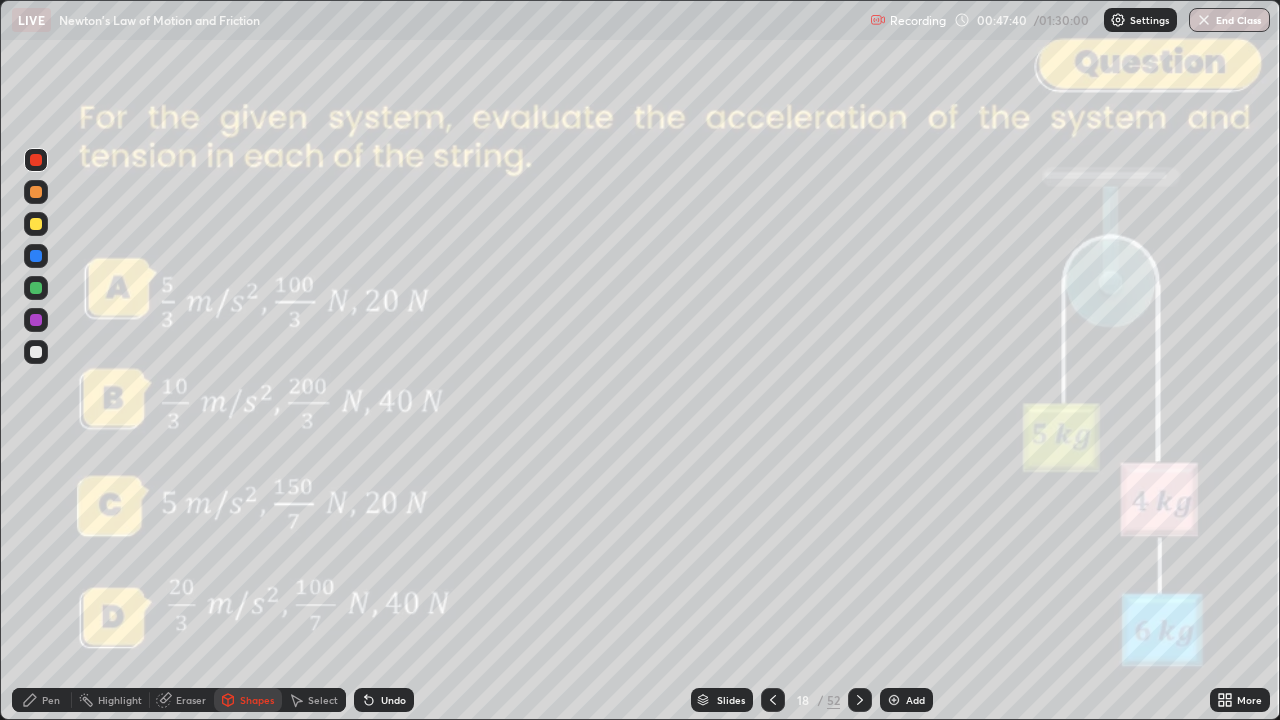 click 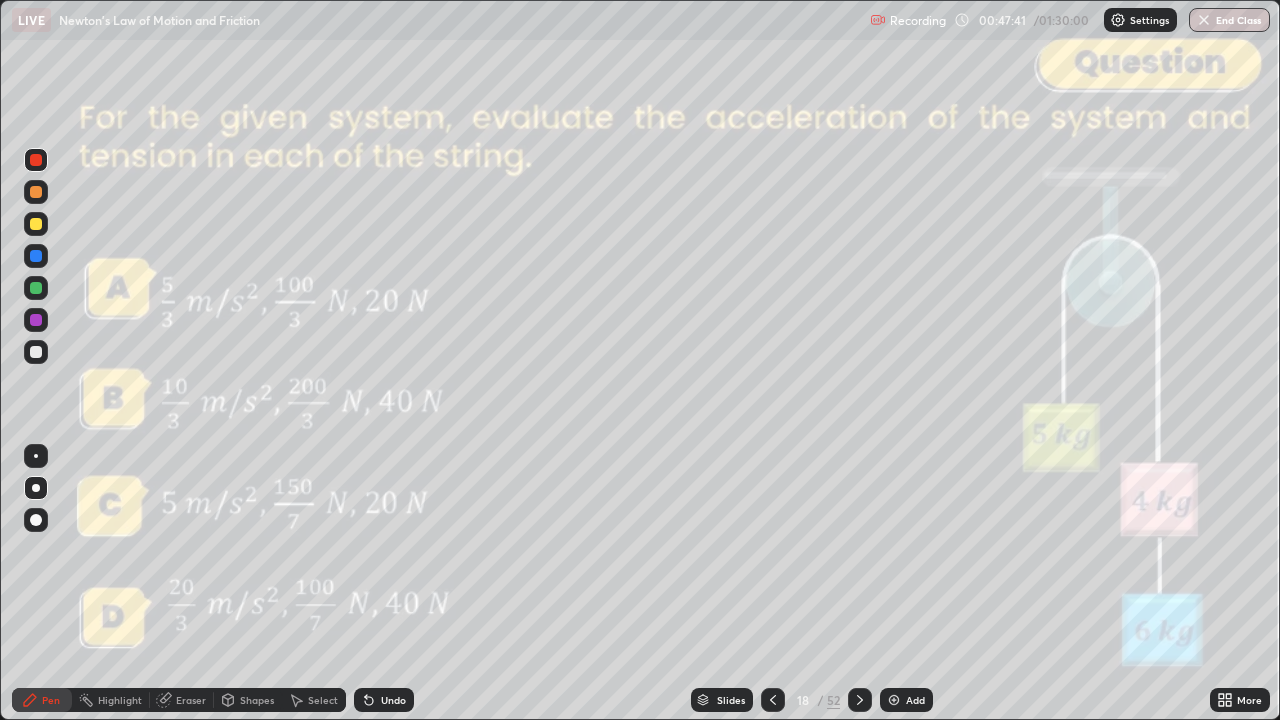 click 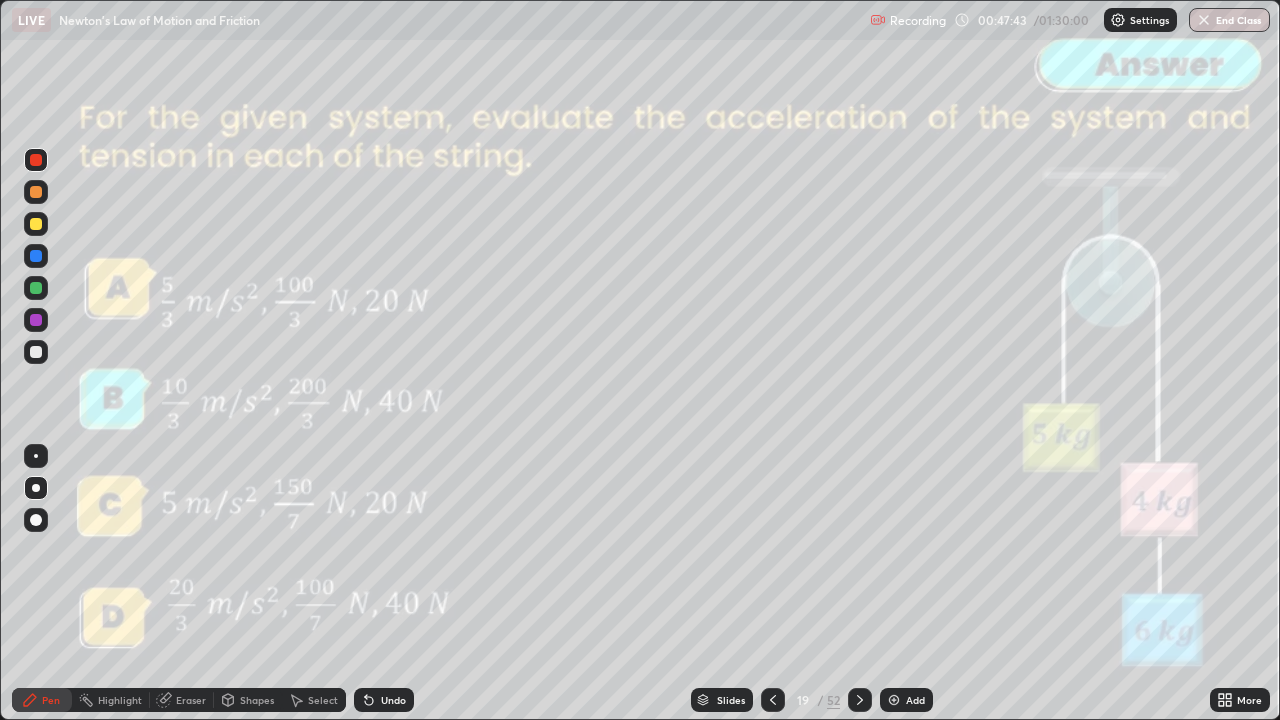 click 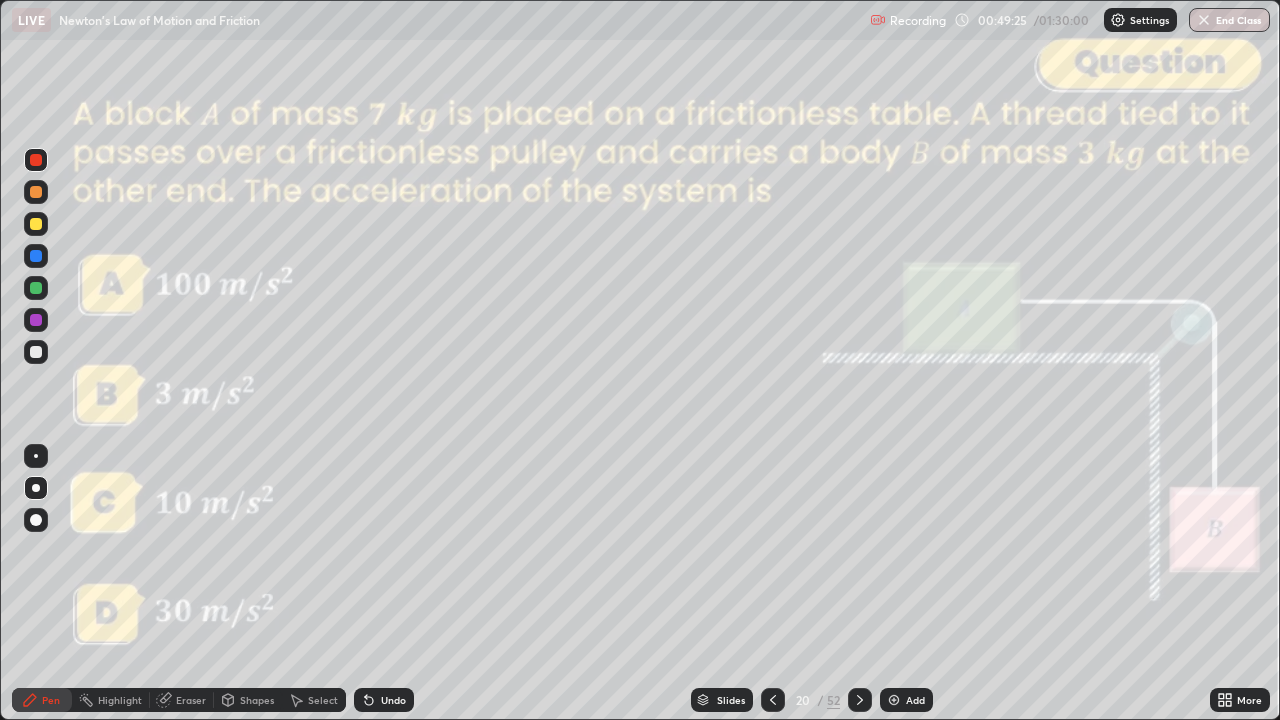 click on "Shapes" at bounding box center [248, 700] 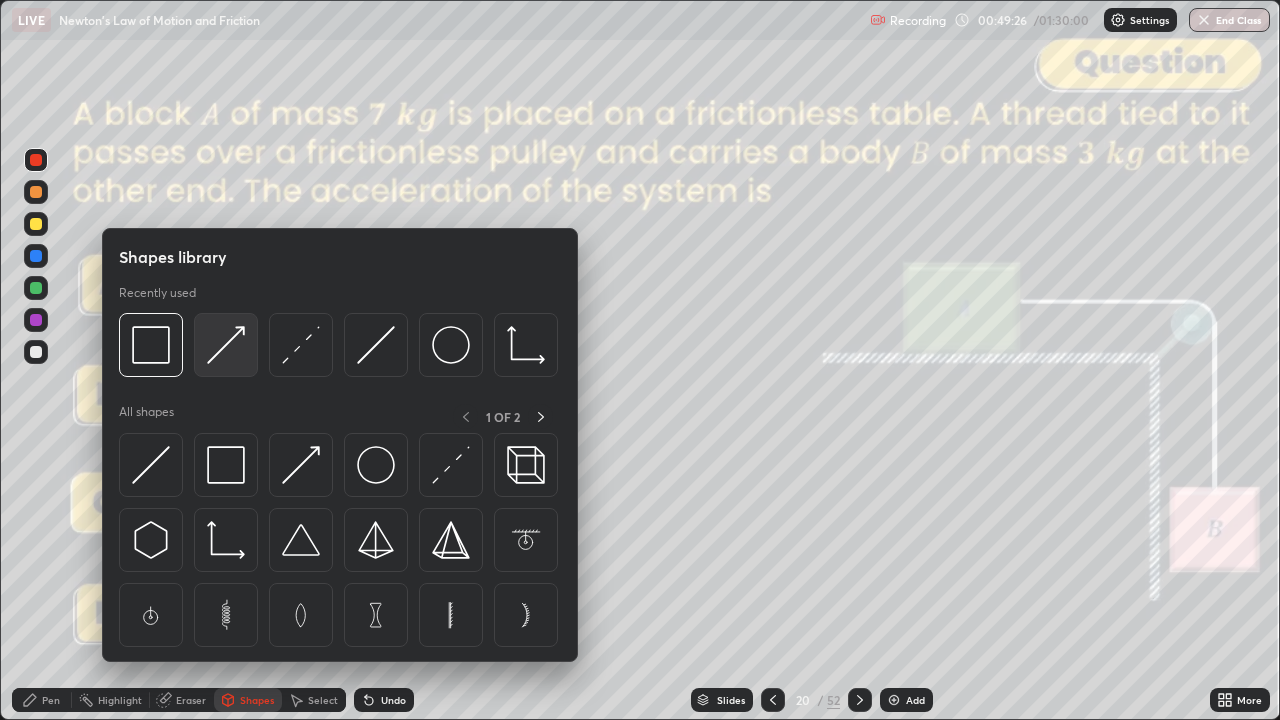 click at bounding box center [226, 345] 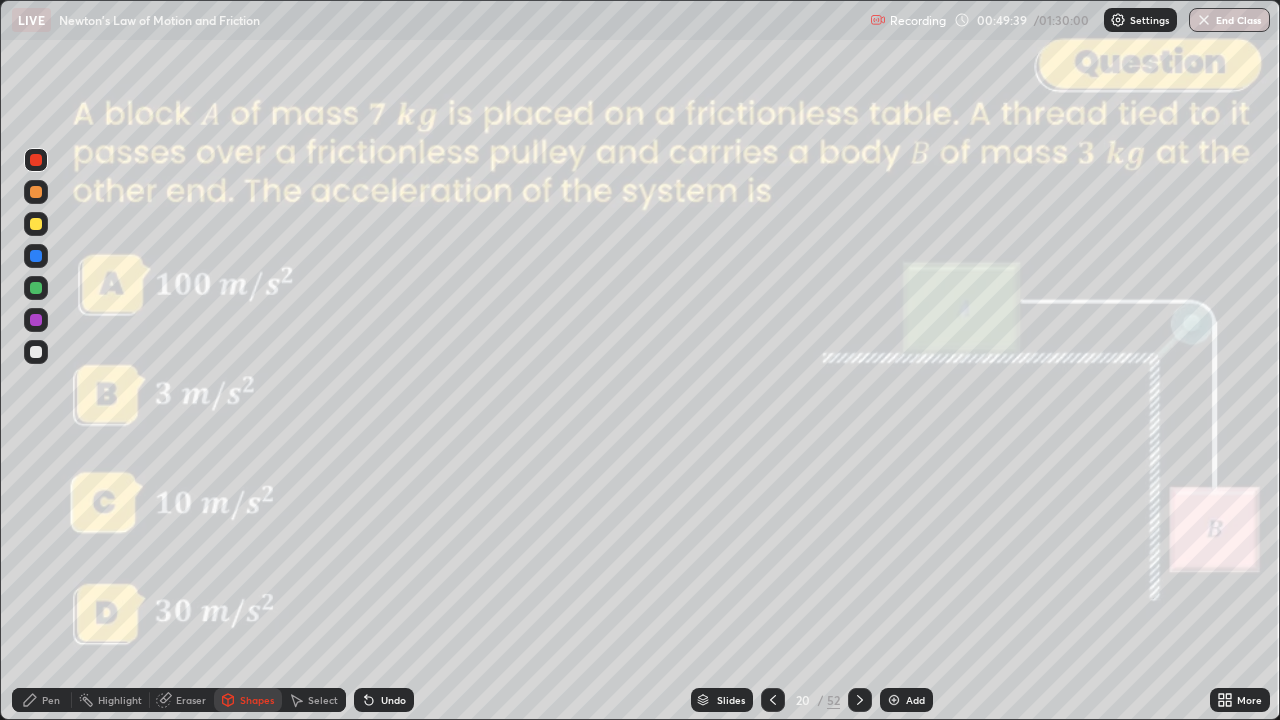 click on "Shapes" at bounding box center [248, 700] 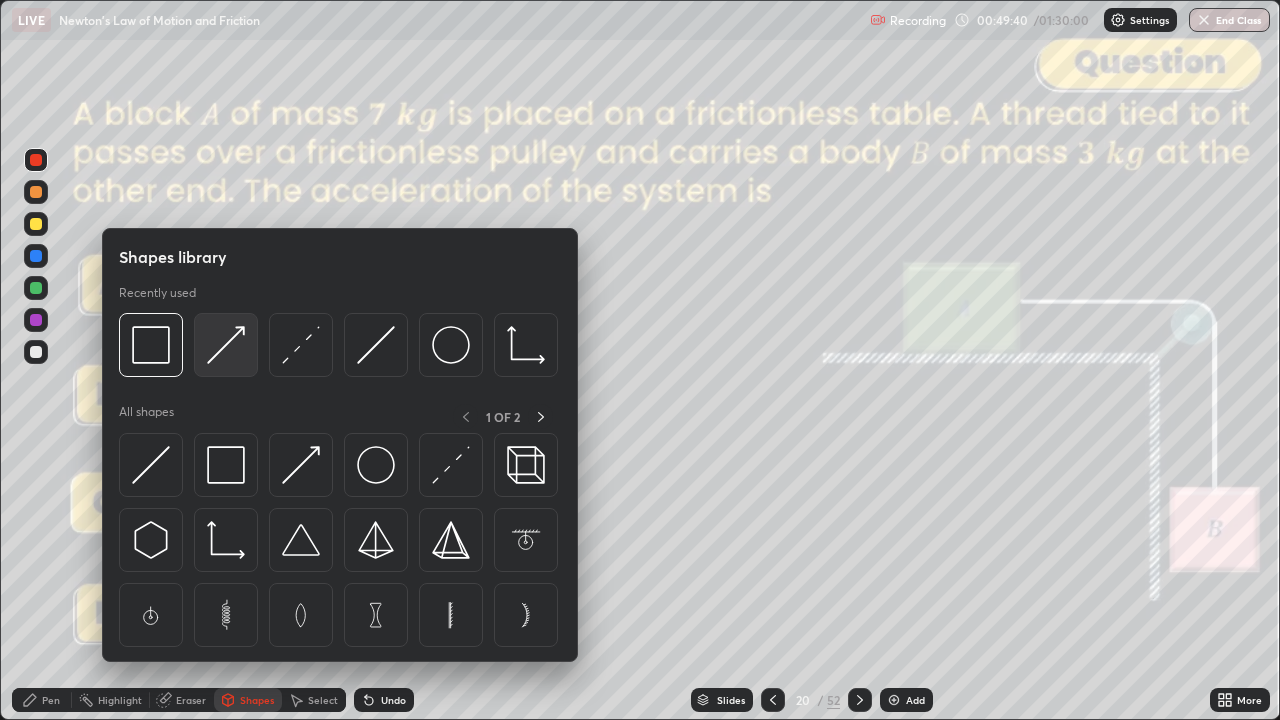 click at bounding box center (226, 345) 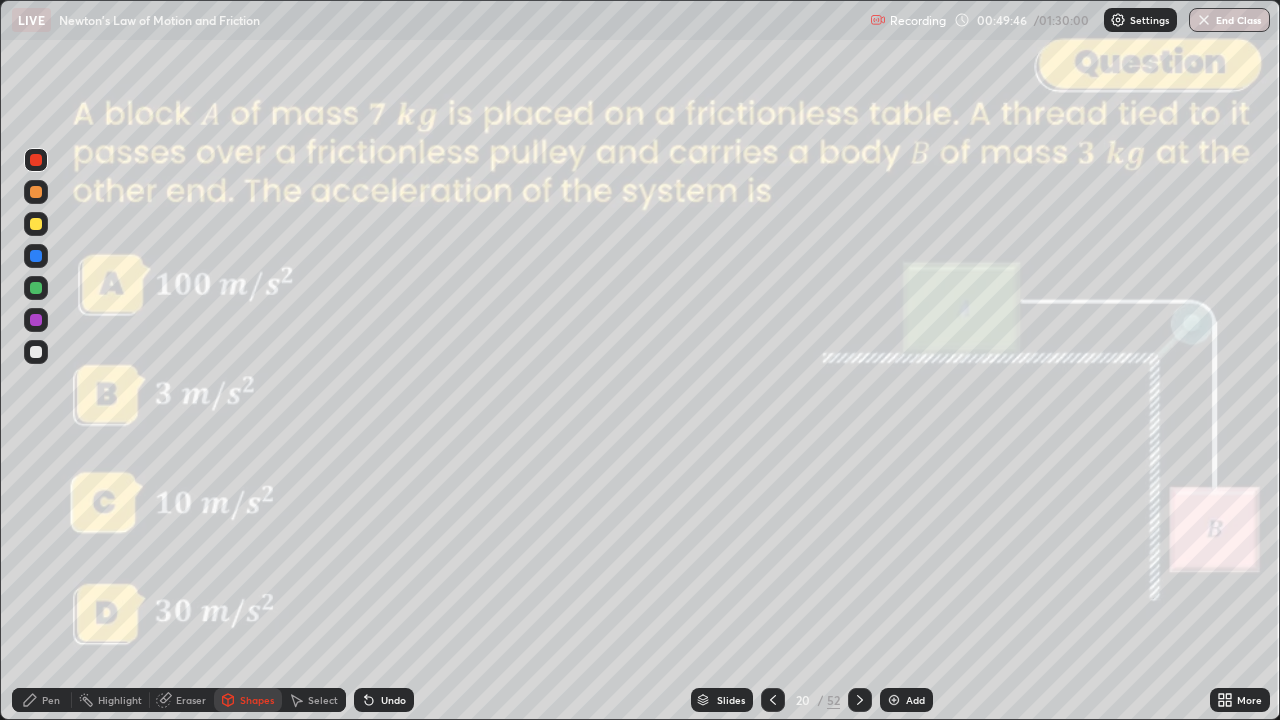 click on "Pen" at bounding box center (51, 700) 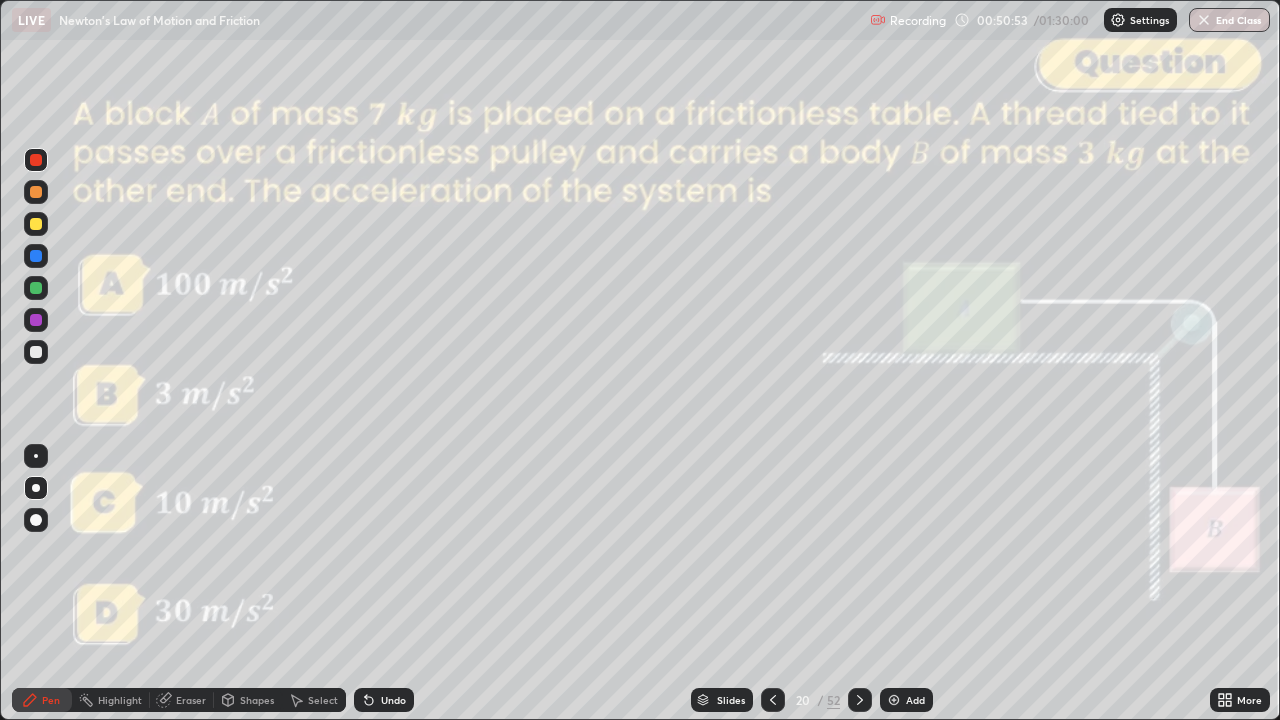 click at bounding box center (36, 192) 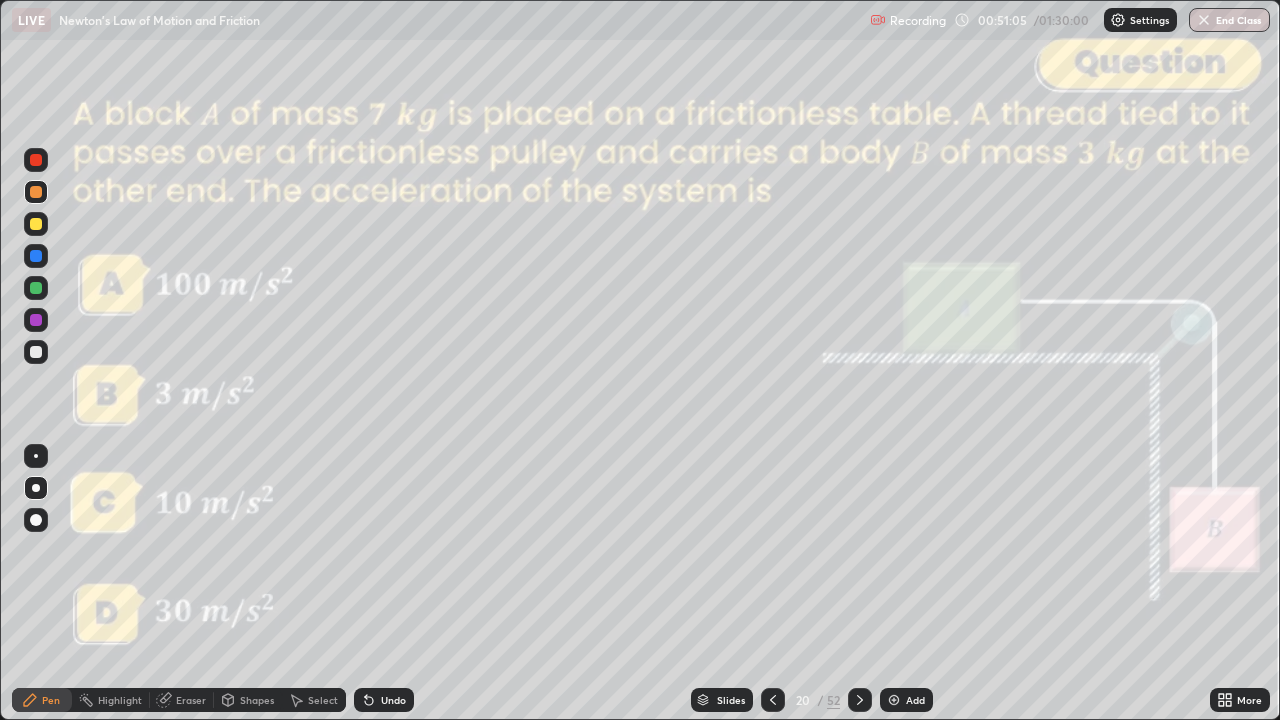 click on "Undo" at bounding box center [384, 700] 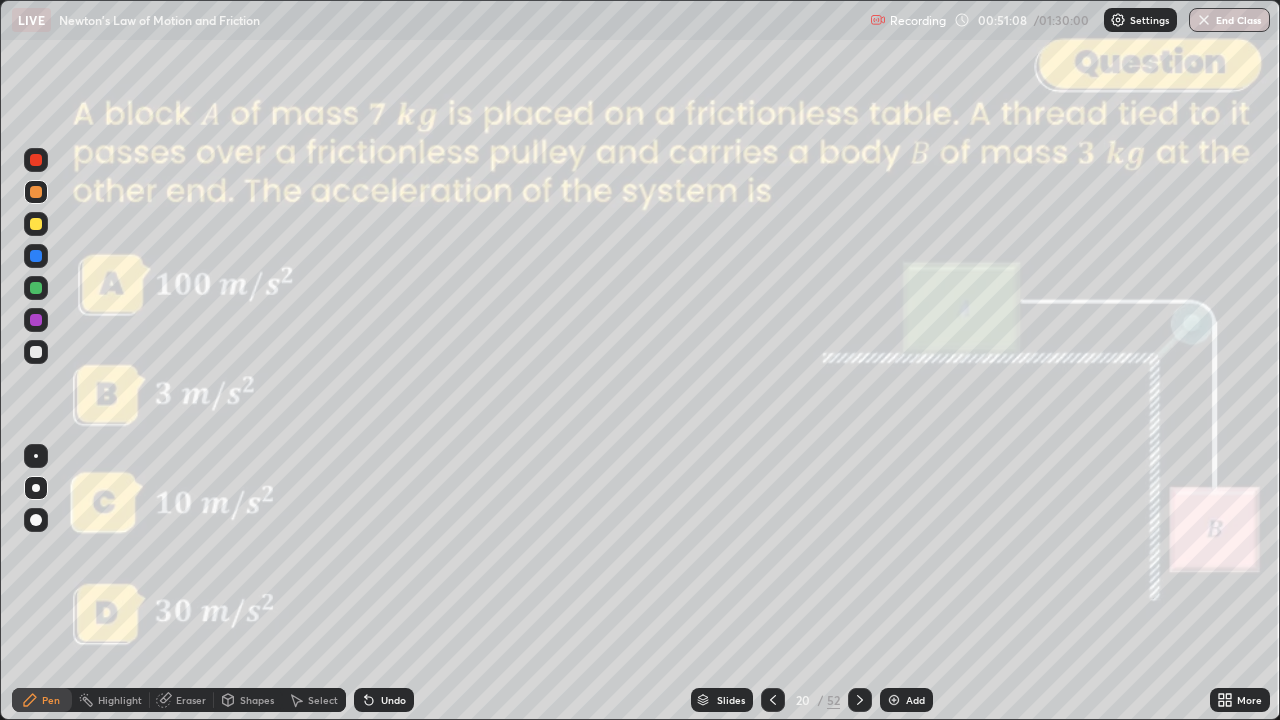click on "Shapes" at bounding box center (257, 700) 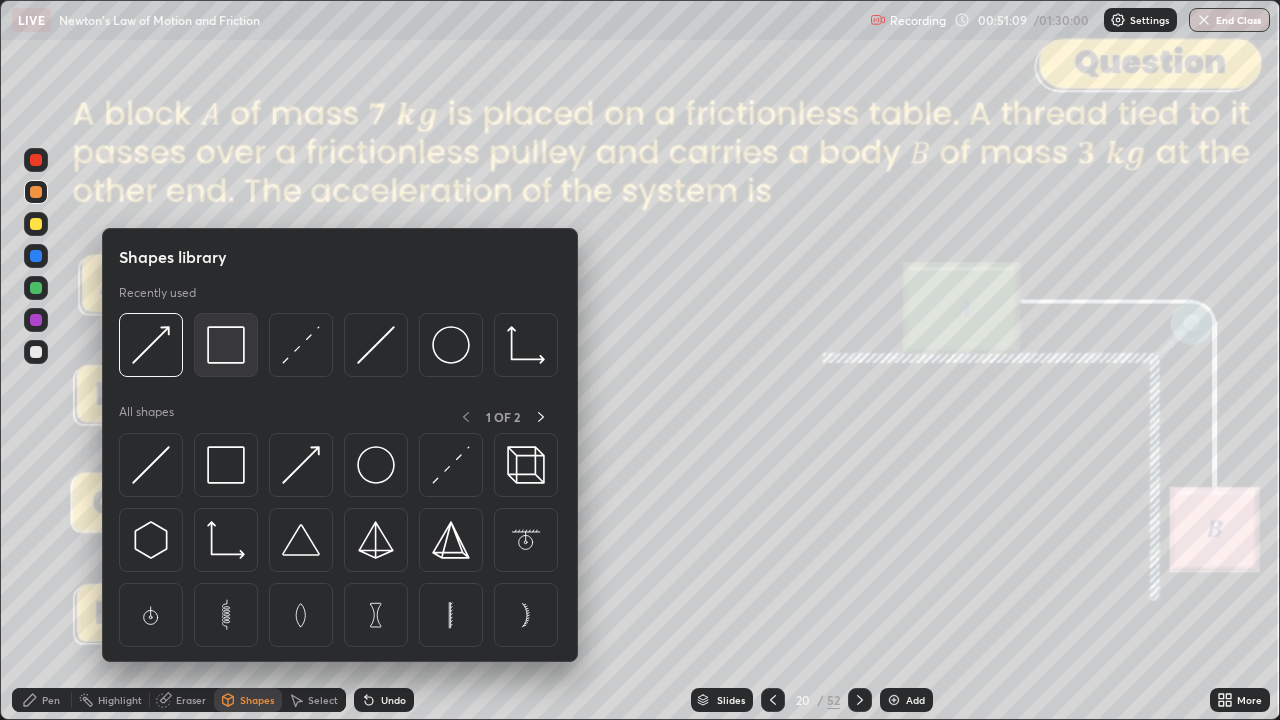 click at bounding box center (226, 345) 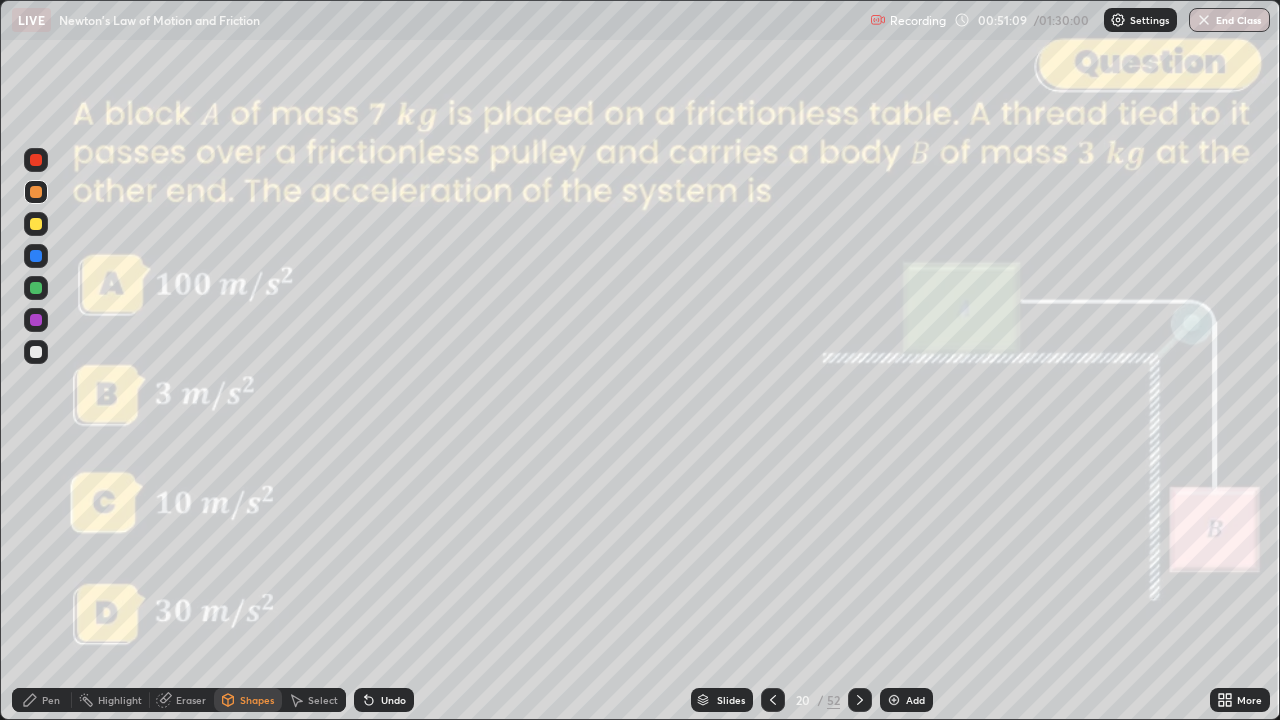 click at bounding box center [36, 160] 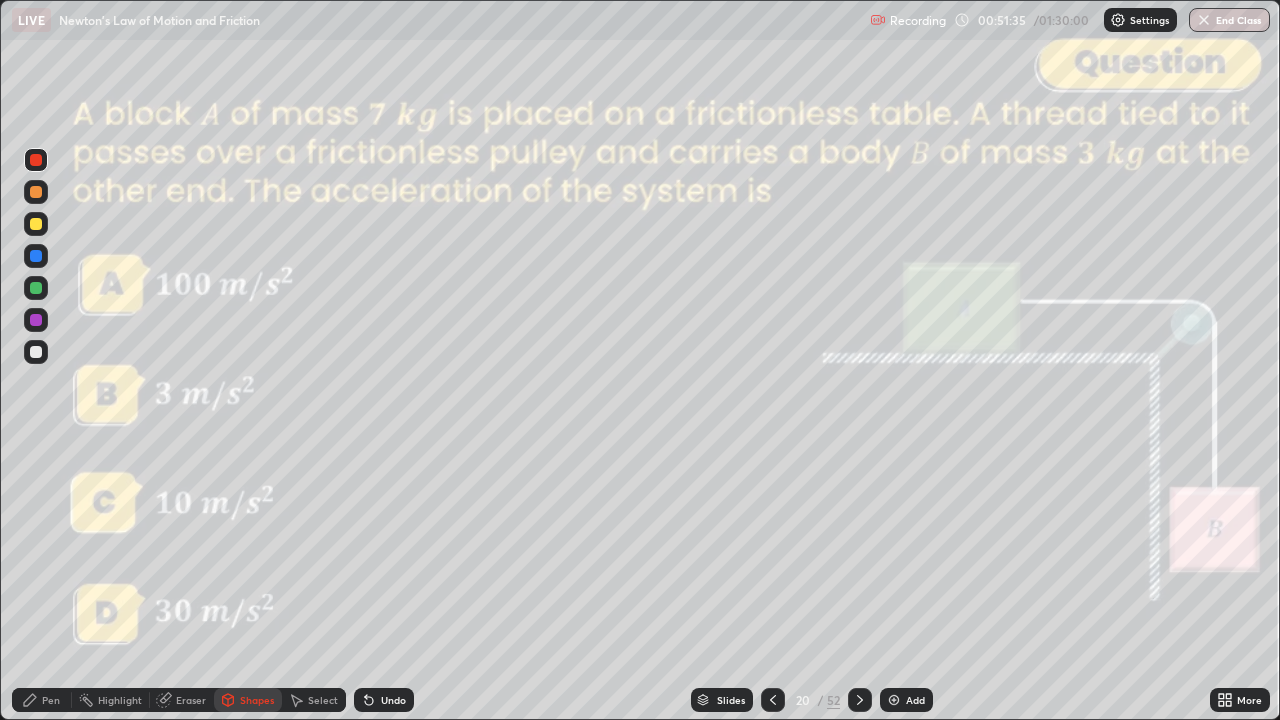 click at bounding box center (36, 288) 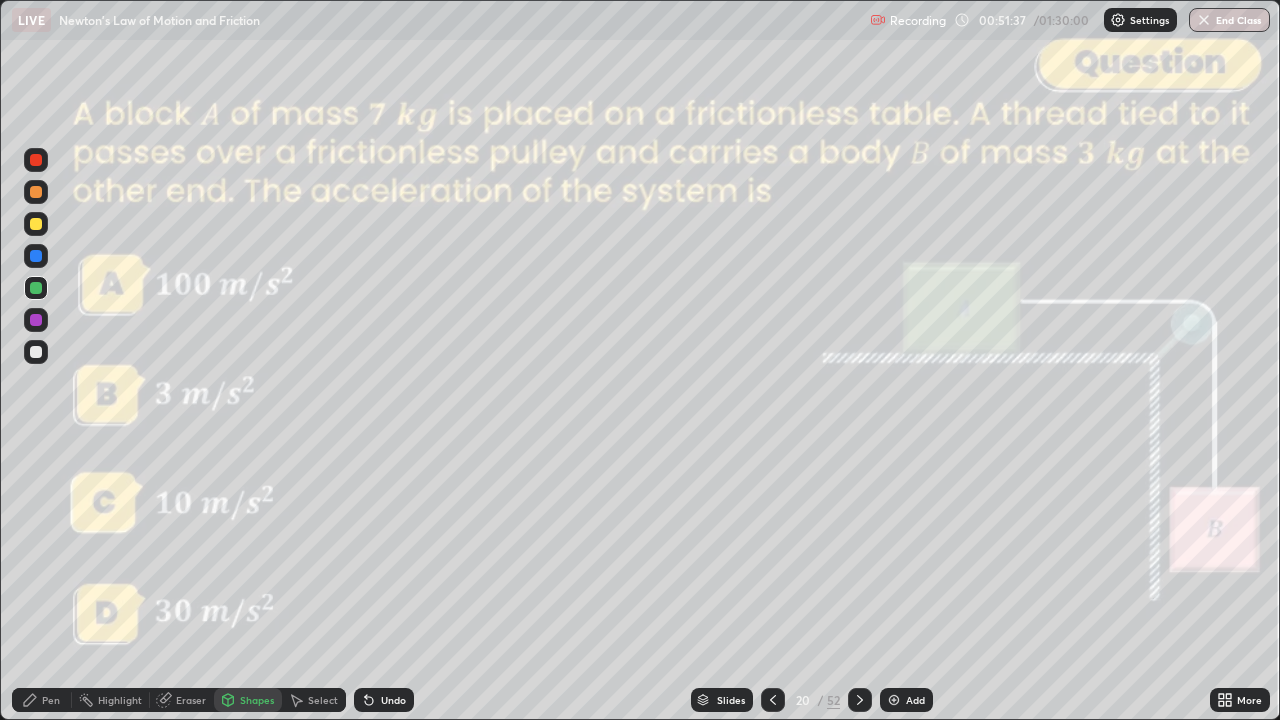 click 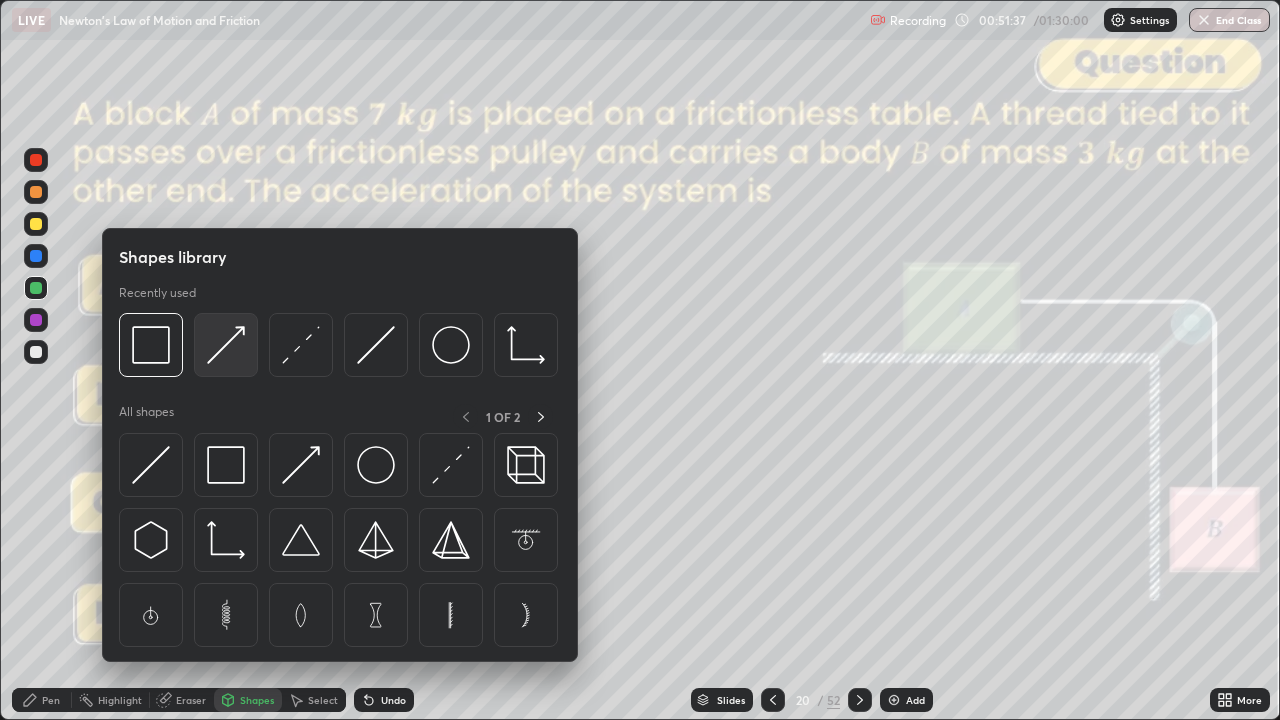 click at bounding box center (226, 345) 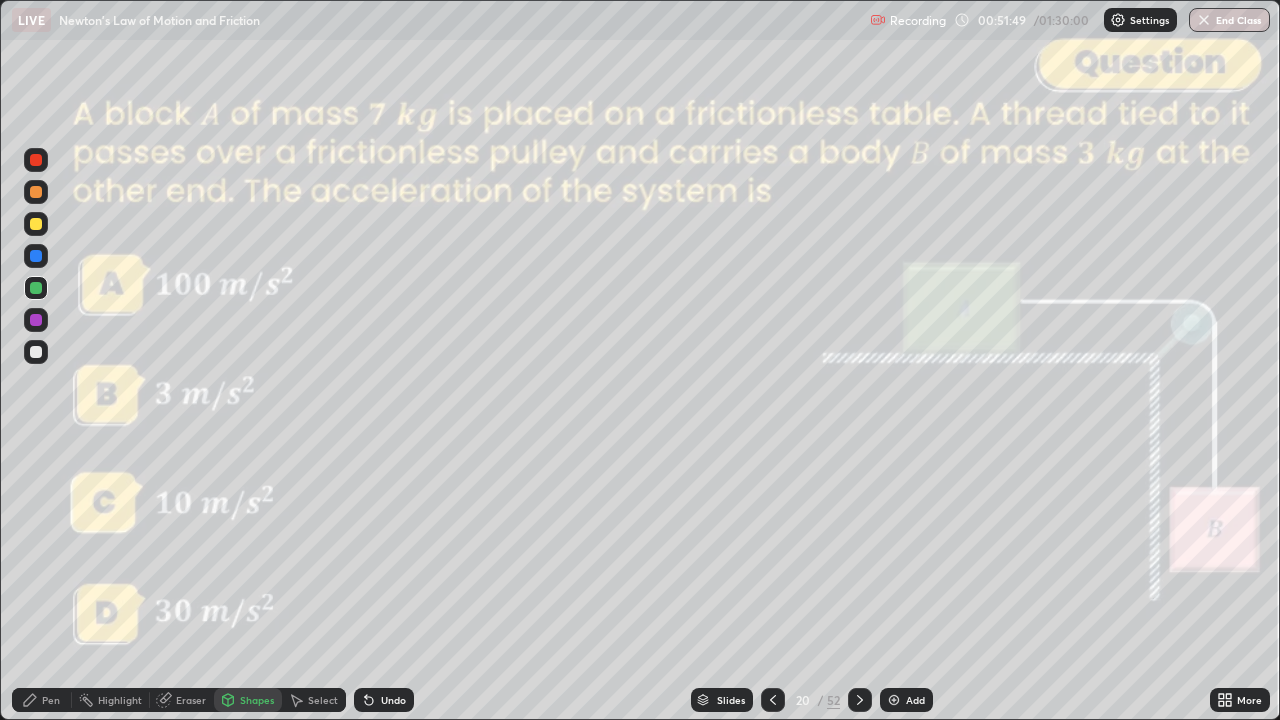 click 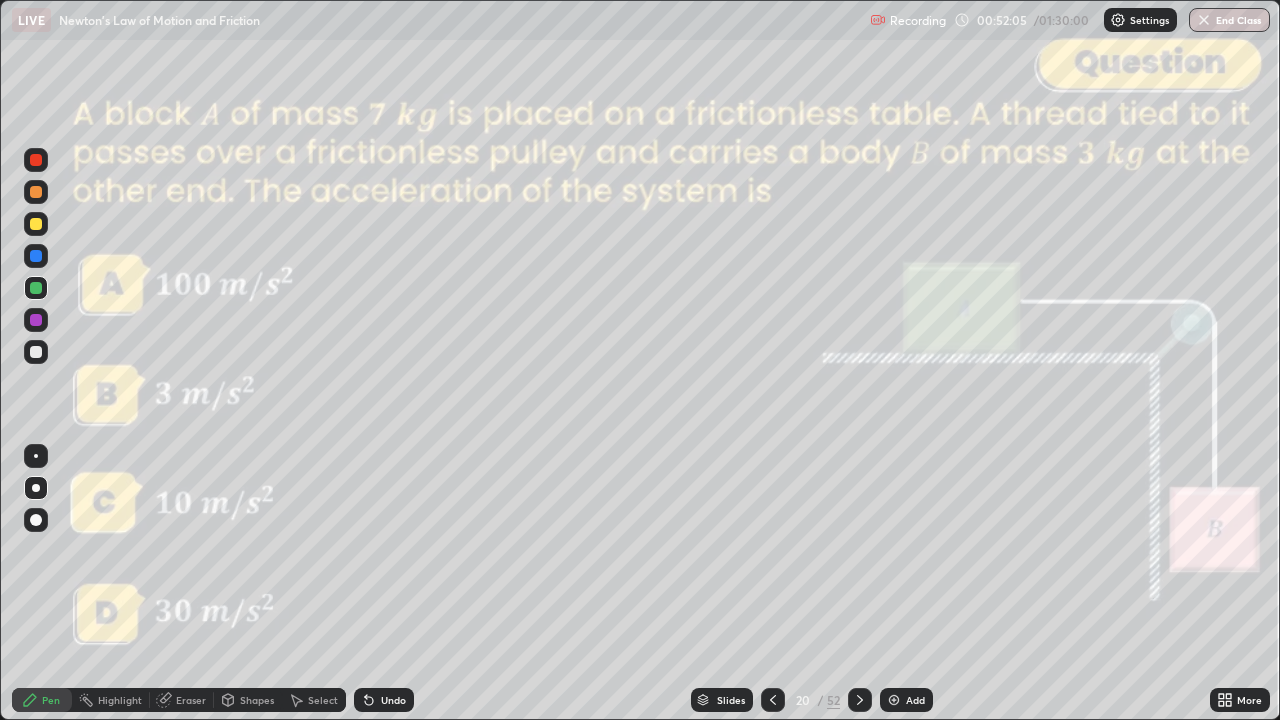 click on "Undo" at bounding box center (393, 700) 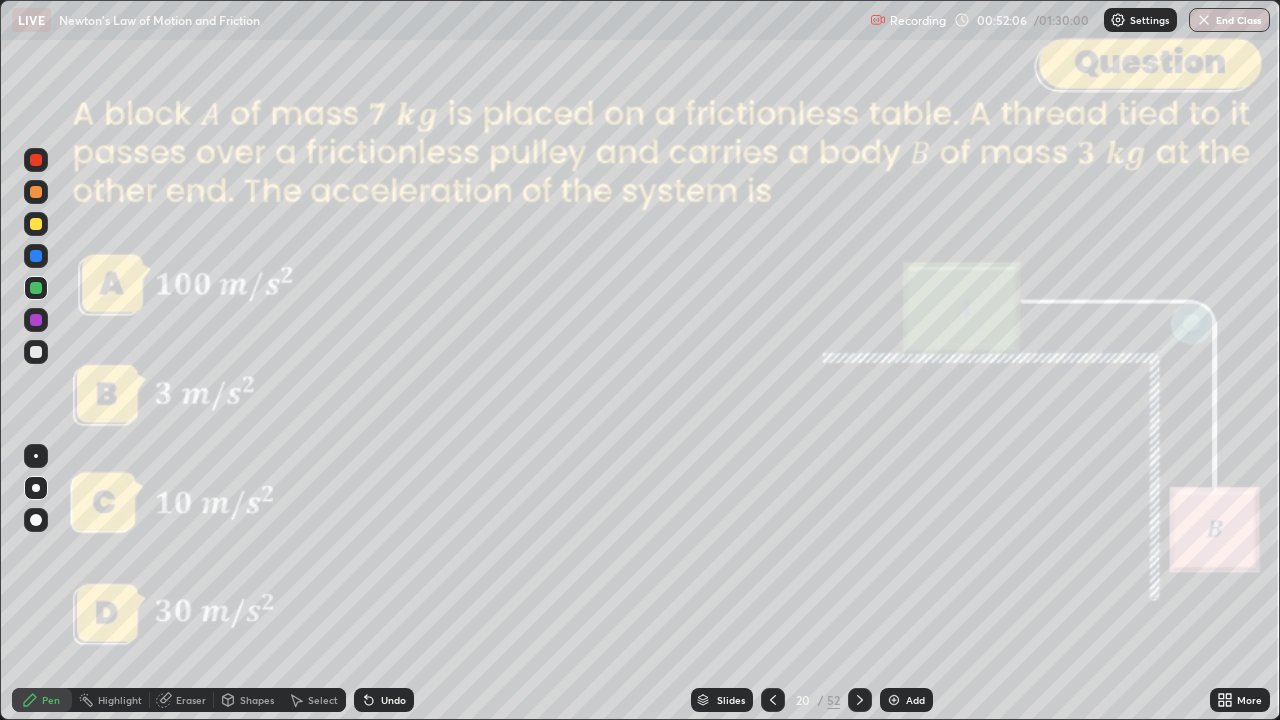 click on "Undo" at bounding box center [393, 700] 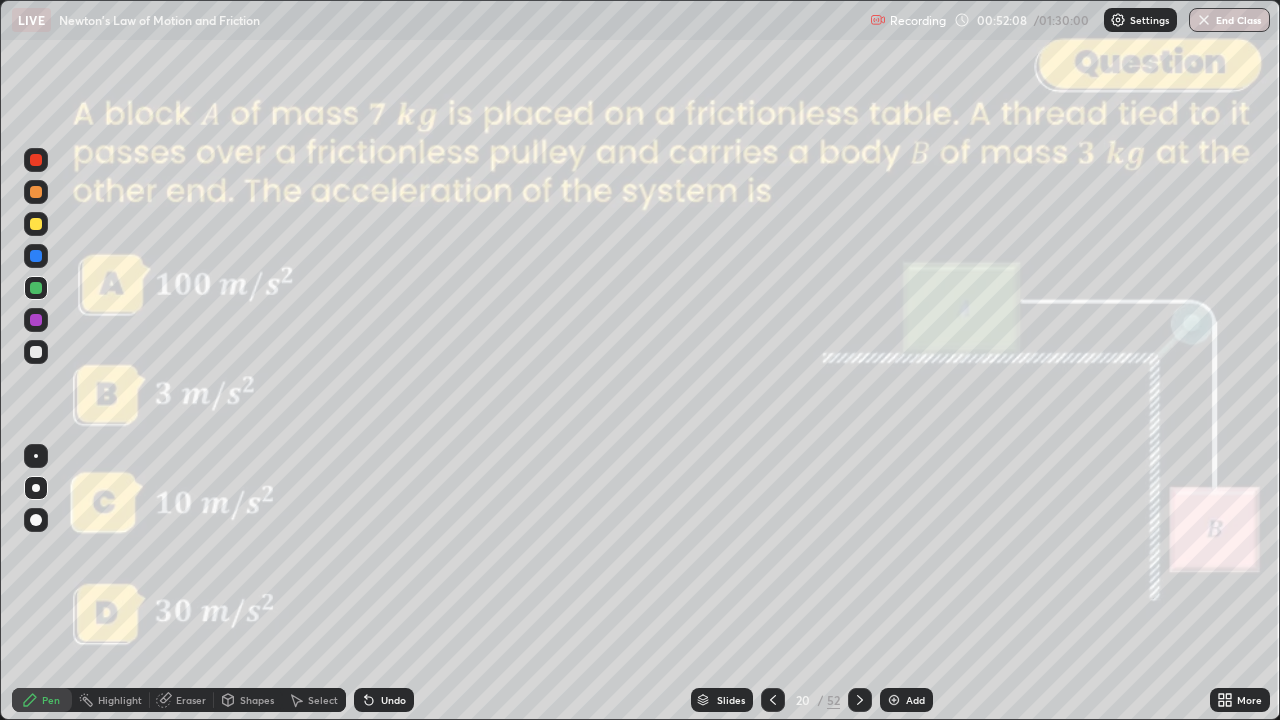 click on "Shapes" at bounding box center [257, 700] 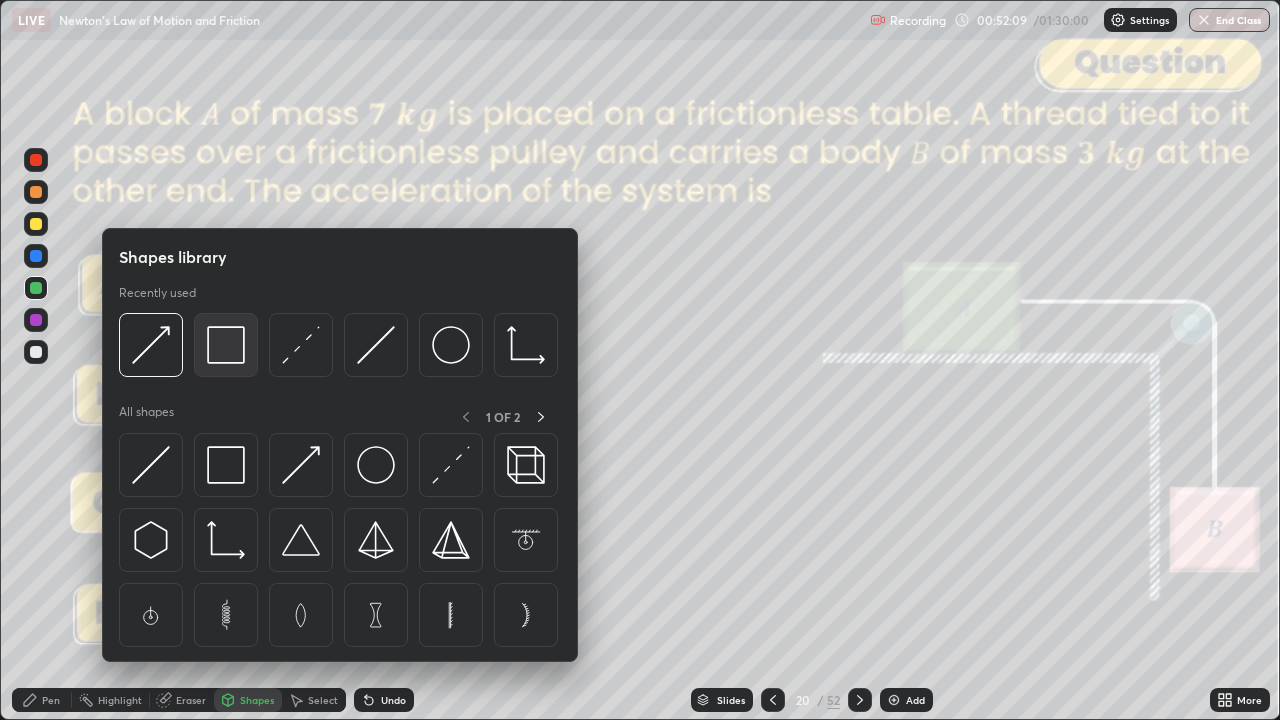 click at bounding box center (226, 345) 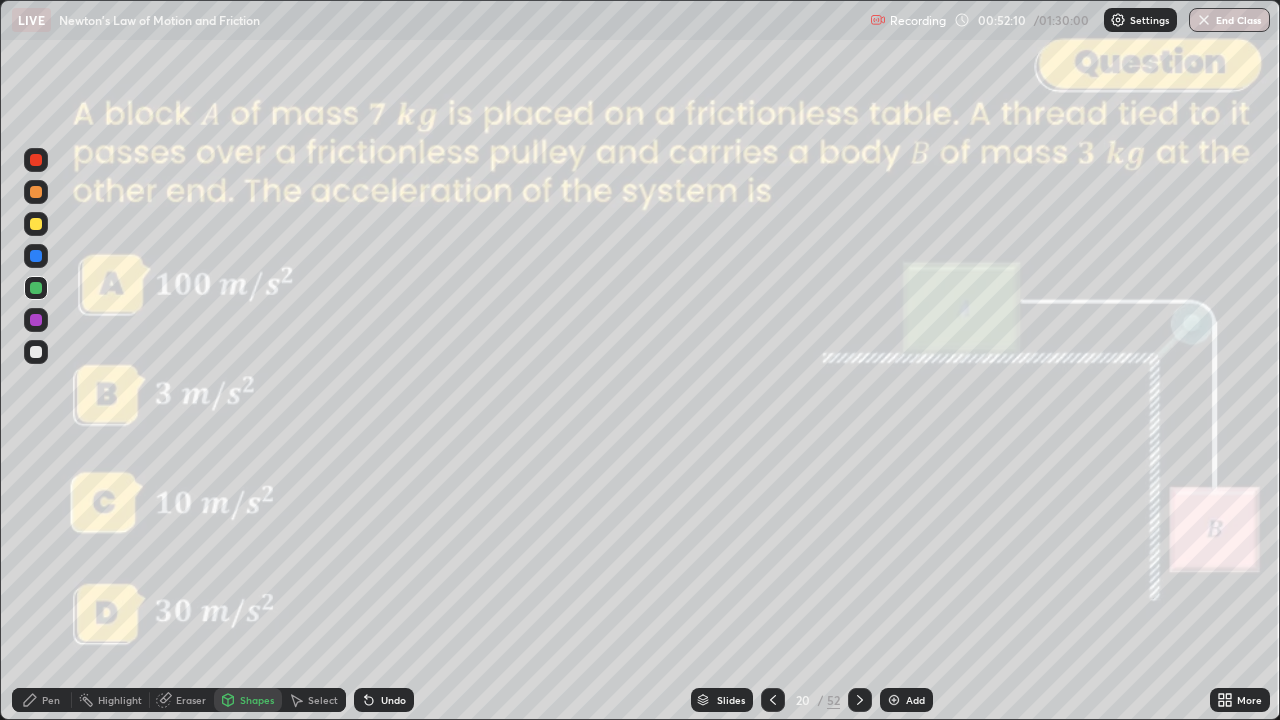click at bounding box center (36, 160) 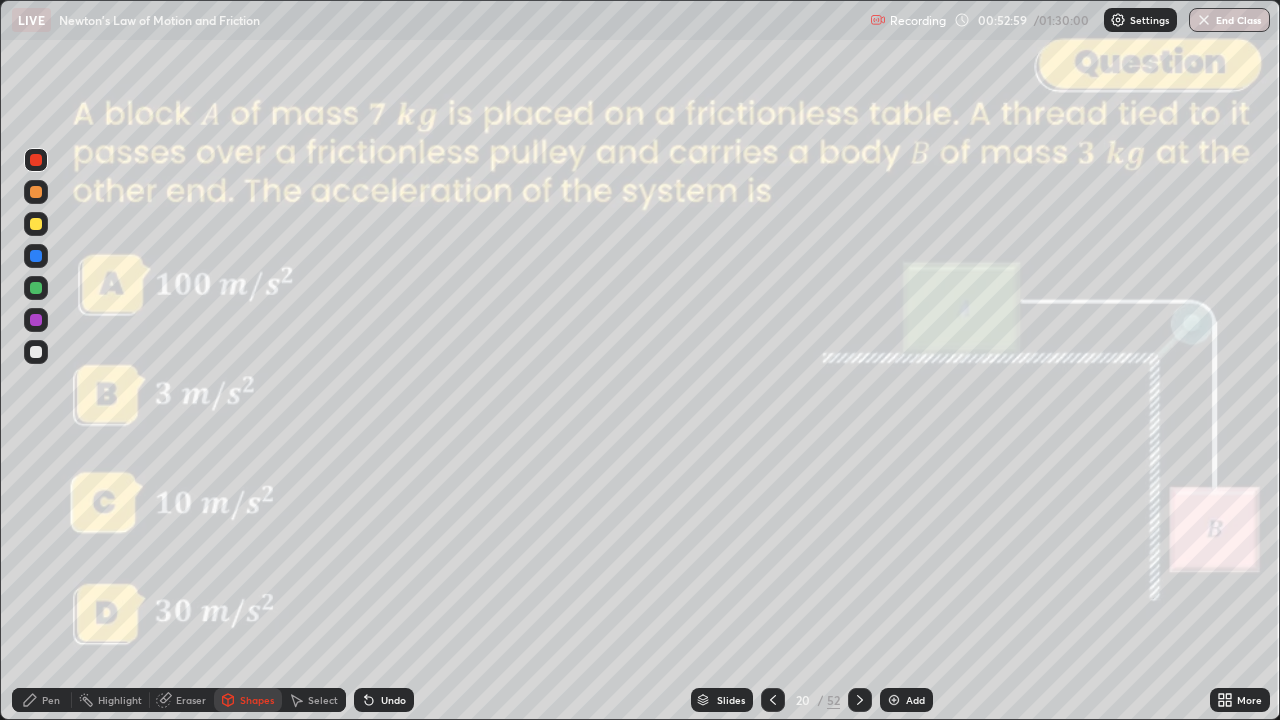 click 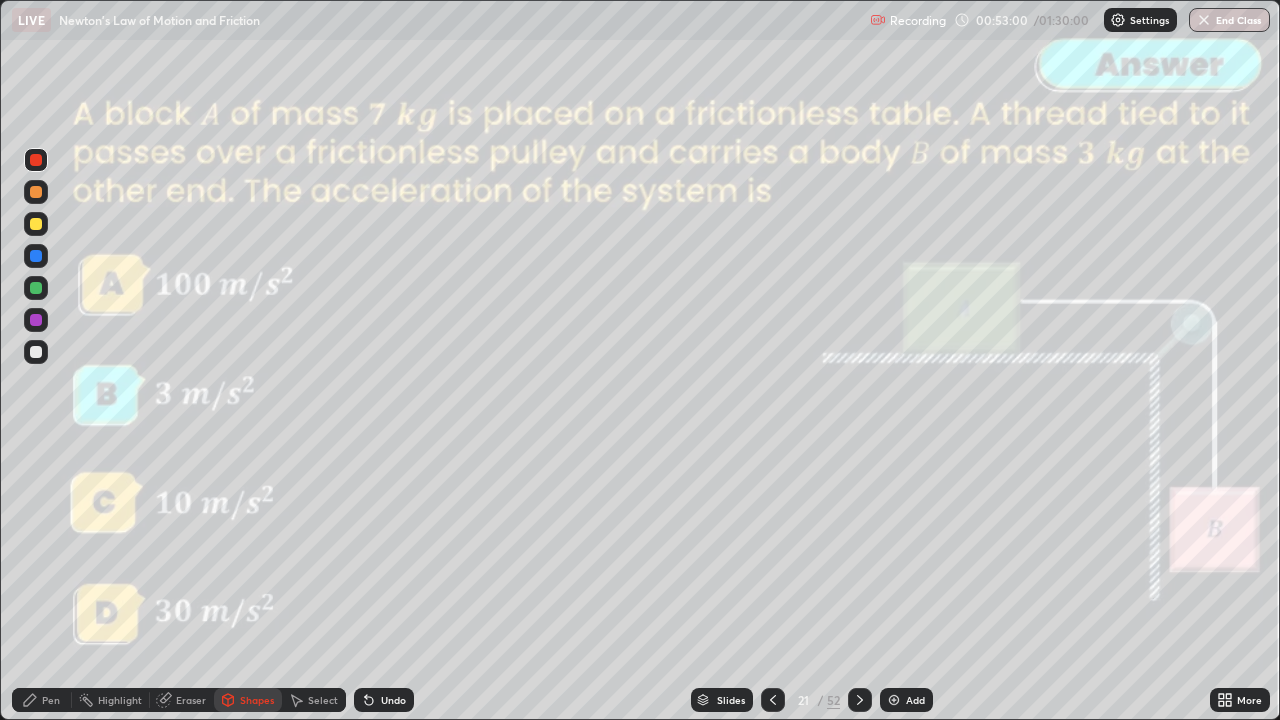 click 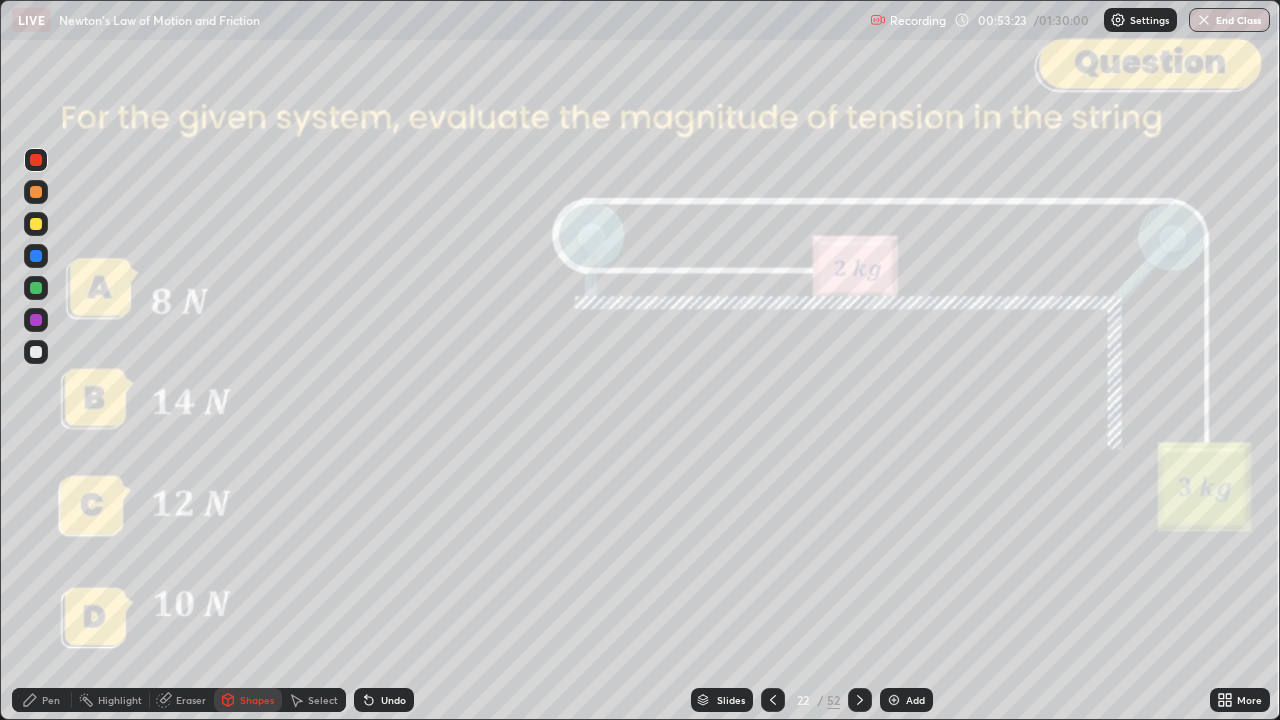 click 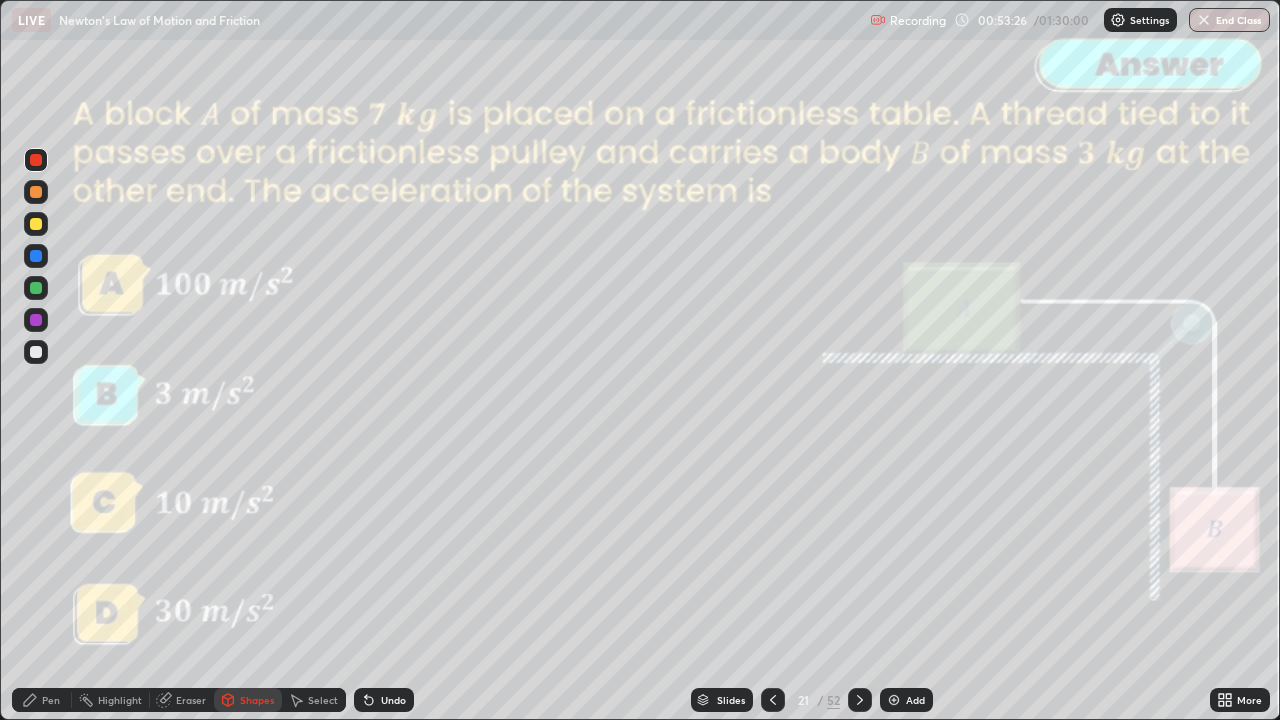 click 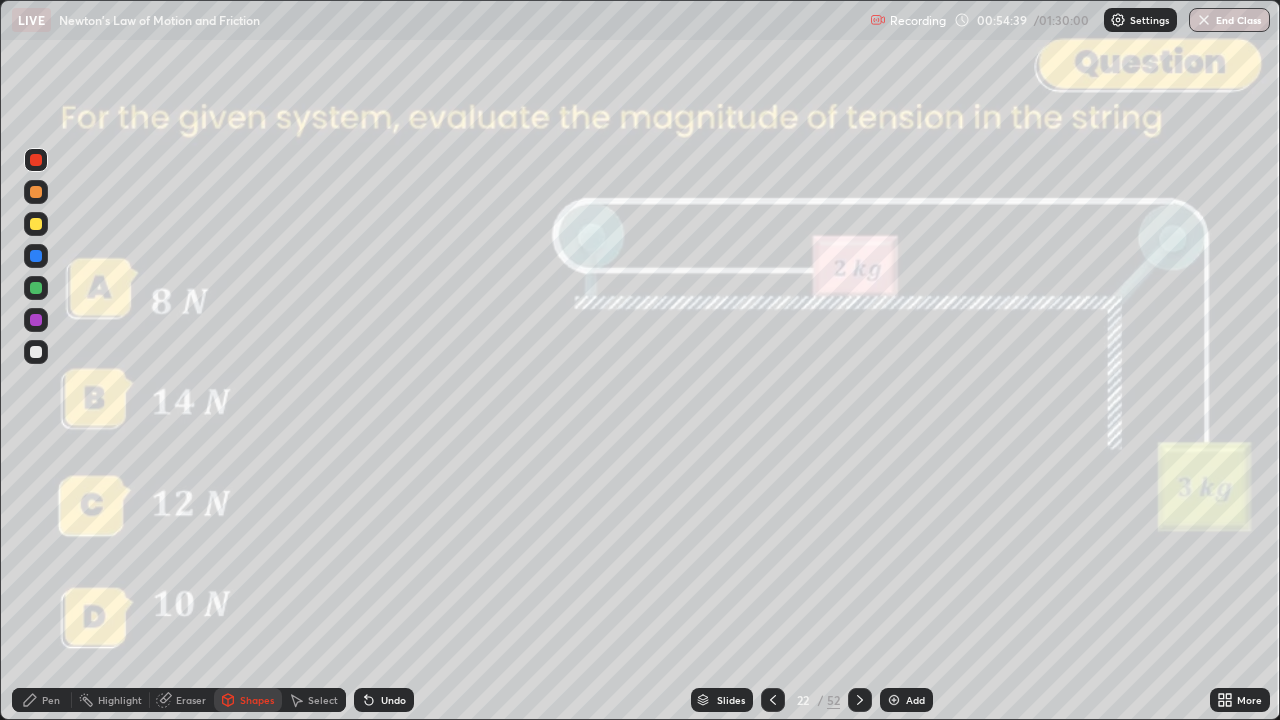 click on "Shapes" at bounding box center (248, 700) 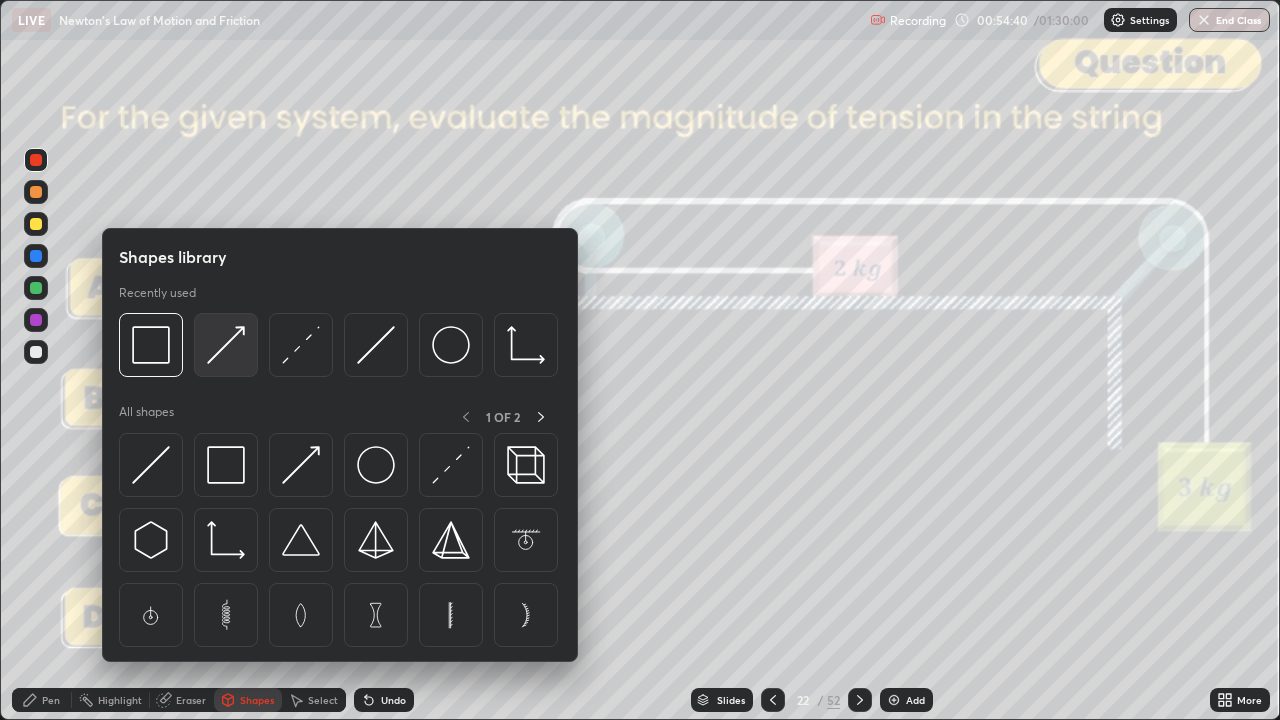 click at bounding box center (226, 345) 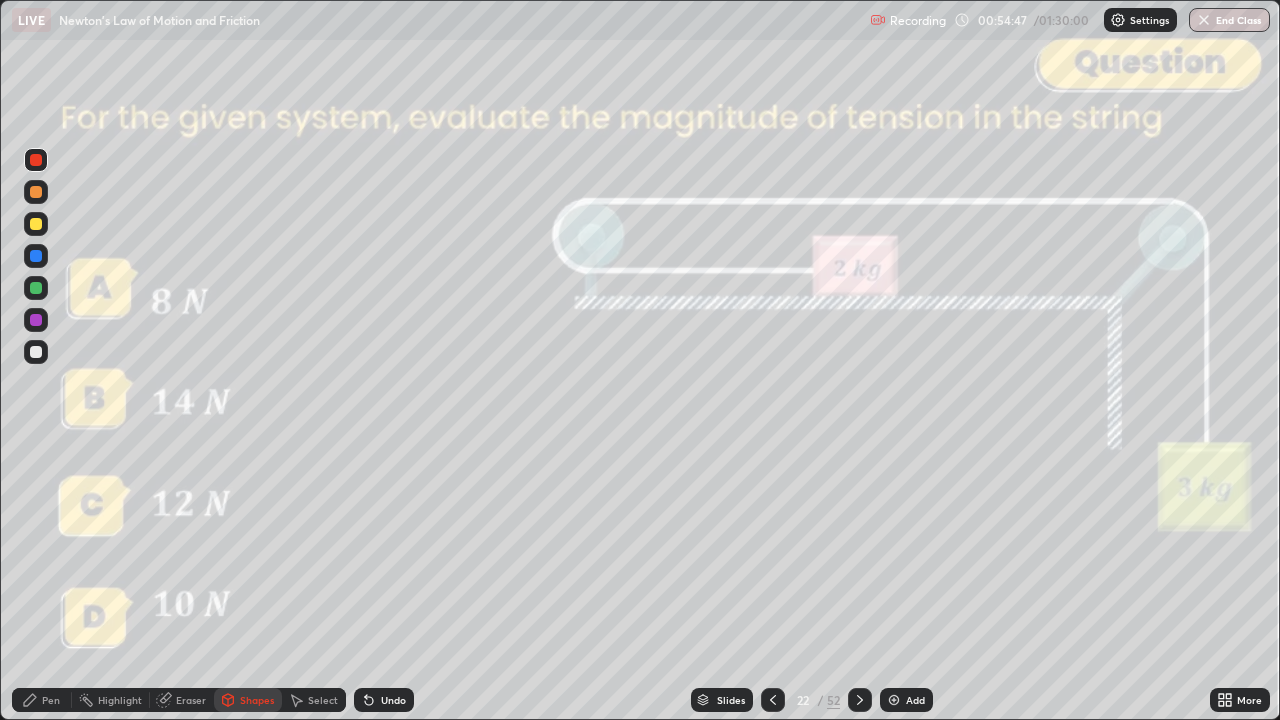click 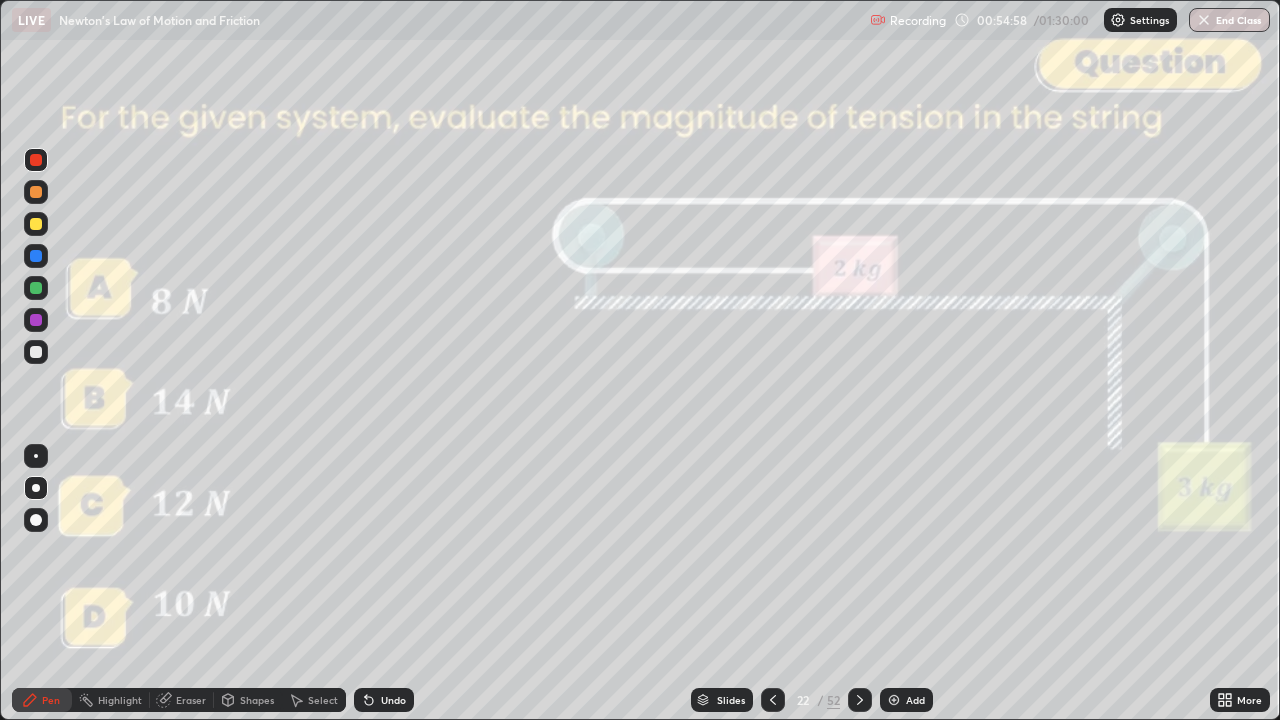 click at bounding box center [36, 224] 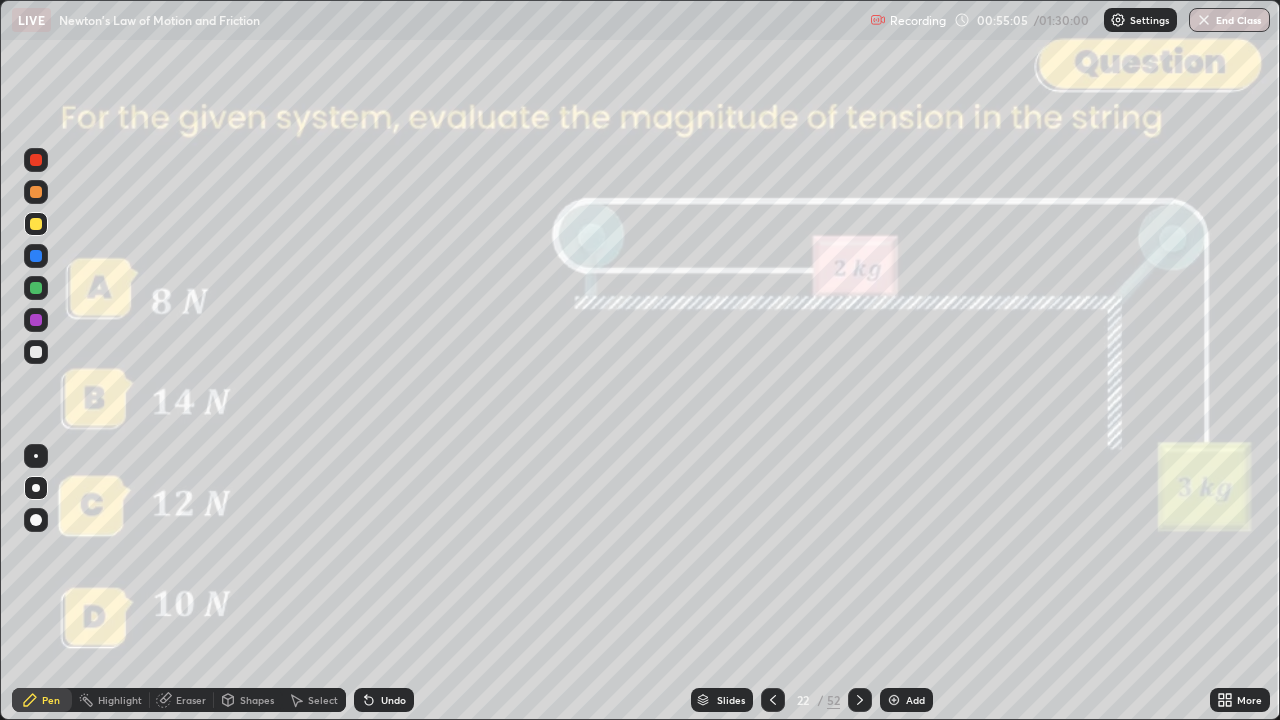 click on "Undo" at bounding box center [393, 700] 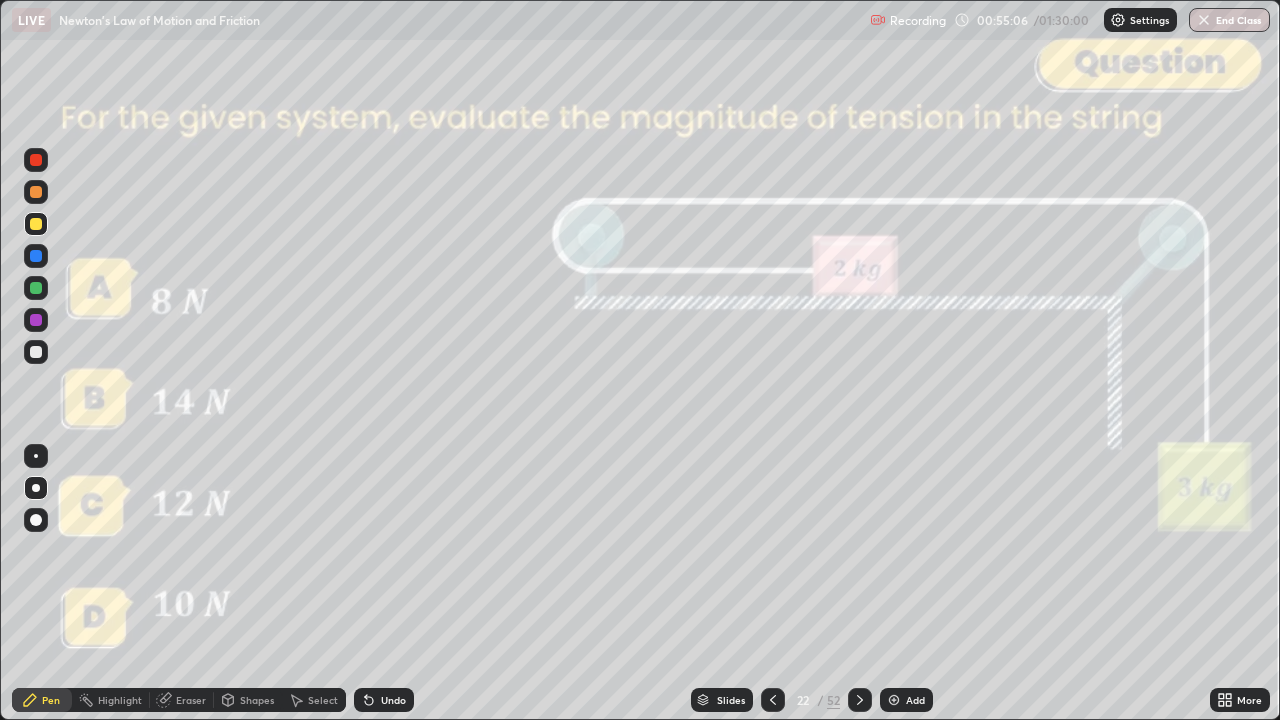 click on "Undo" at bounding box center [393, 700] 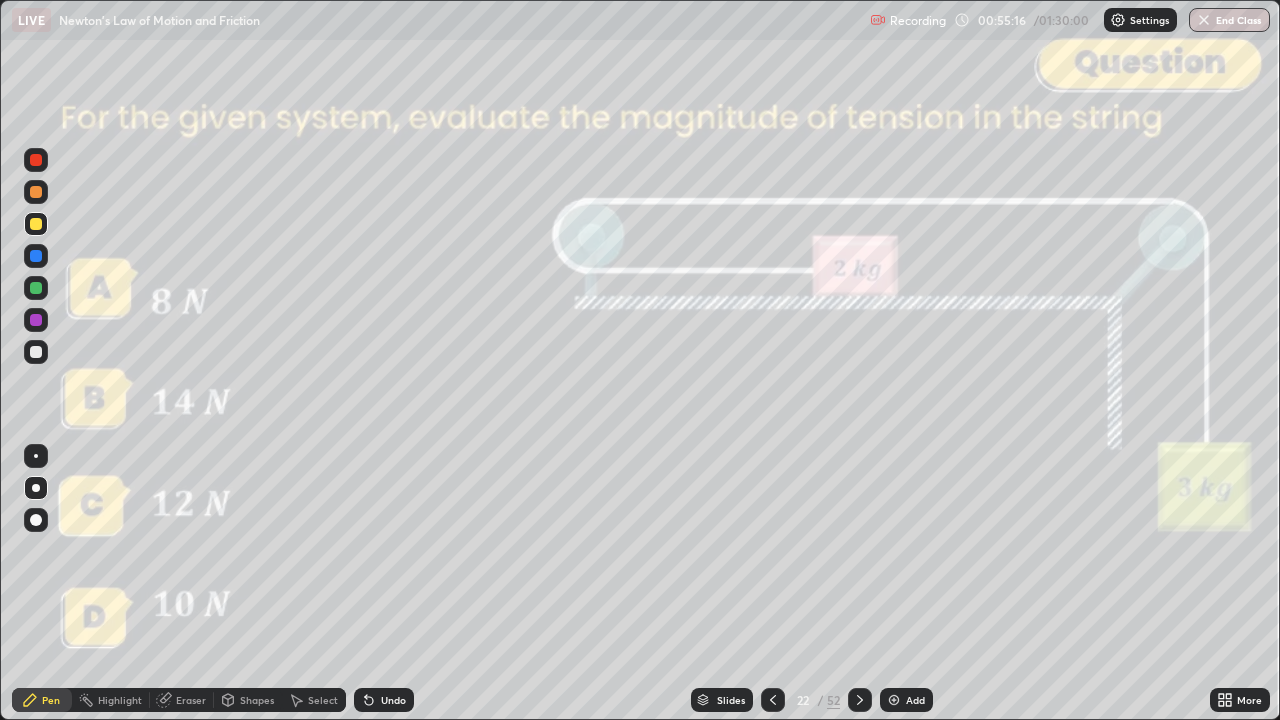 click on "Shapes" at bounding box center (257, 700) 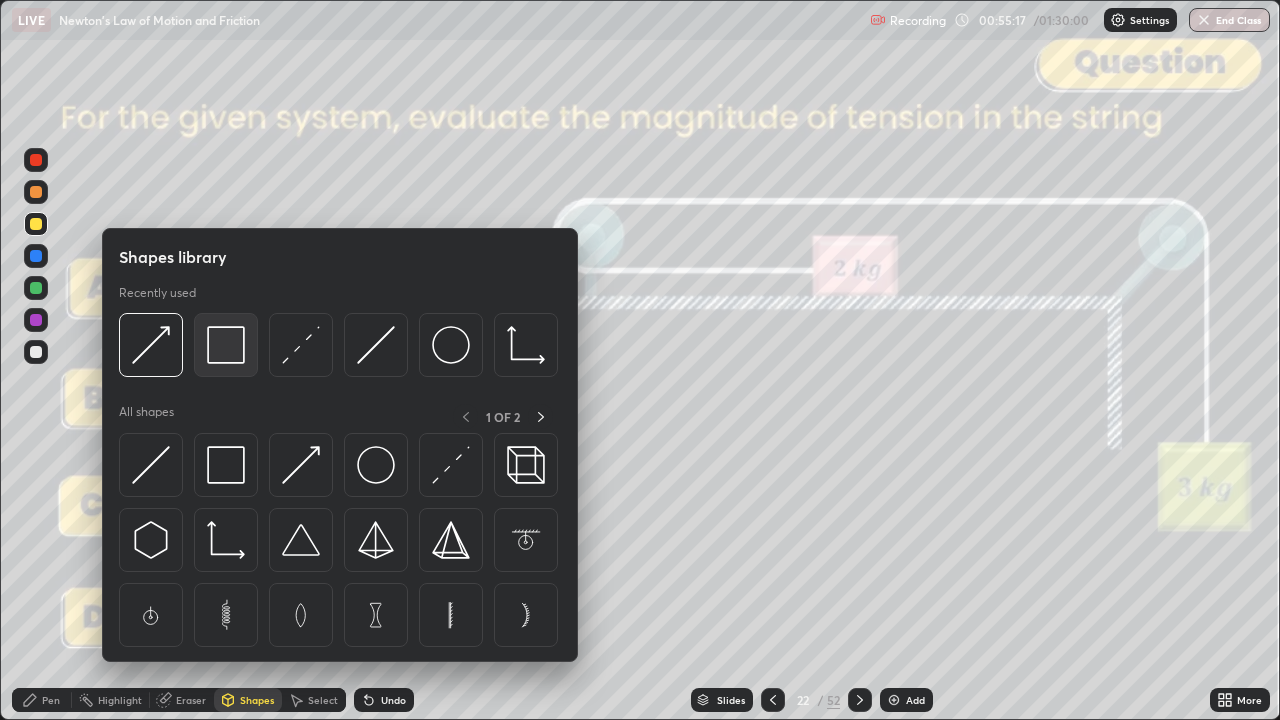 click at bounding box center [226, 345] 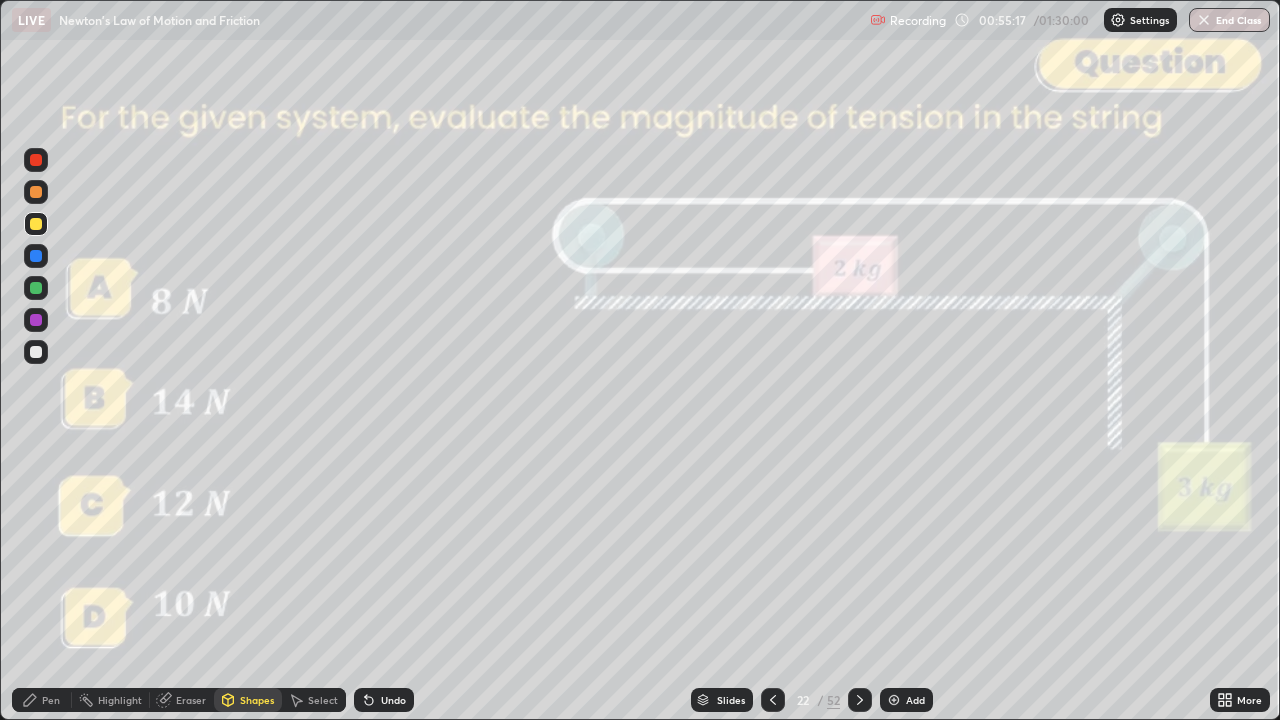 click at bounding box center (36, 160) 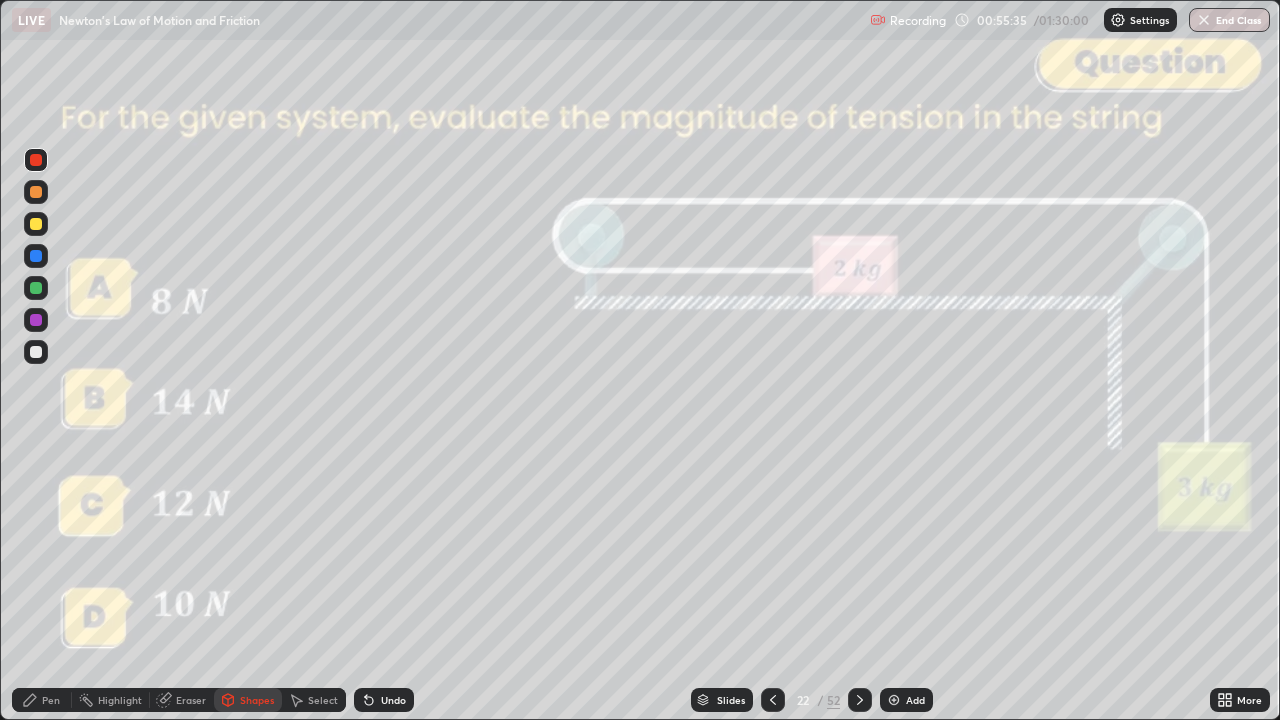 click at bounding box center (36, 288) 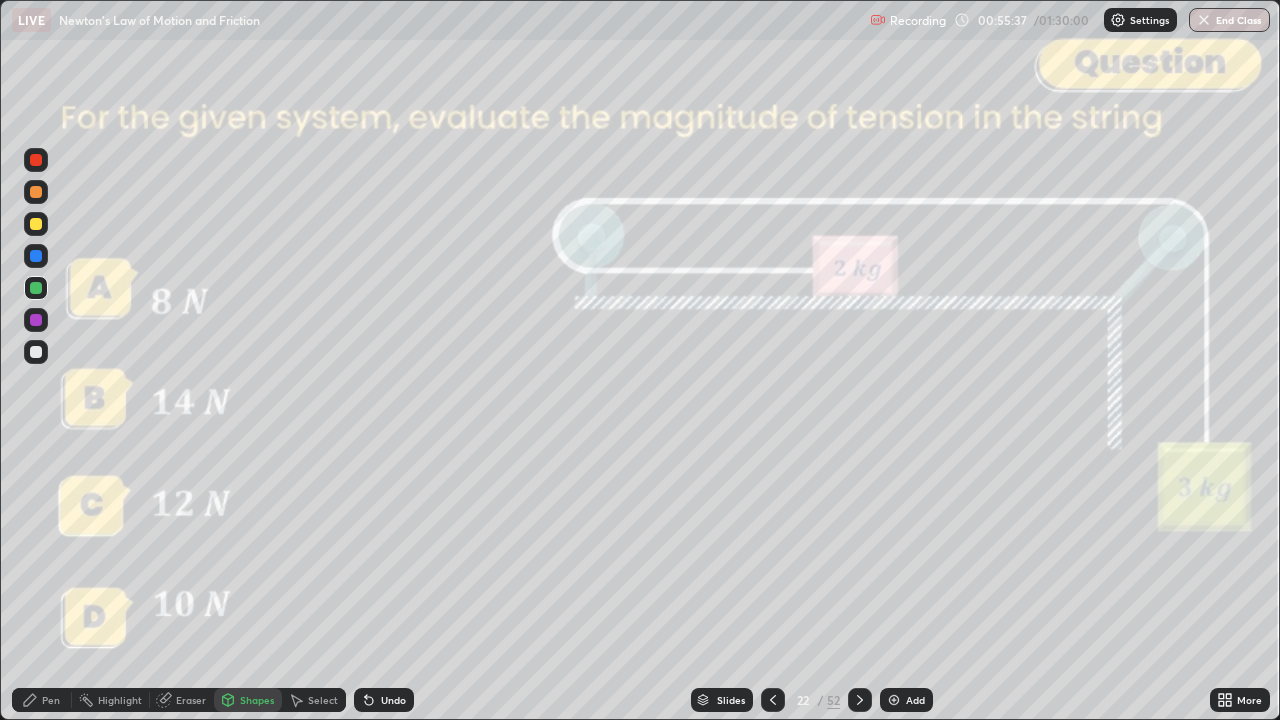 click on "Shapes" at bounding box center [257, 700] 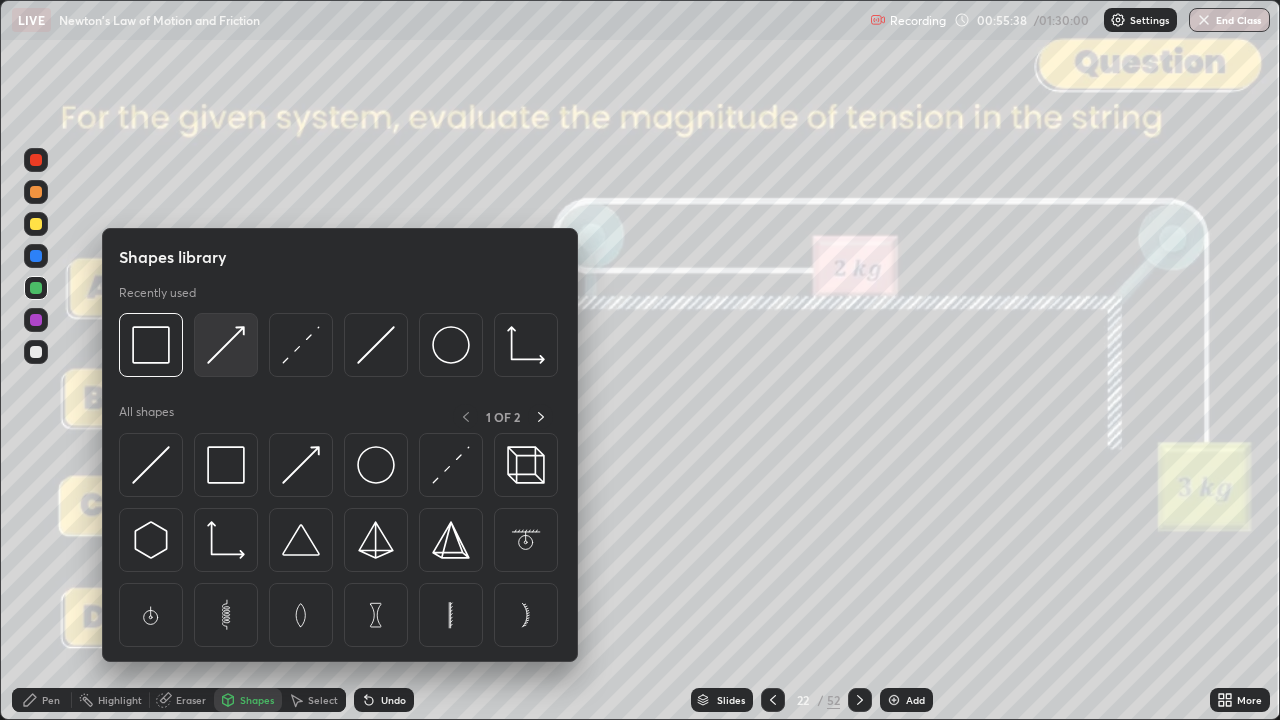 click at bounding box center (226, 345) 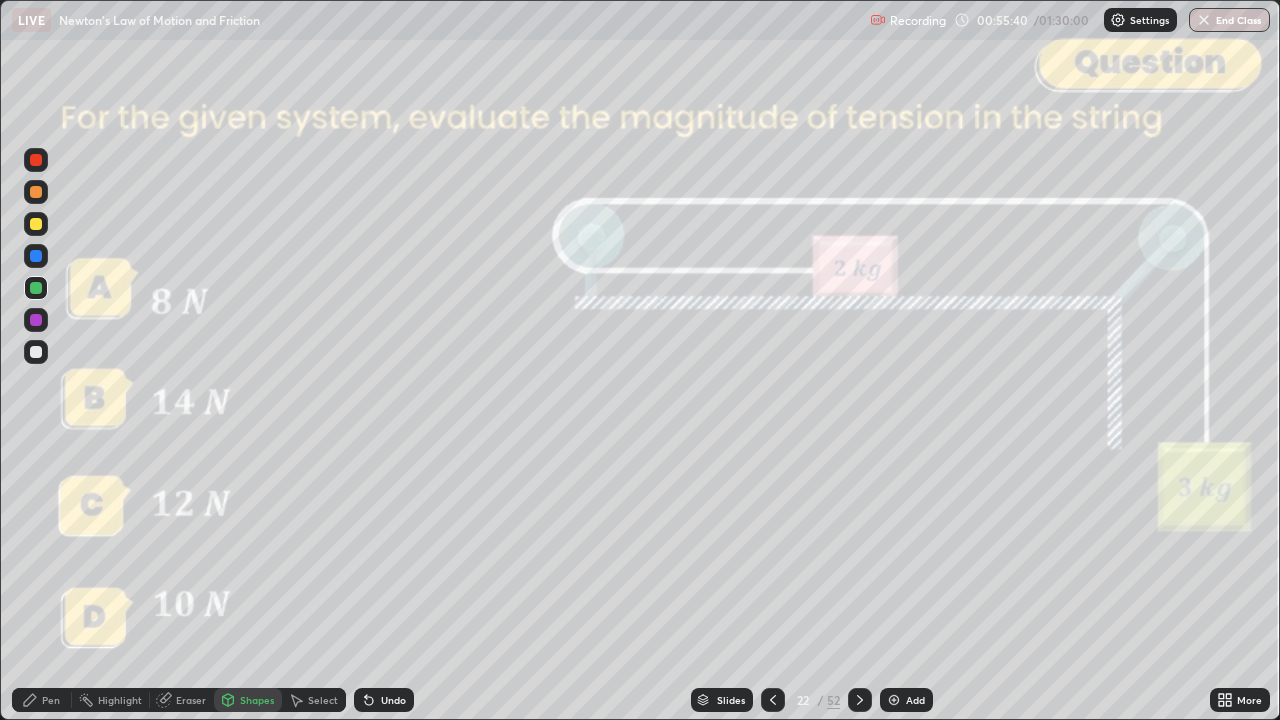 click on "Pen" at bounding box center [42, 700] 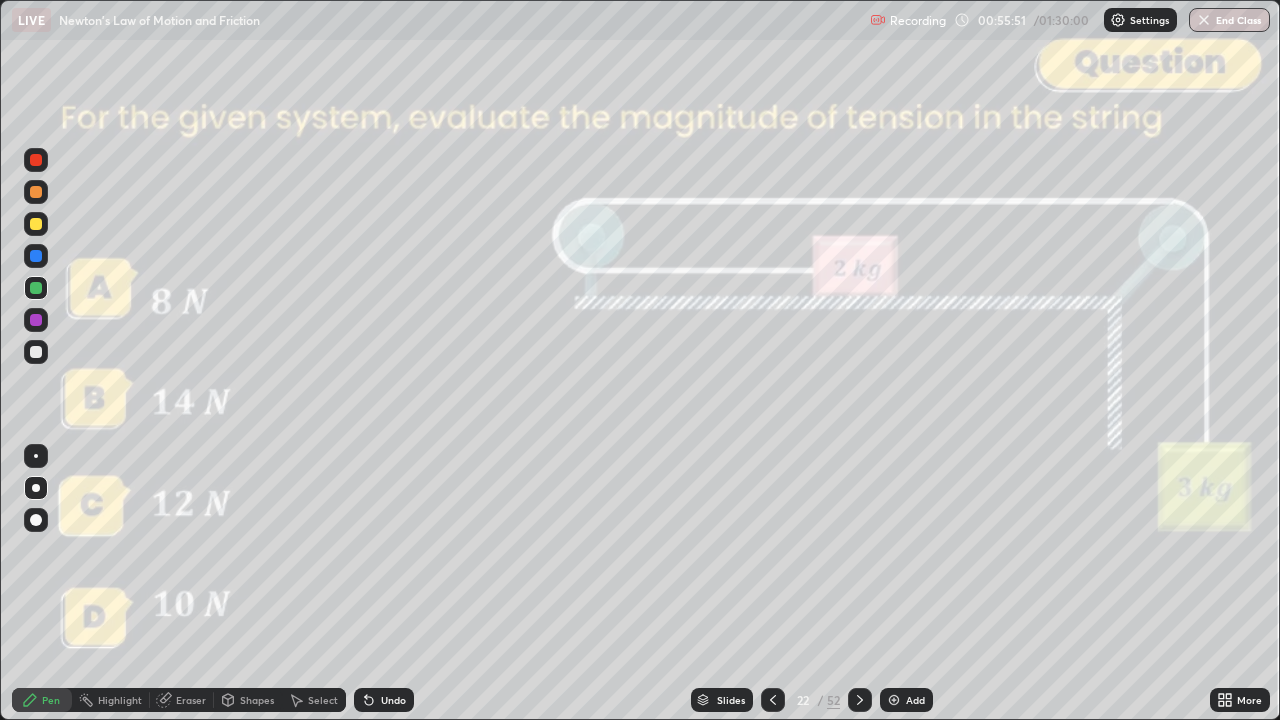 click on "Undo" at bounding box center [384, 700] 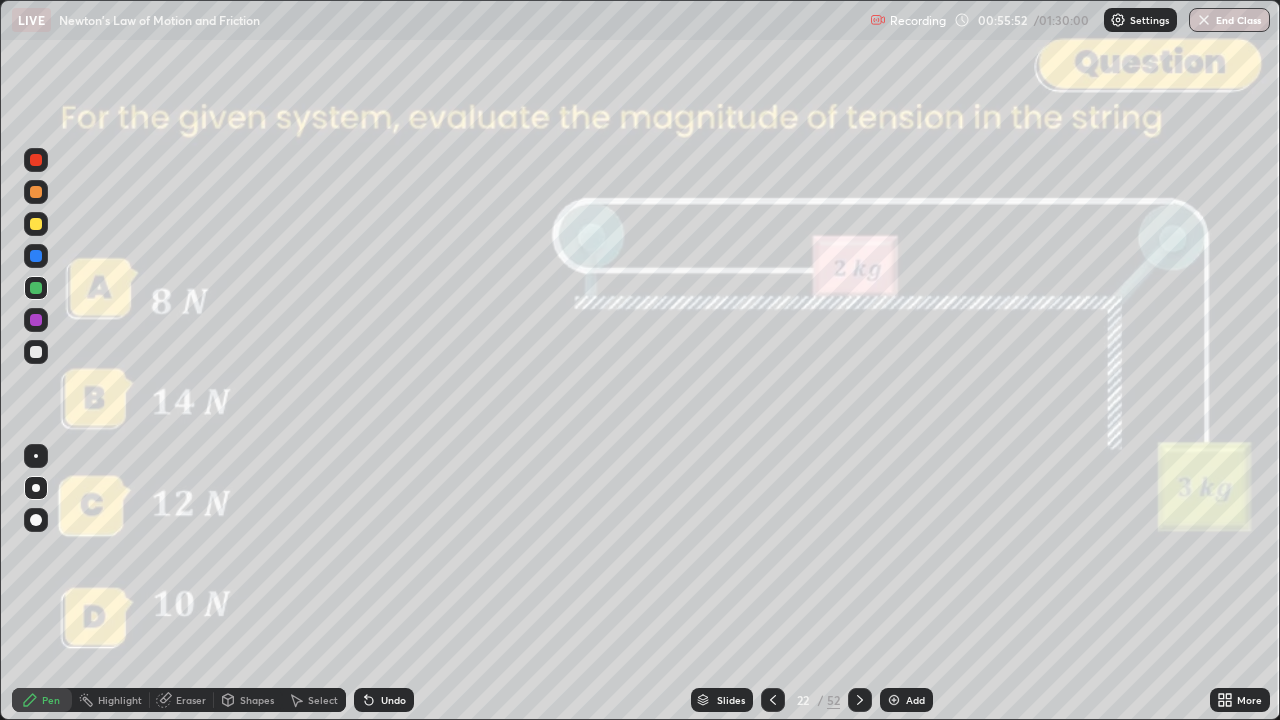 click on "Undo" at bounding box center (393, 700) 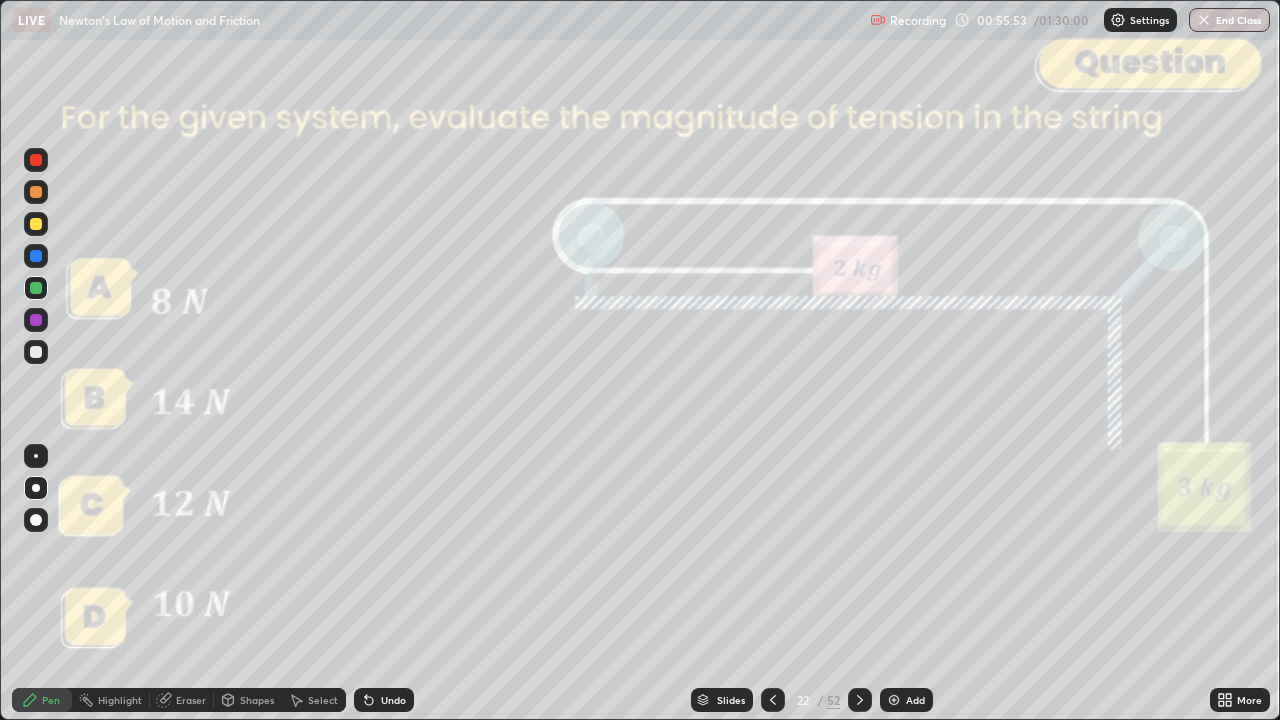 click on "Undo" at bounding box center (384, 700) 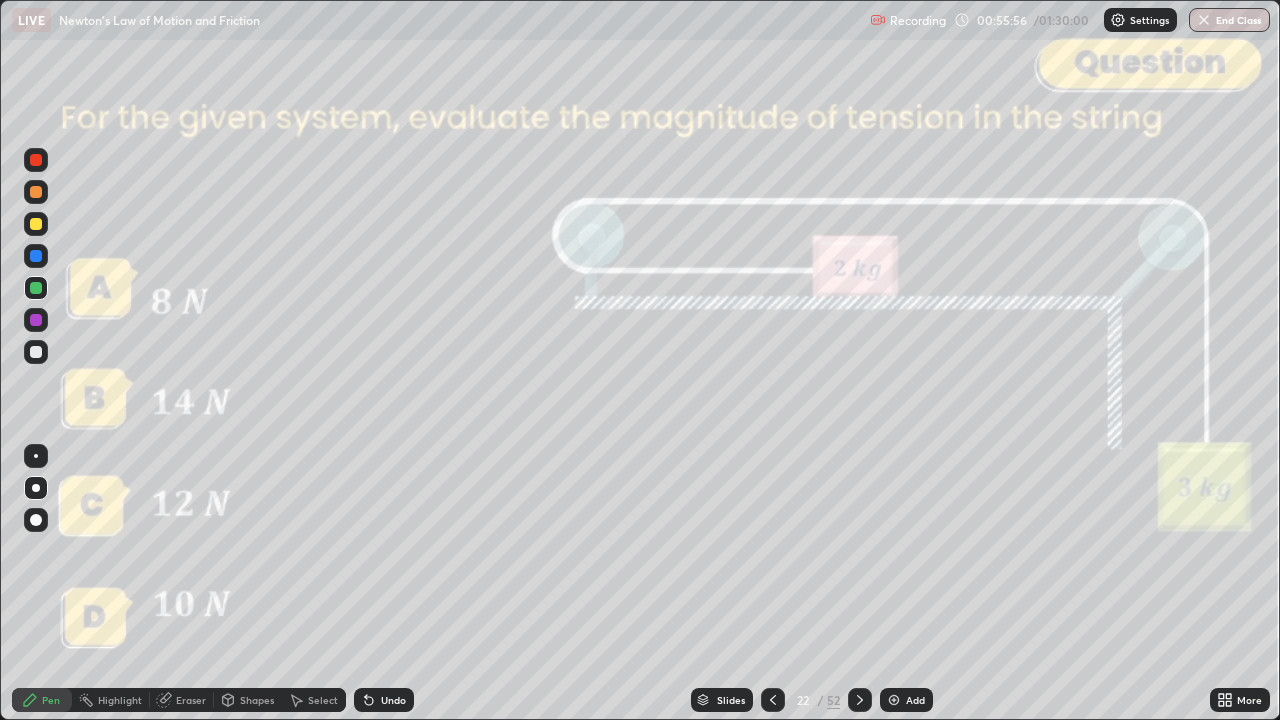 click on "Shapes" at bounding box center [257, 700] 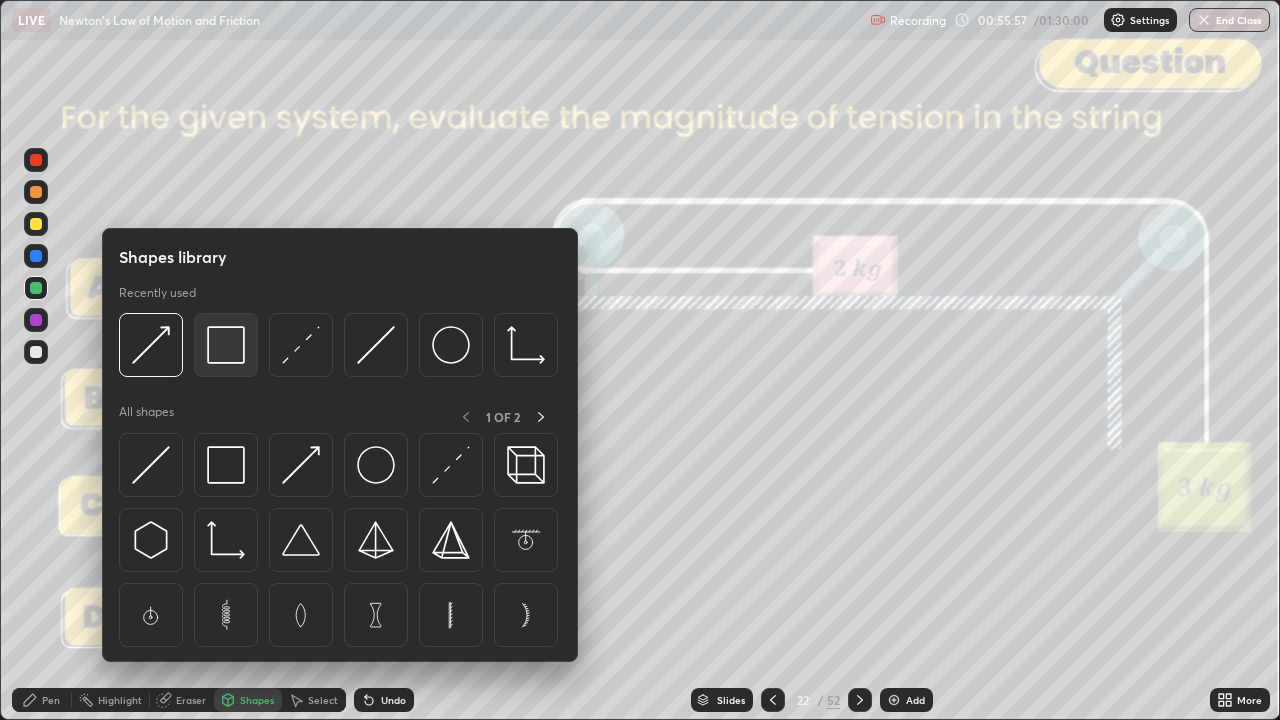 click at bounding box center (226, 345) 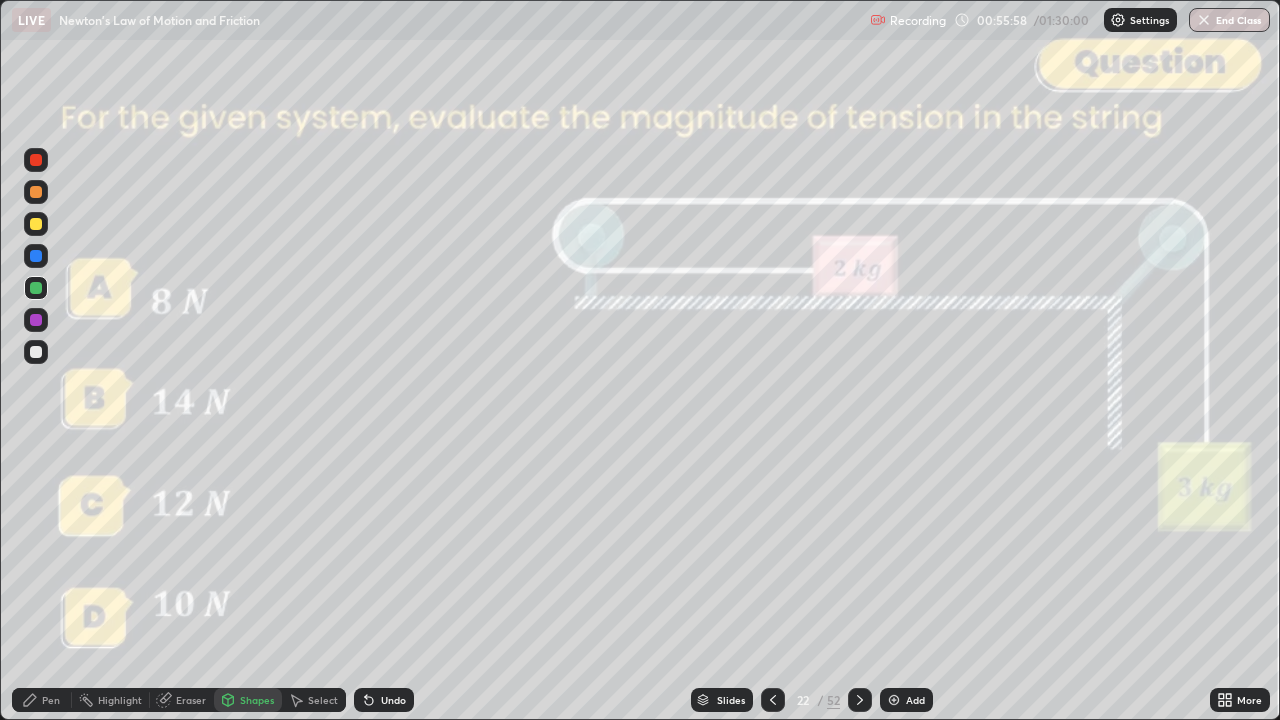 click at bounding box center [36, 160] 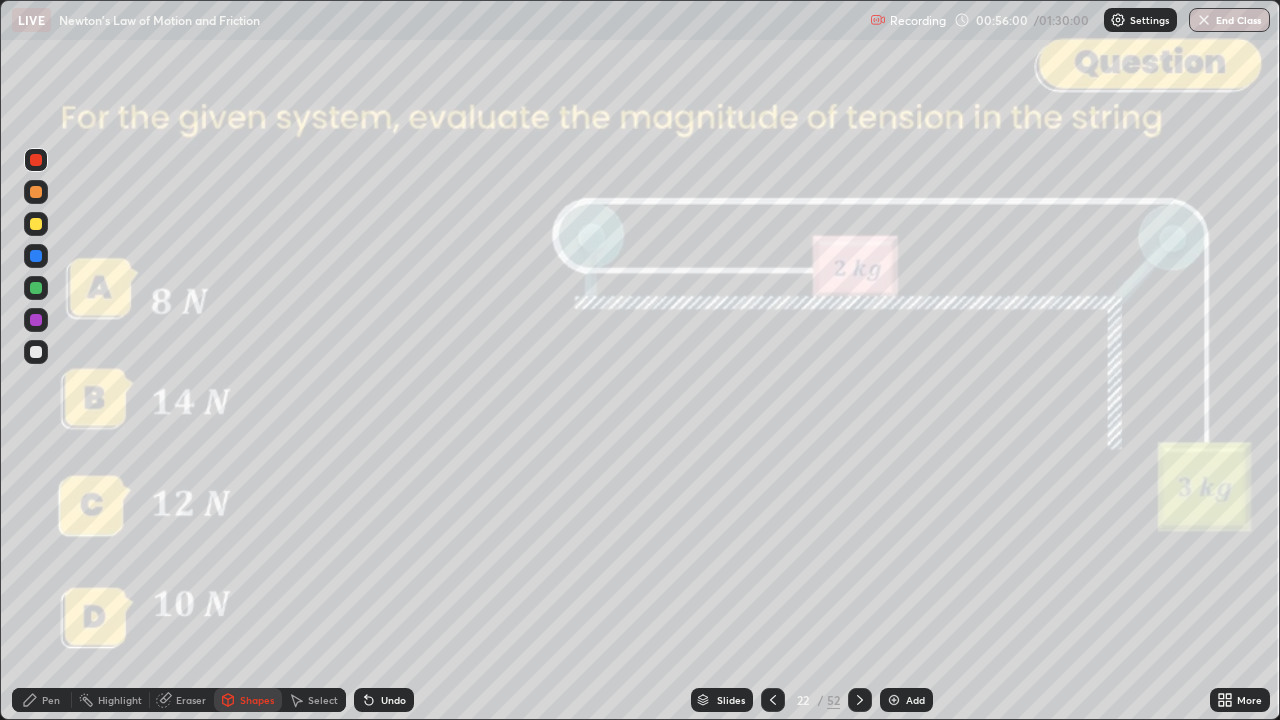 click on "Pen" at bounding box center [51, 700] 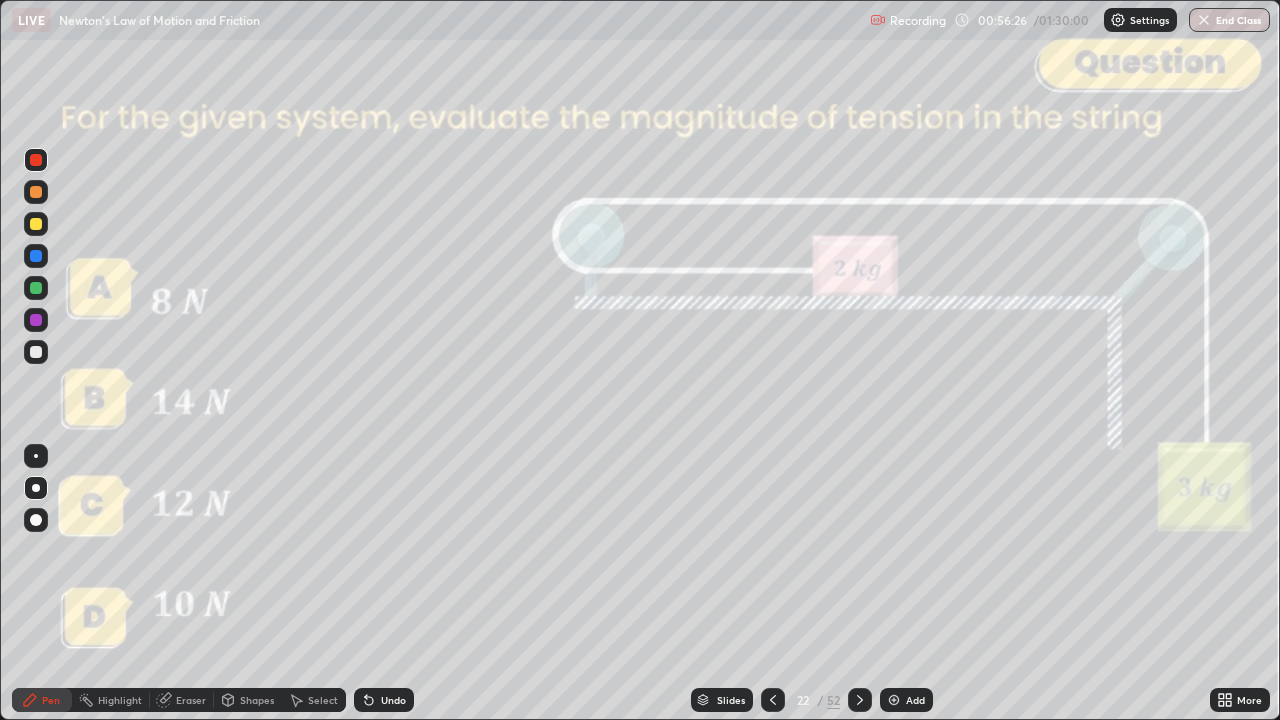 click 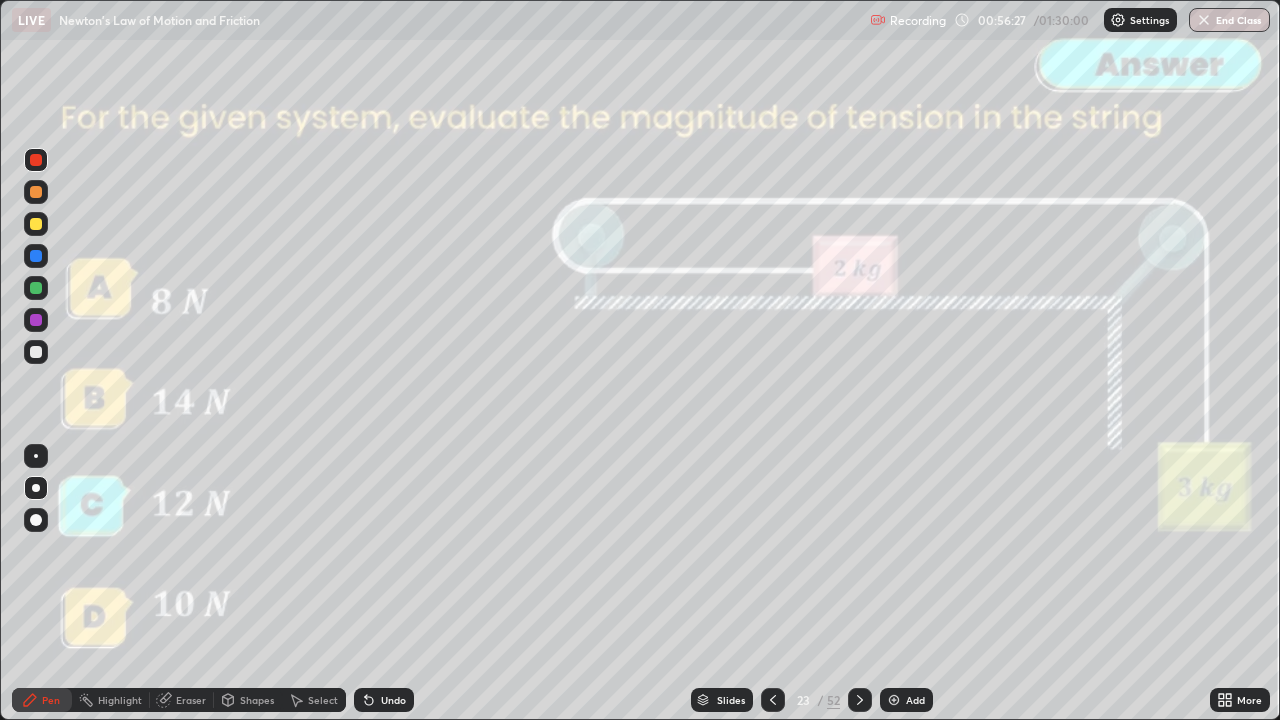 click 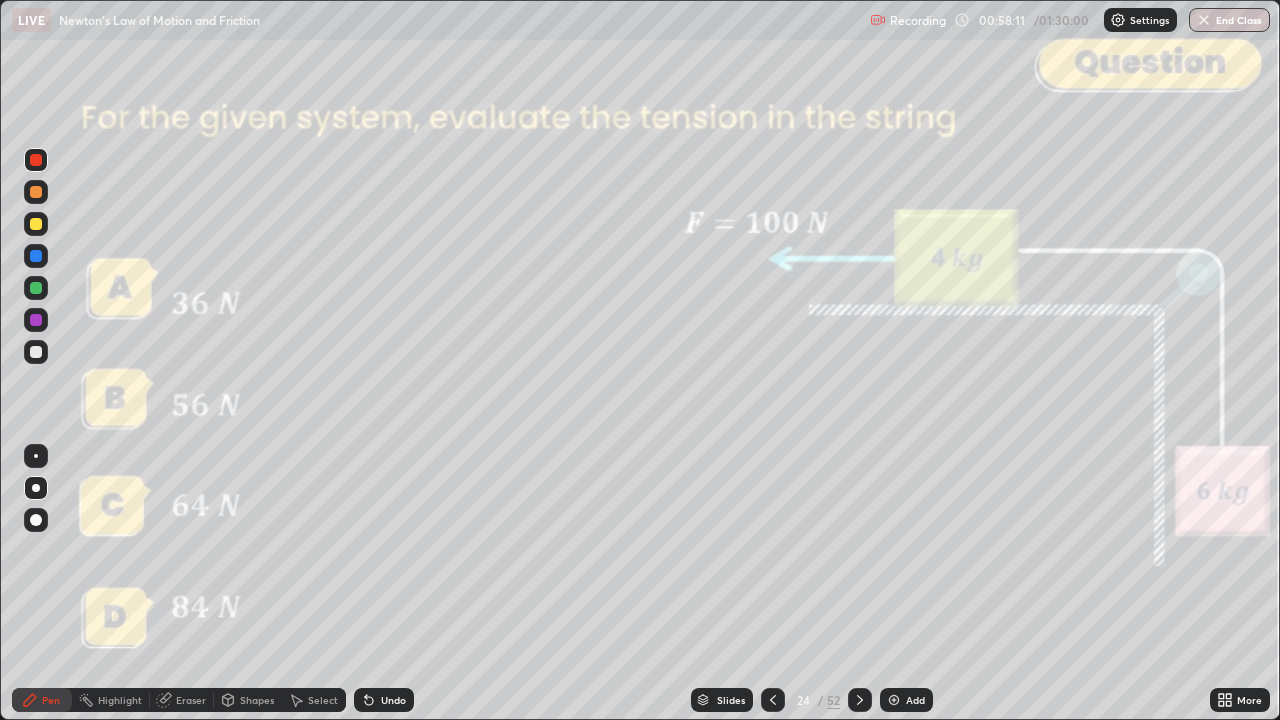 click on "Shapes" at bounding box center [257, 700] 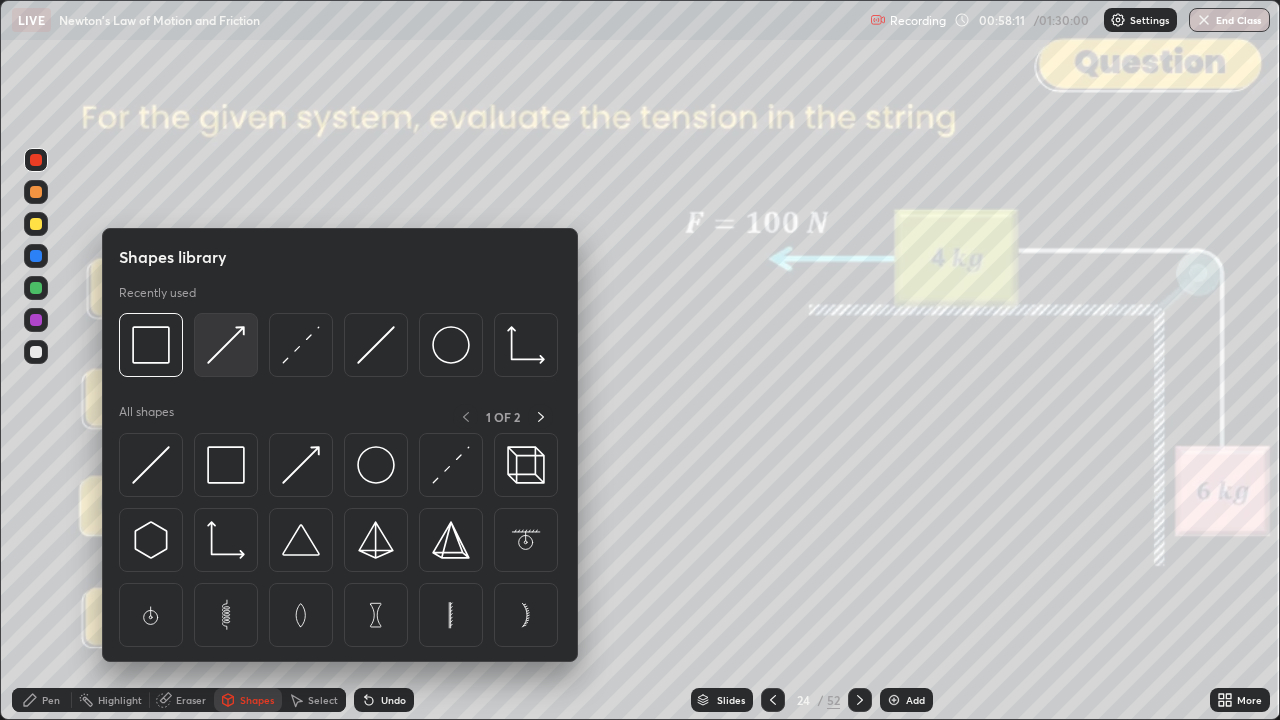 click at bounding box center [226, 345] 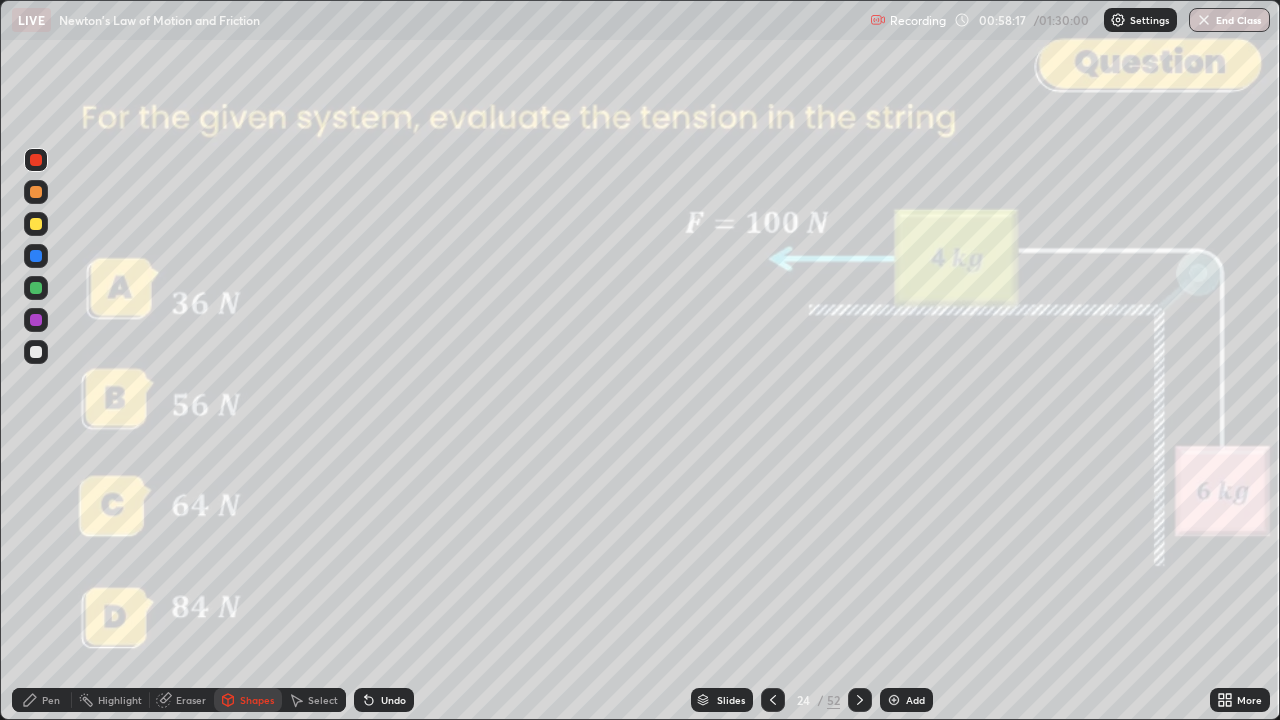 click on "Pen" at bounding box center (42, 700) 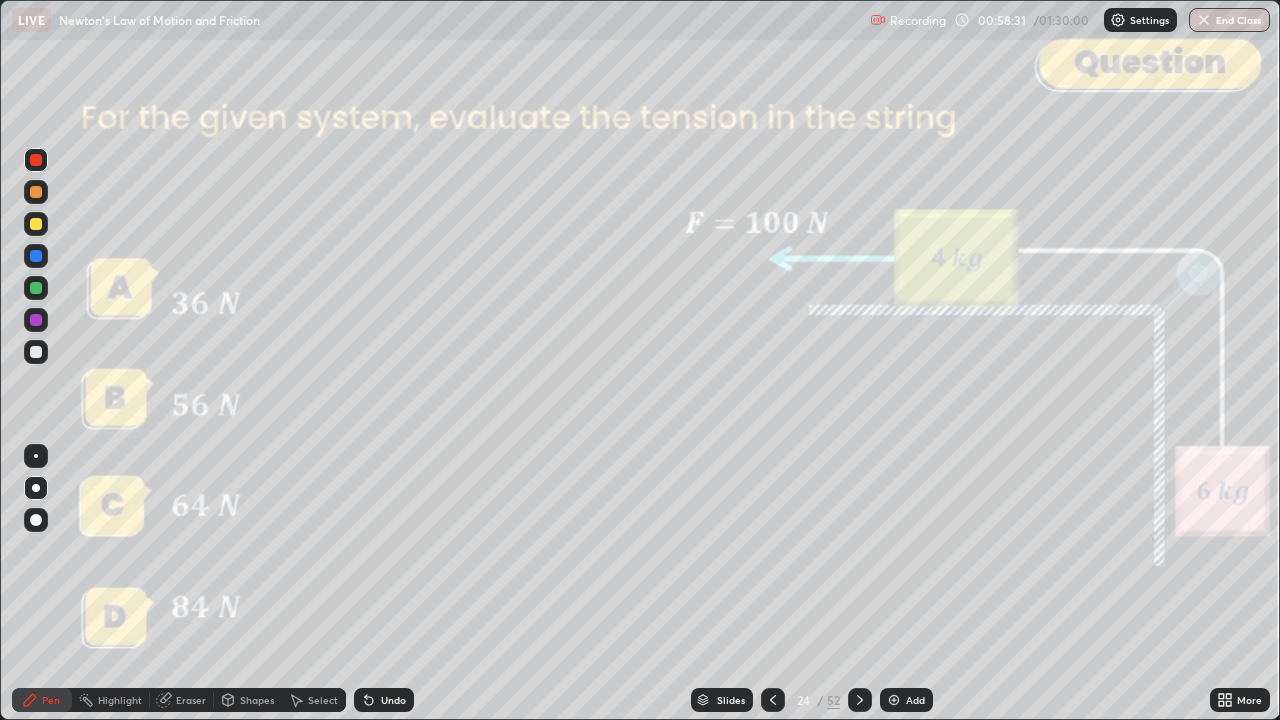 click at bounding box center (36, 192) 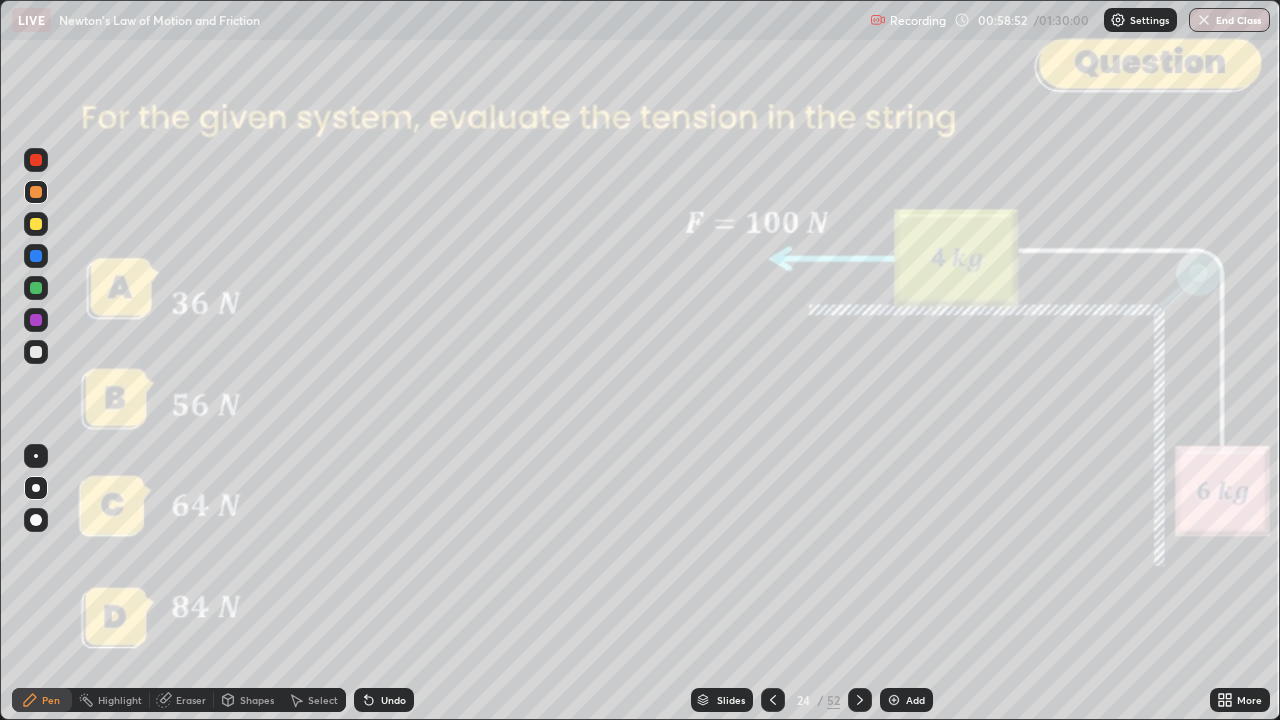 click on "Shapes" at bounding box center [257, 700] 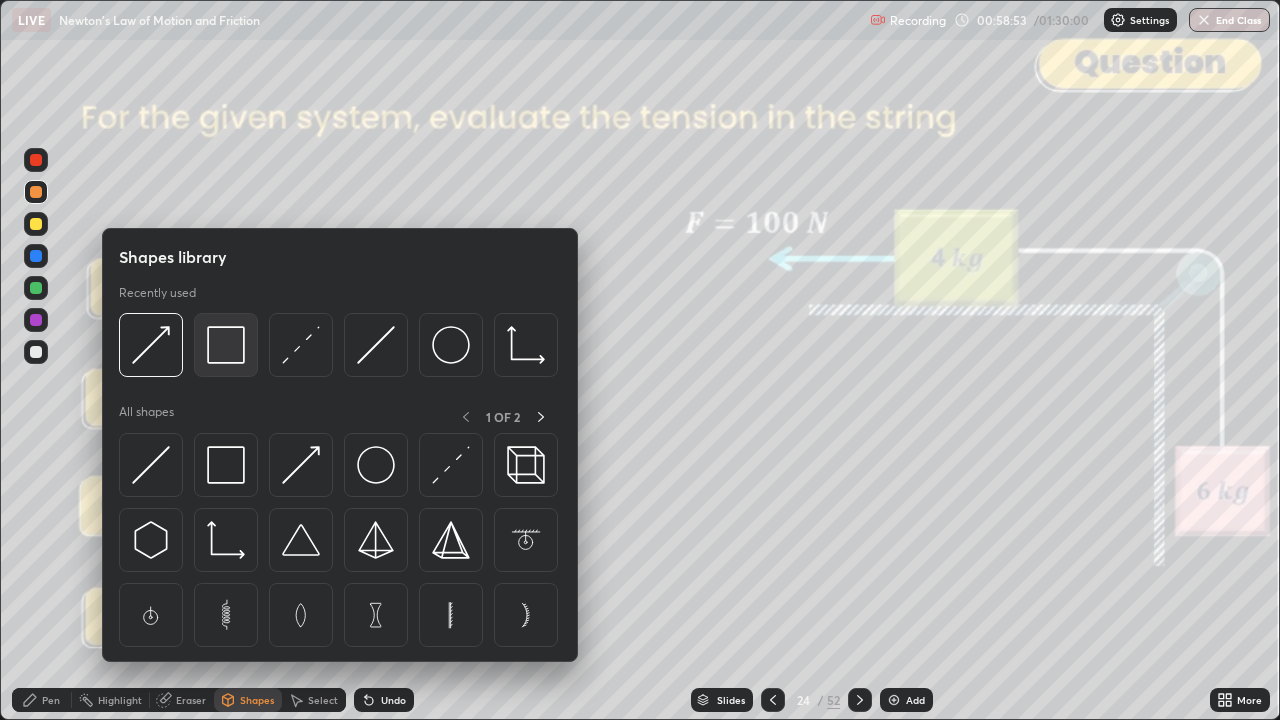 click at bounding box center [226, 345] 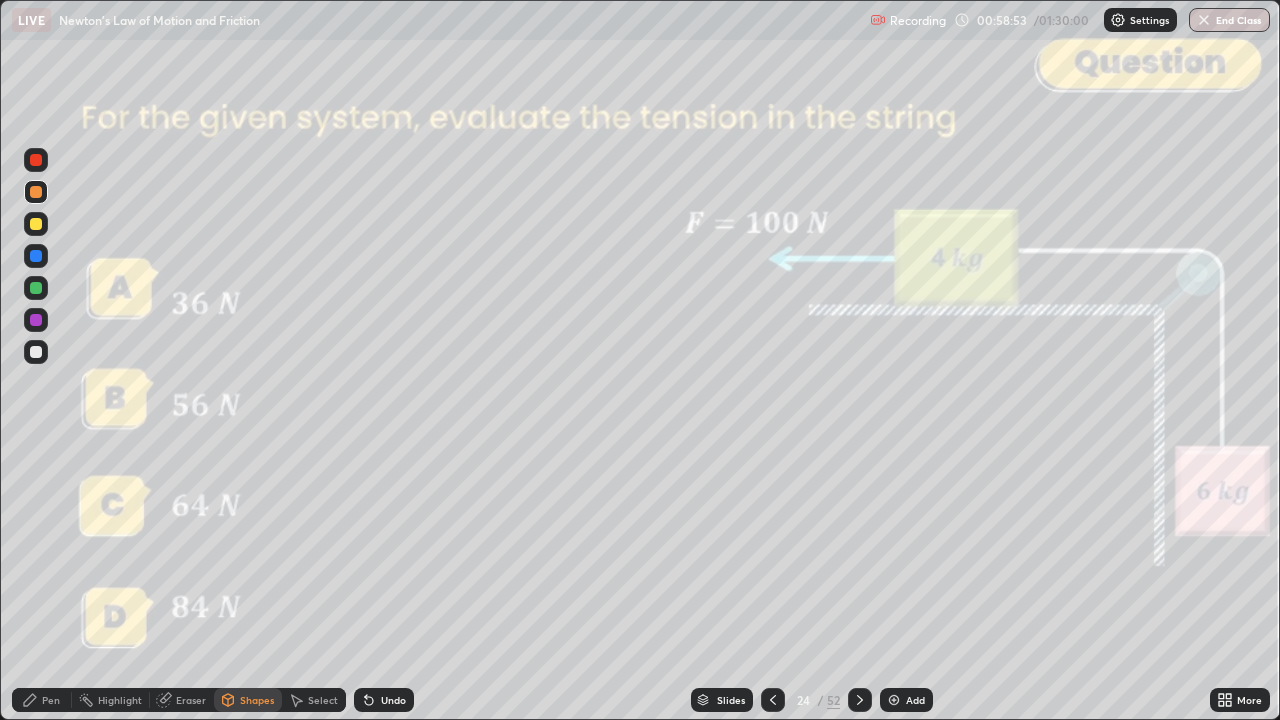 click at bounding box center [36, 160] 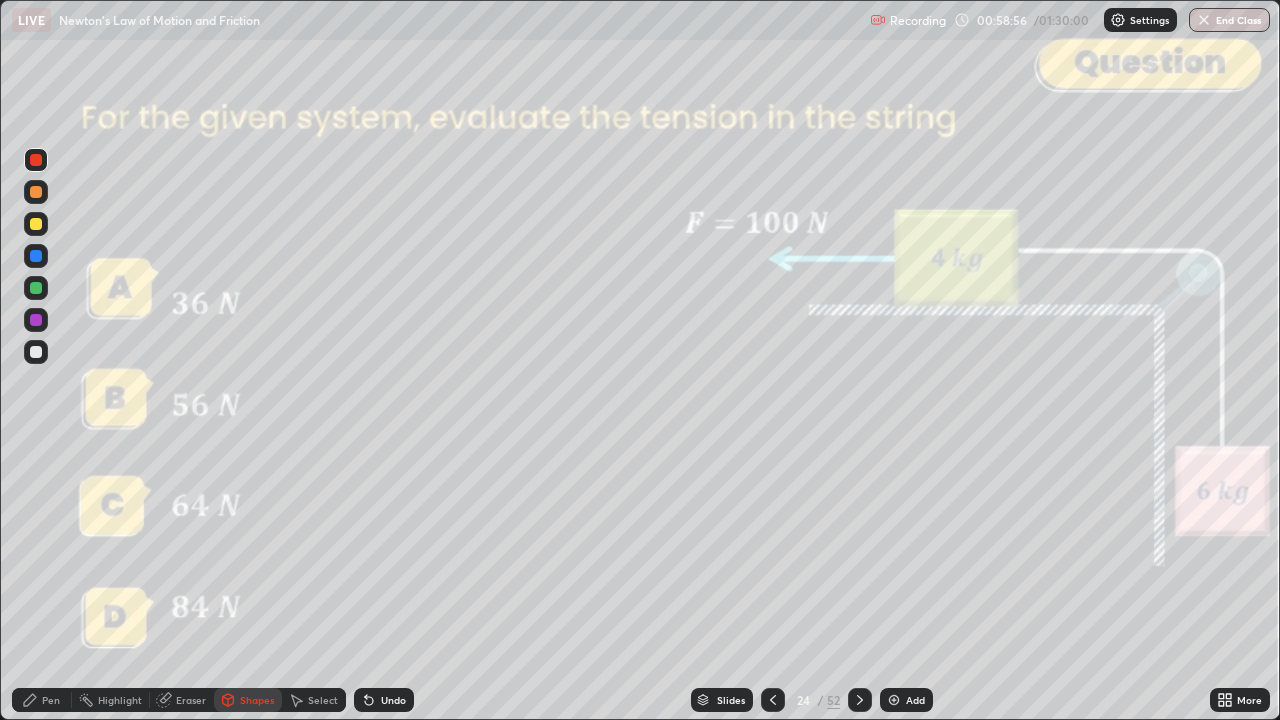 click 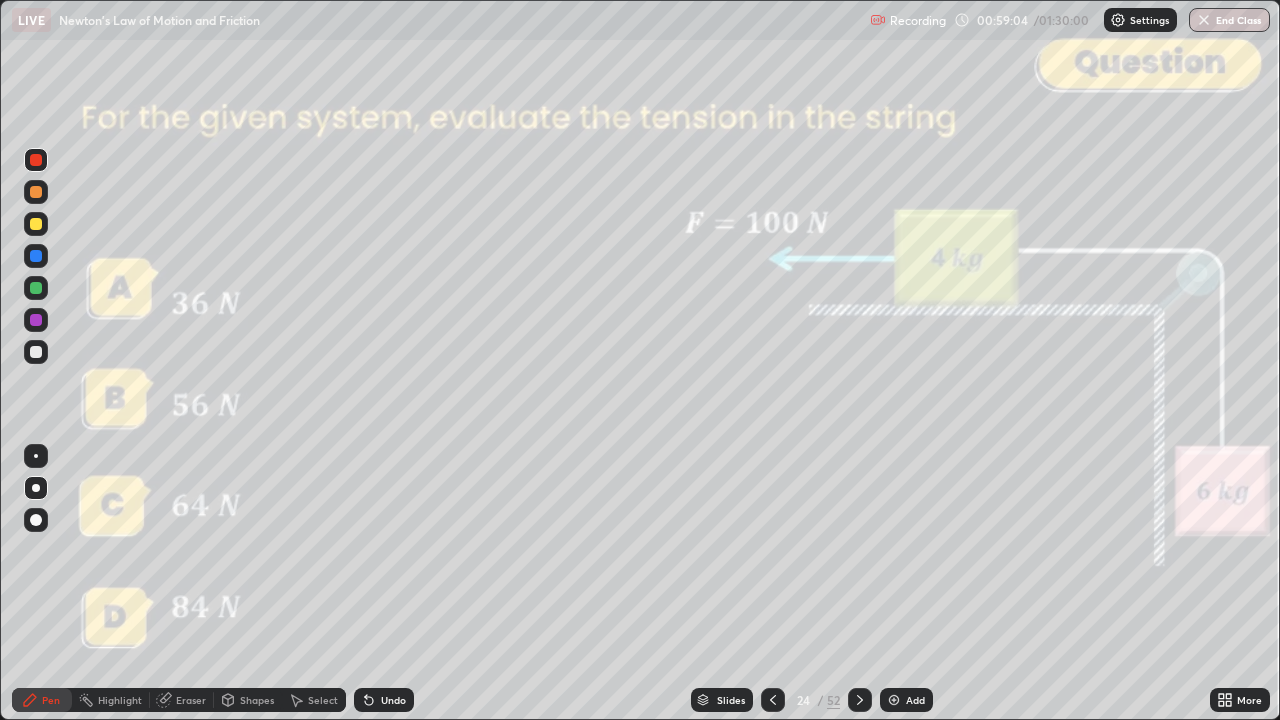 click at bounding box center [36, 288] 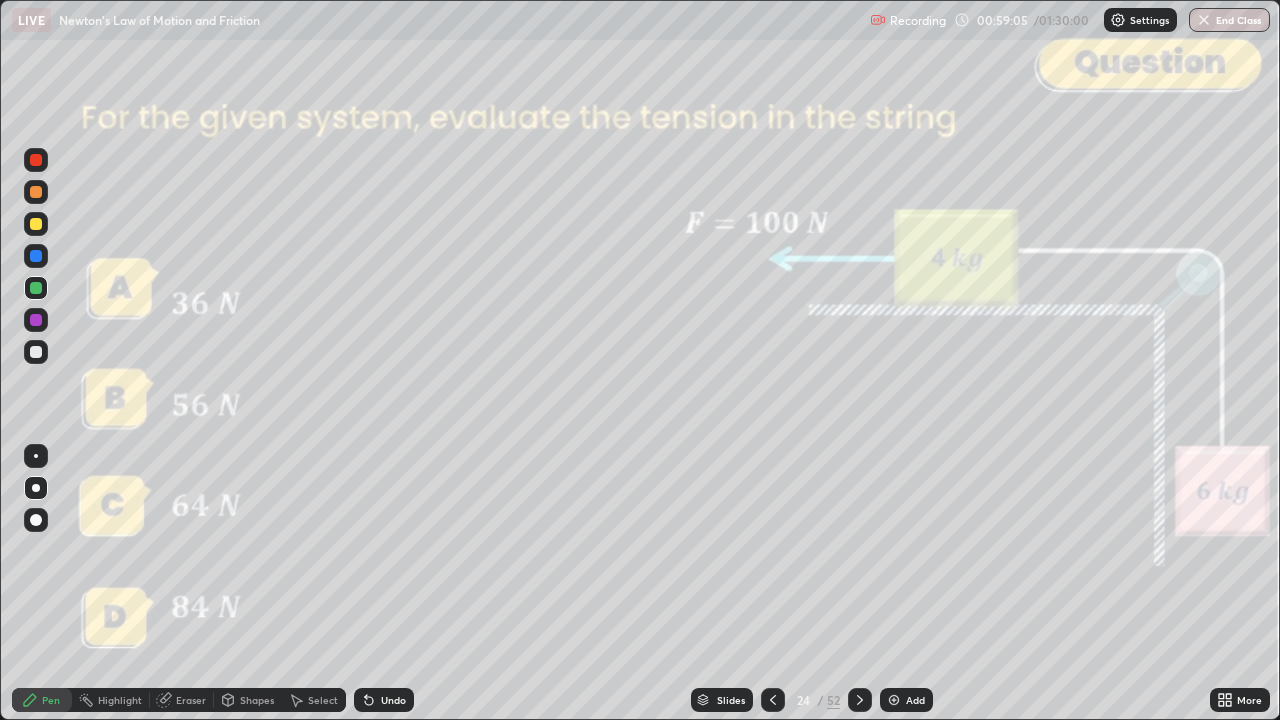 click on "Shapes" at bounding box center [257, 700] 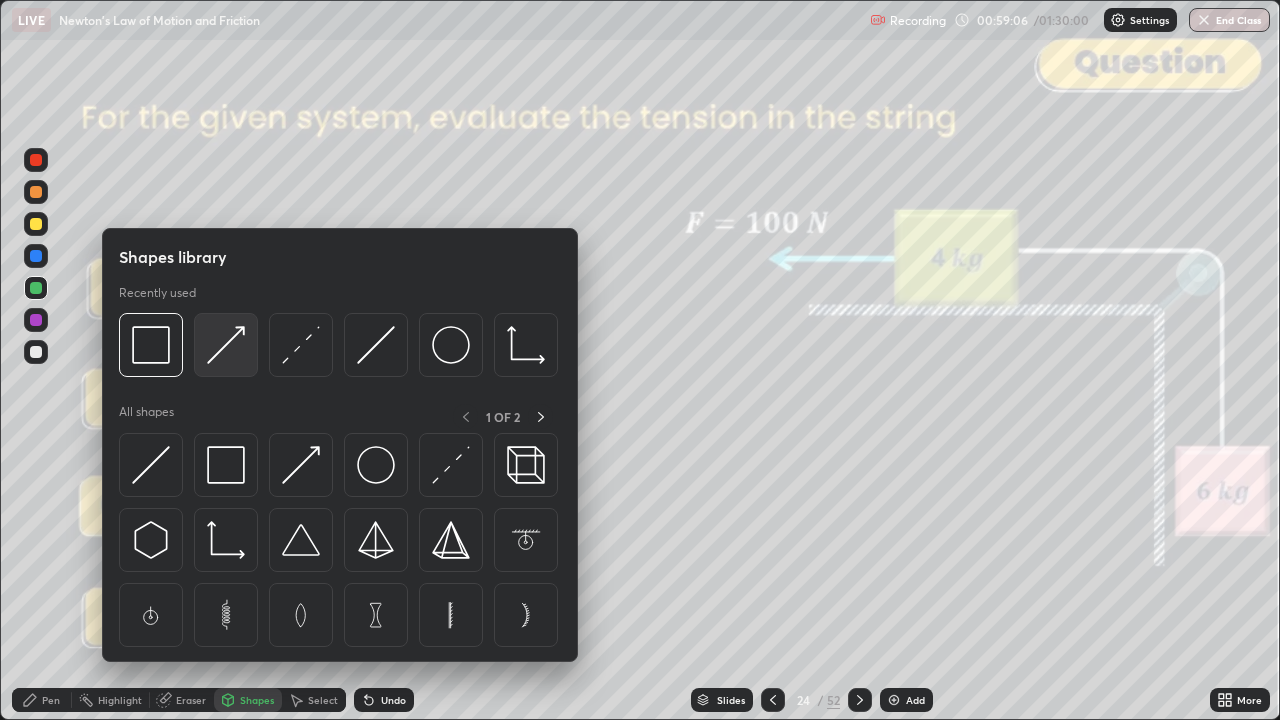 click at bounding box center [226, 345] 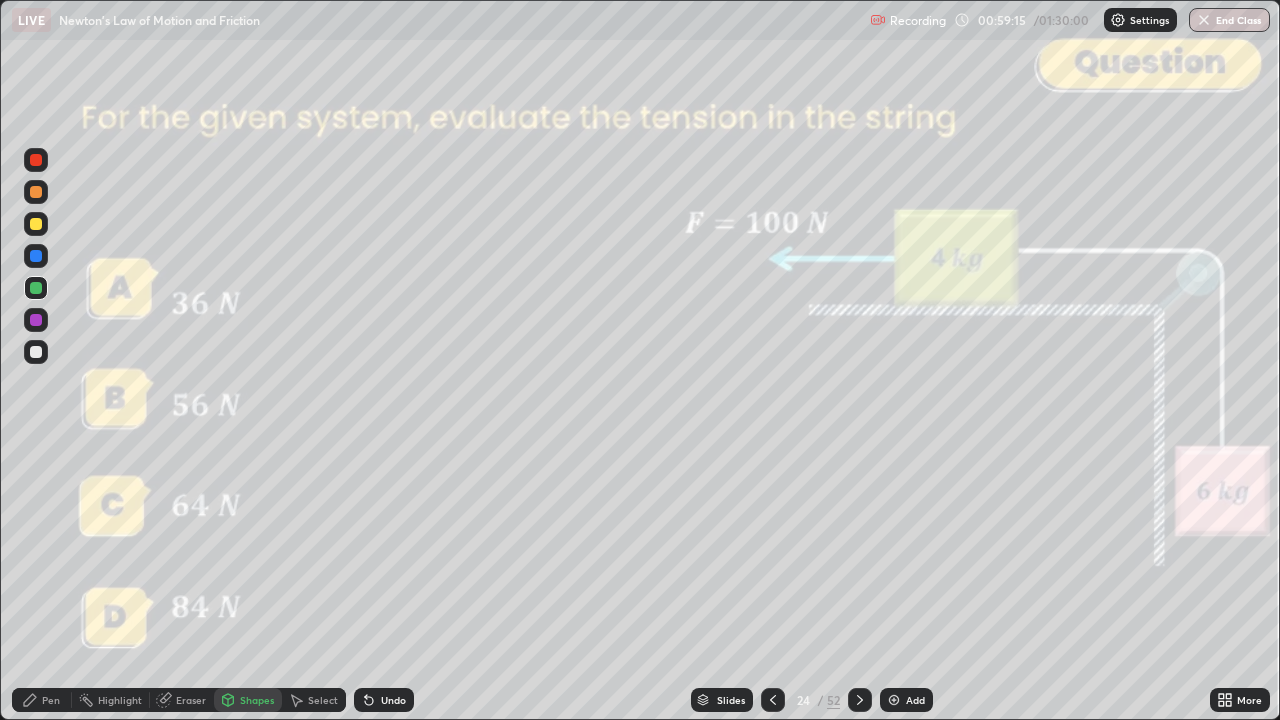 click 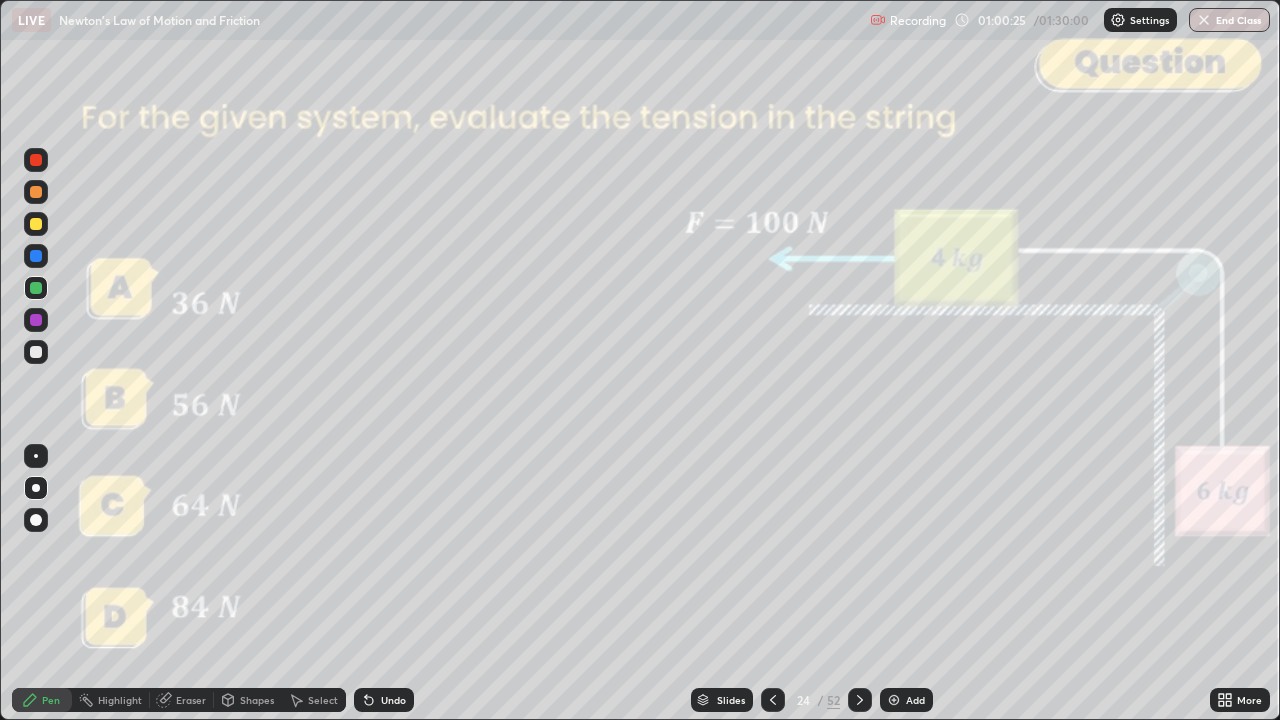 click 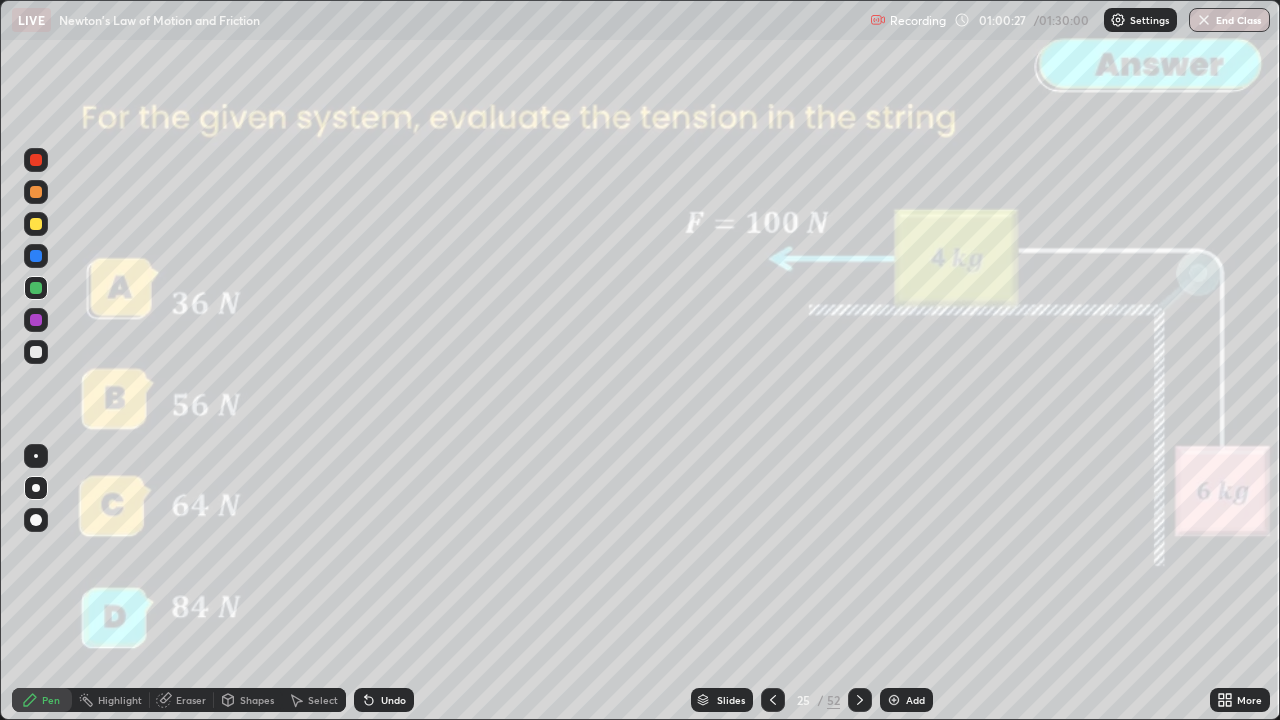 click 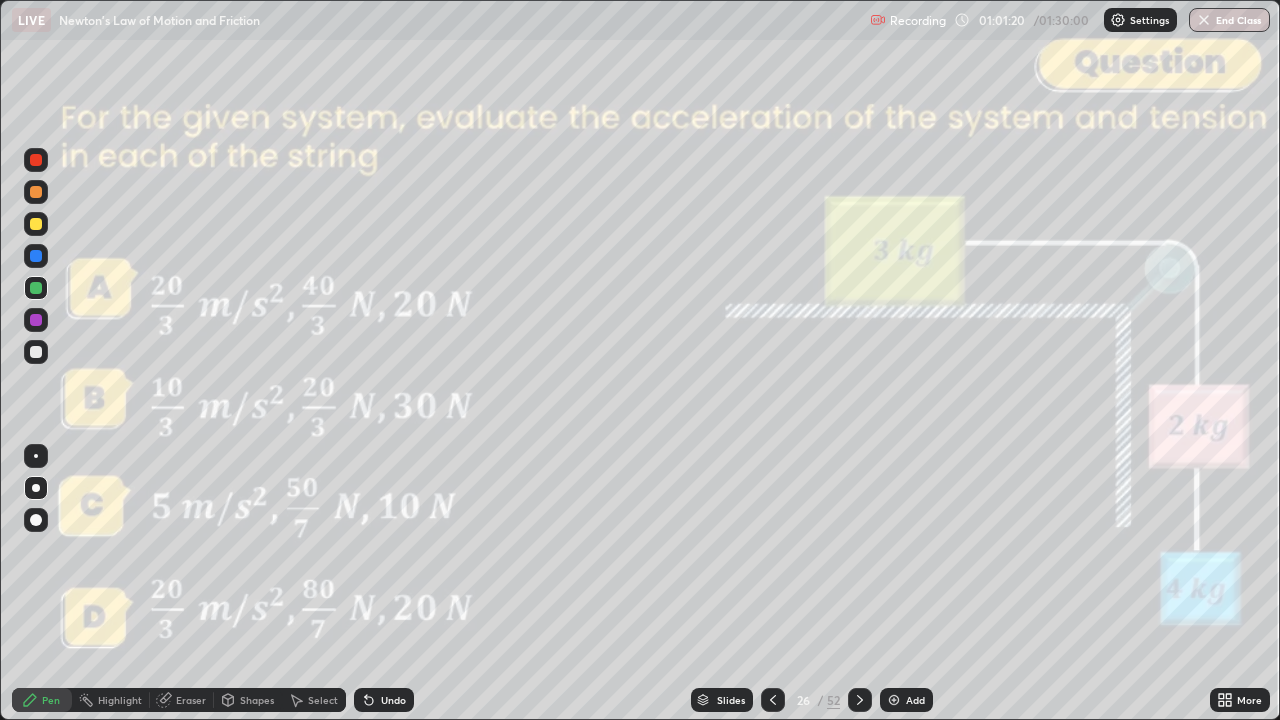 click at bounding box center [36, 160] 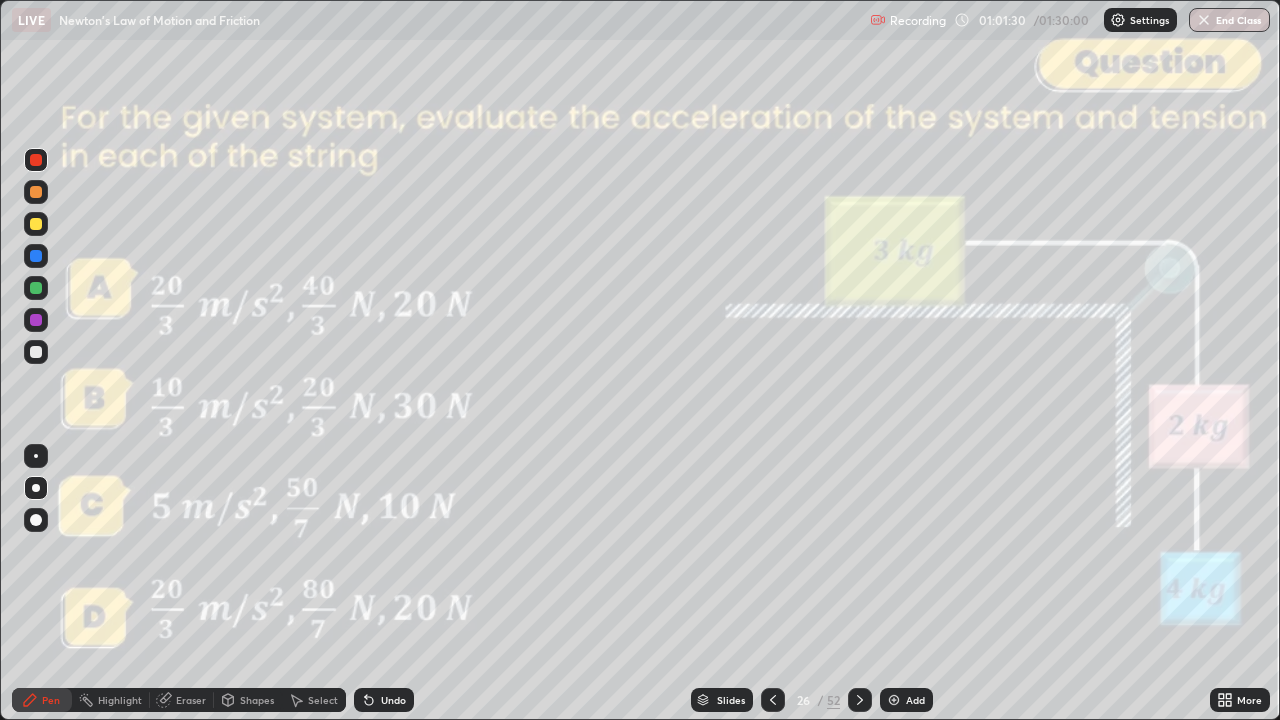 click on "Shapes" at bounding box center (257, 700) 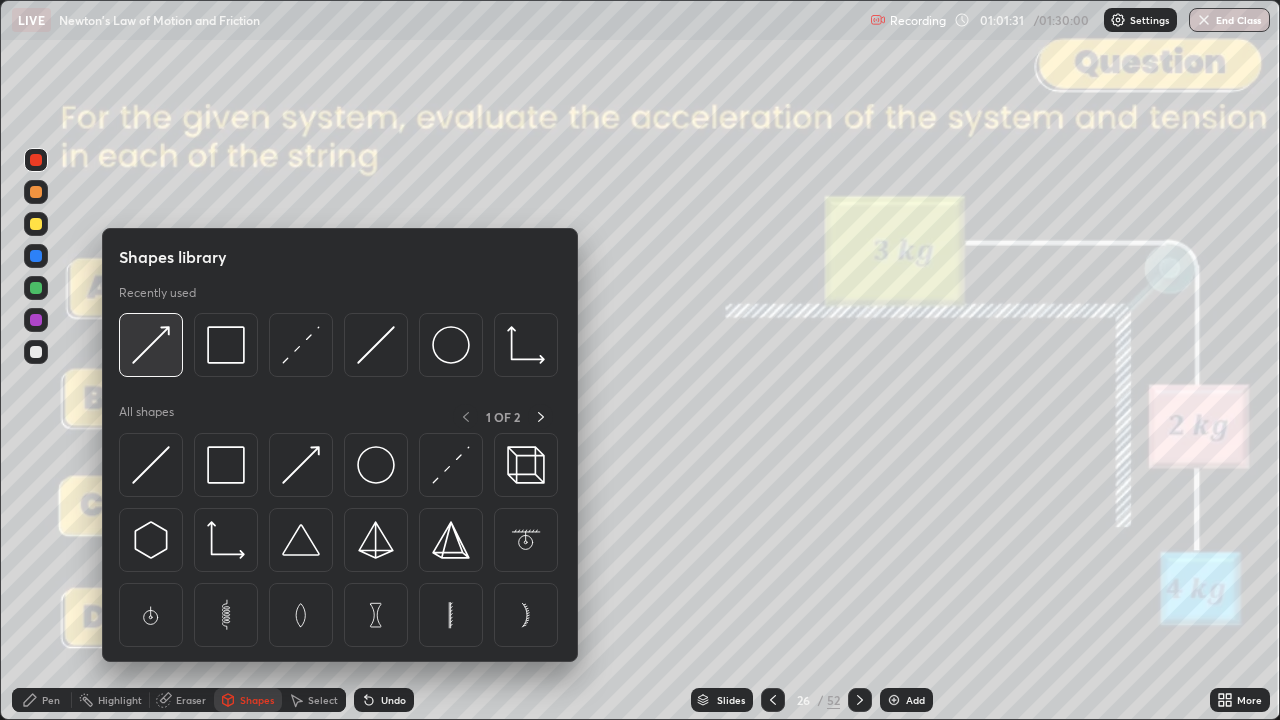 click at bounding box center [151, 345] 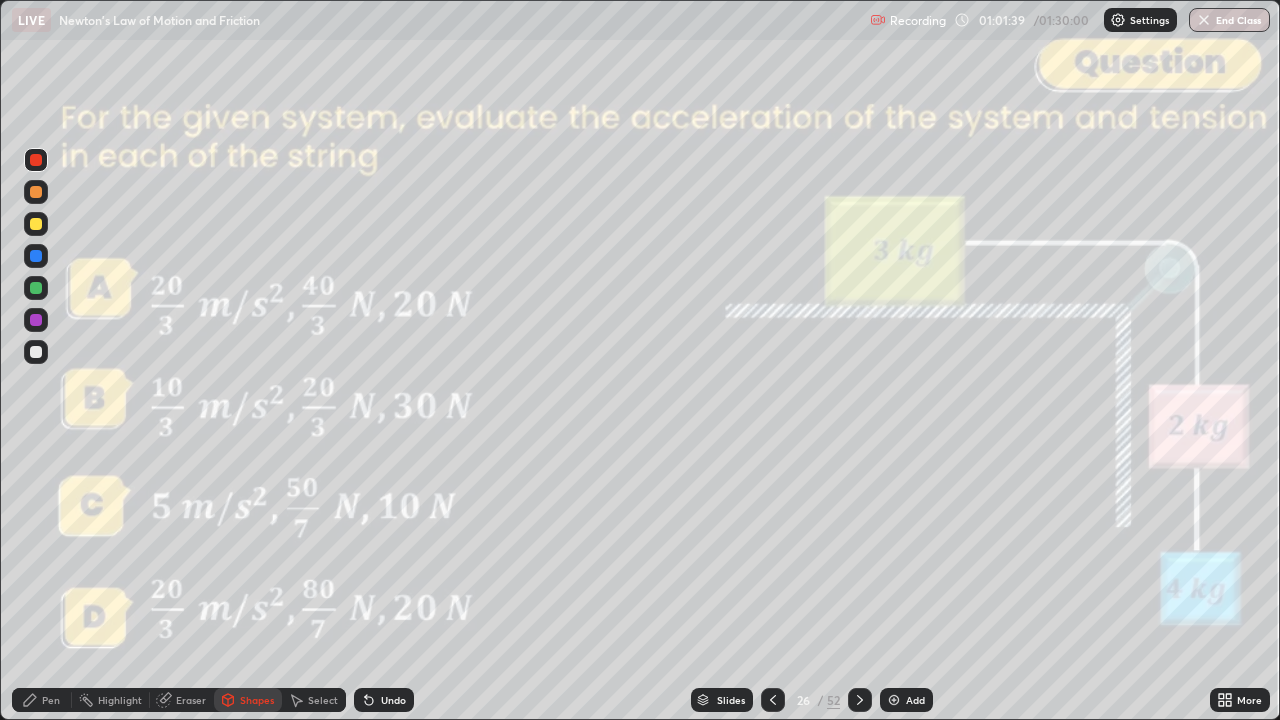 click on "Pen" at bounding box center (51, 700) 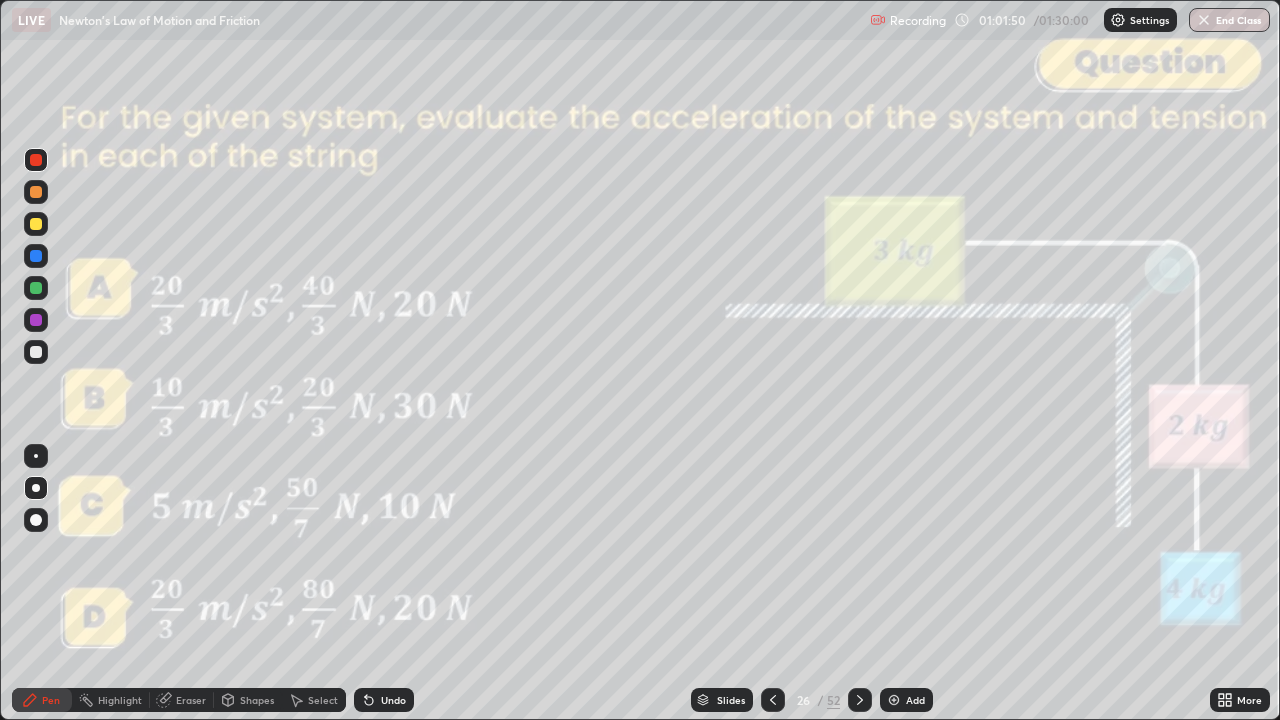 click at bounding box center [36, 192] 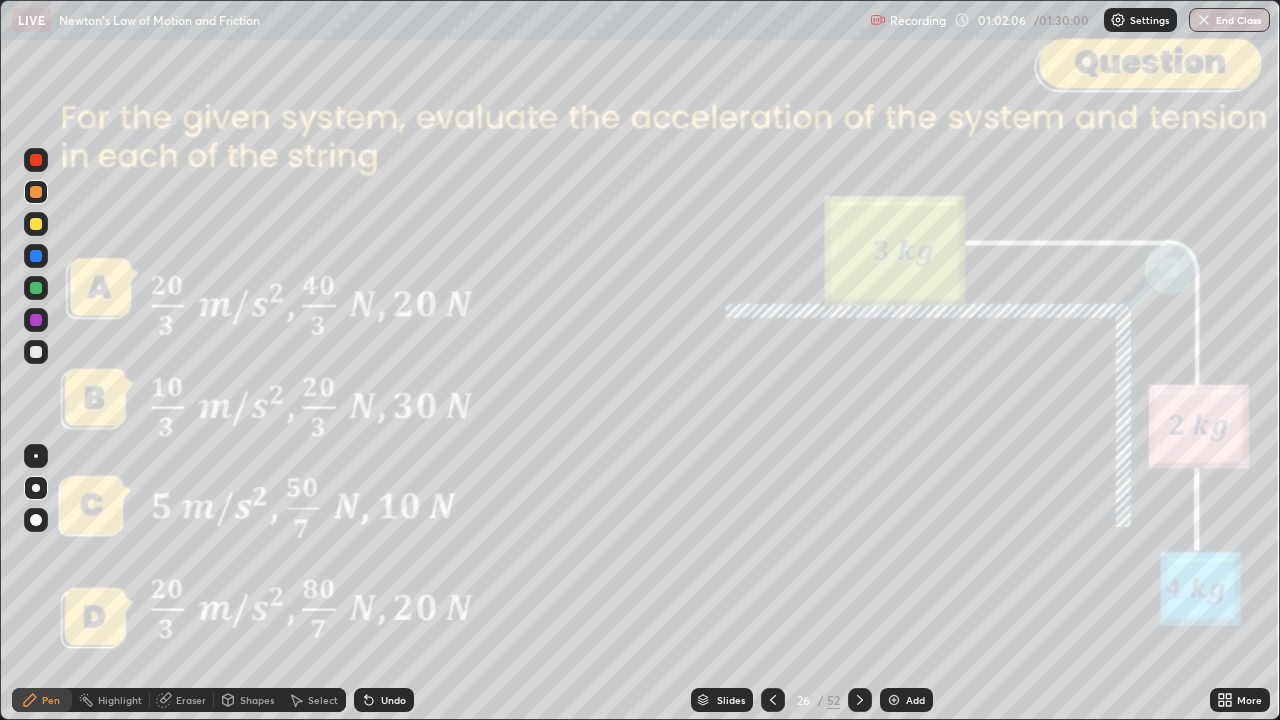 click on "Undo" at bounding box center [384, 700] 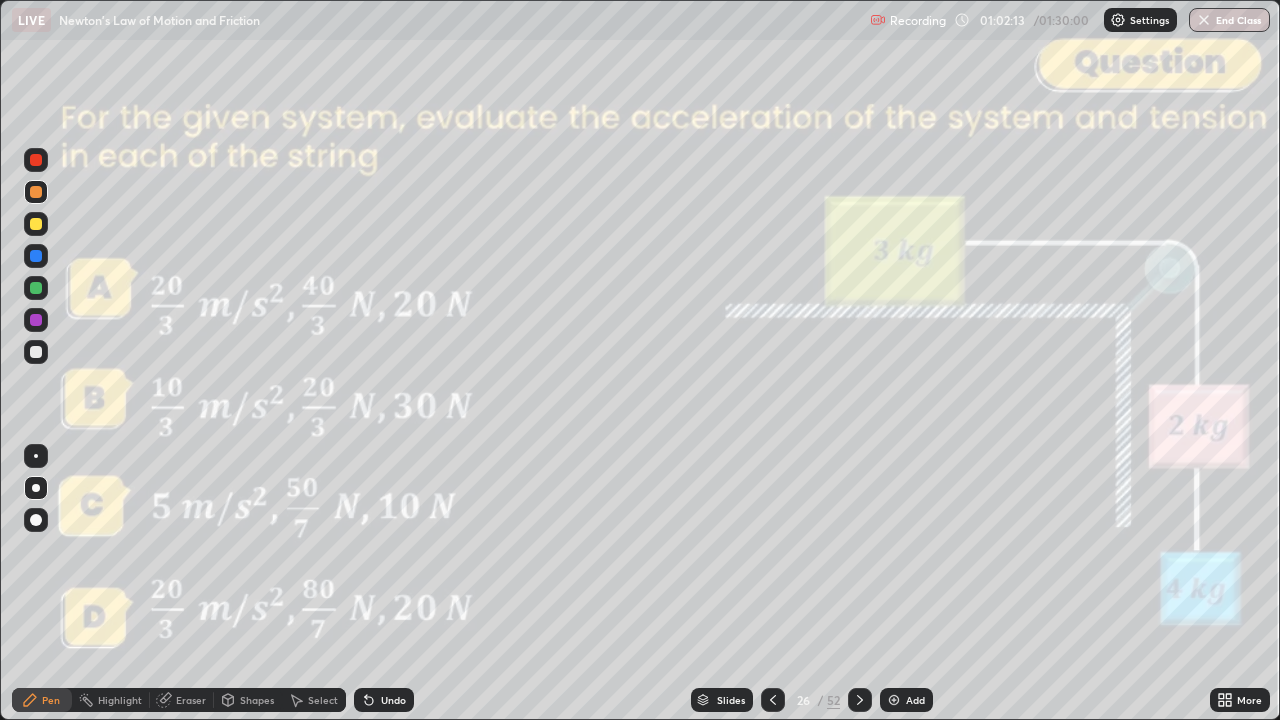 click on "Shapes" at bounding box center [257, 700] 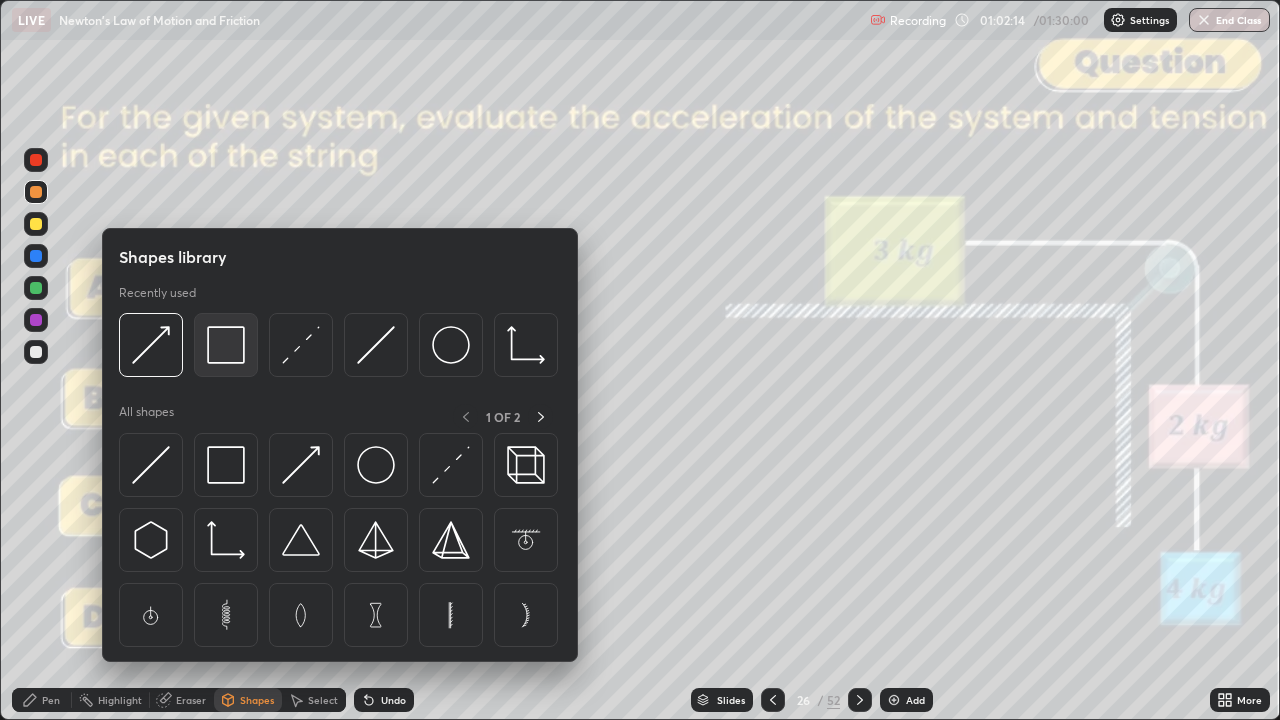 click at bounding box center [226, 345] 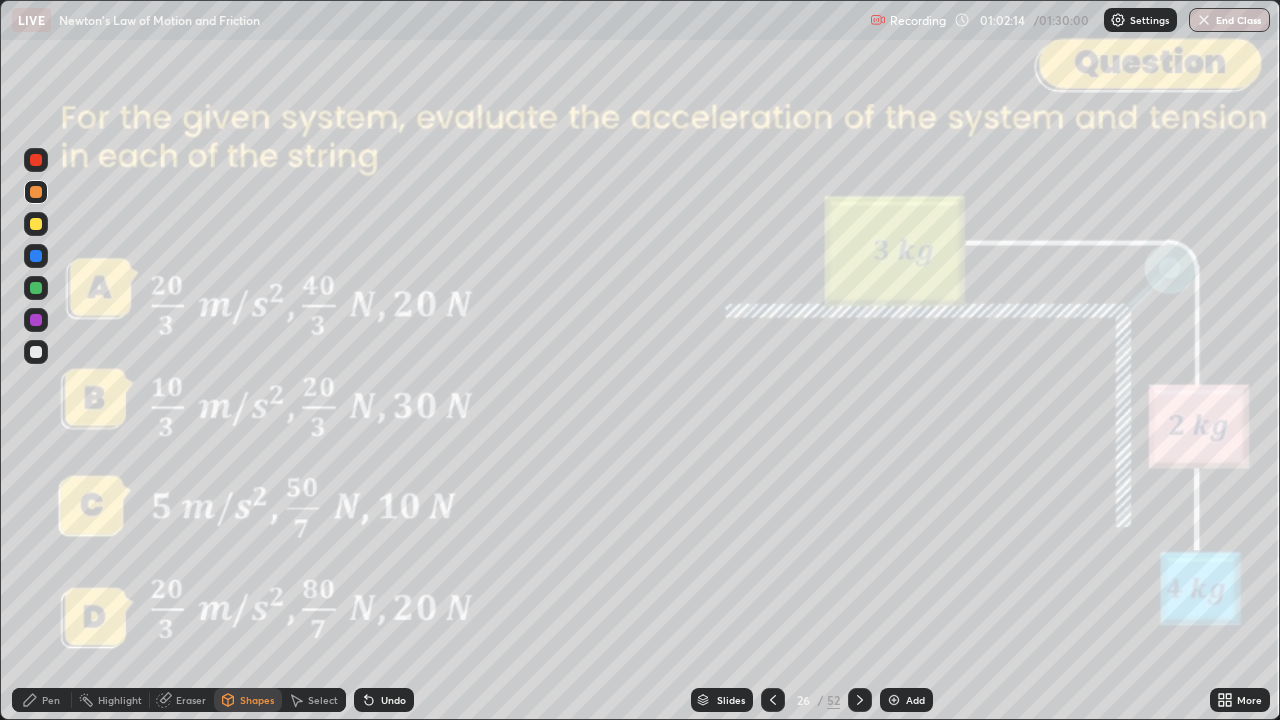 click at bounding box center [36, 160] 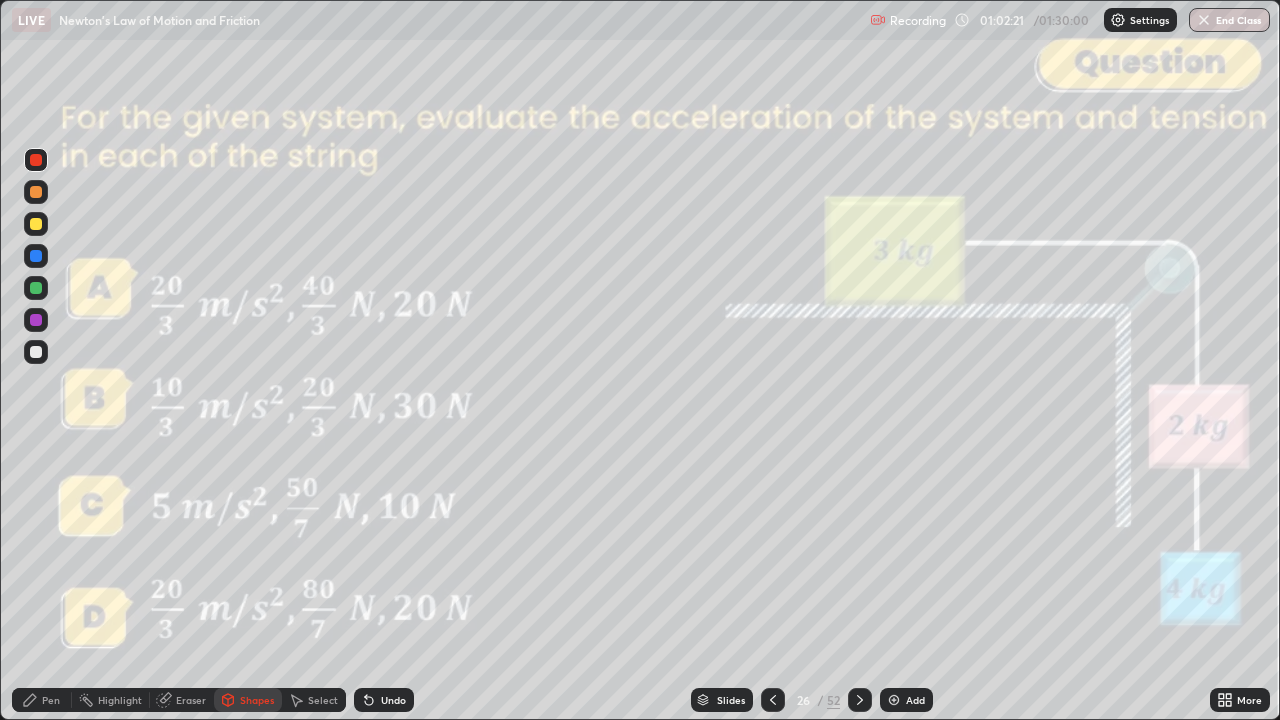 click at bounding box center [36, 288] 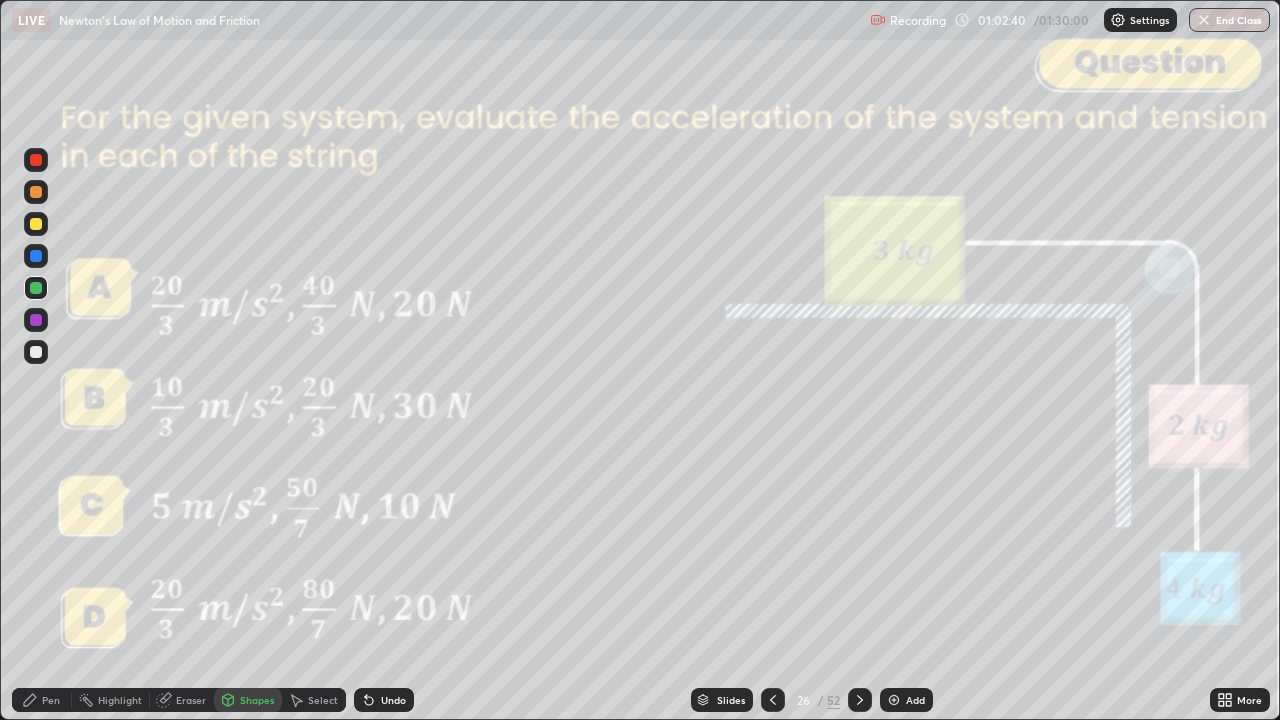 click on "Shapes" at bounding box center (257, 700) 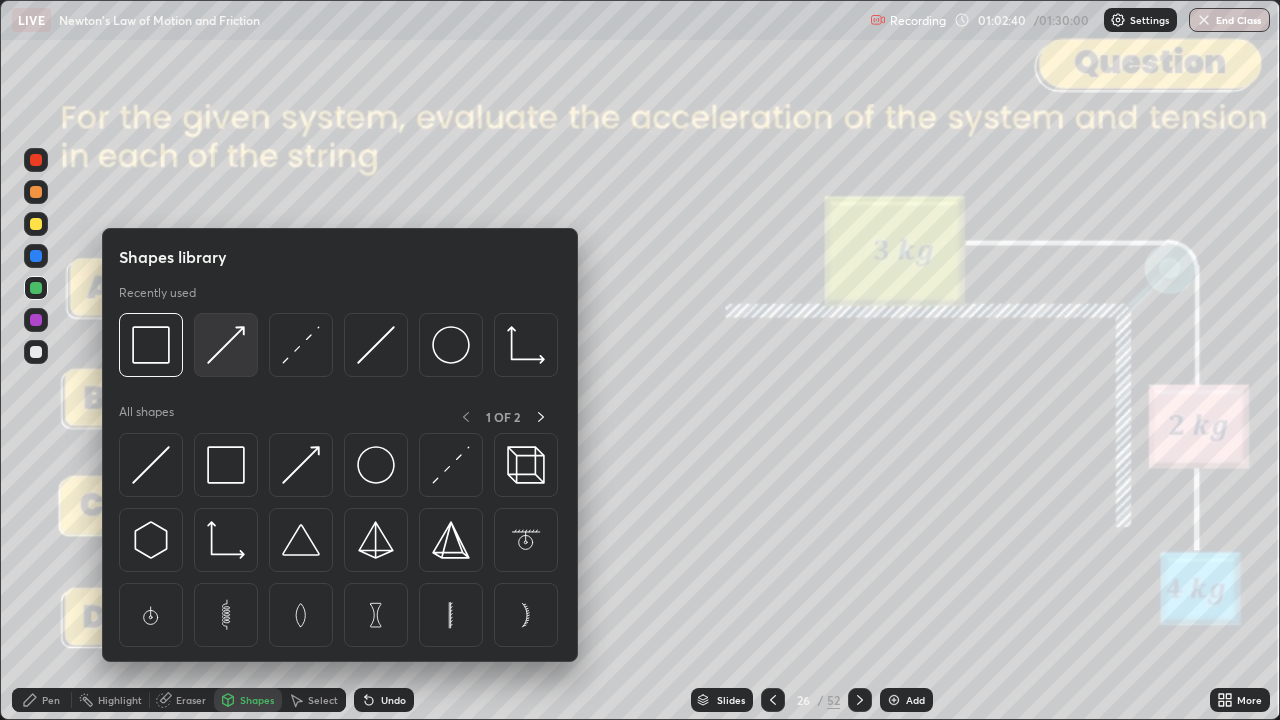 click at bounding box center (226, 345) 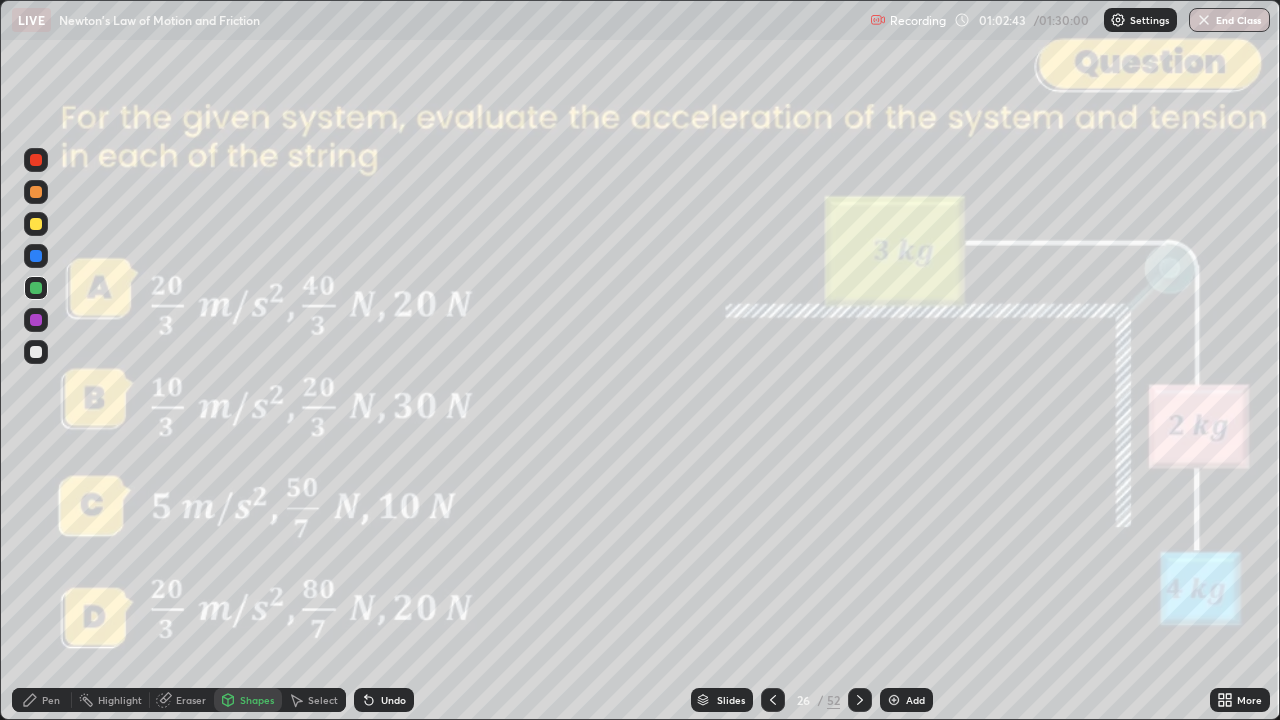 click 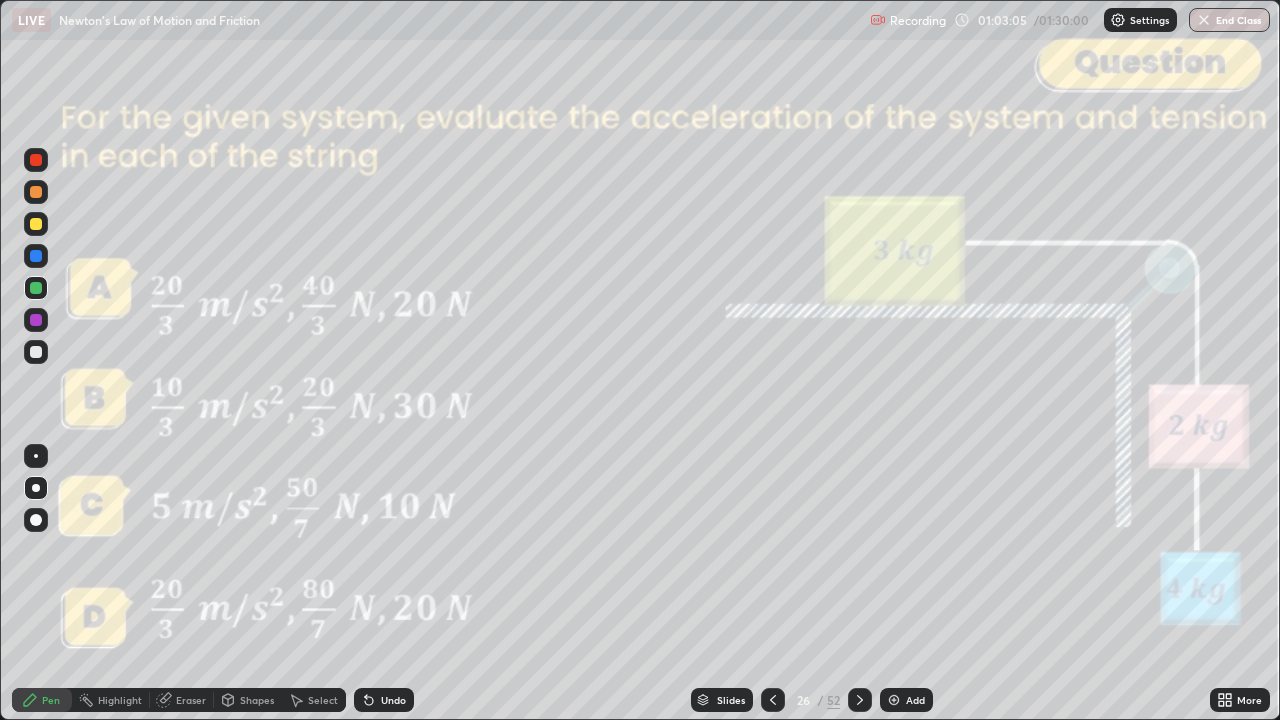 click on "Shapes" at bounding box center (248, 700) 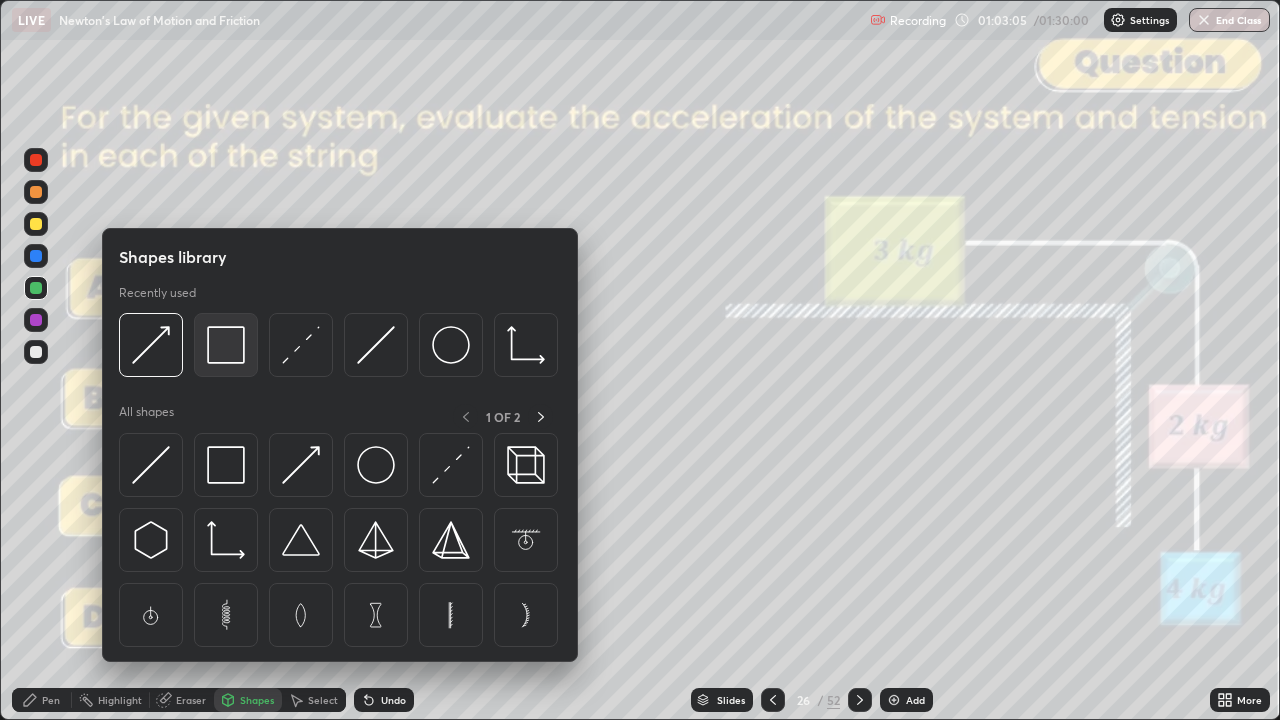 click at bounding box center (226, 345) 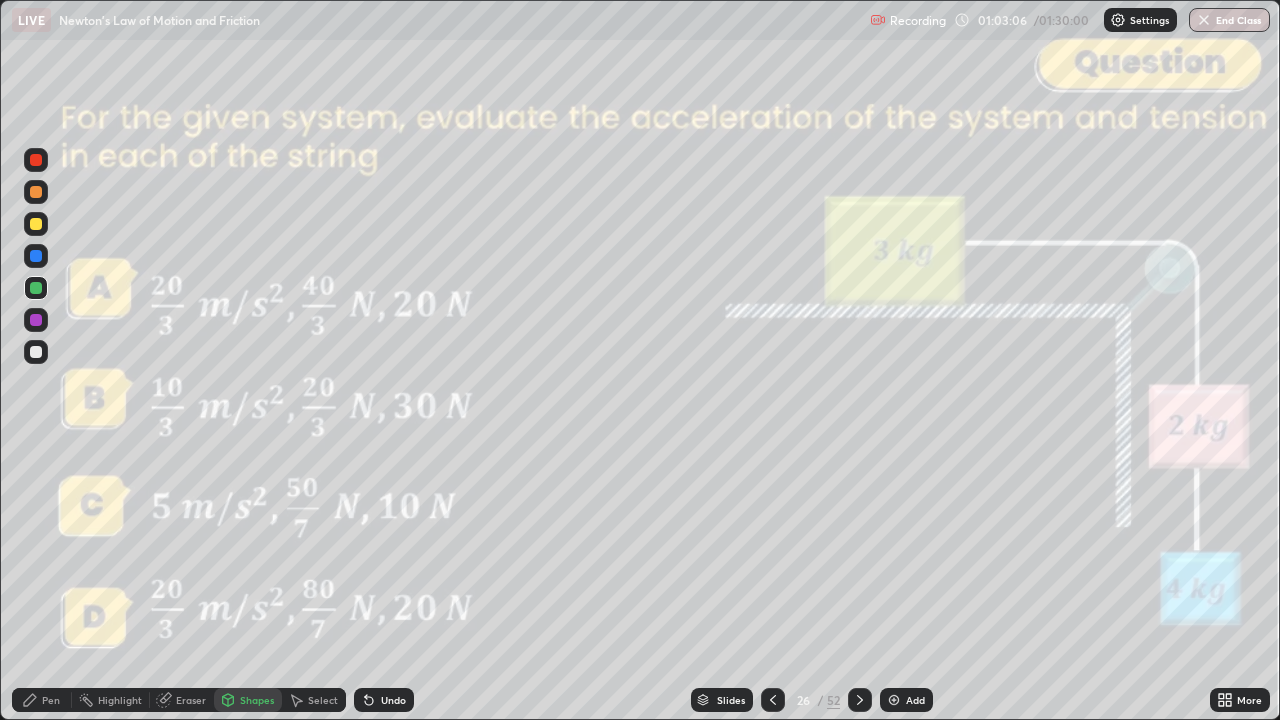 click at bounding box center (36, 160) 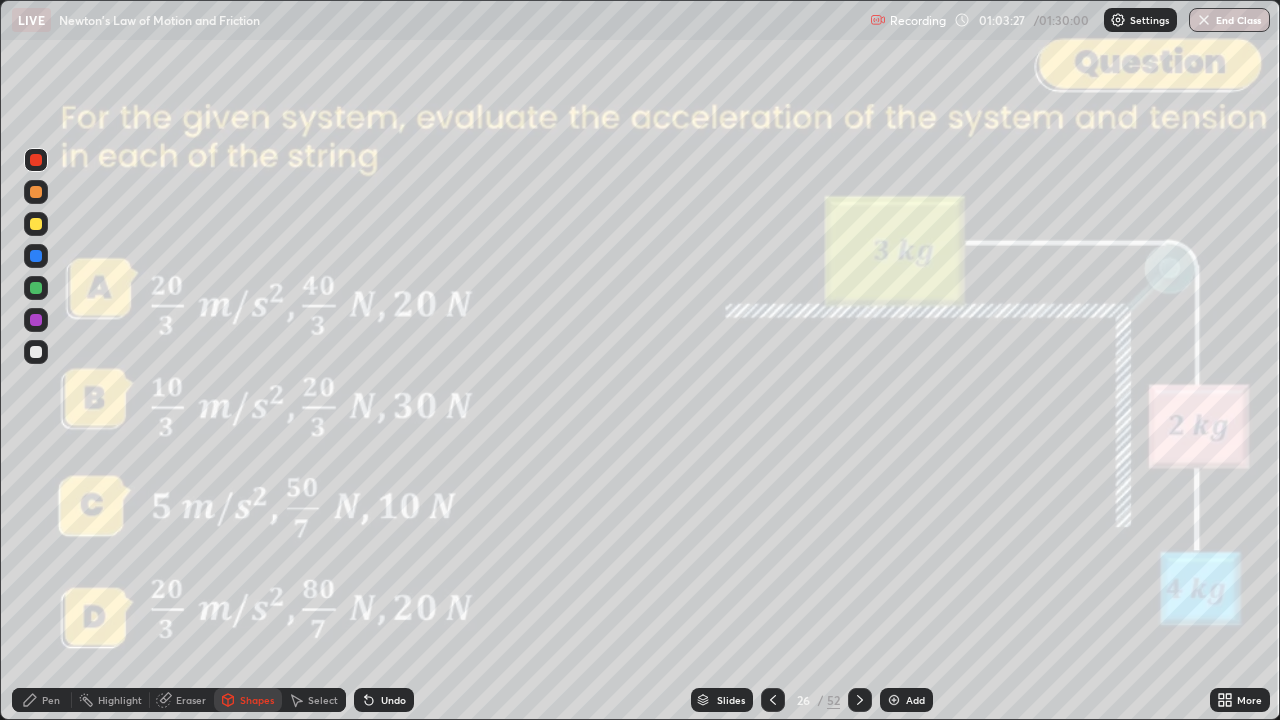 click at bounding box center [36, 256] 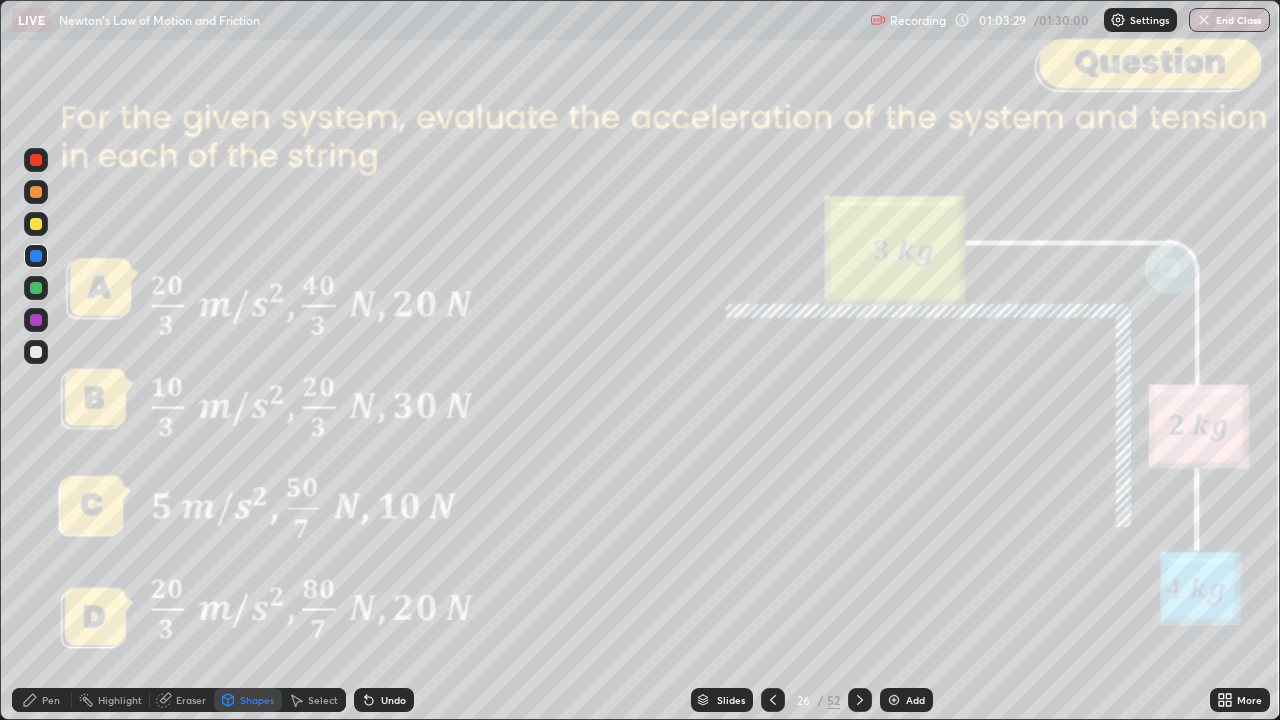 click 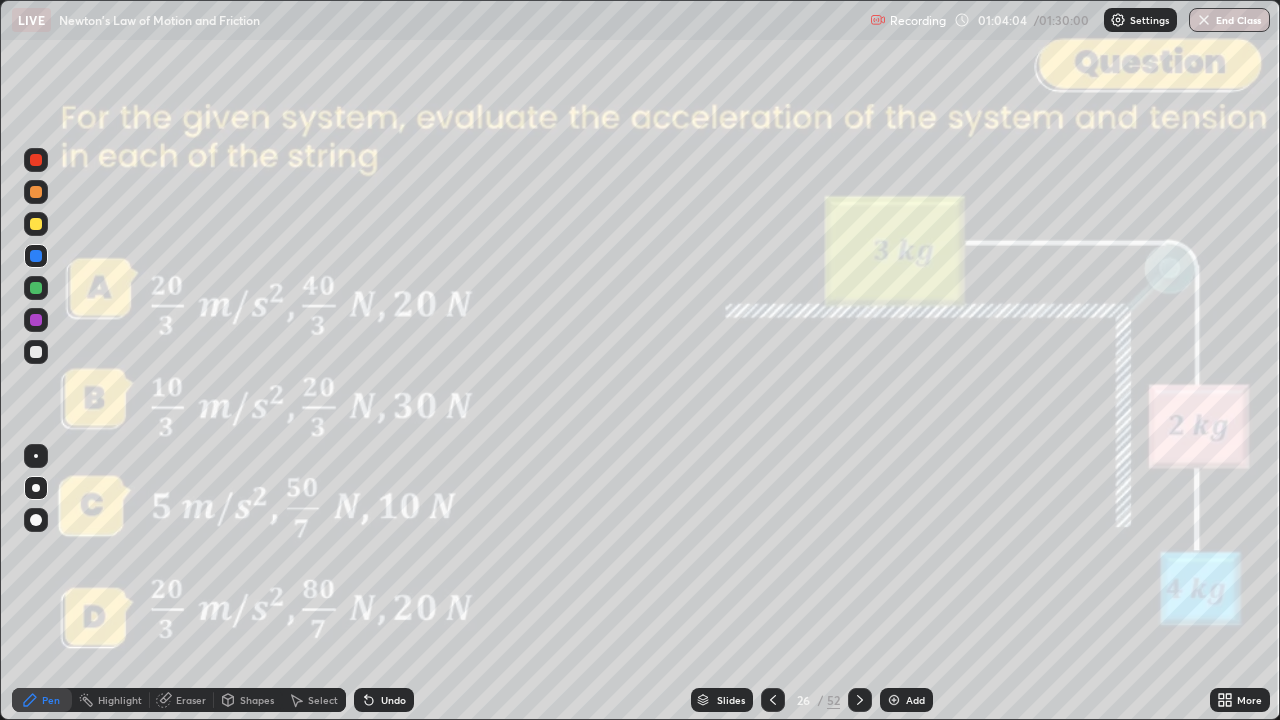 click on "Shapes" at bounding box center [257, 700] 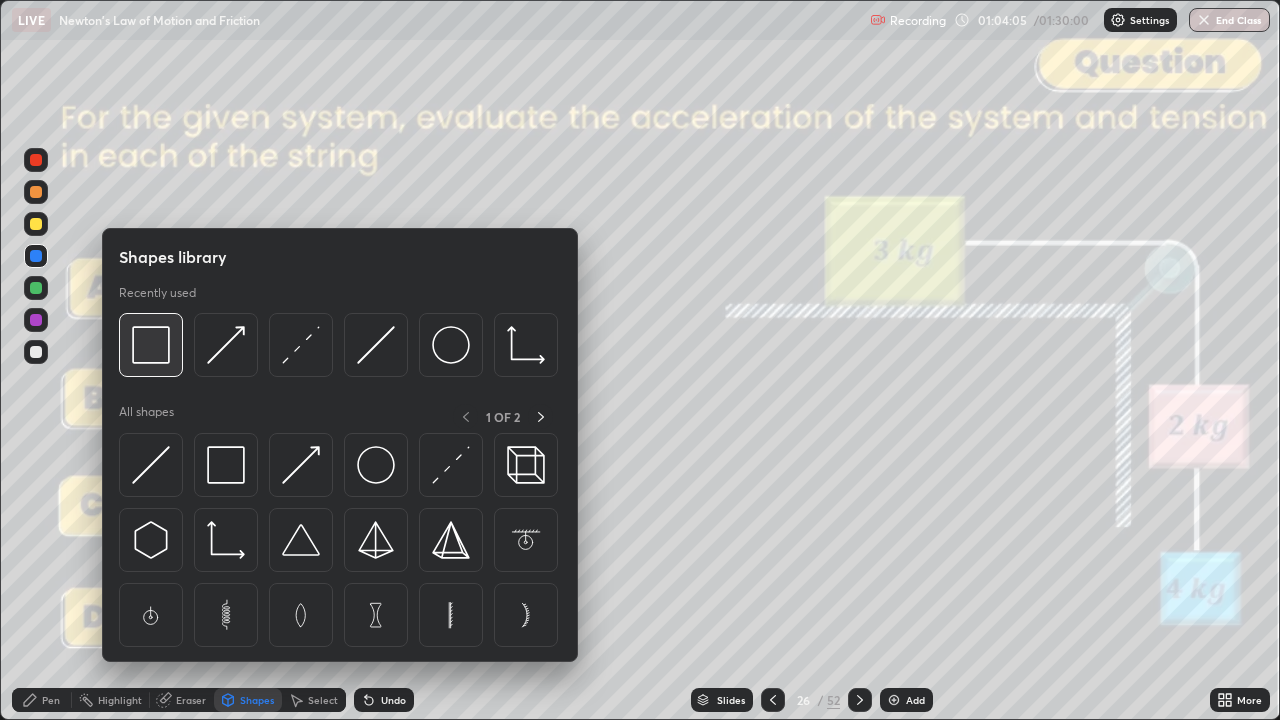 click at bounding box center (151, 345) 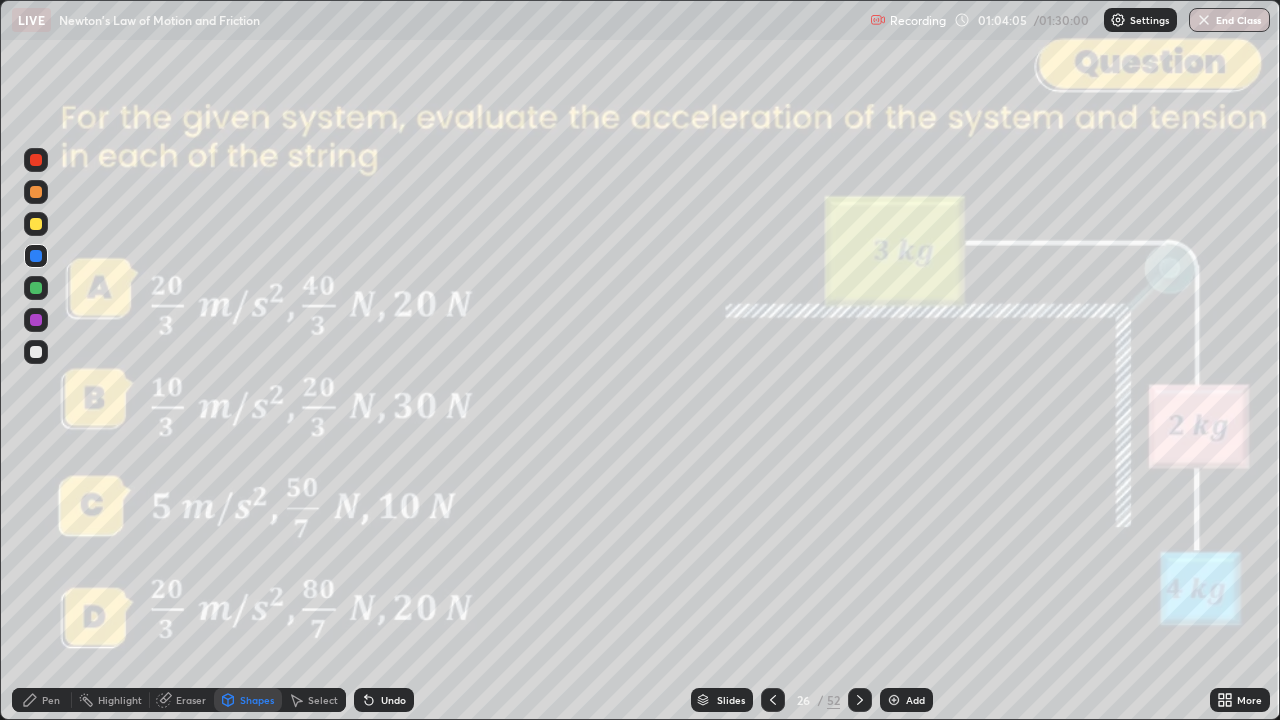 click at bounding box center [36, 160] 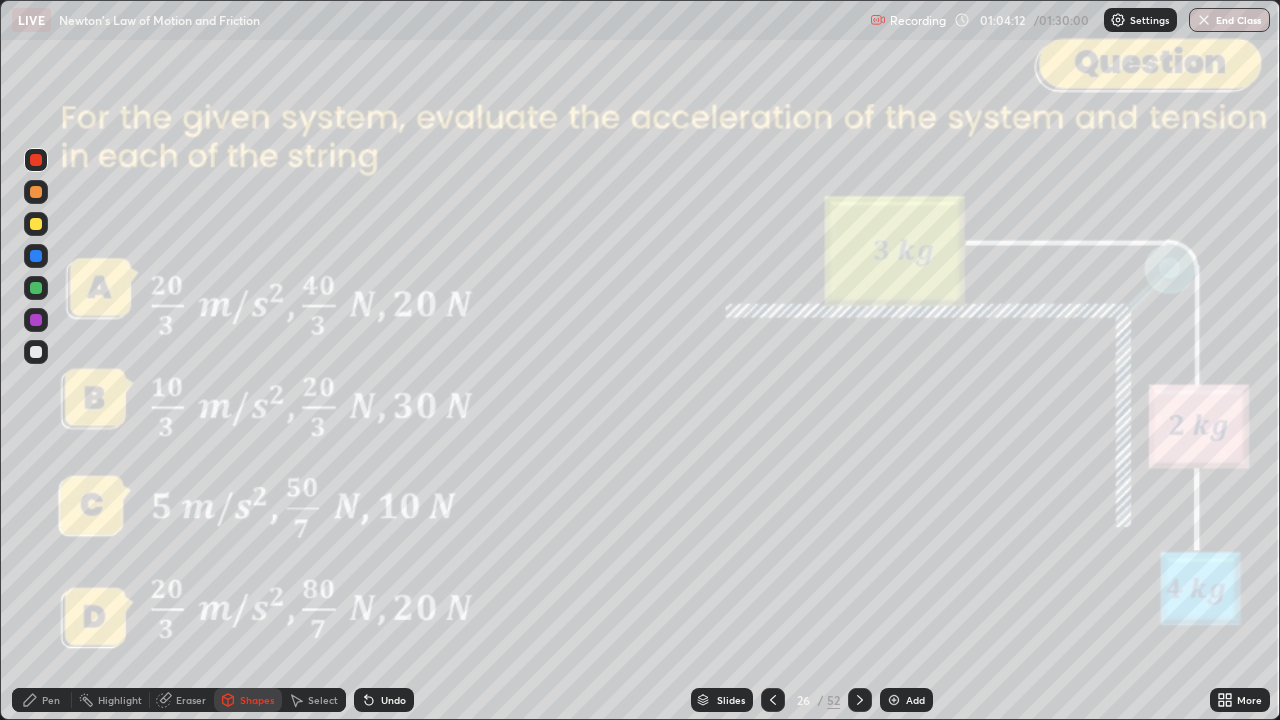 click on "Pen" at bounding box center [51, 700] 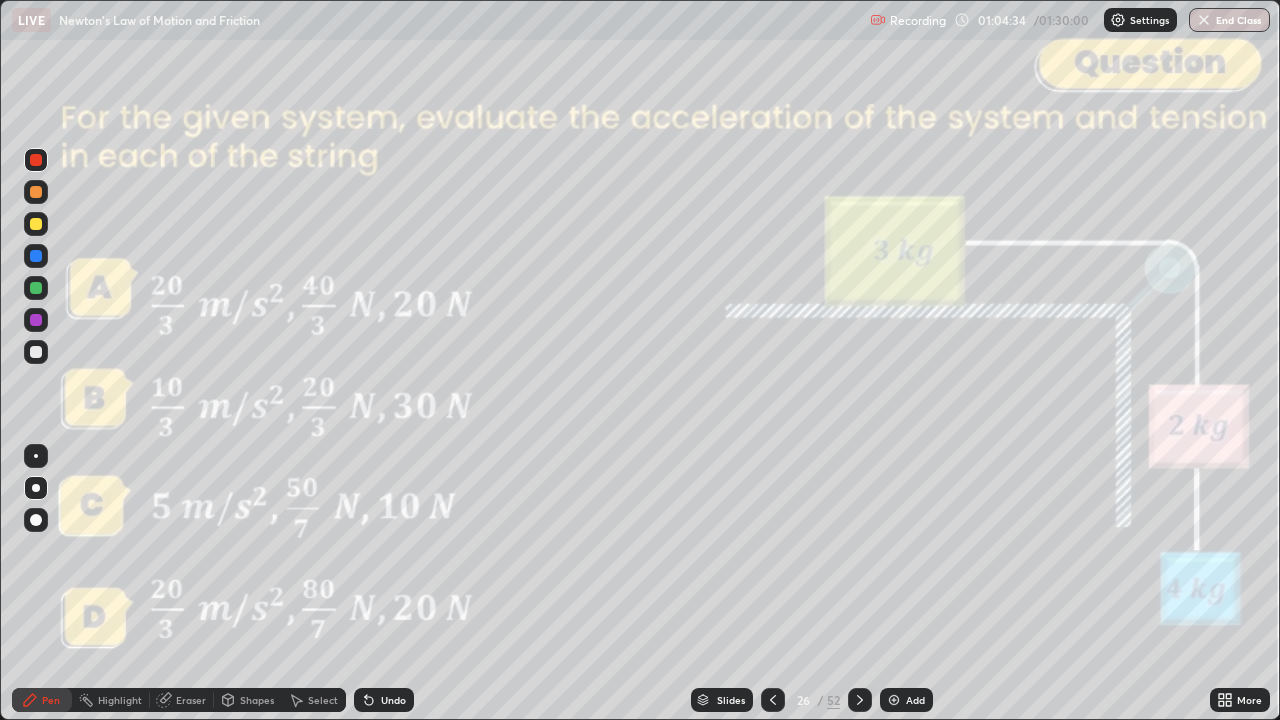 click 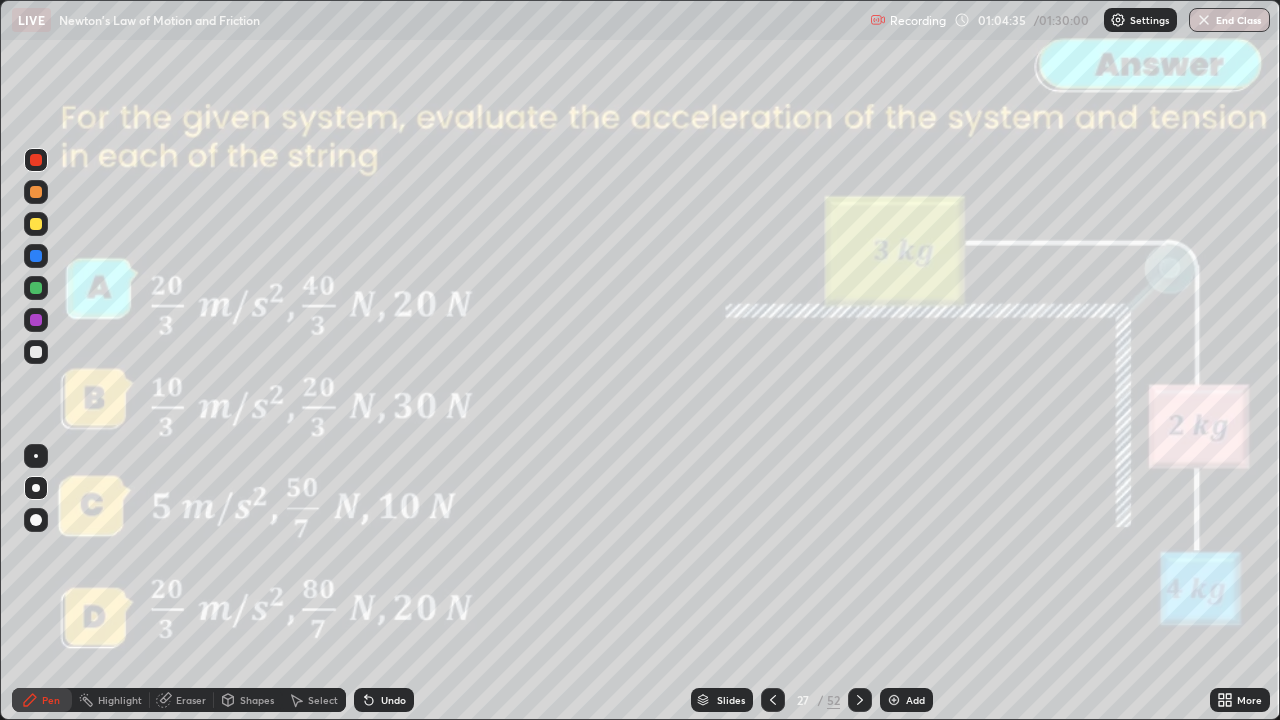click 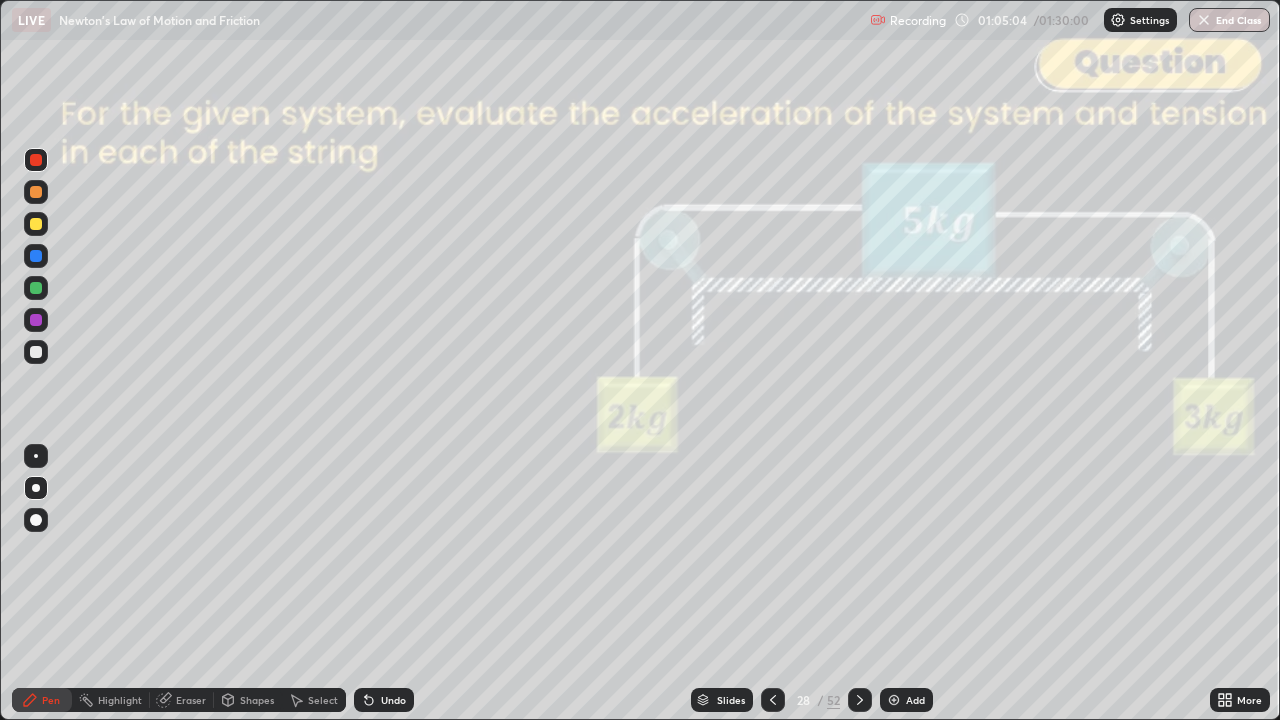 click on "Slides" at bounding box center [731, 700] 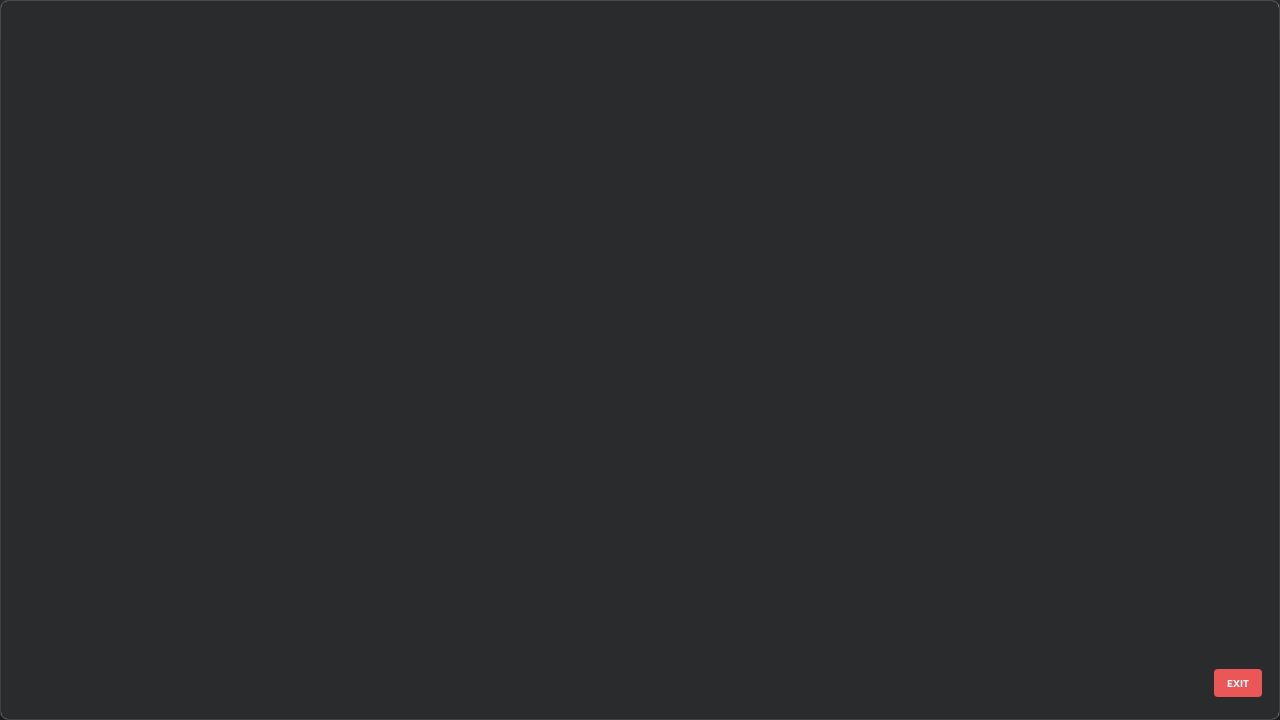 scroll, scrollTop: 1528, scrollLeft: 0, axis: vertical 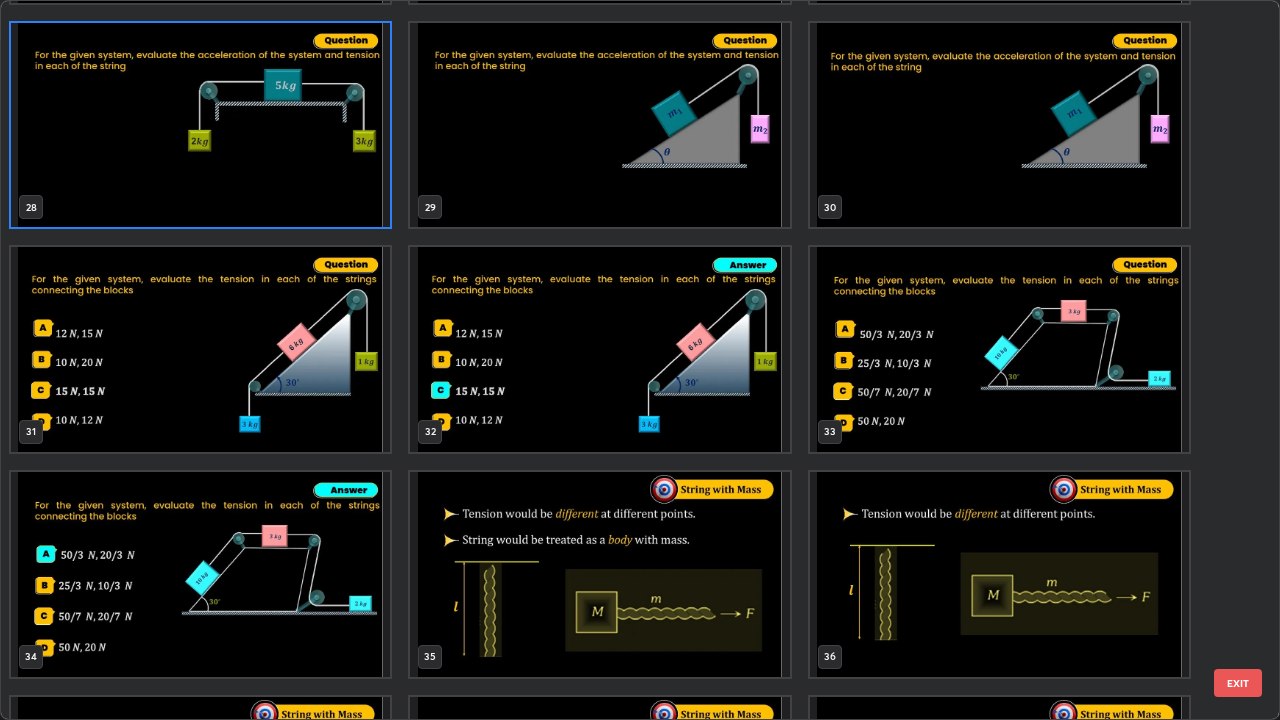 click on "EXIT" at bounding box center (1238, 683) 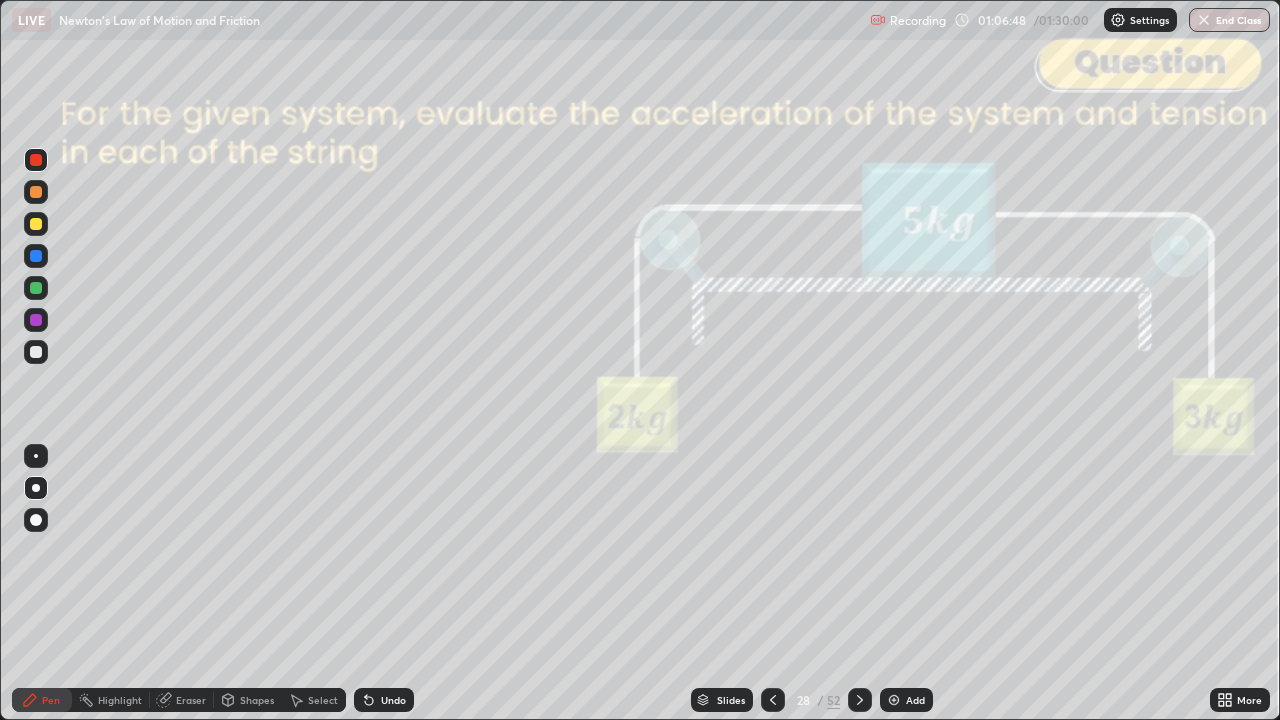 click on "Shapes" at bounding box center [257, 700] 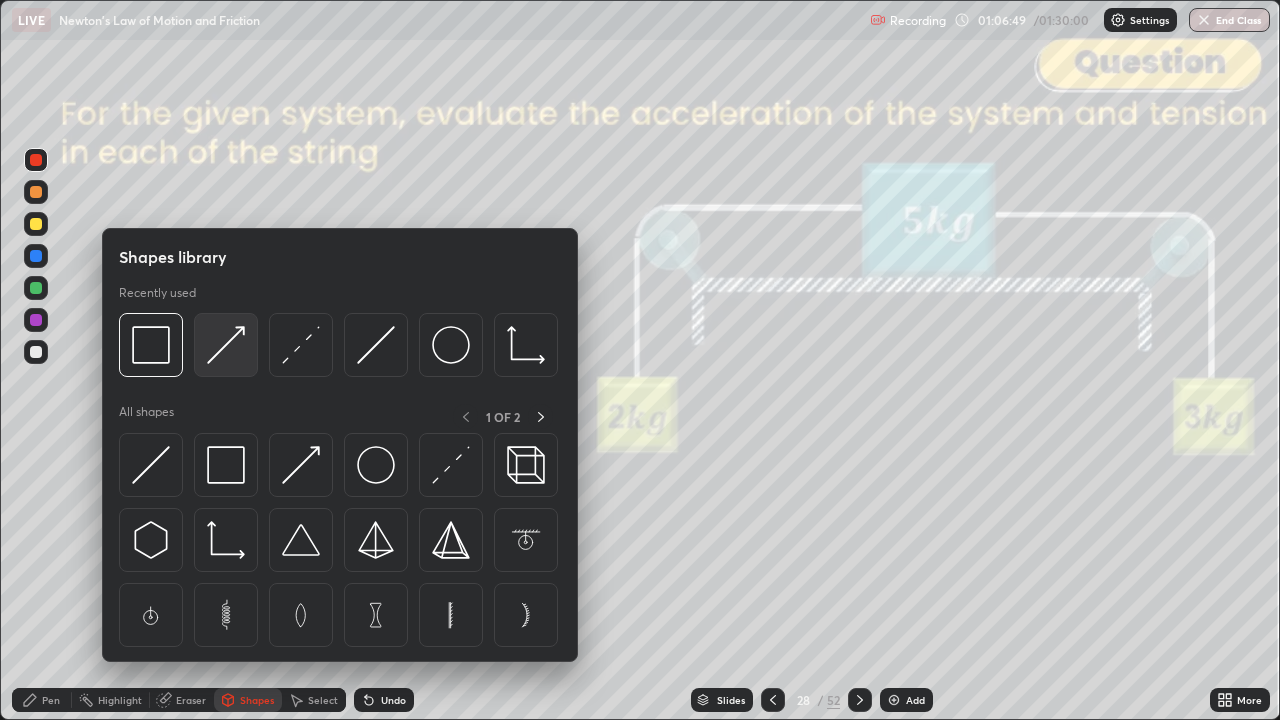 click at bounding box center [226, 345] 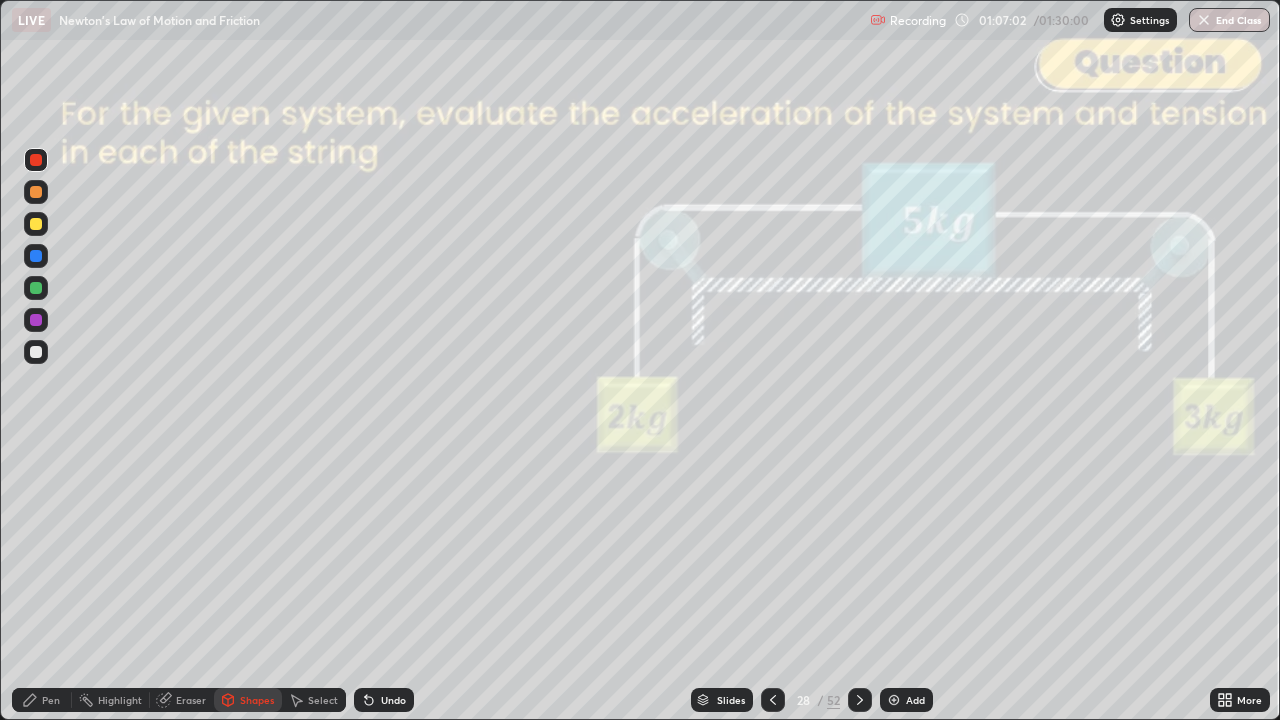 click on "Pen" at bounding box center (51, 700) 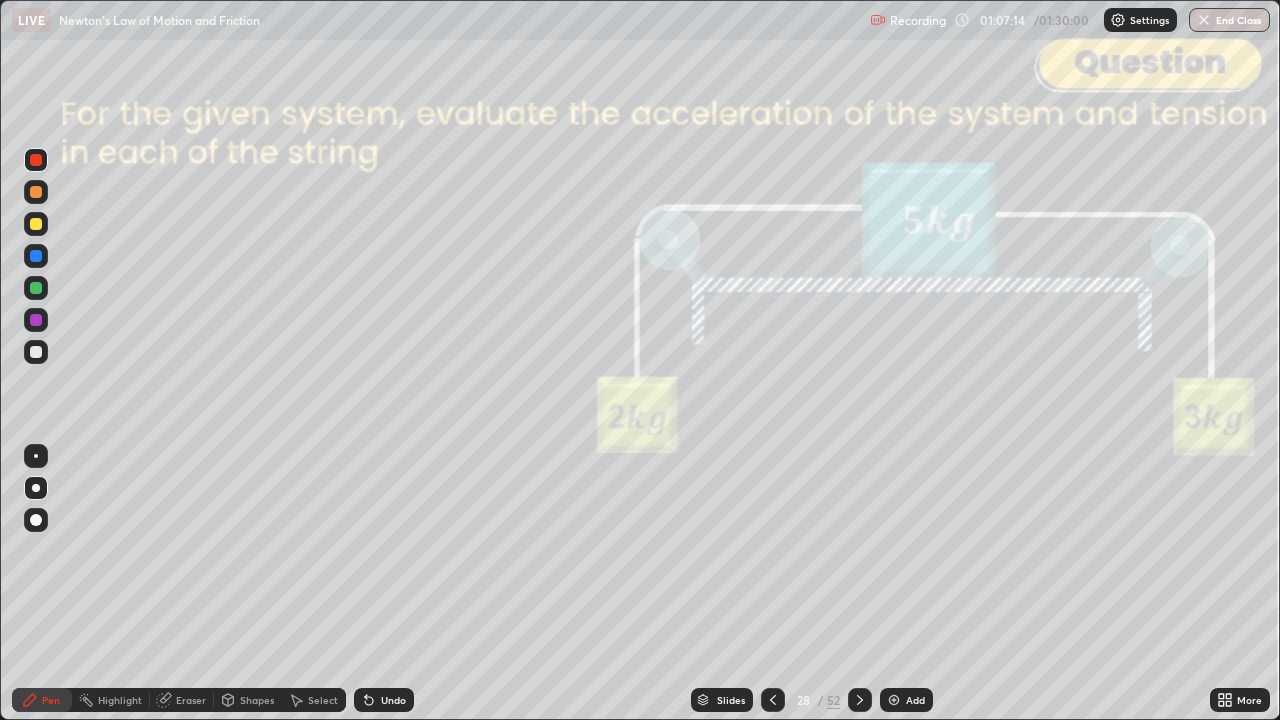 click at bounding box center [36, 192] 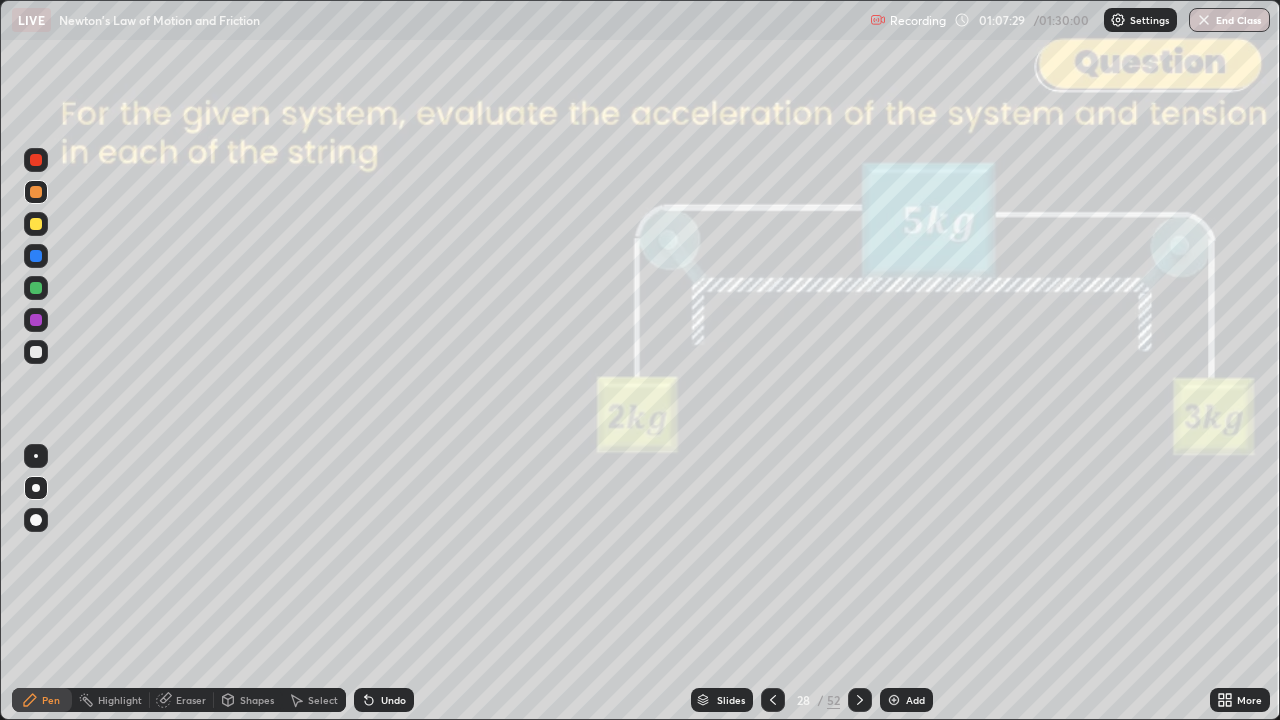 click on "Shapes" at bounding box center (257, 700) 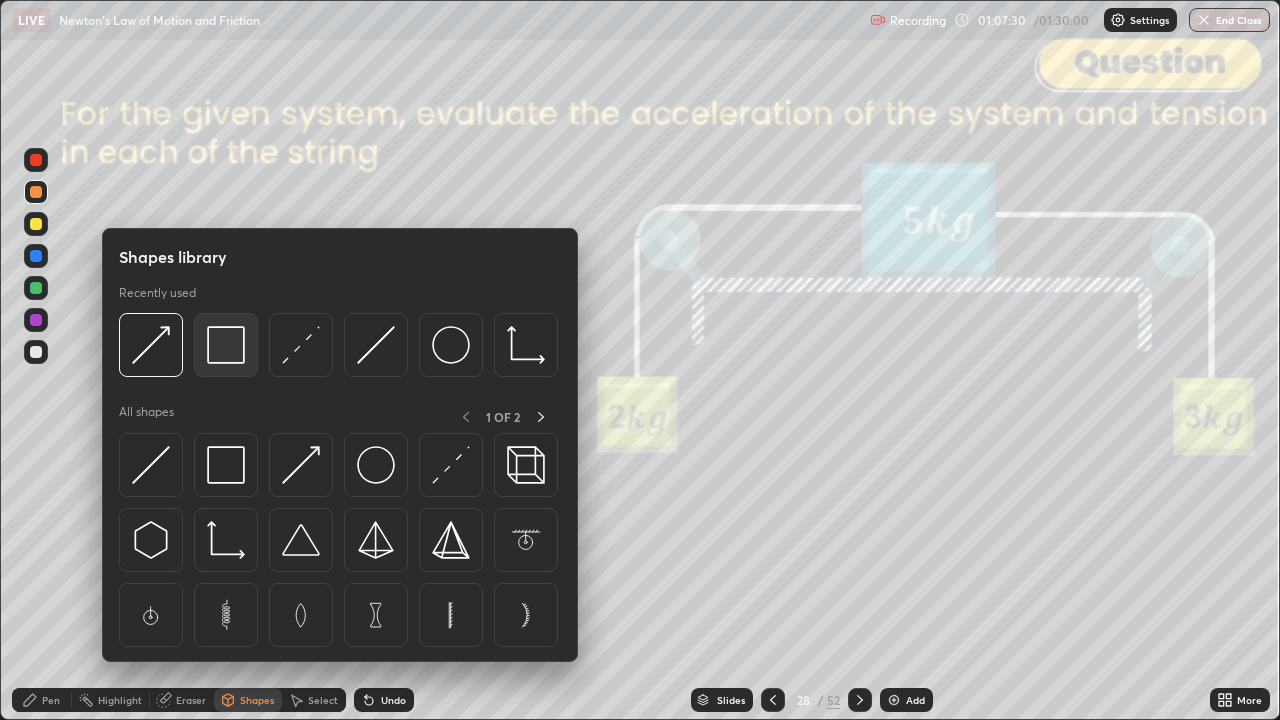click at bounding box center (226, 345) 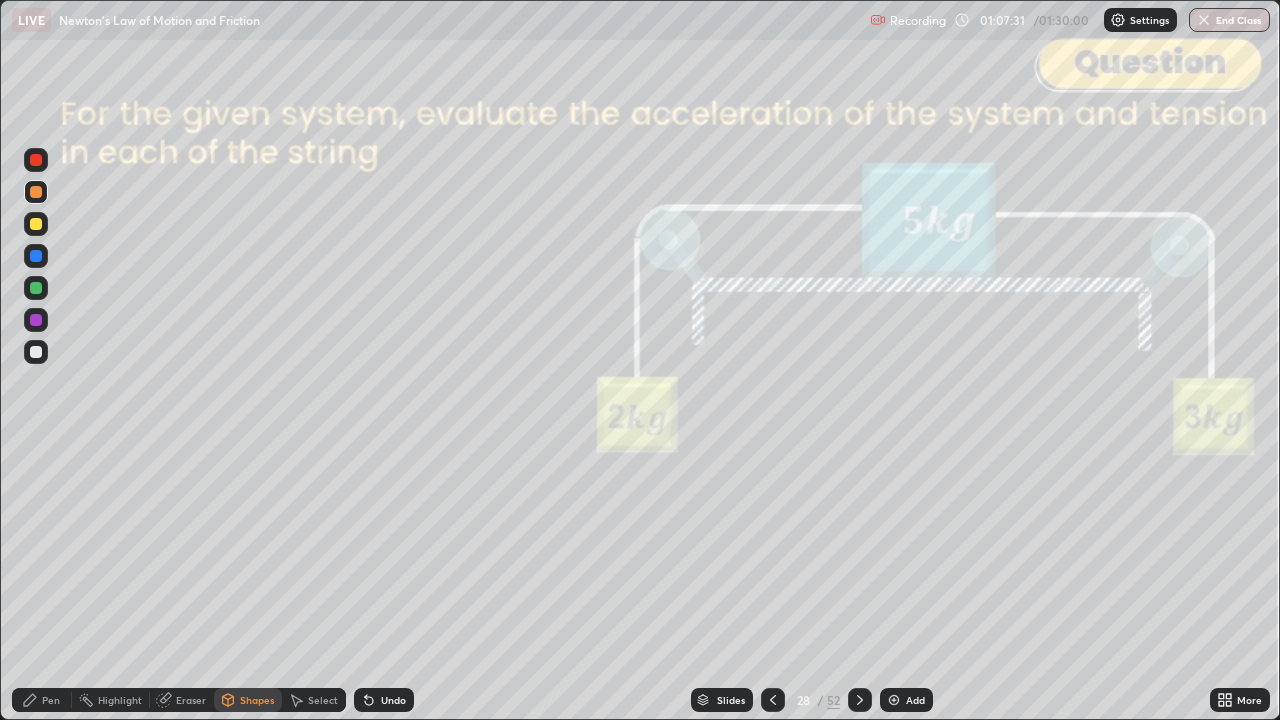 click at bounding box center [36, 160] 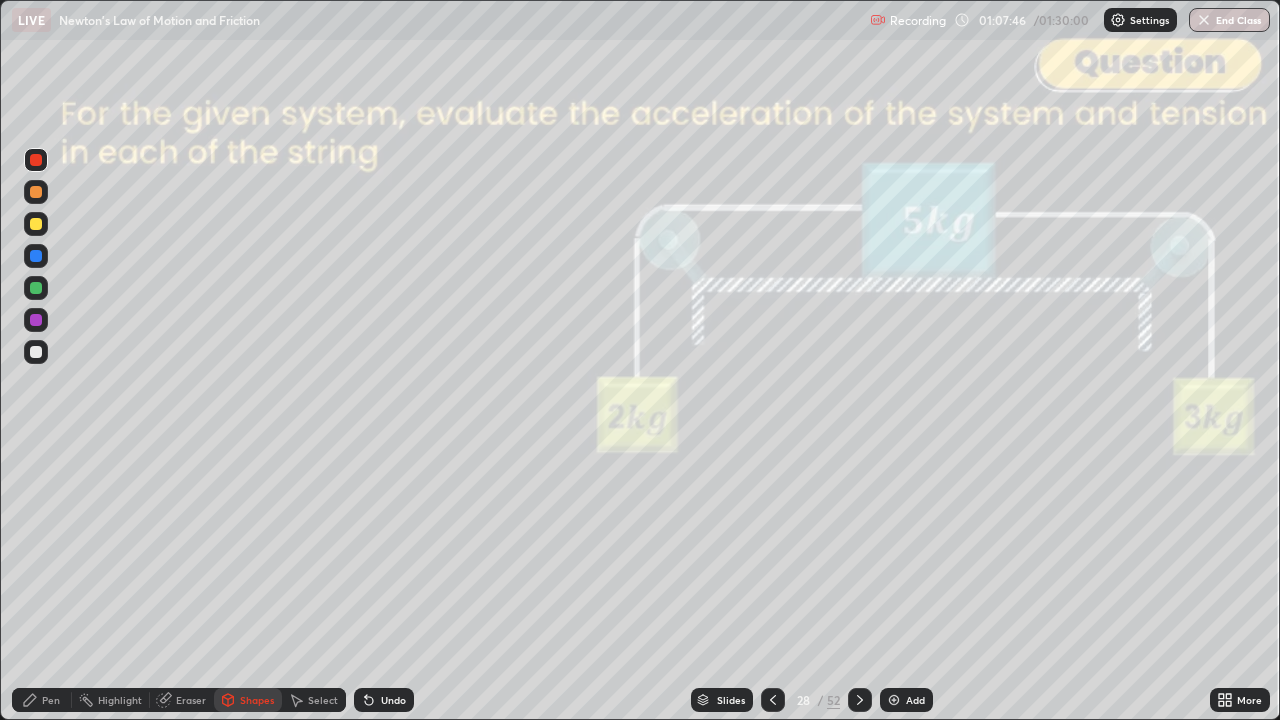 click on "Shapes" at bounding box center [257, 700] 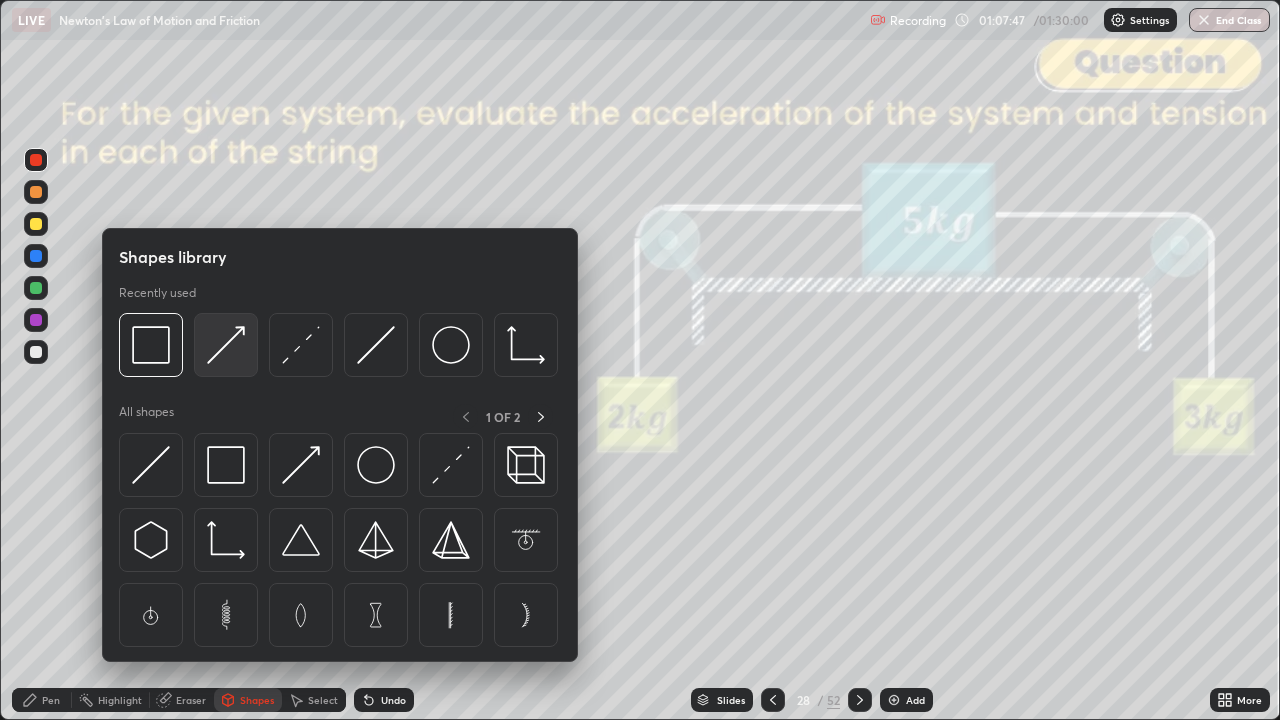click at bounding box center [226, 345] 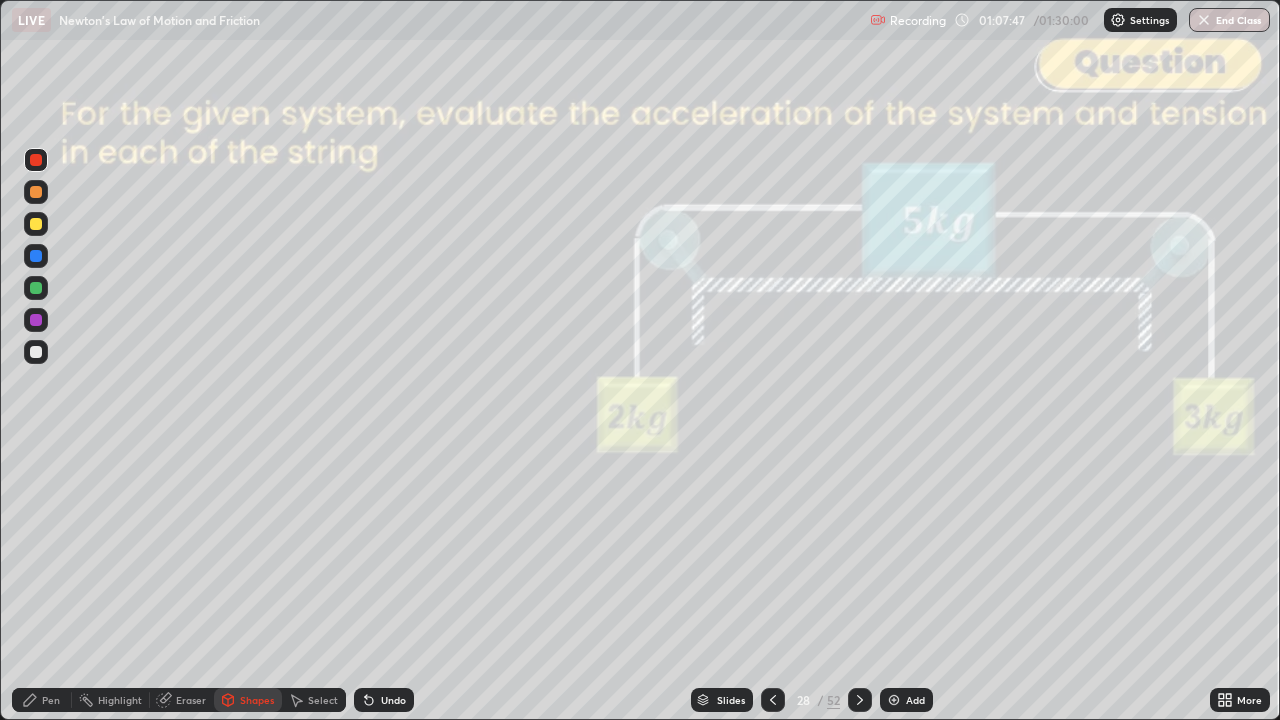 click at bounding box center [36, 224] 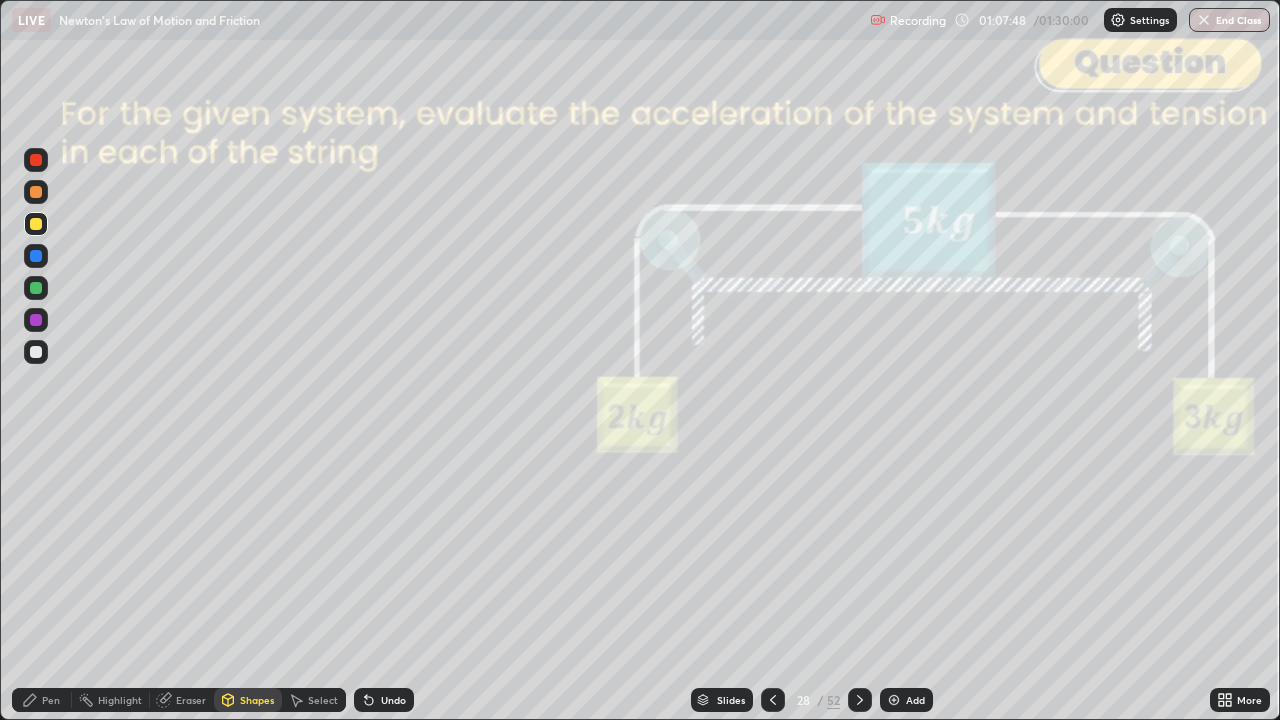 click on "Shapes" at bounding box center [257, 700] 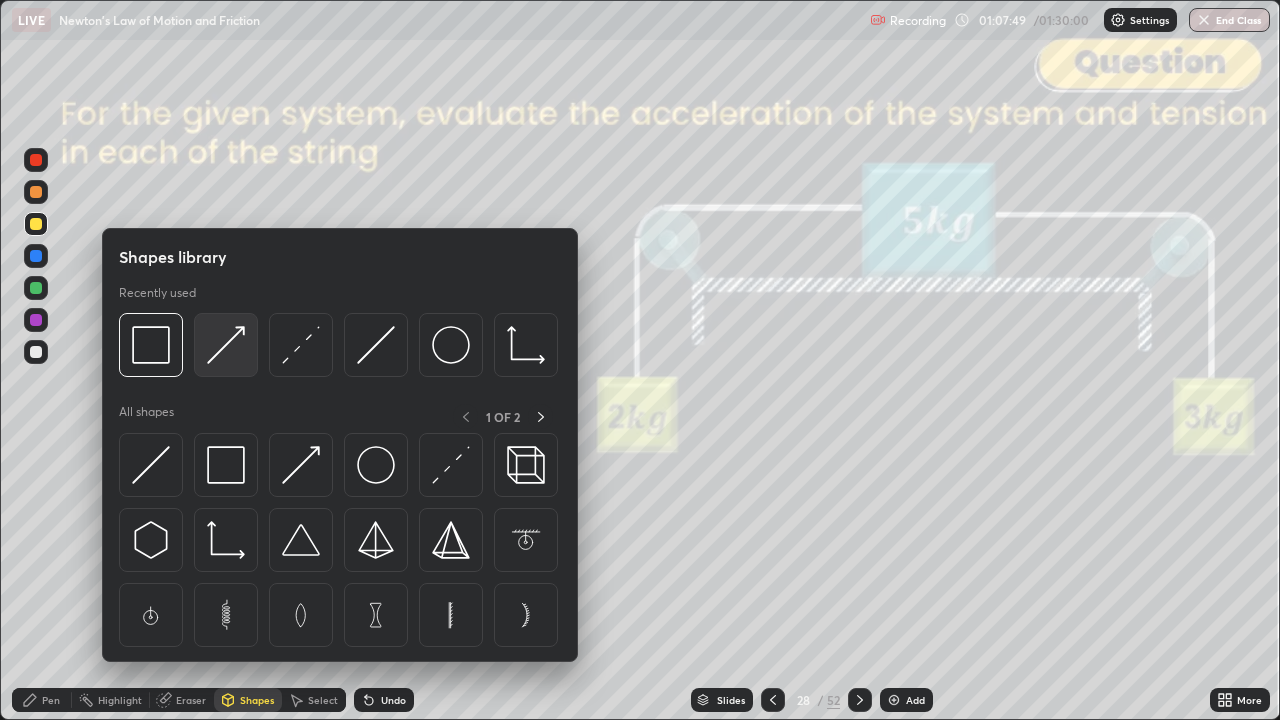 click at bounding box center (226, 345) 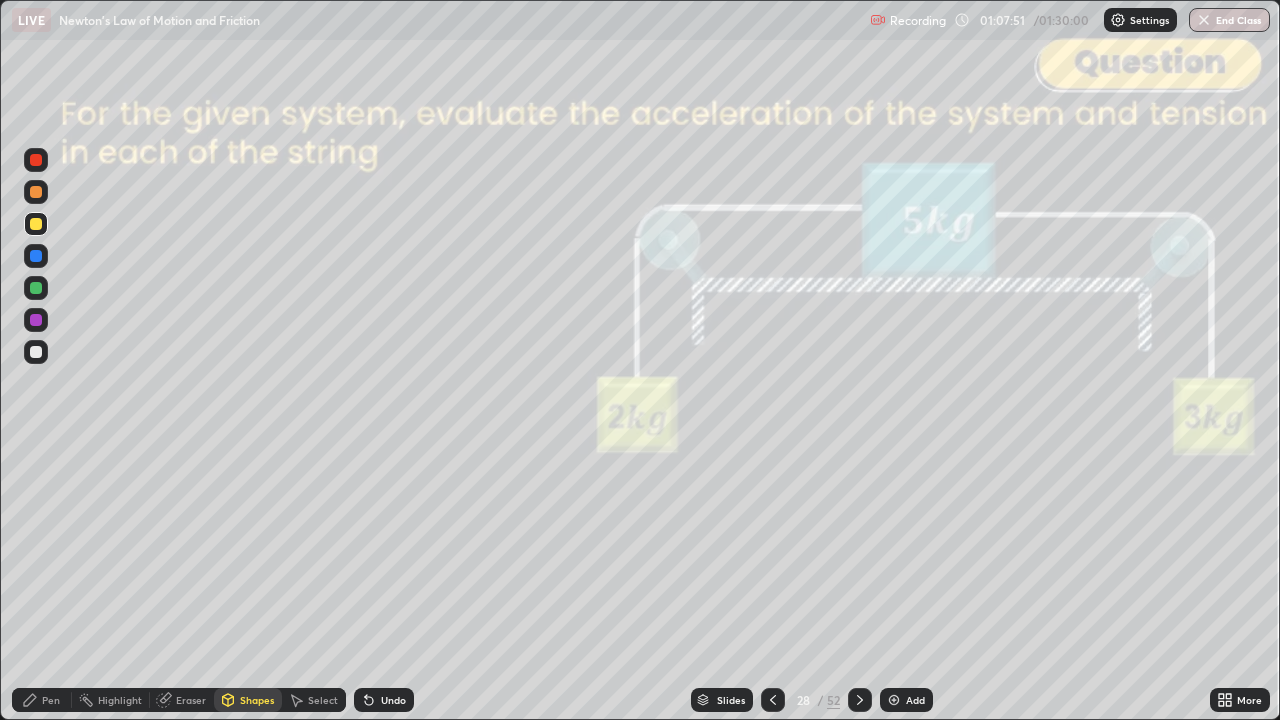 click on "Pen" at bounding box center (42, 700) 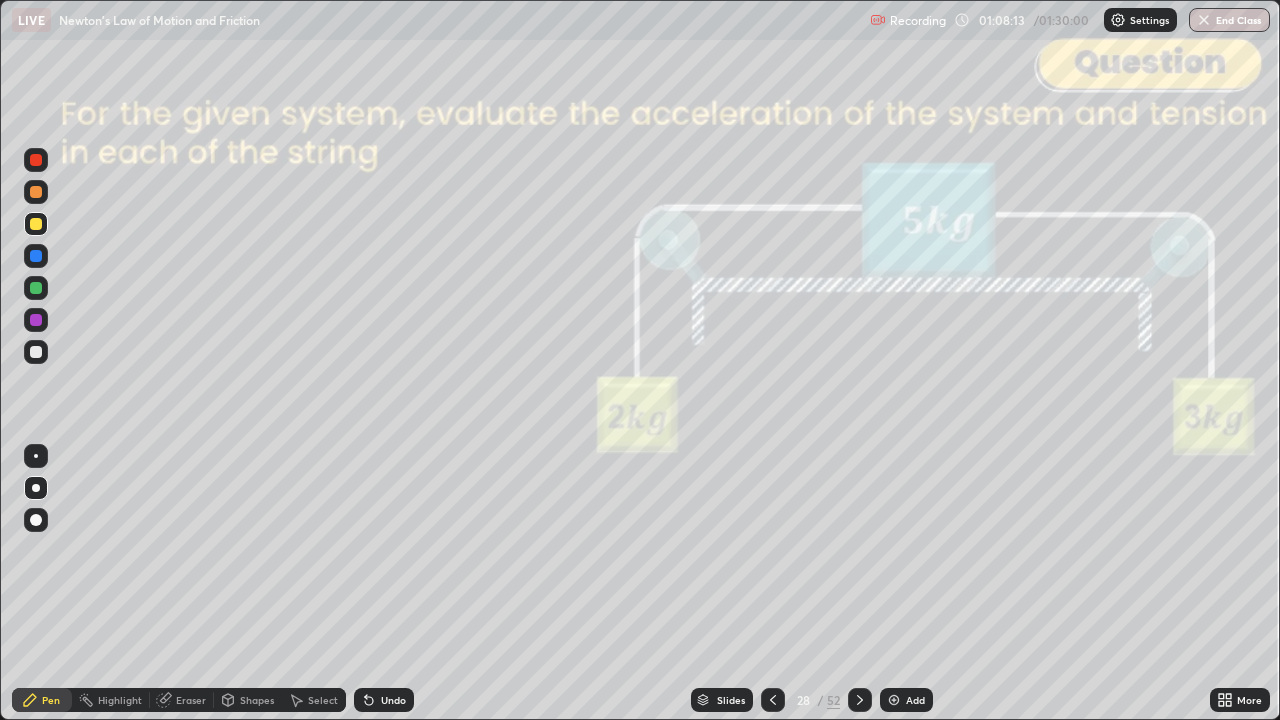 click on "Shapes" at bounding box center [257, 700] 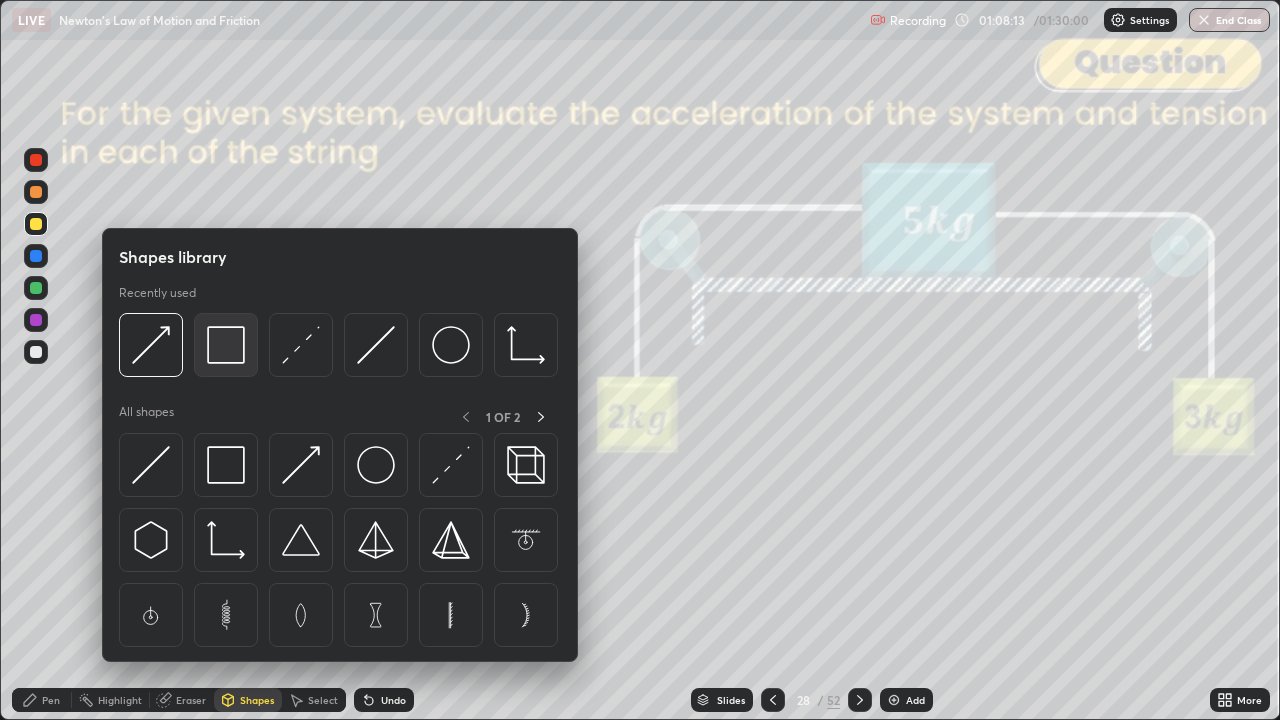 click at bounding box center (226, 345) 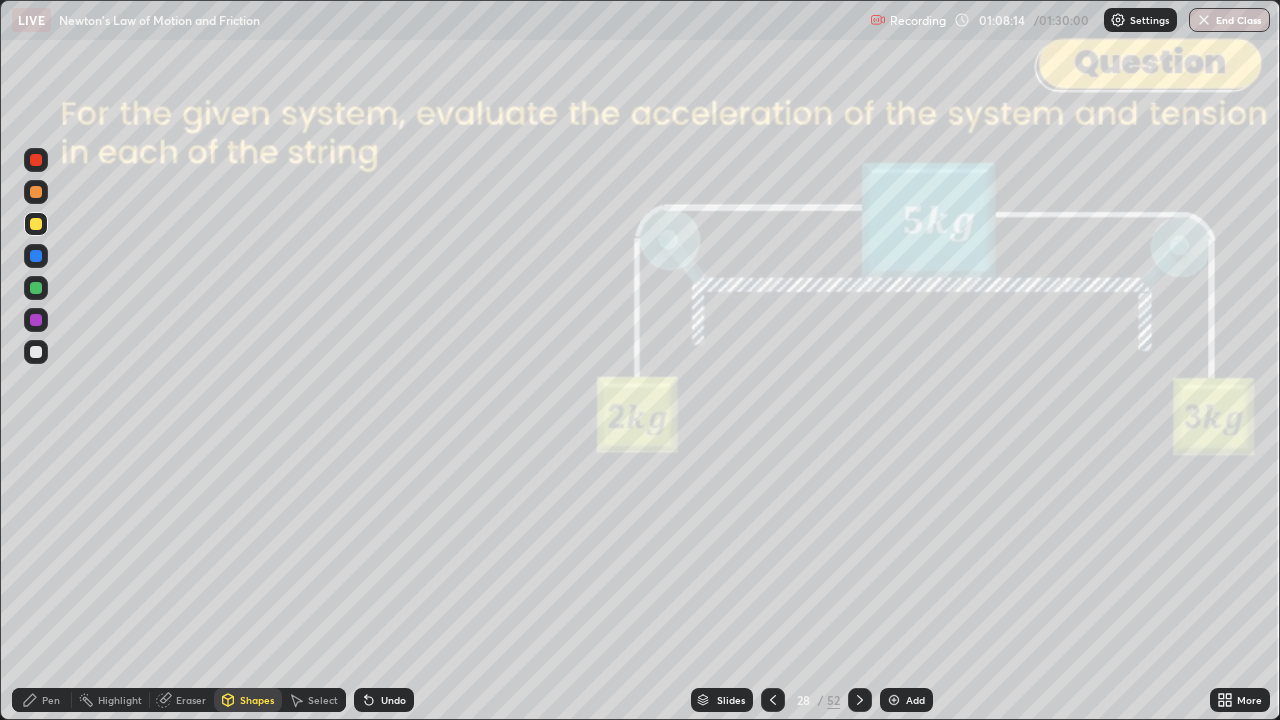 click at bounding box center [36, 160] 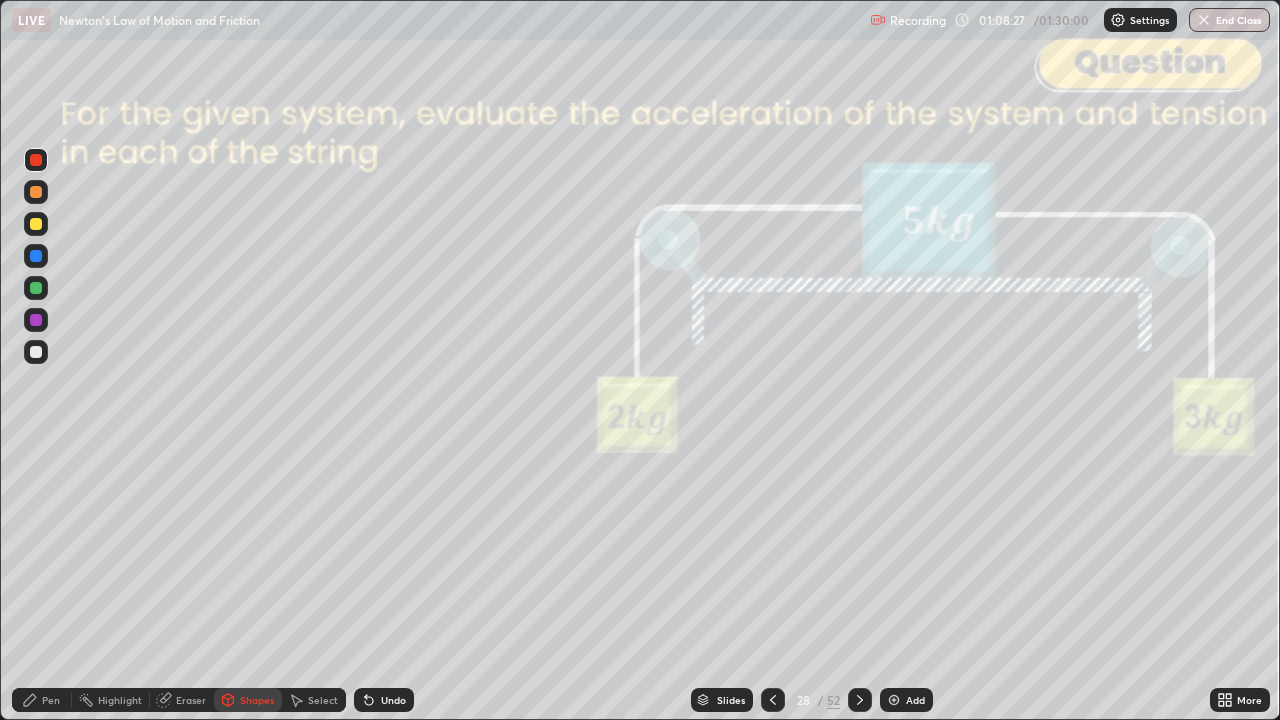 click on "Shapes" at bounding box center [248, 700] 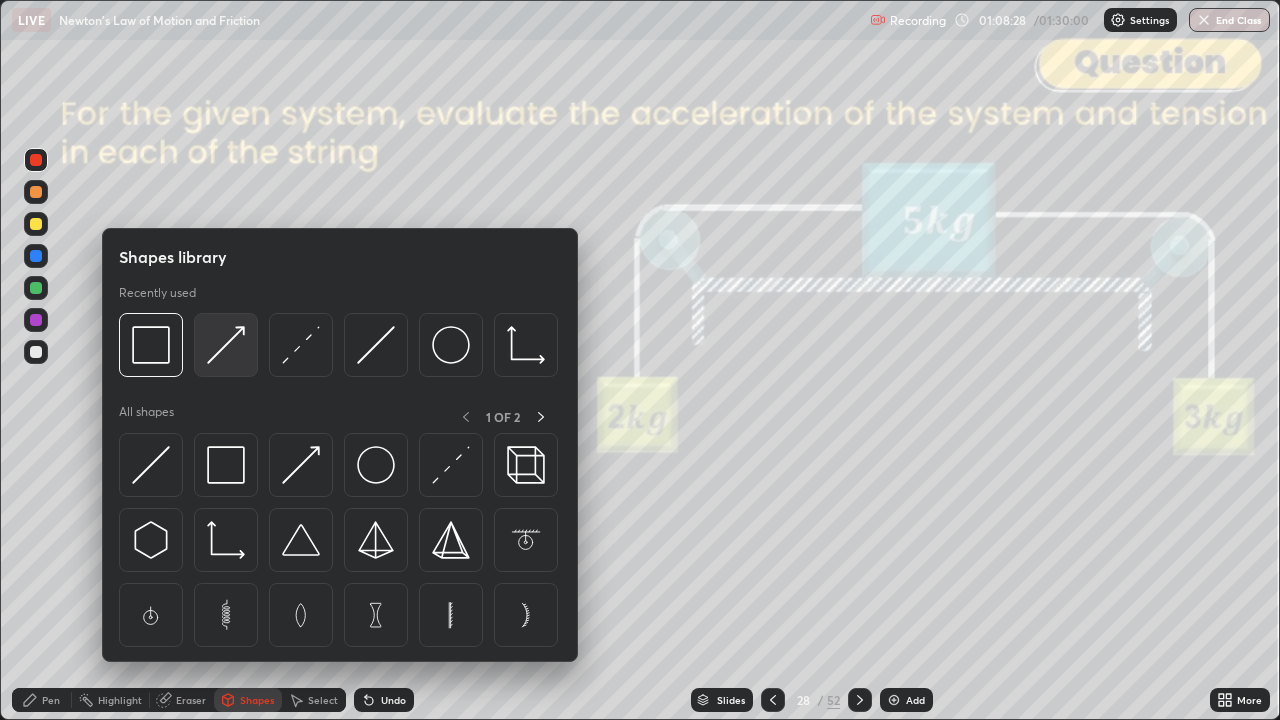 click at bounding box center [226, 345] 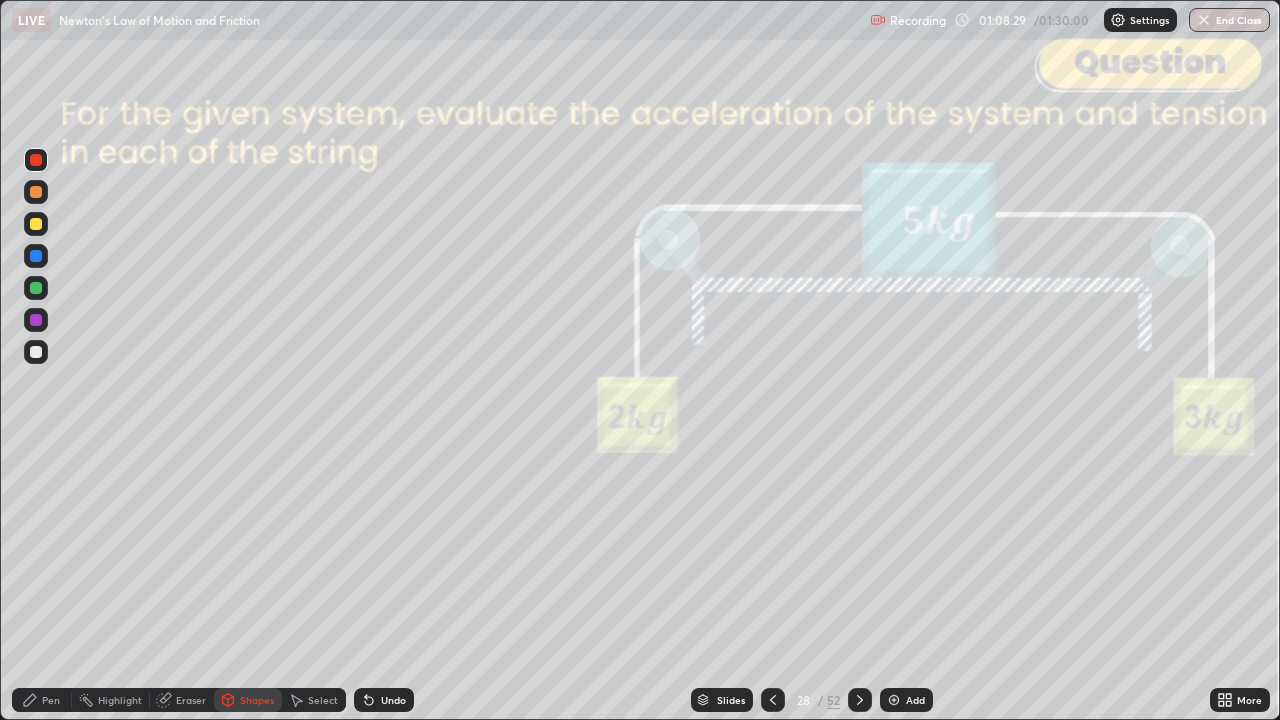 click at bounding box center (36, 288) 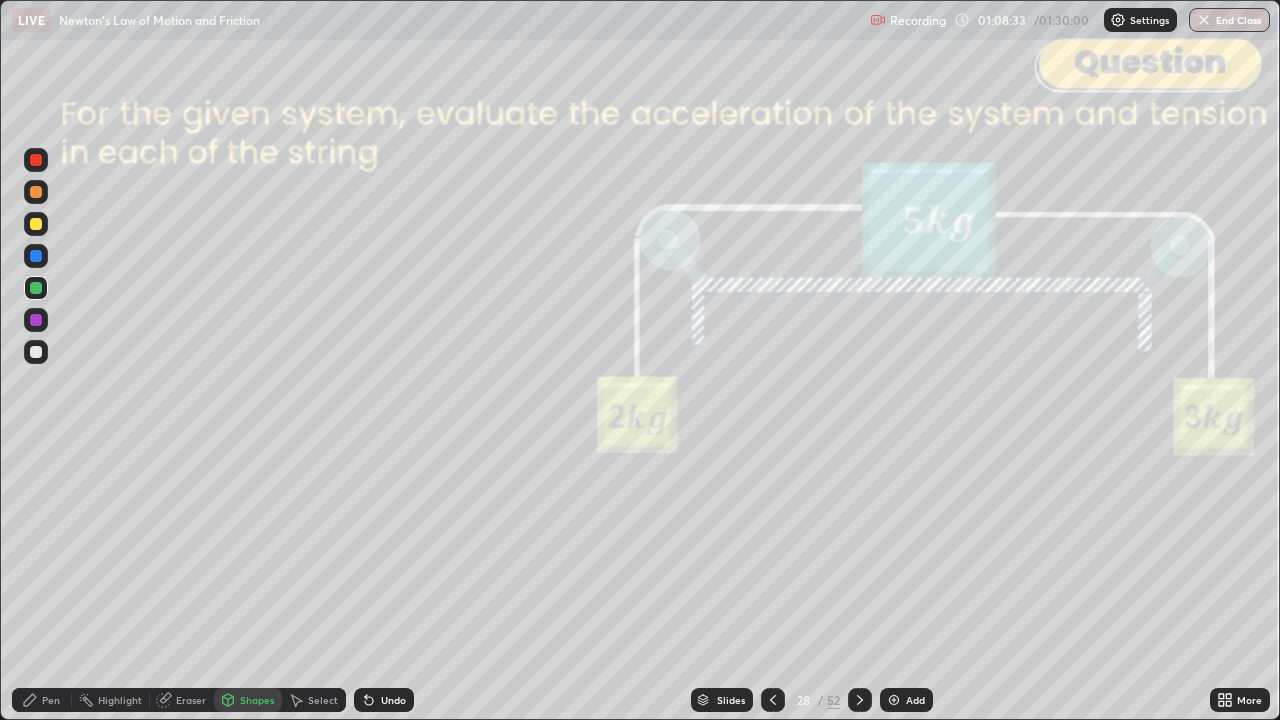 click on "Pen" at bounding box center (42, 700) 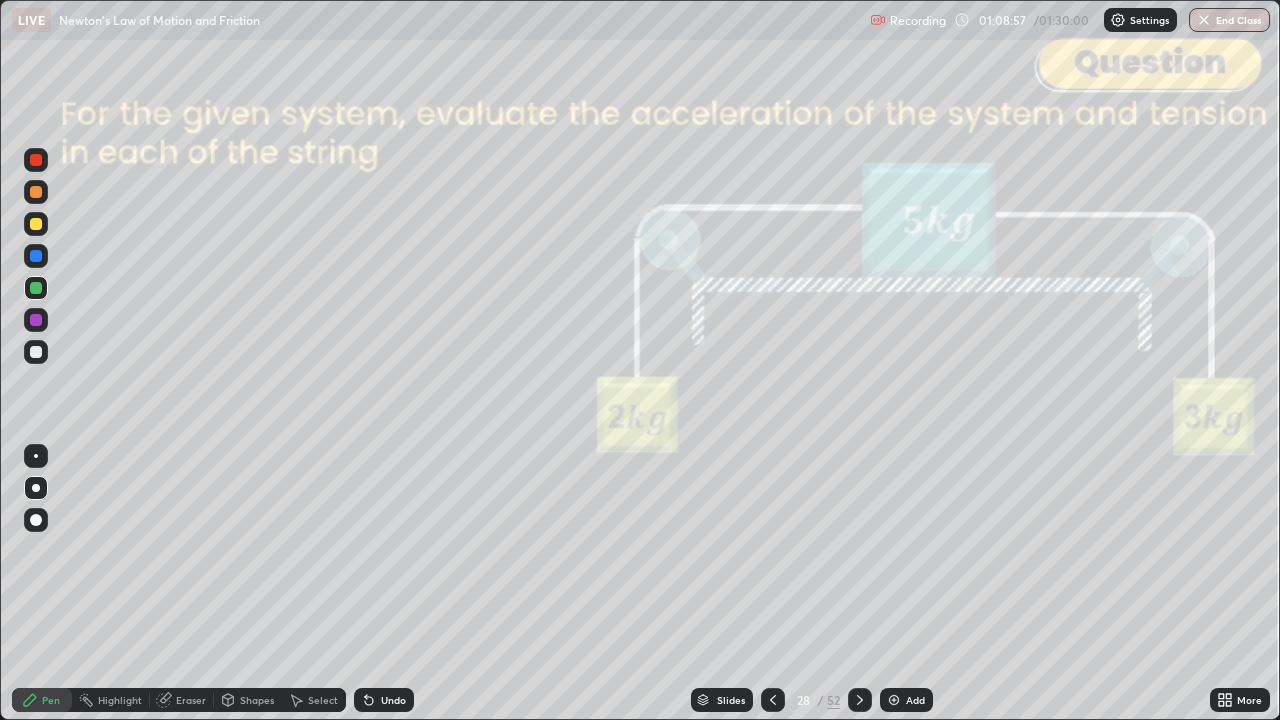 click on "Shapes" at bounding box center (257, 700) 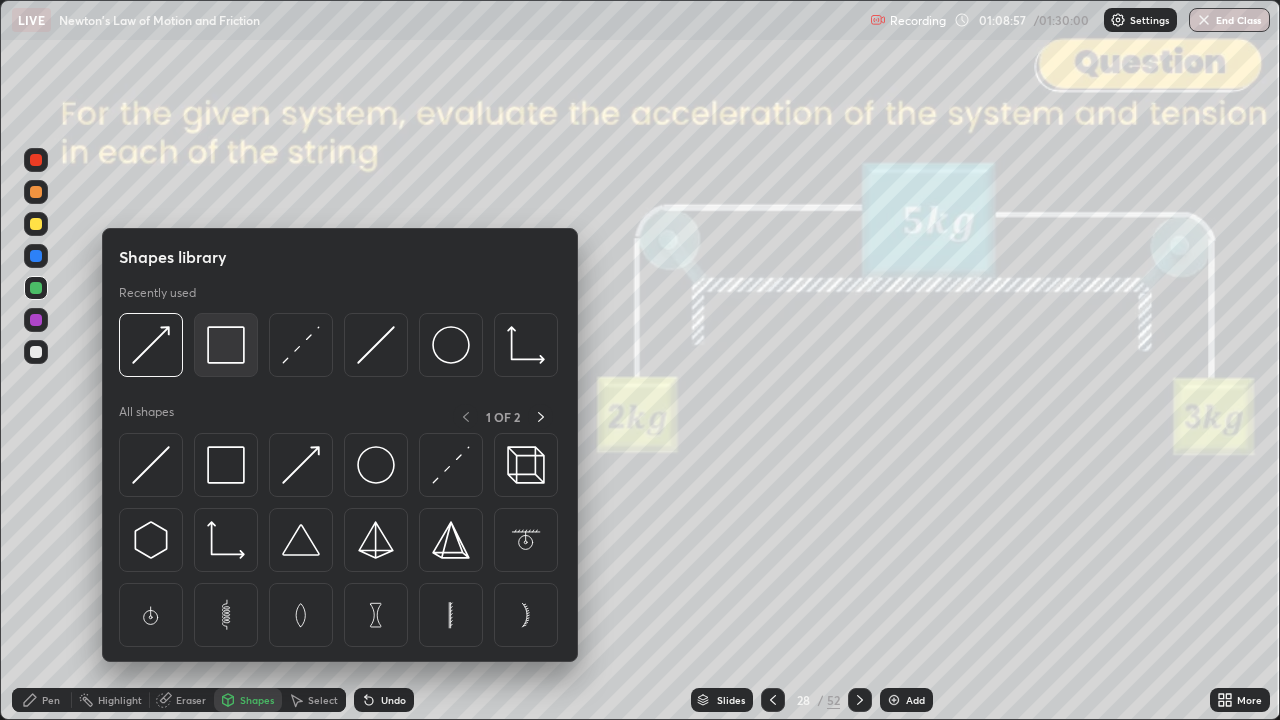 click at bounding box center (226, 345) 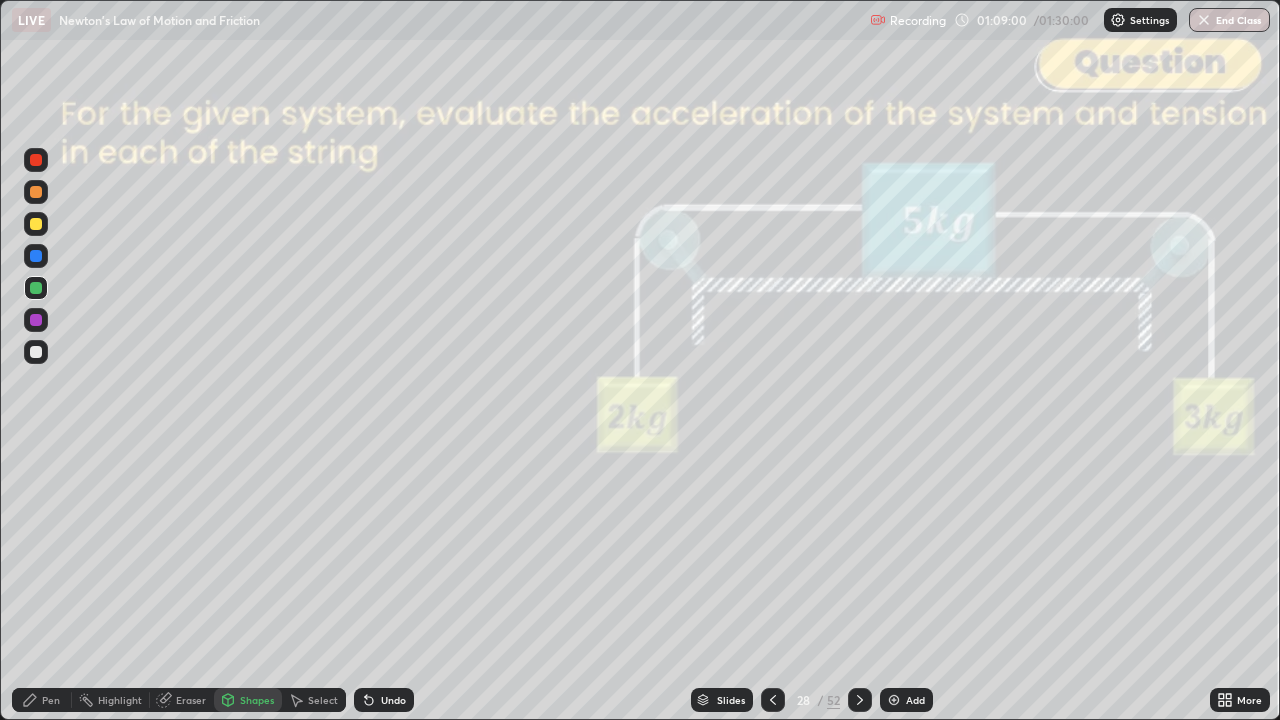 click on "Undo" at bounding box center (384, 700) 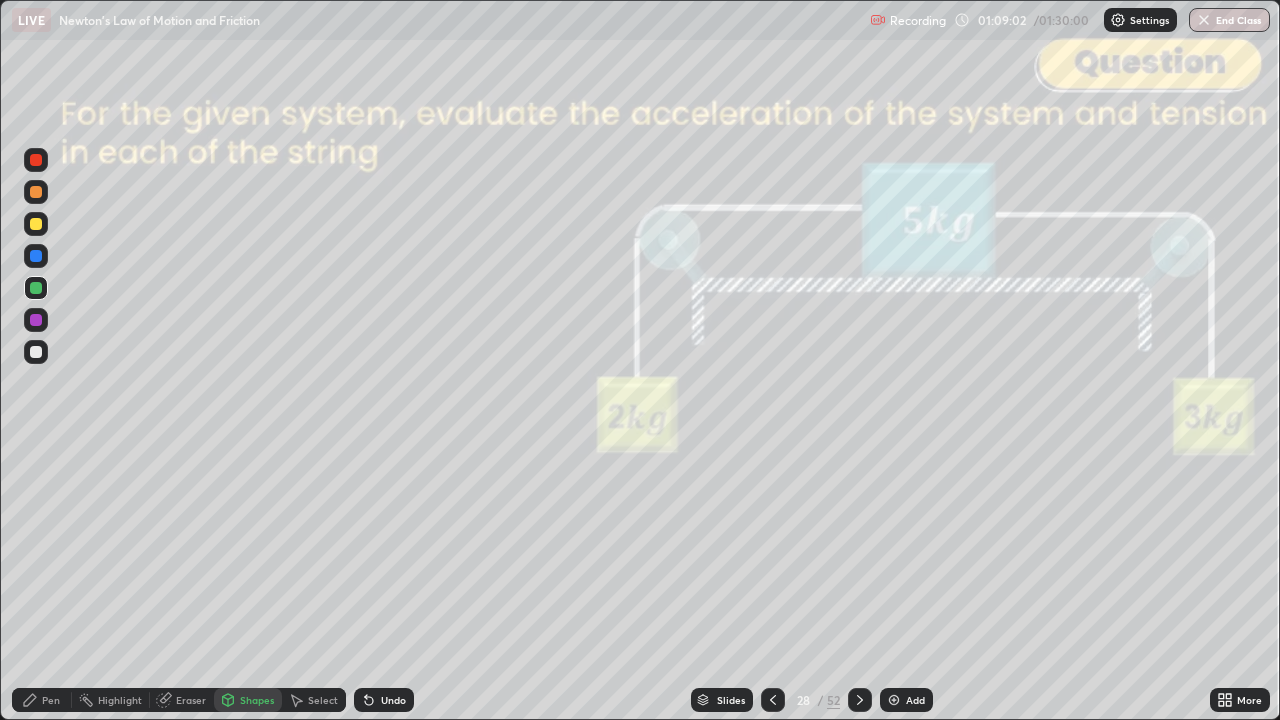 click on "Undo" at bounding box center (393, 700) 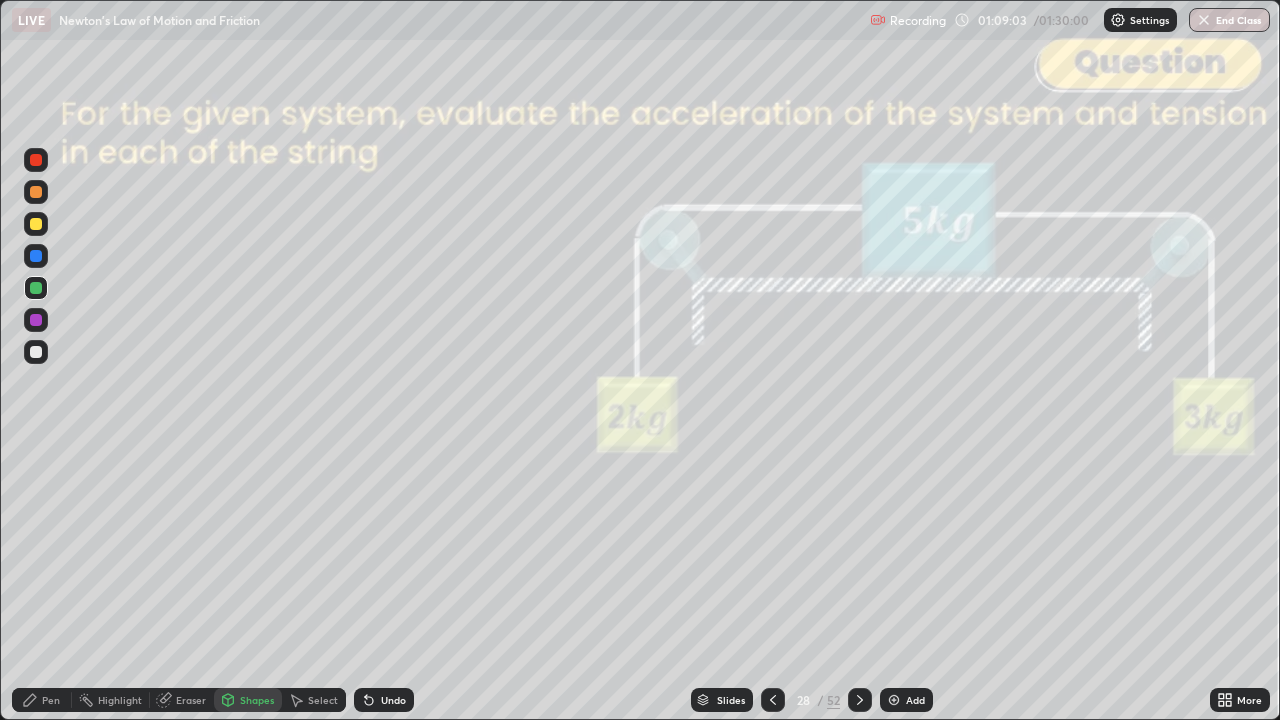 click at bounding box center [36, 160] 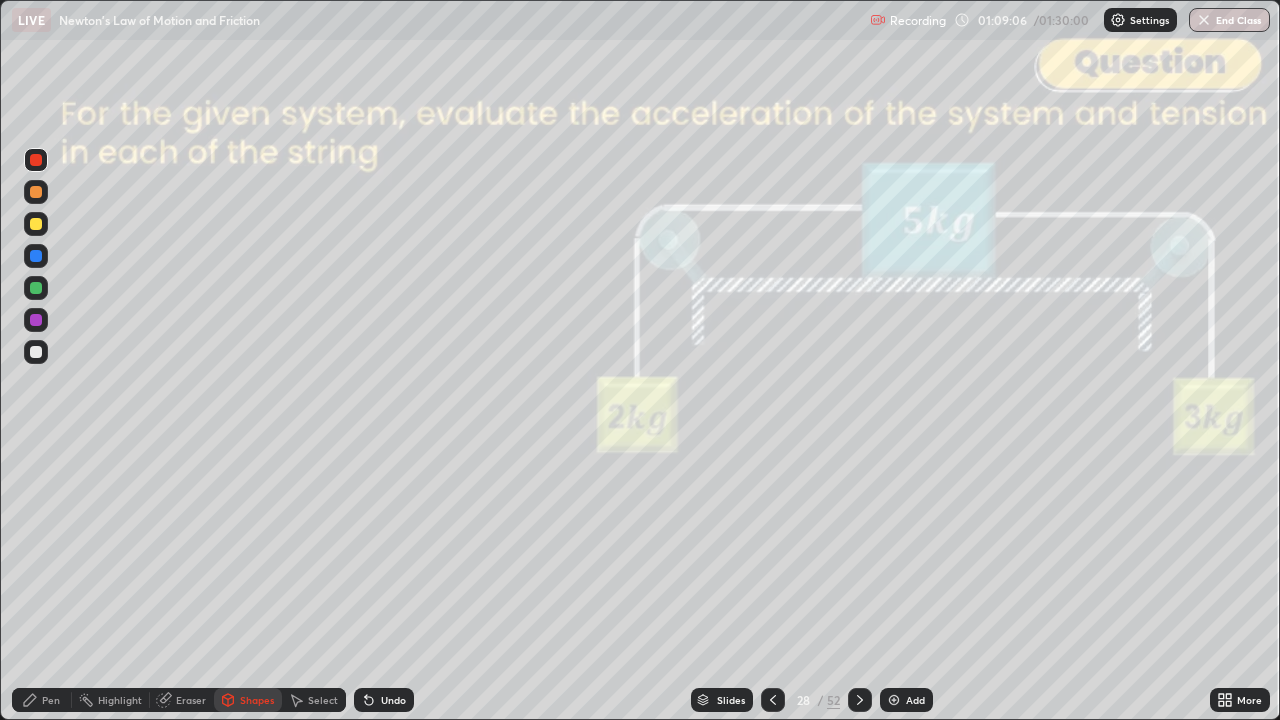 click on "Pen" at bounding box center [42, 700] 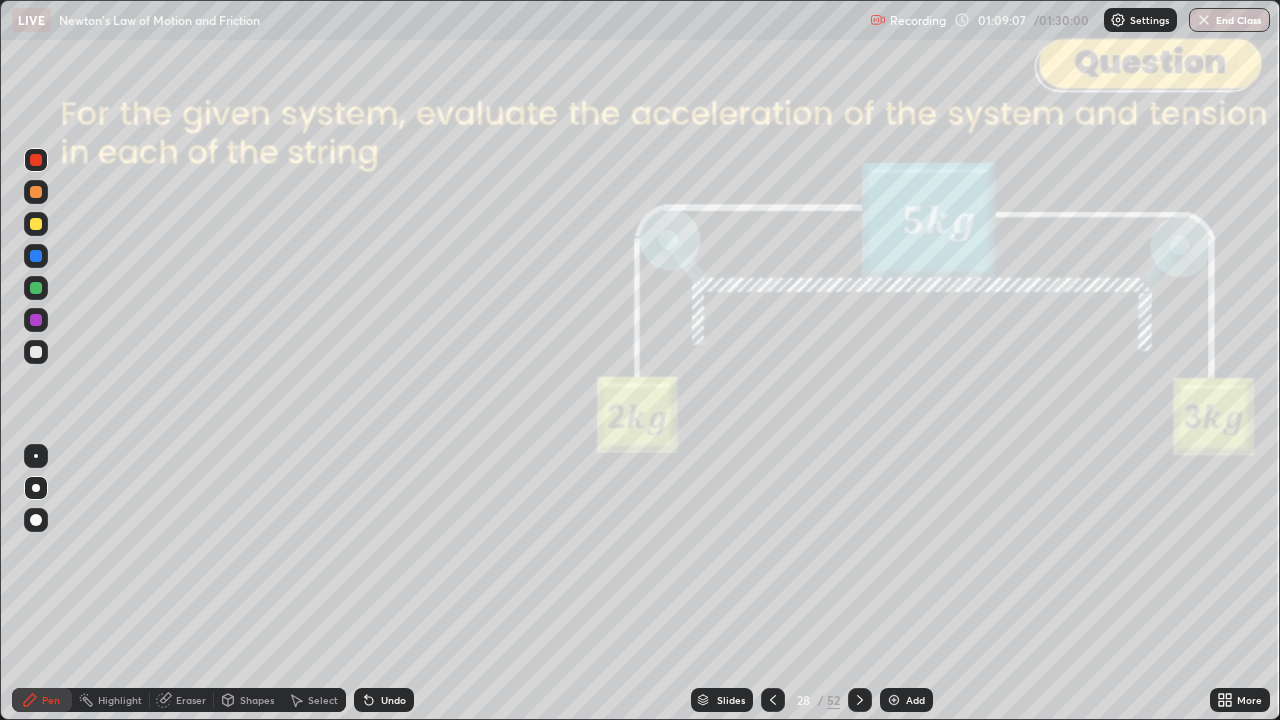 click at bounding box center [36, 288] 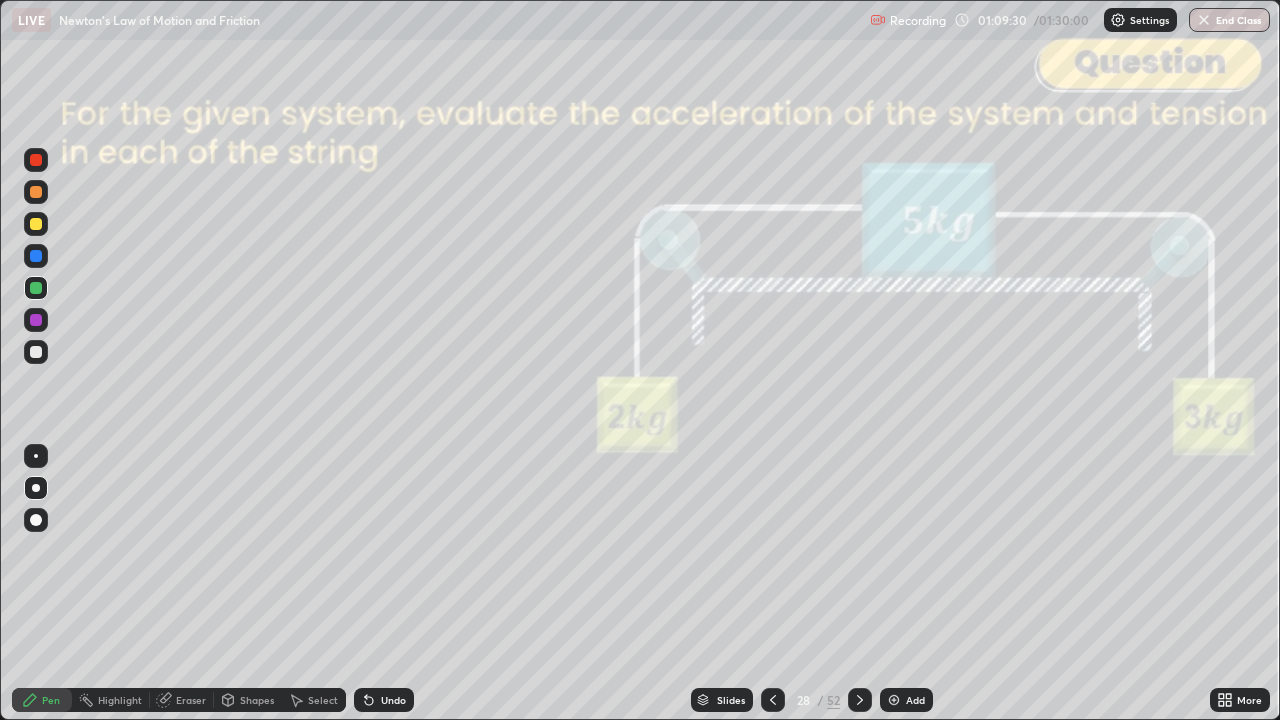 click 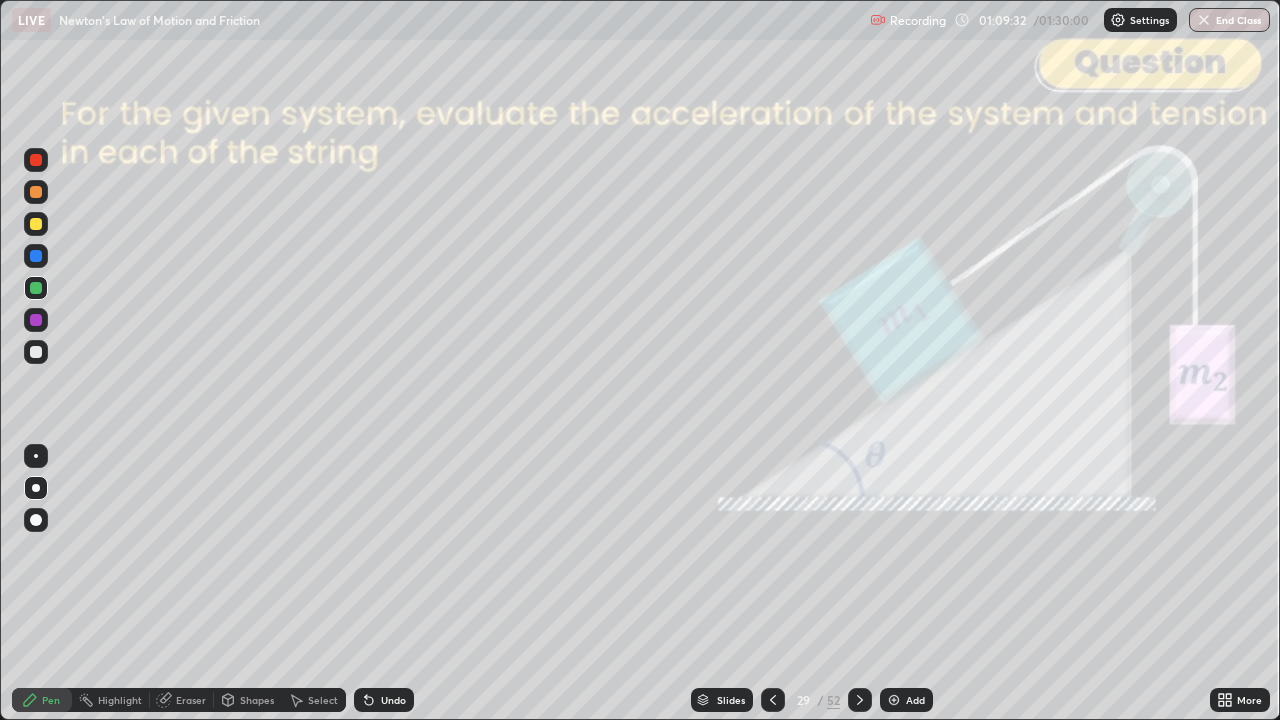 click on "Slides" at bounding box center [731, 700] 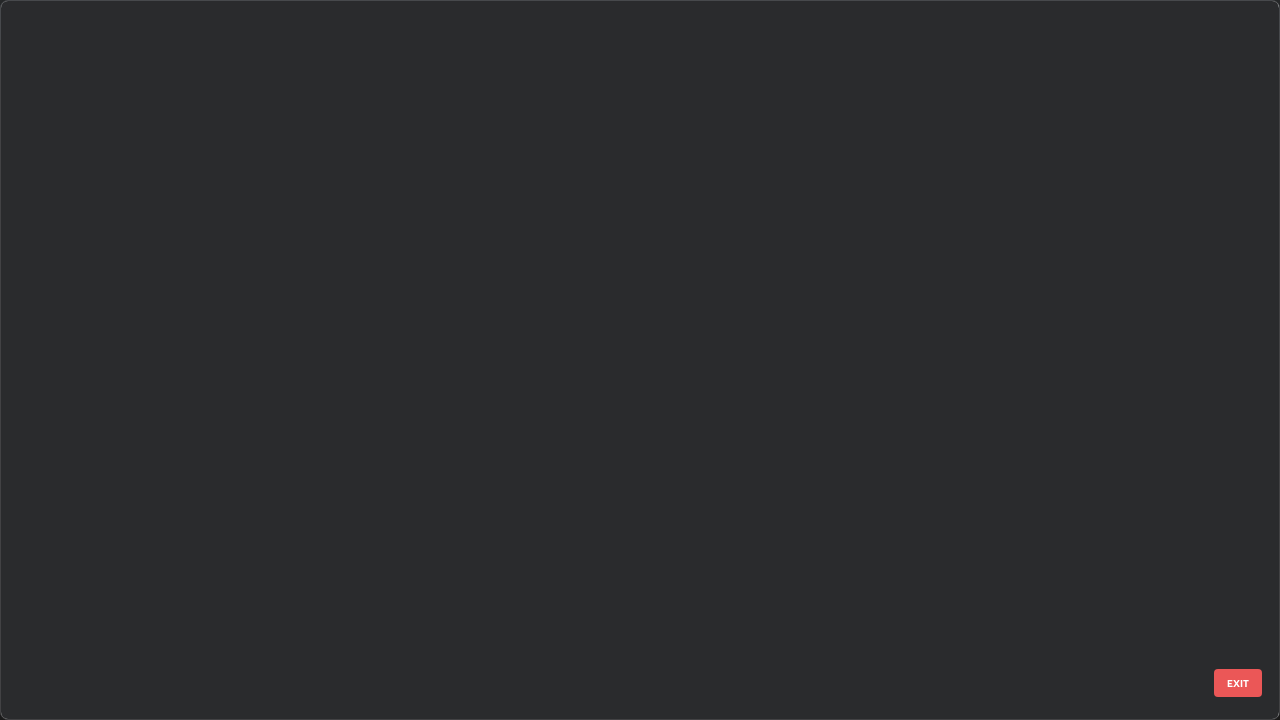 scroll, scrollTop: 1528, scrollLeft: 0, axis: vertical 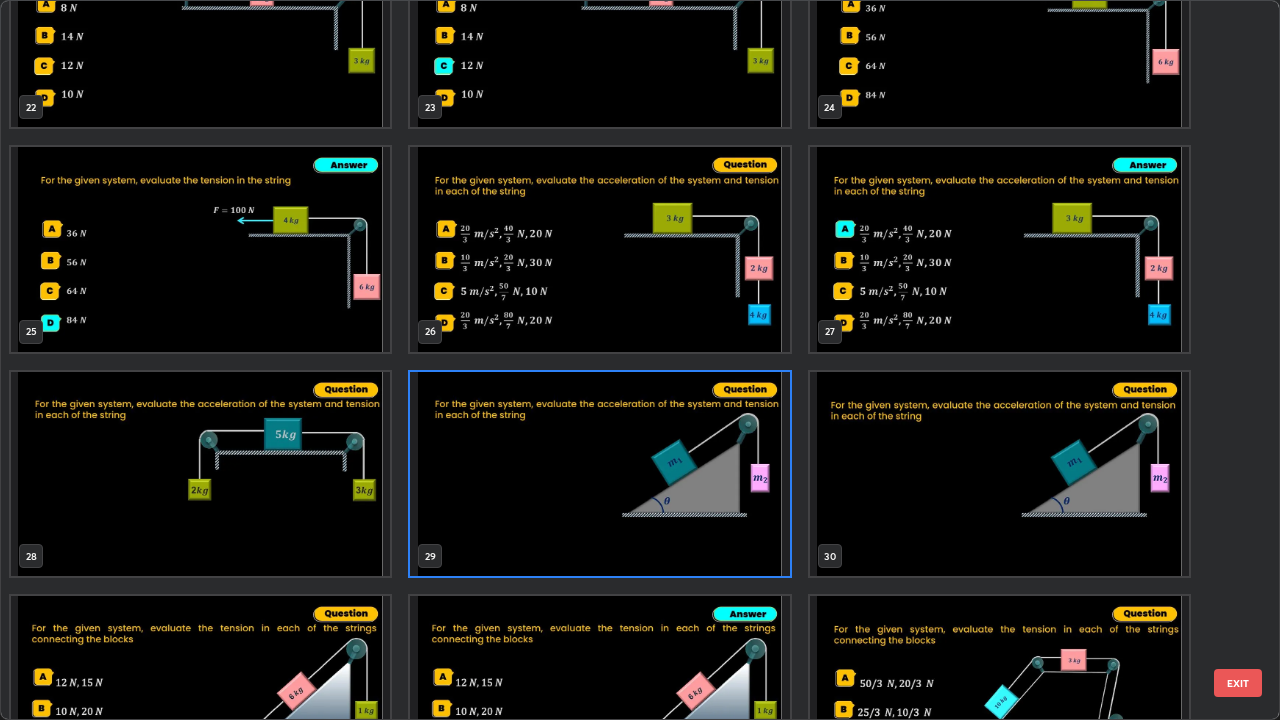 click on "EXIT" at bounding box center [1238, 683] 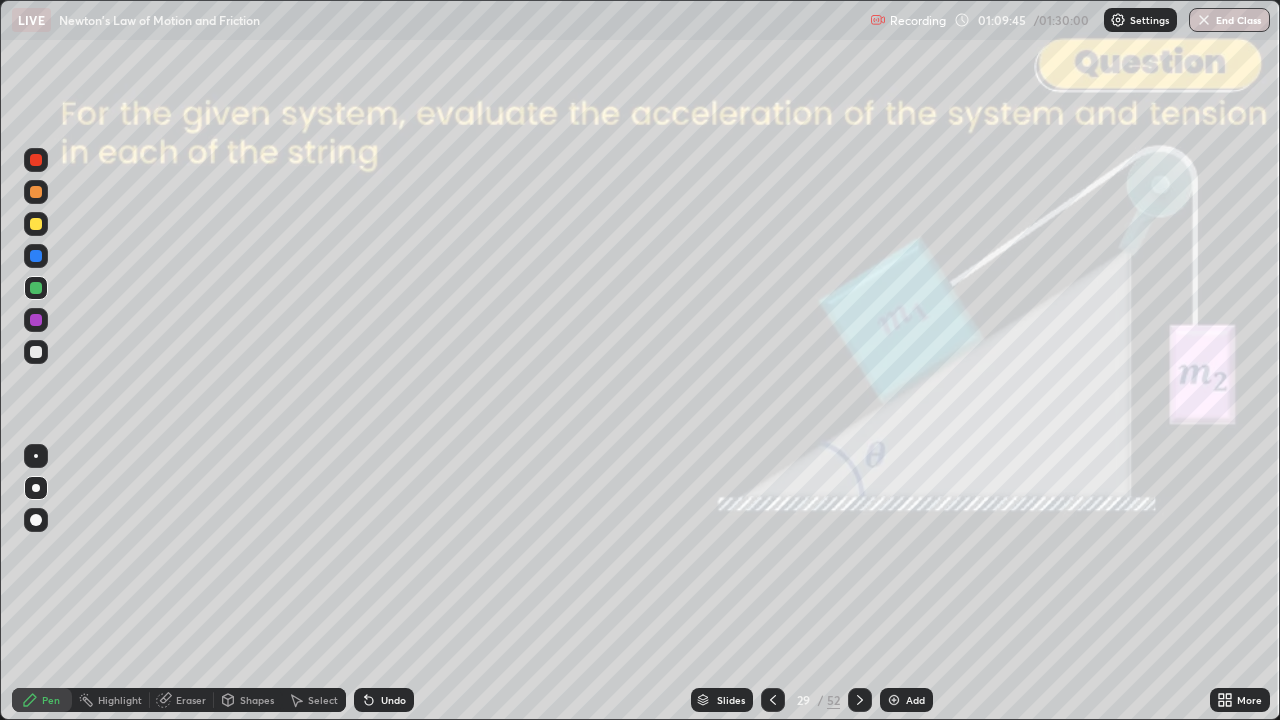click at bounding box center [36, 256] 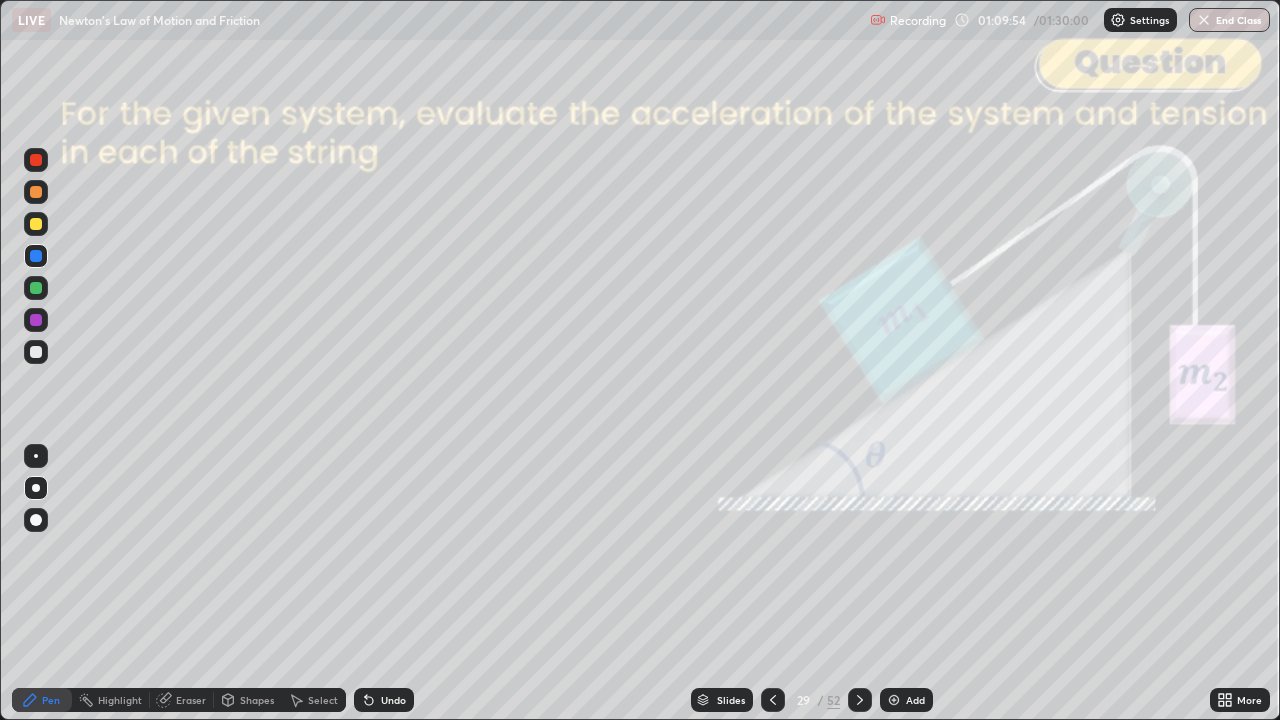 click at bounding box center [36, 352] 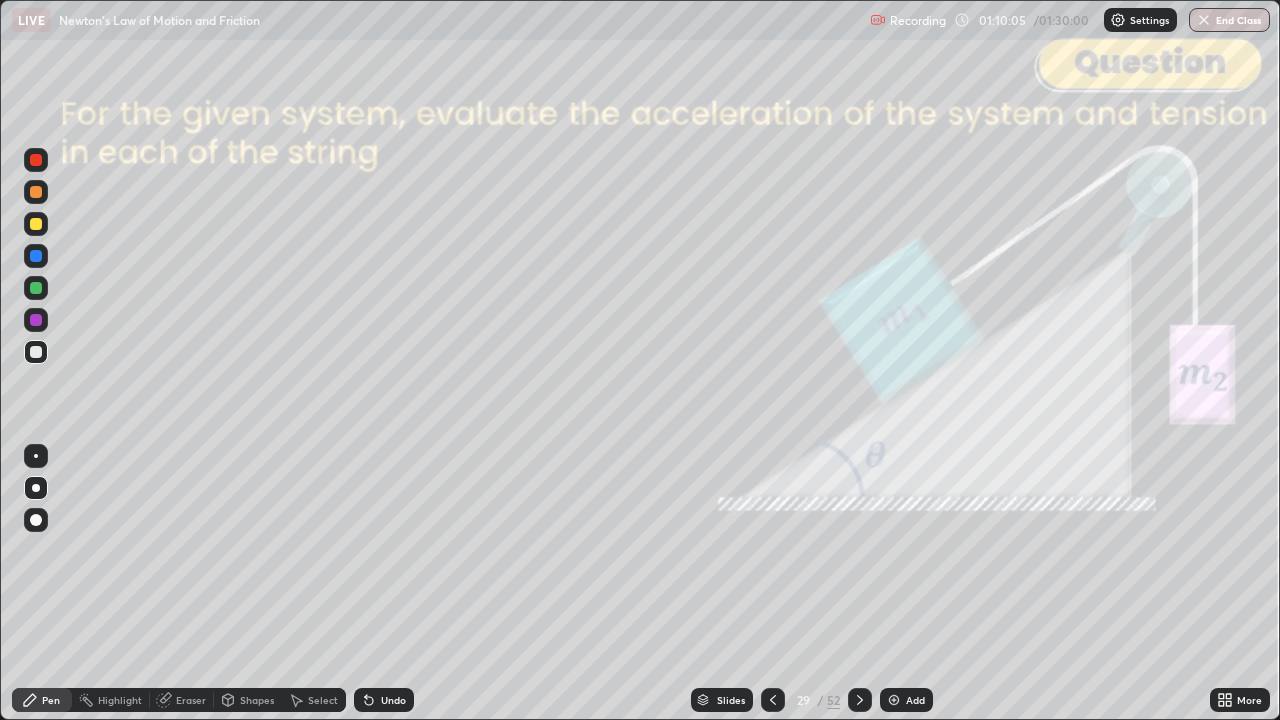 click at bounding box center (36, 320) 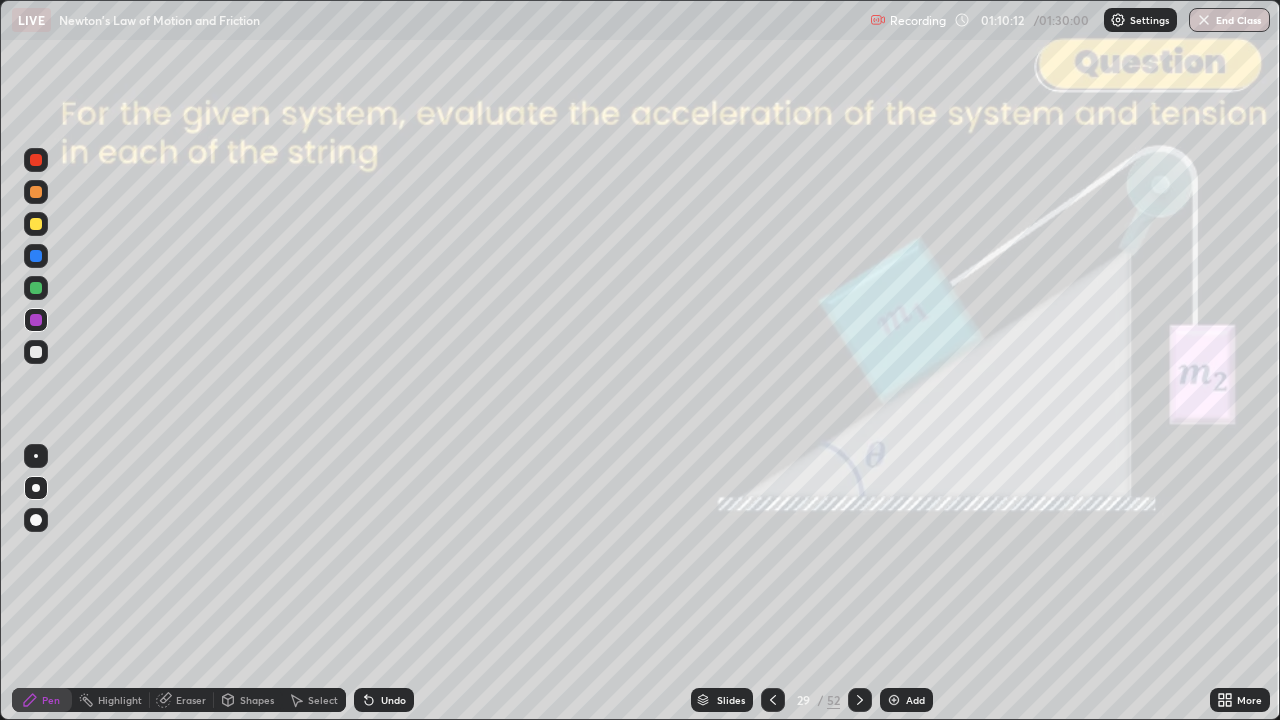 click on "Undo" at bounding box center [393, 700] 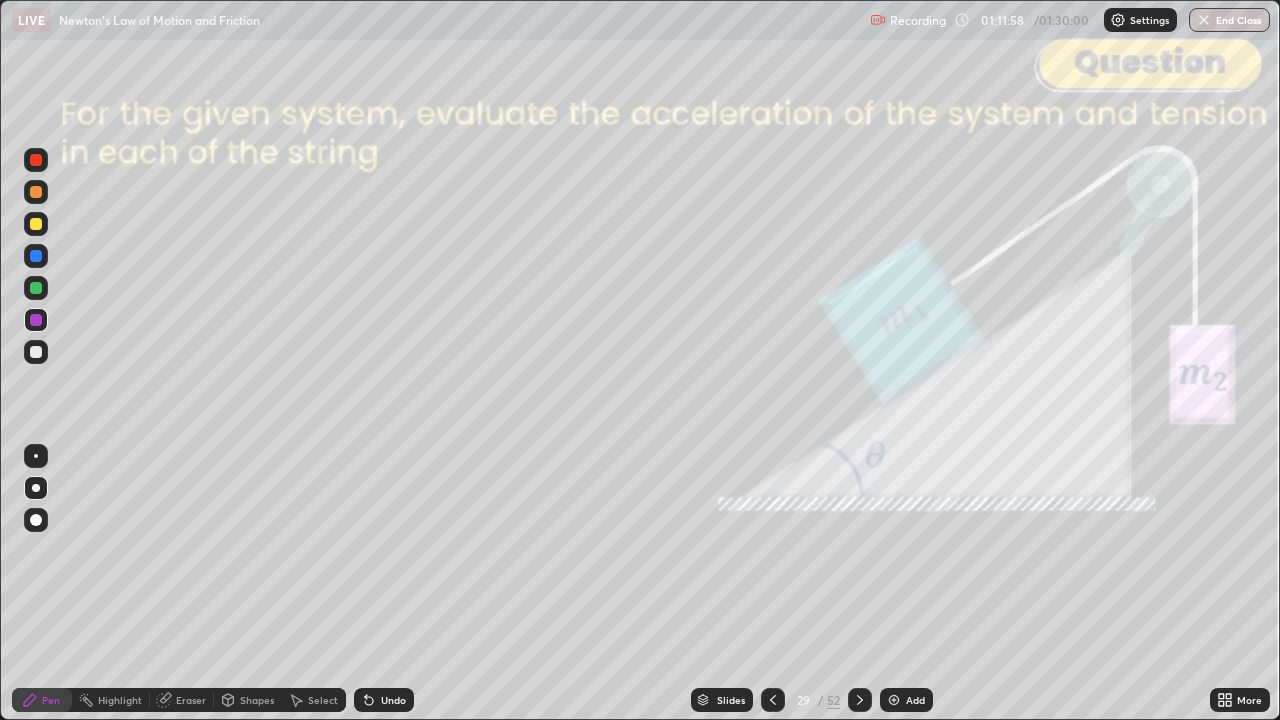 click at bounding box center [36, 160] 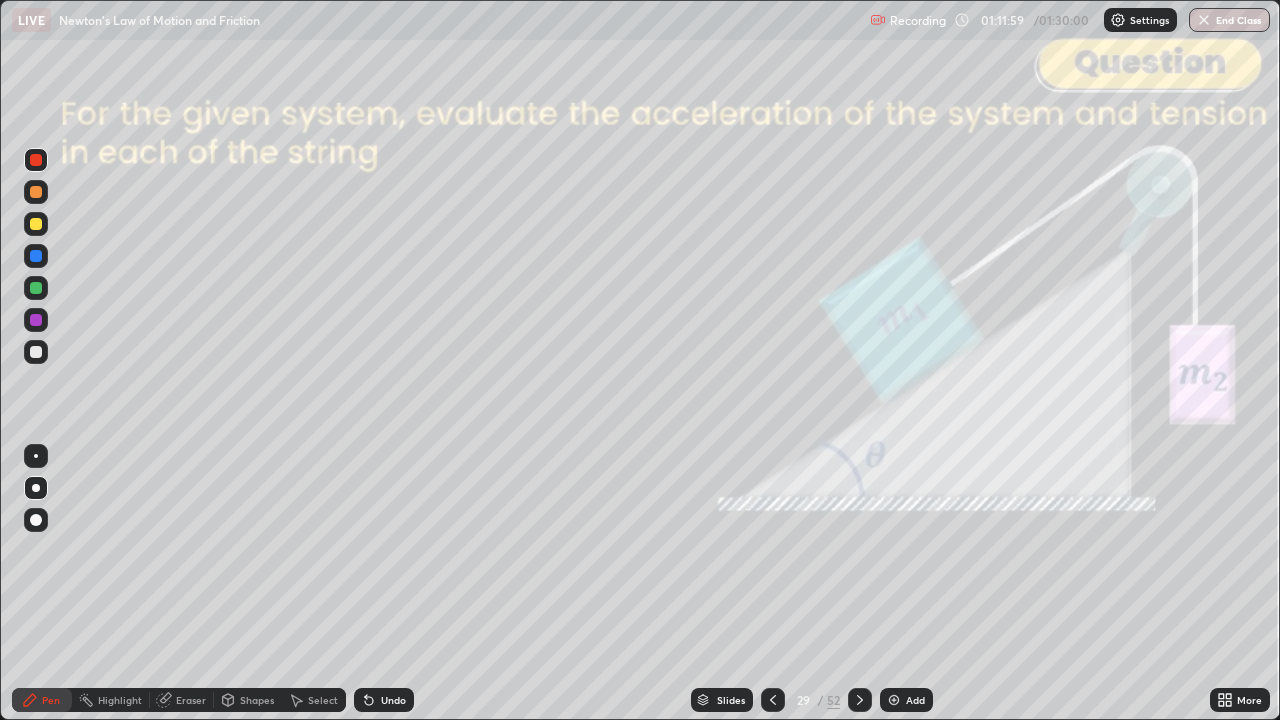click on "Shapes" at bounding box center (257, 700) 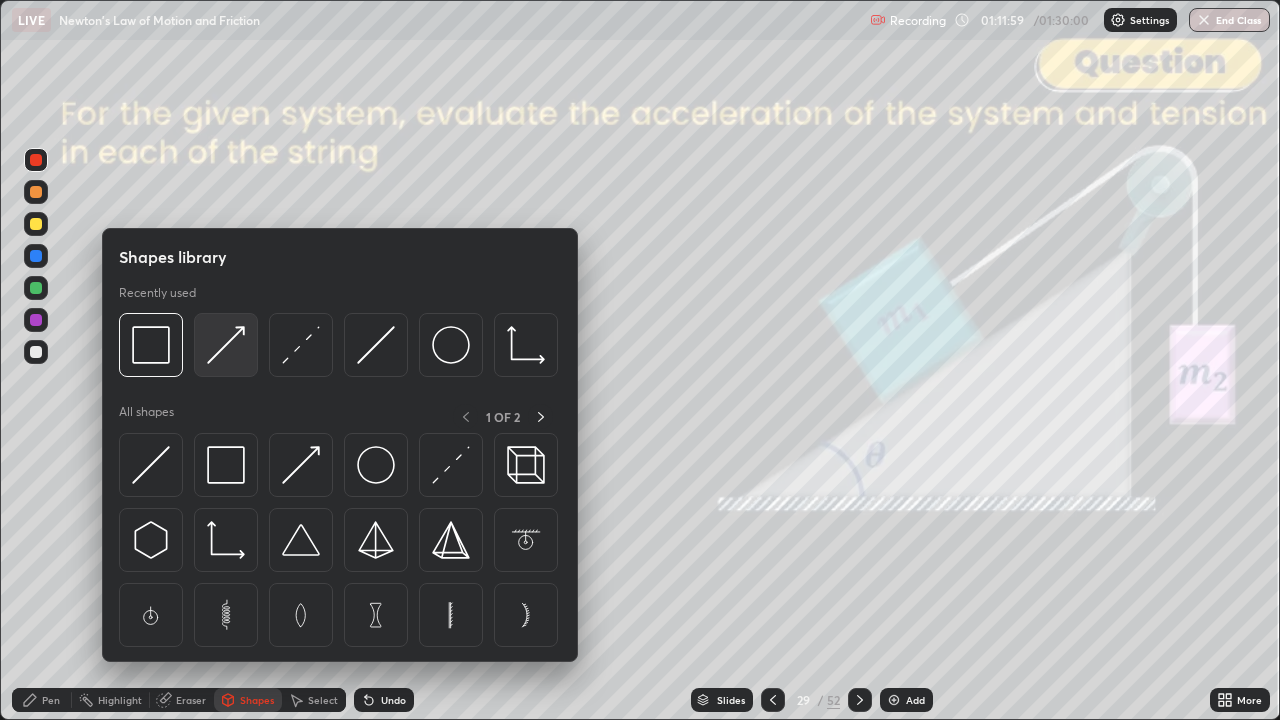 click at bounding box center [226, 345] 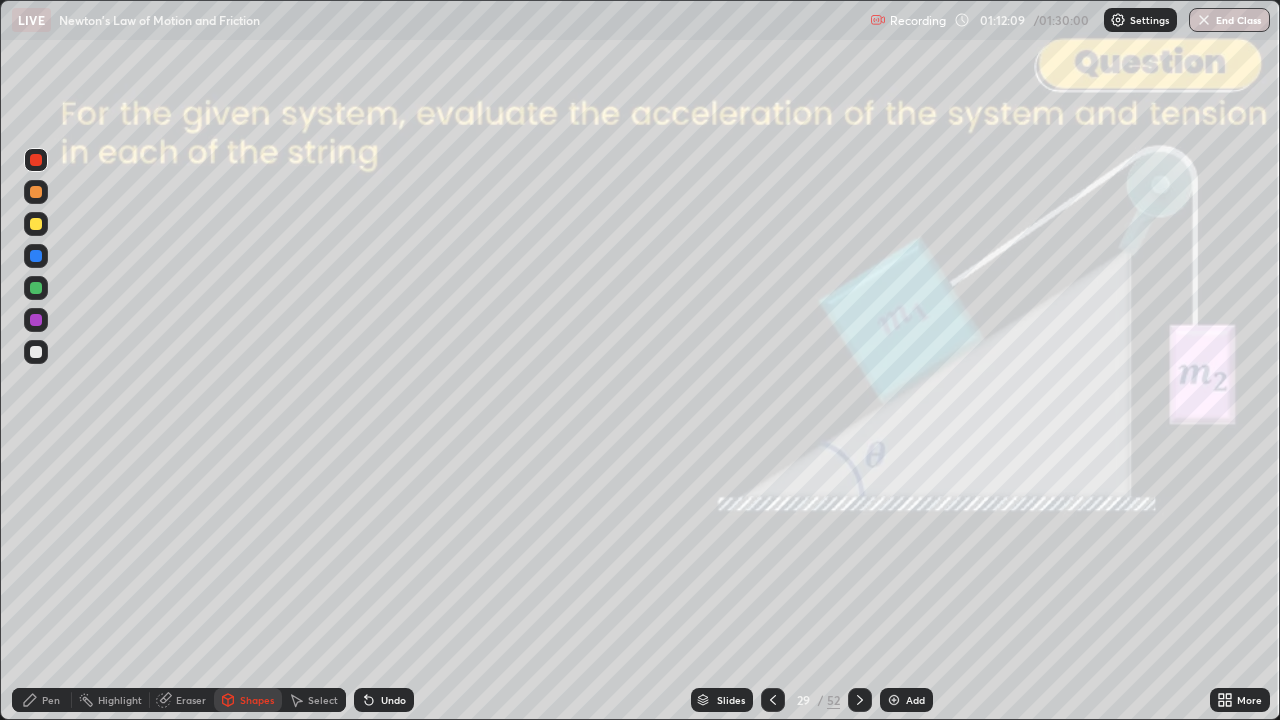 click 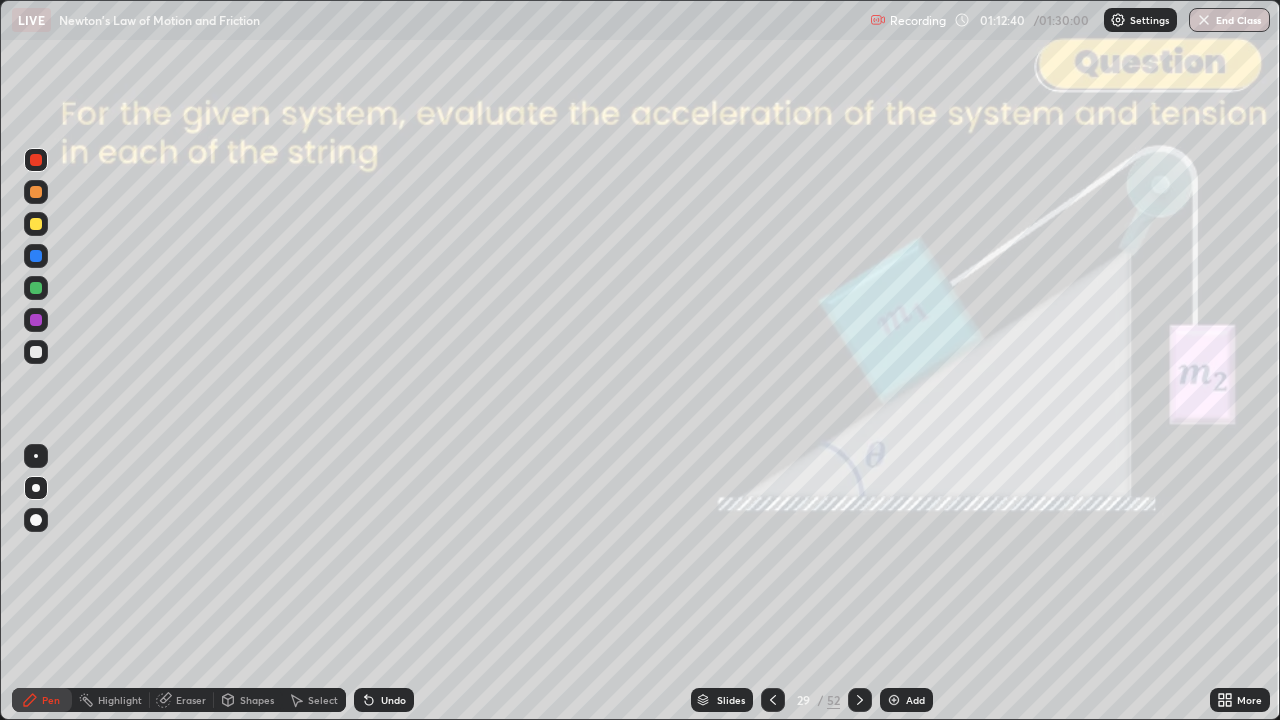 click on "Shapes" at bounding box center [257, 700] 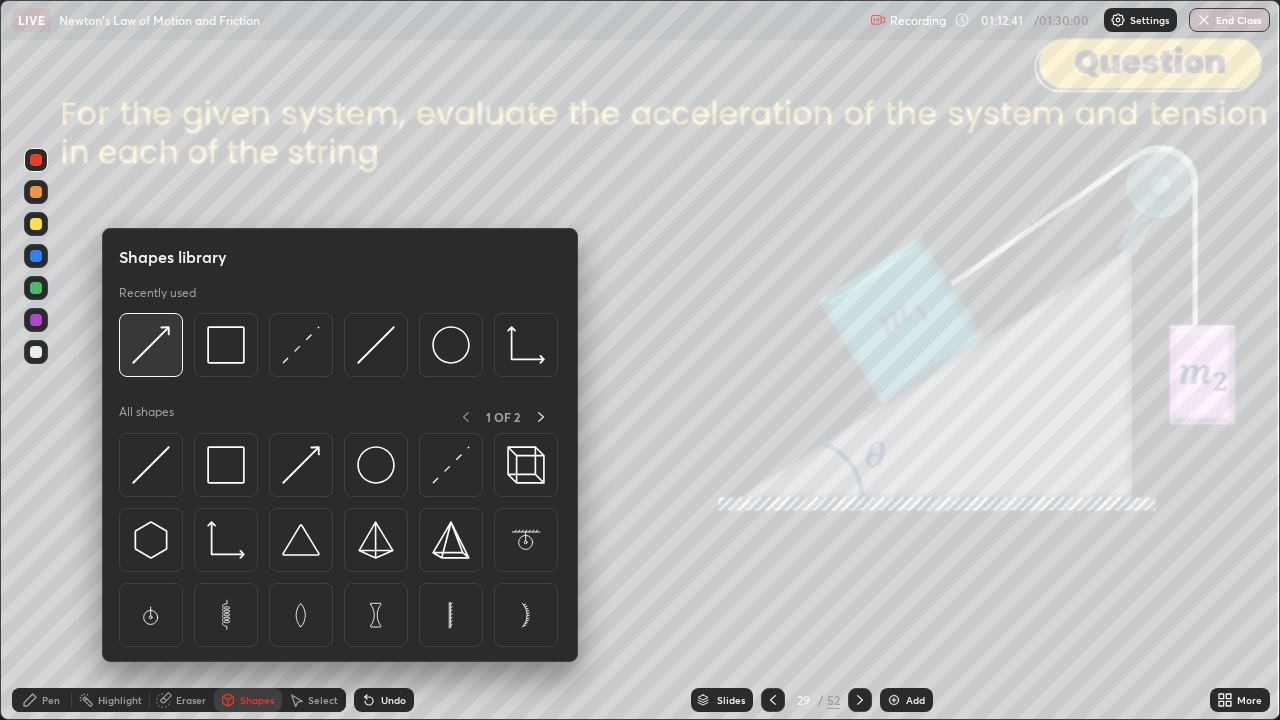 click at bounding box center (151, 345) 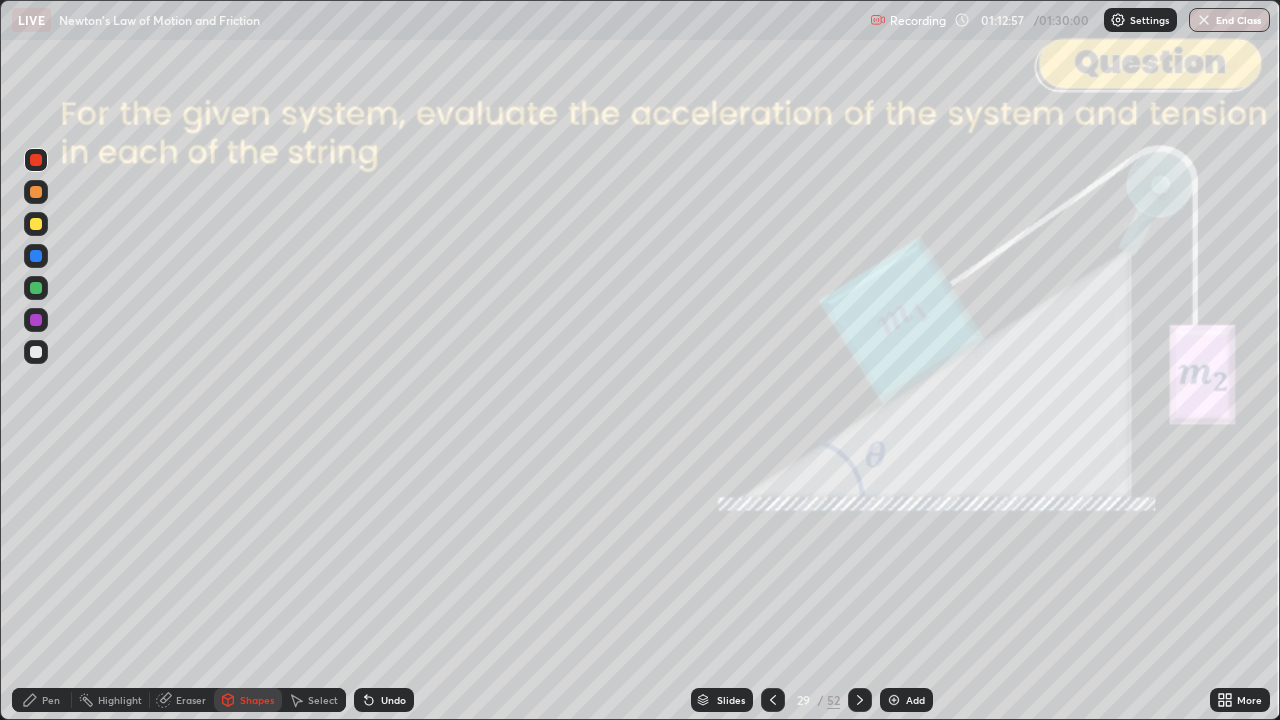 click 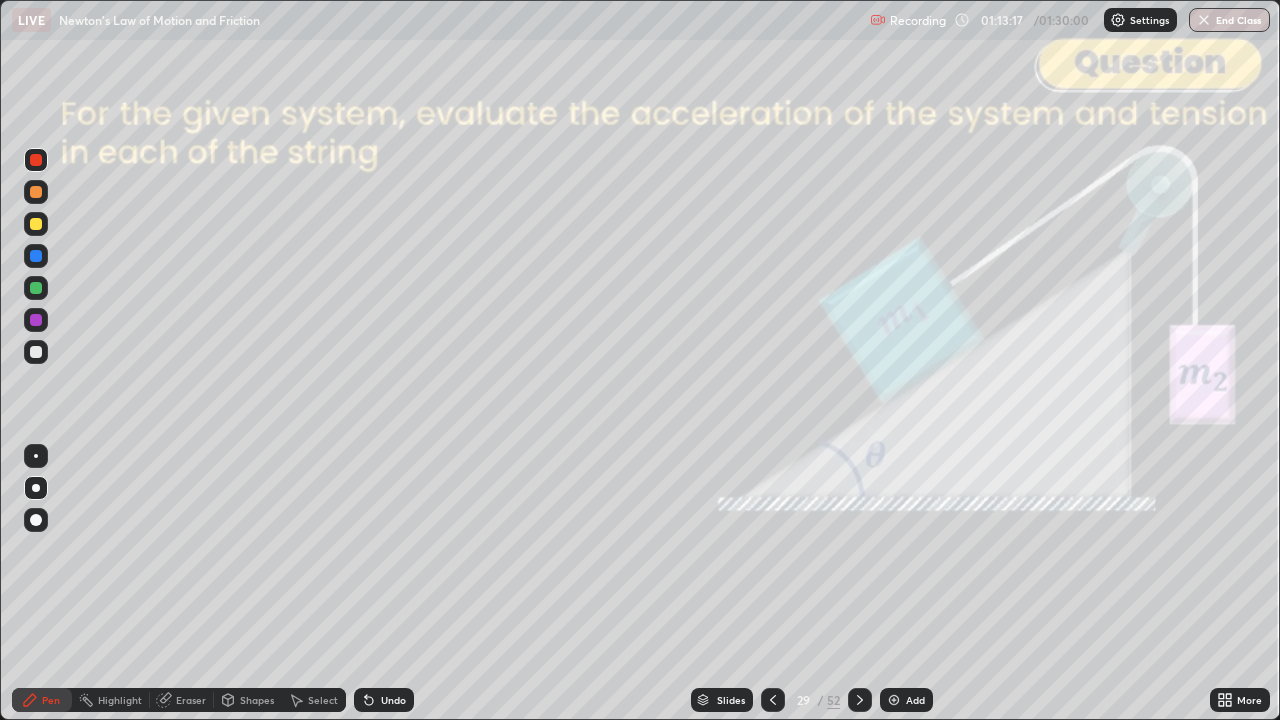 click at bounding box center (36, 192) 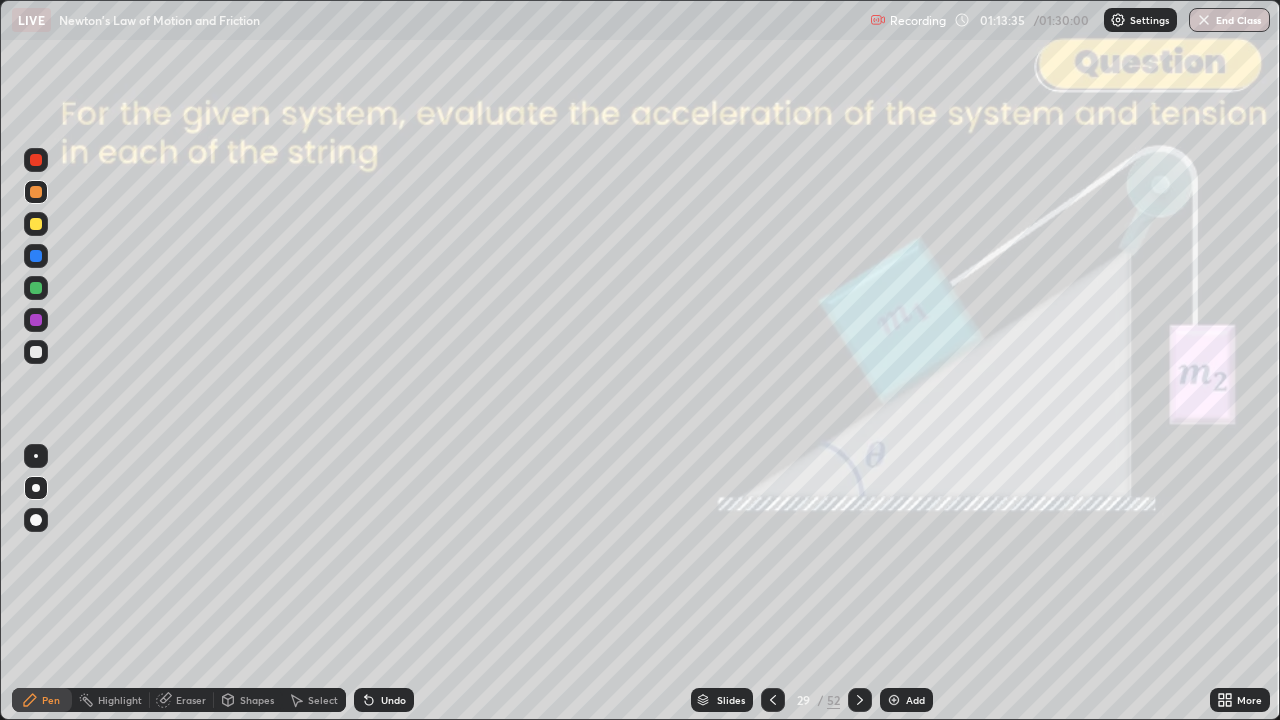 click on "Shapes" at bounding box center (257, 700) 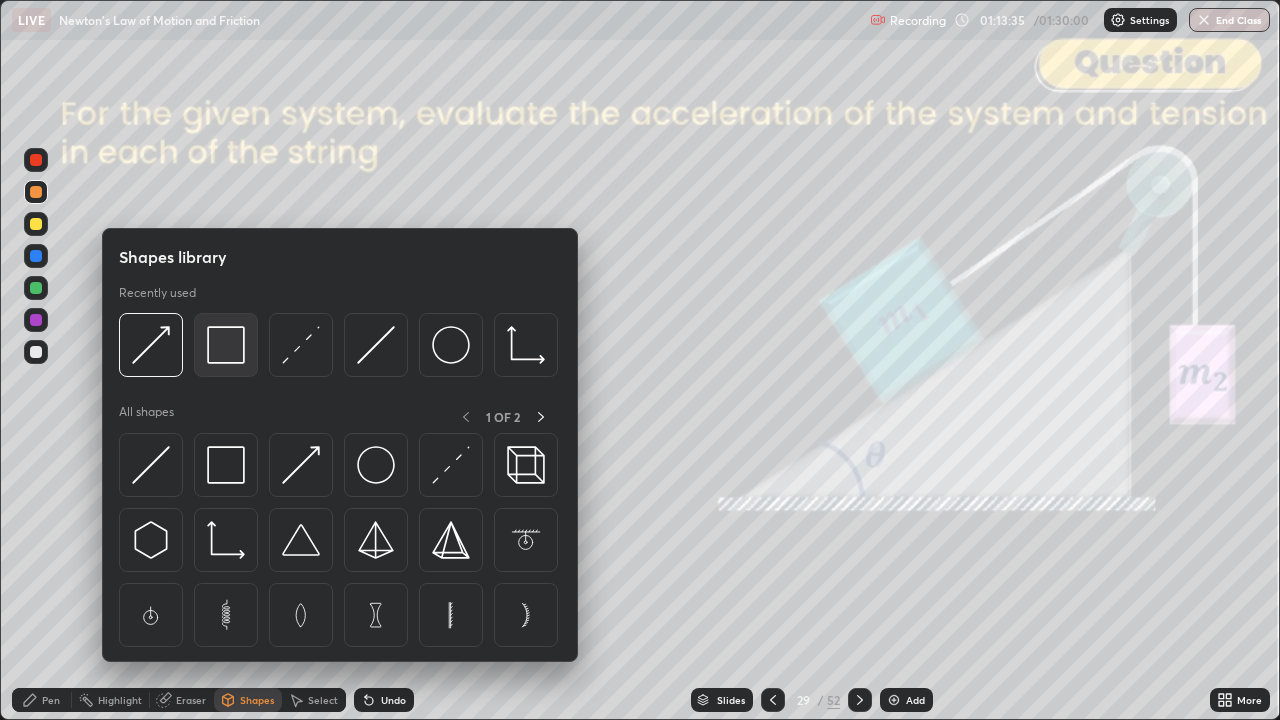 click at bounding box center [226, 345] 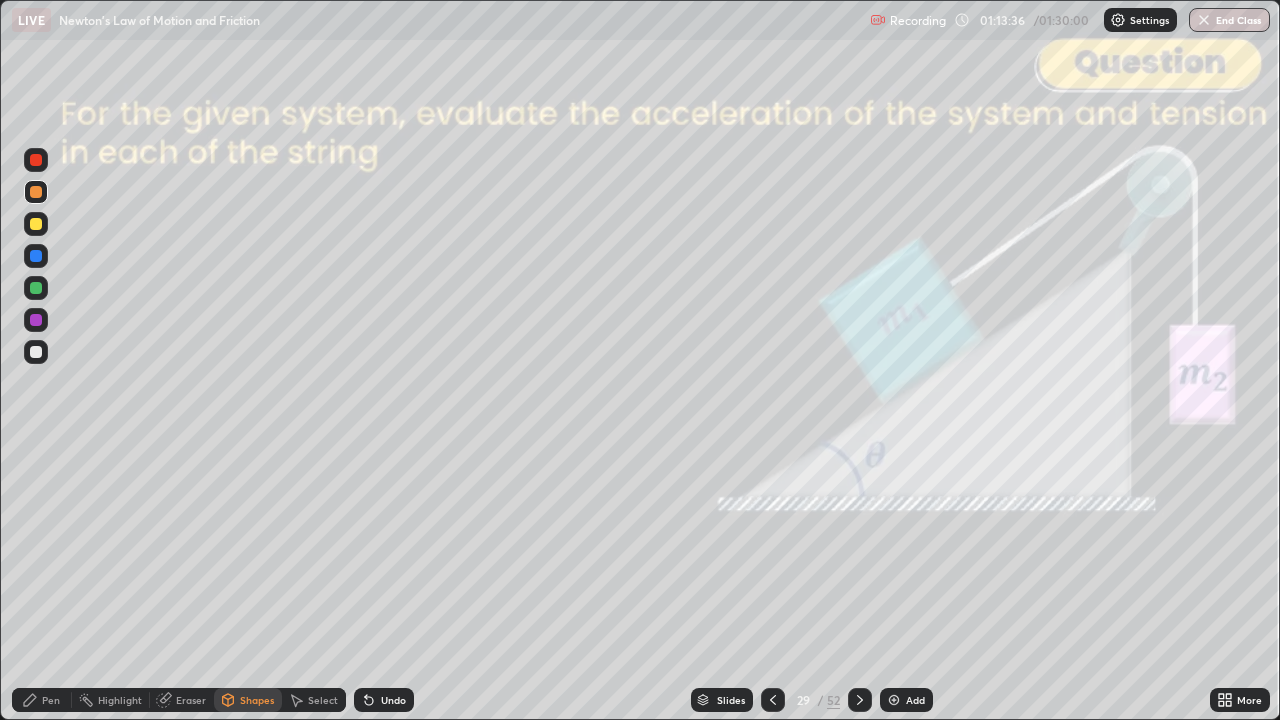 click at bounding box center [36, 160] 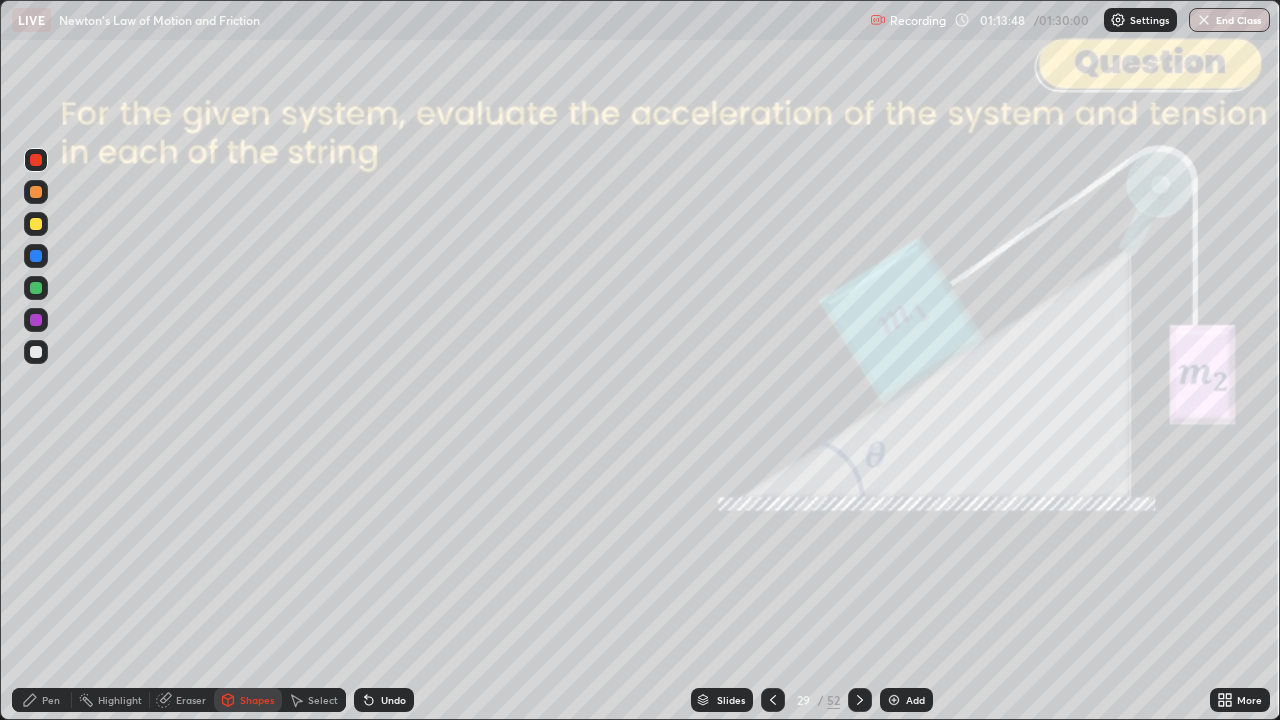 click at bounding box center (36, 288) 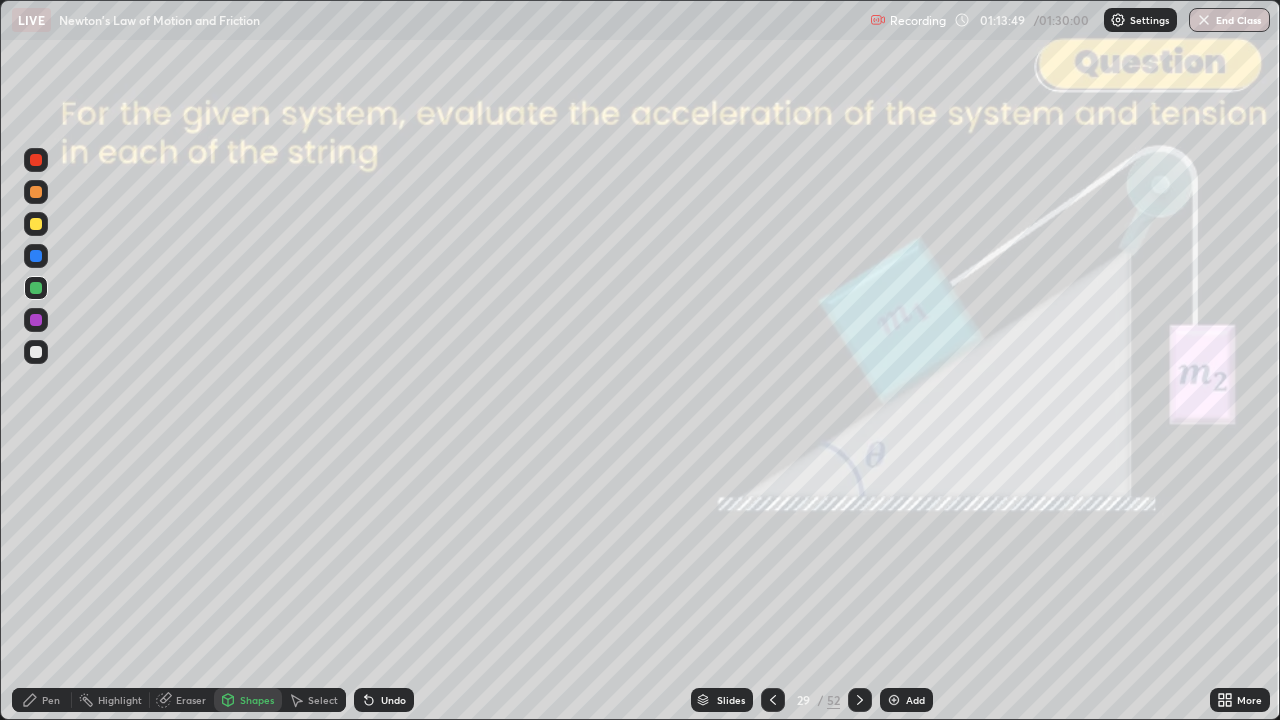 click on "Shapes" at bounding box center (257, 700) 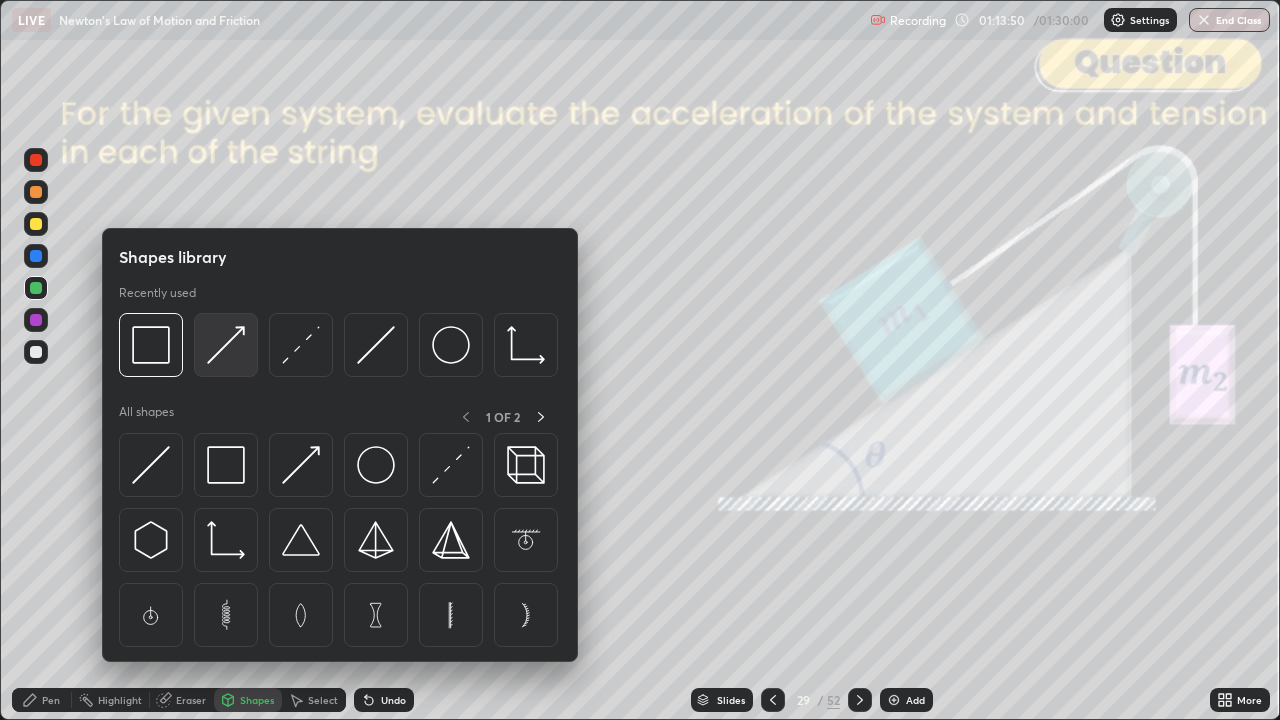 click at bounding box center (226, 345) 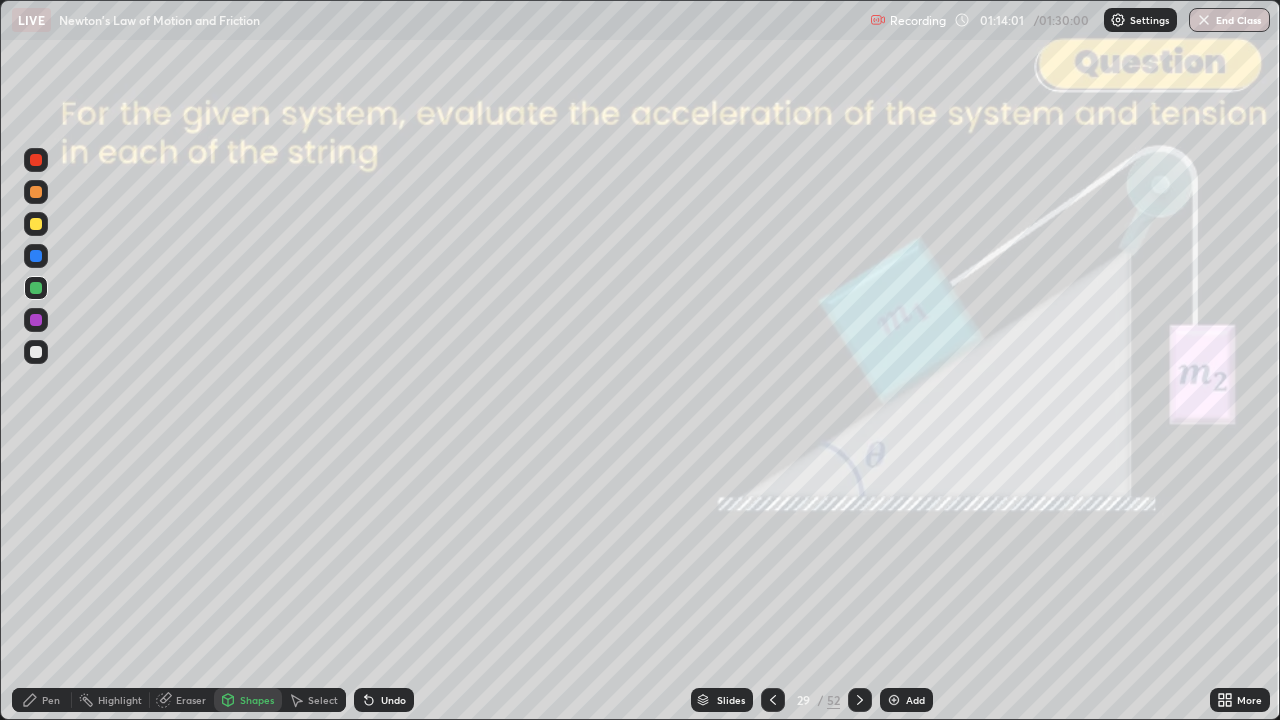 click on "Pen" at bounding box center (42, 700) 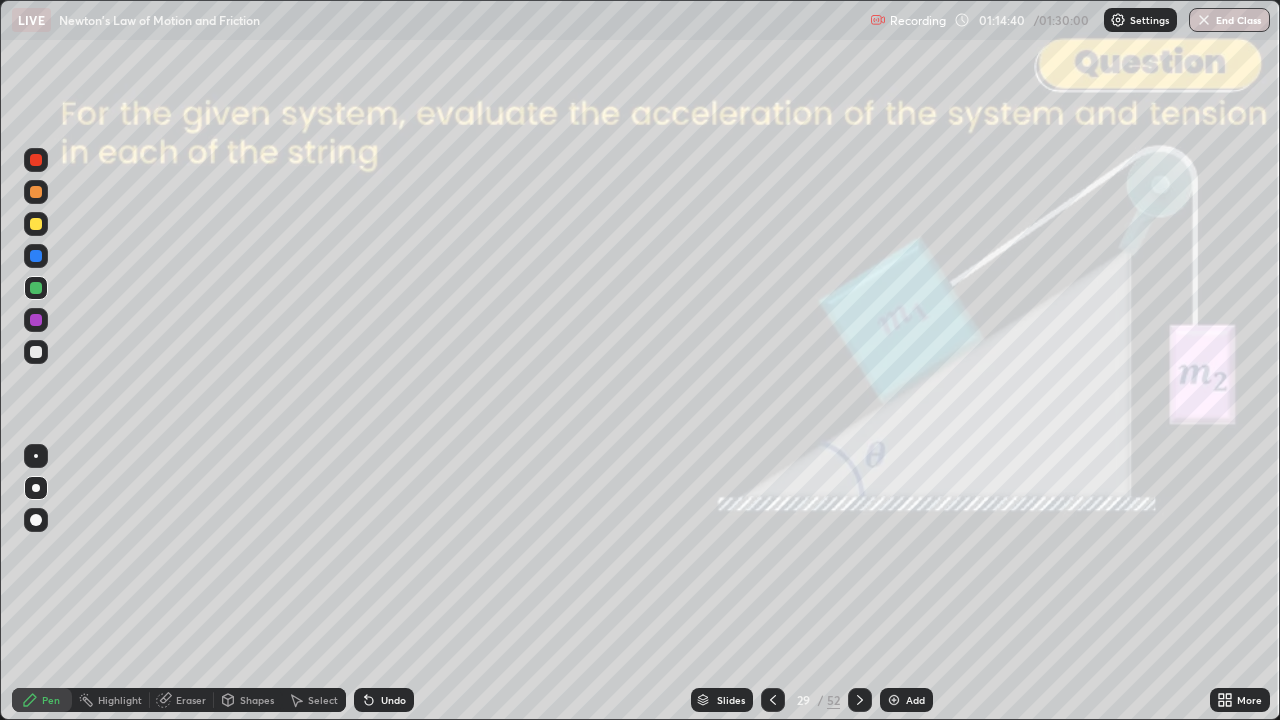 click on "Shapes" at bounding box center (257, 700) 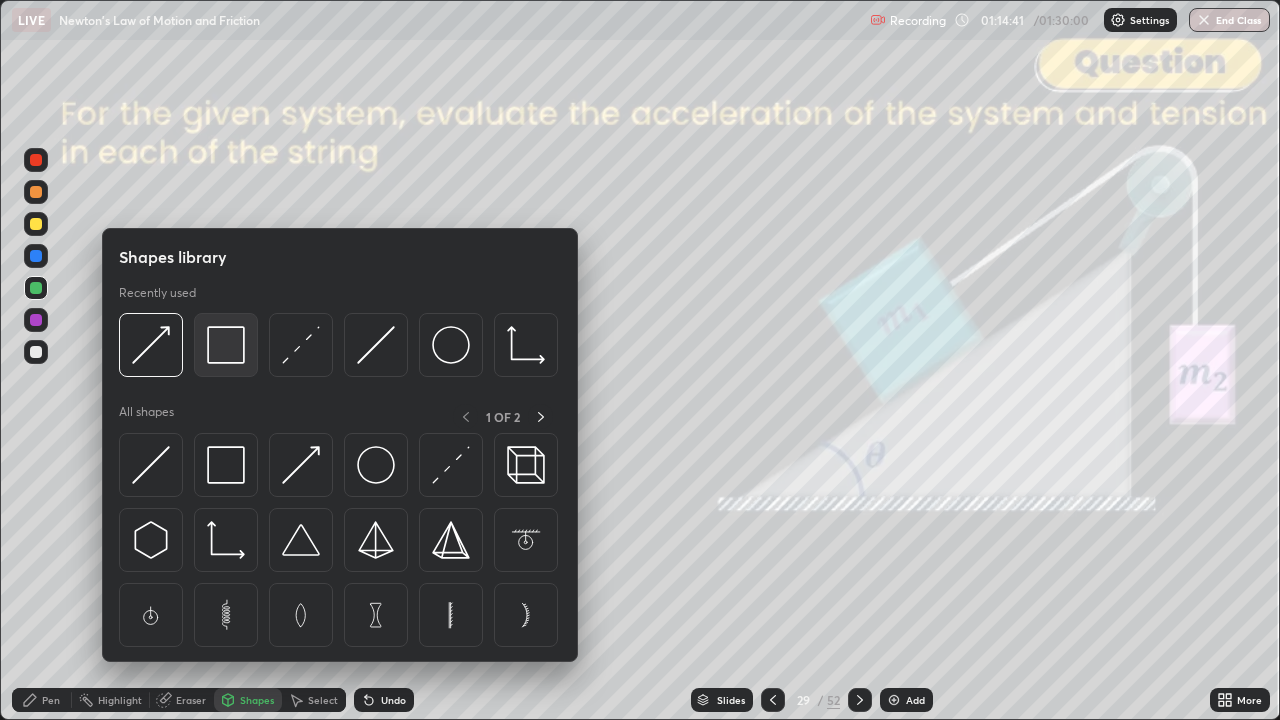 click at bounding box center (226, 345) 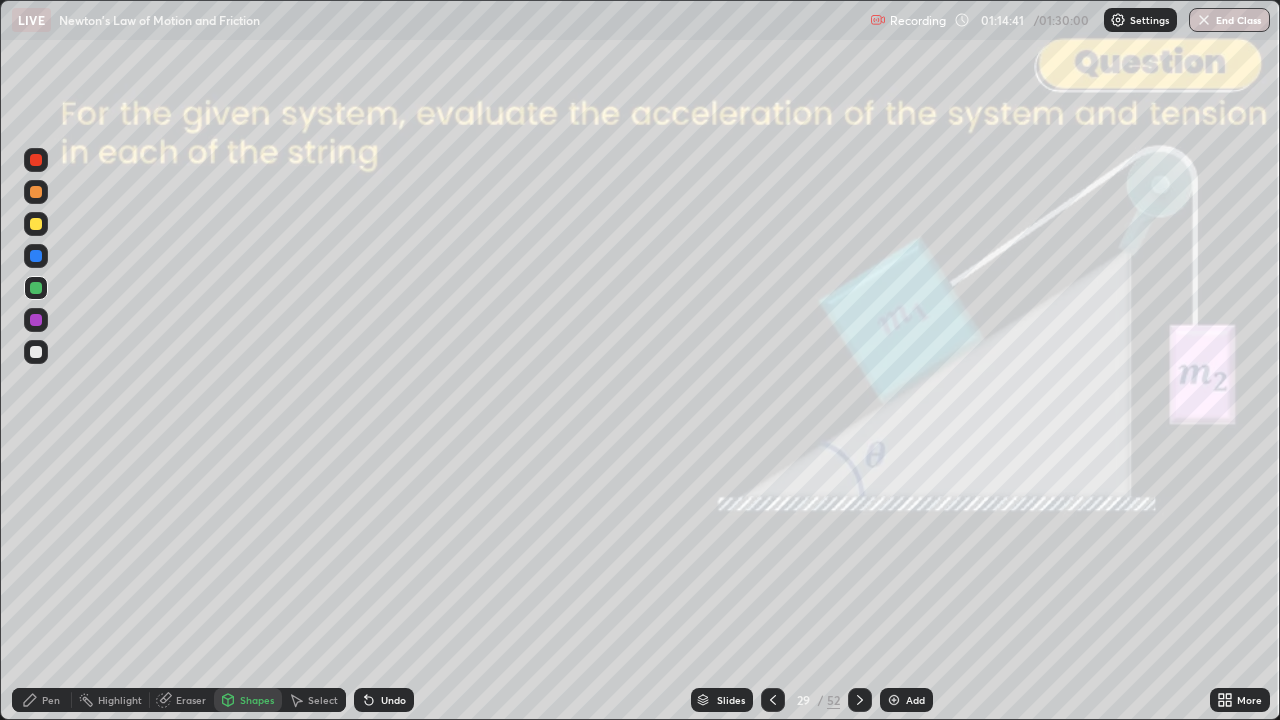click at bounding box center (36, 160) 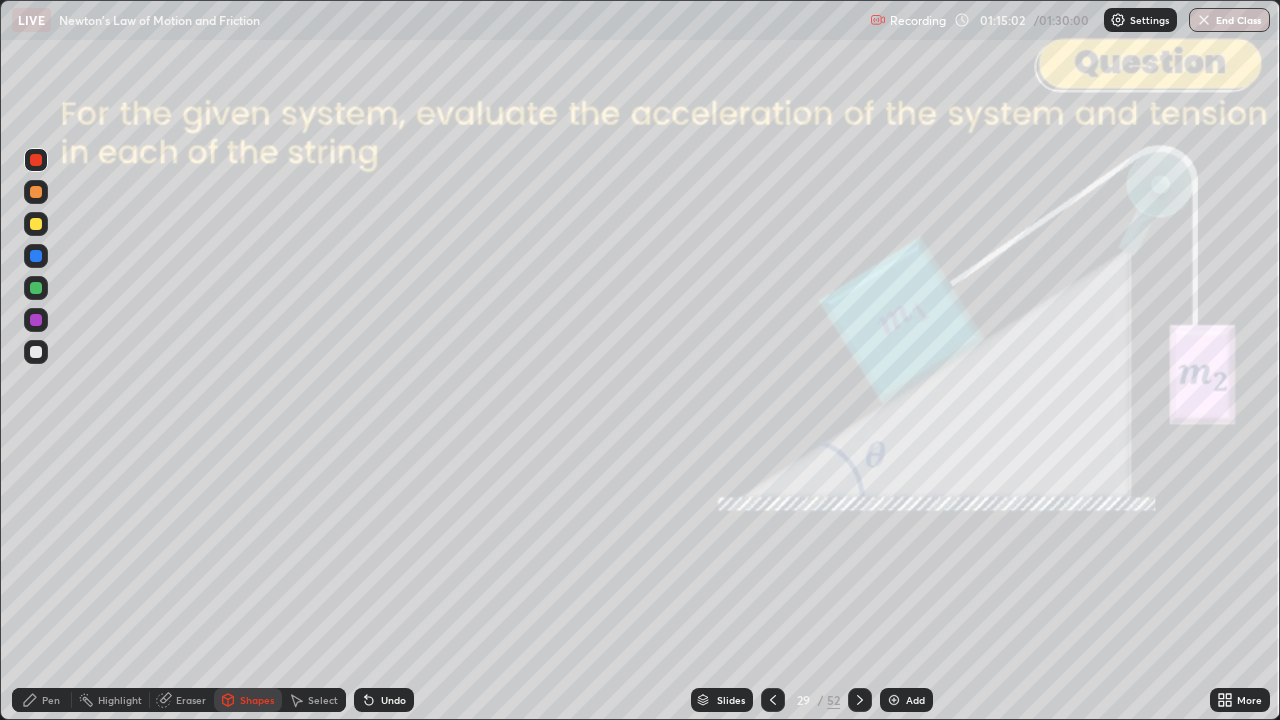 click 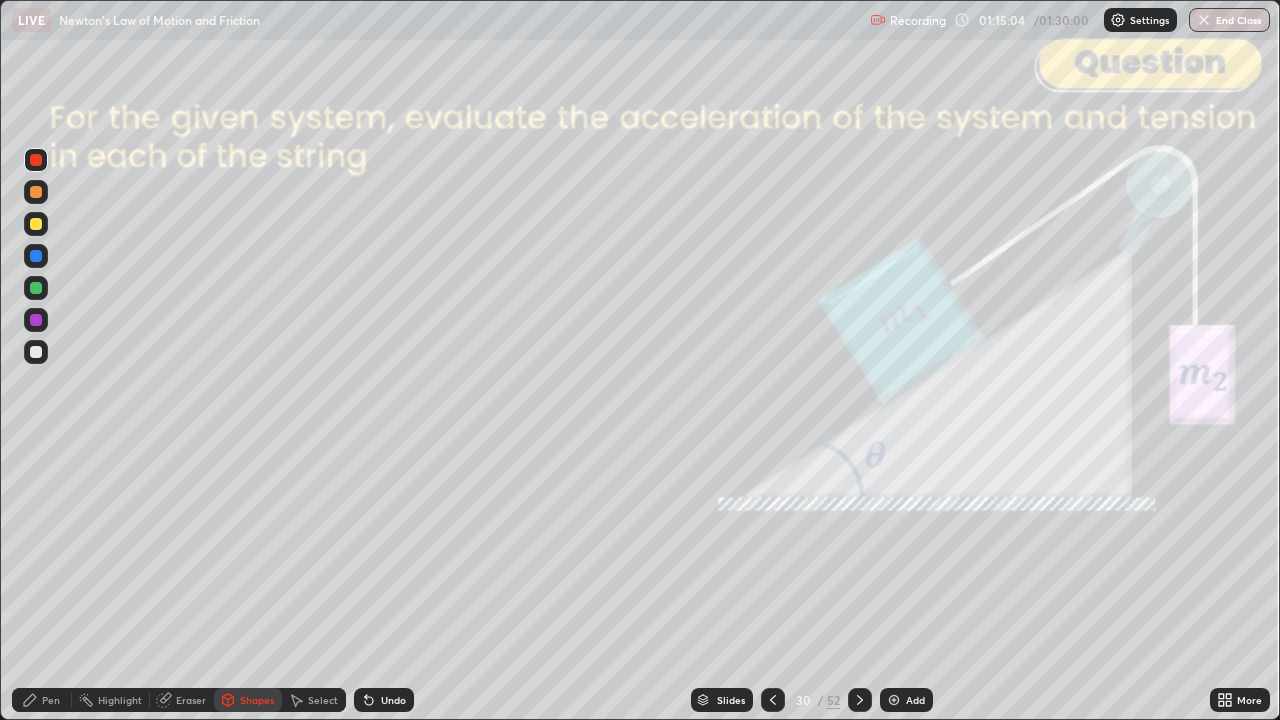 click at bounding box center (36, 256) 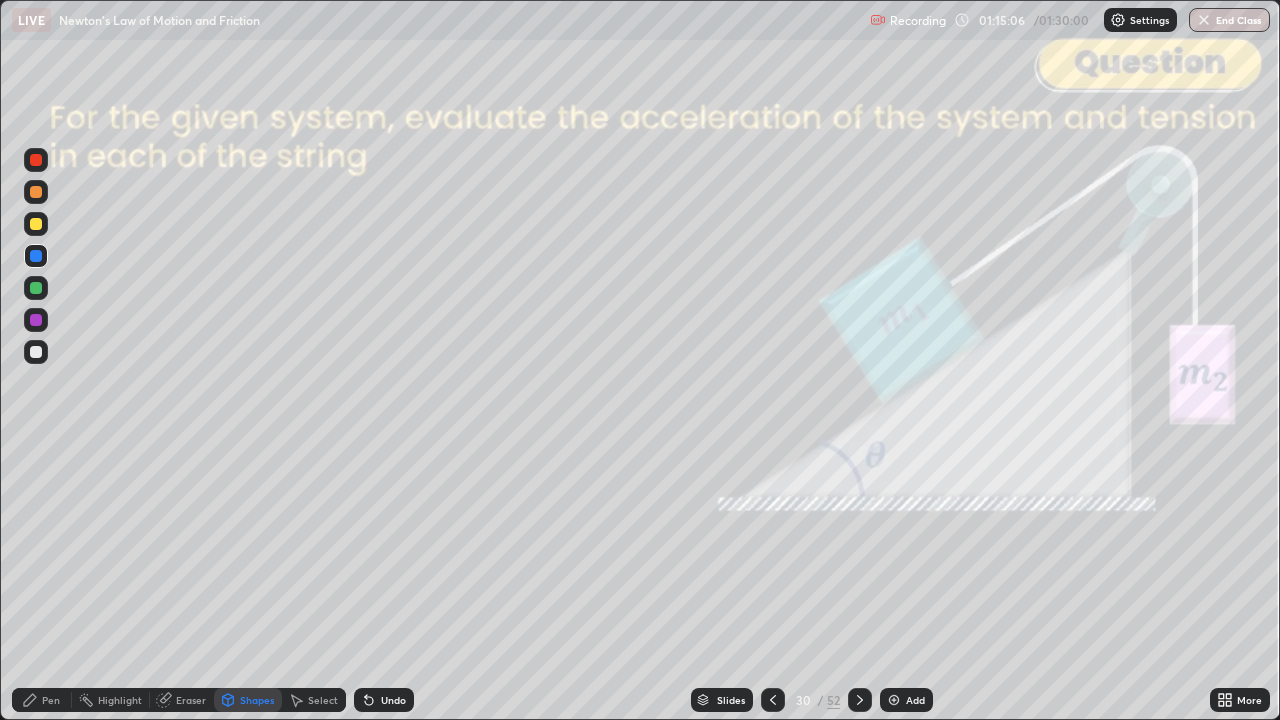 click on "Pen" at bounding box center [42, 700] 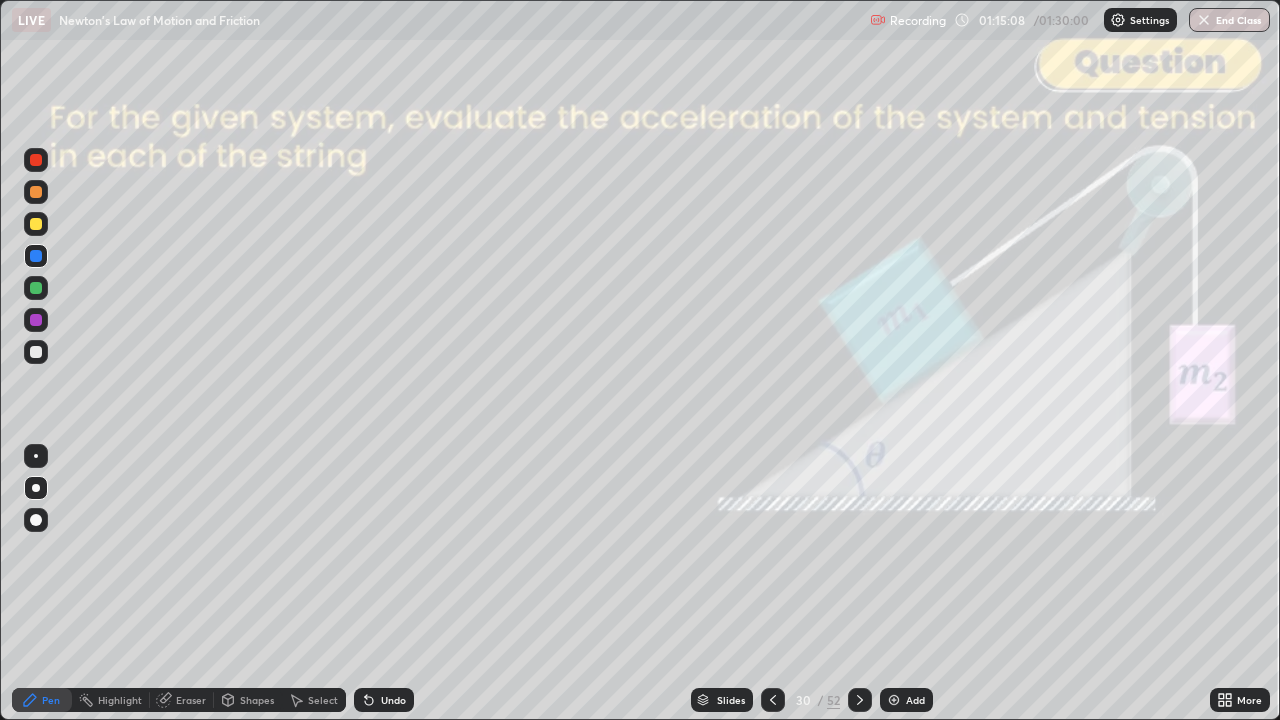 click on "Undo" at bounding box center [393, 700] 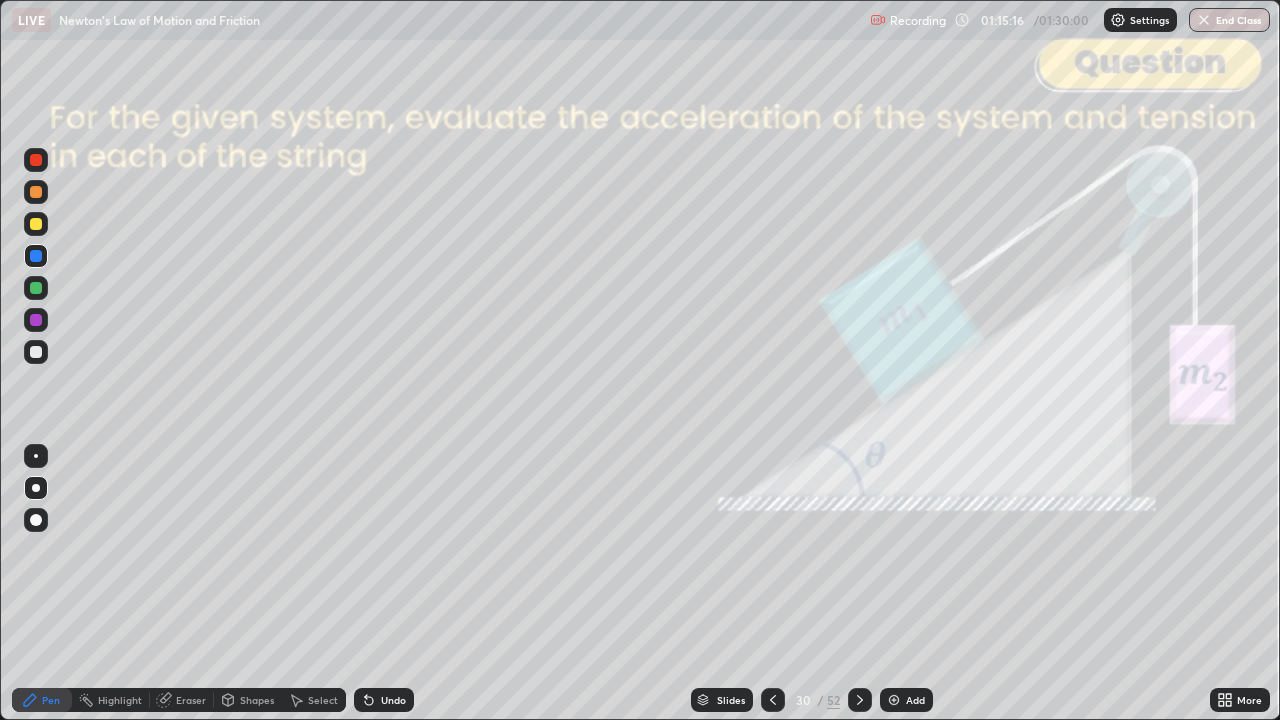 click at bounding box center [36, 352] 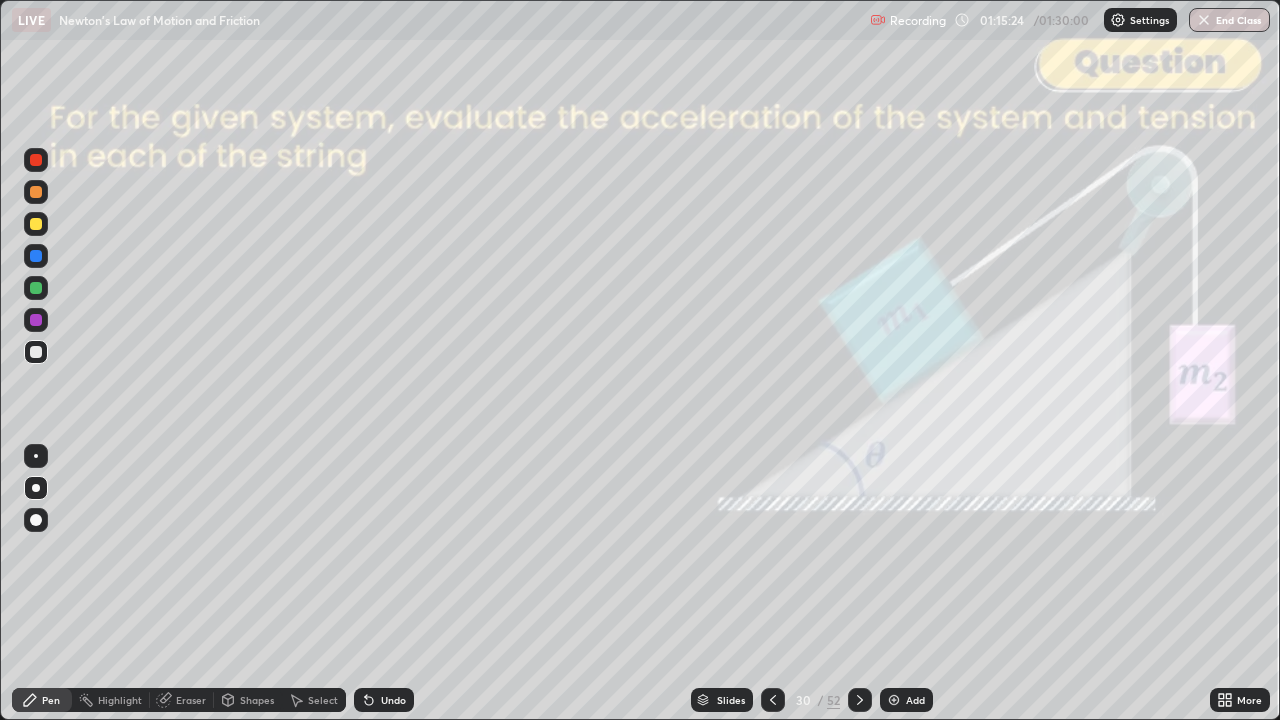 click at bounding box center [36, 320] 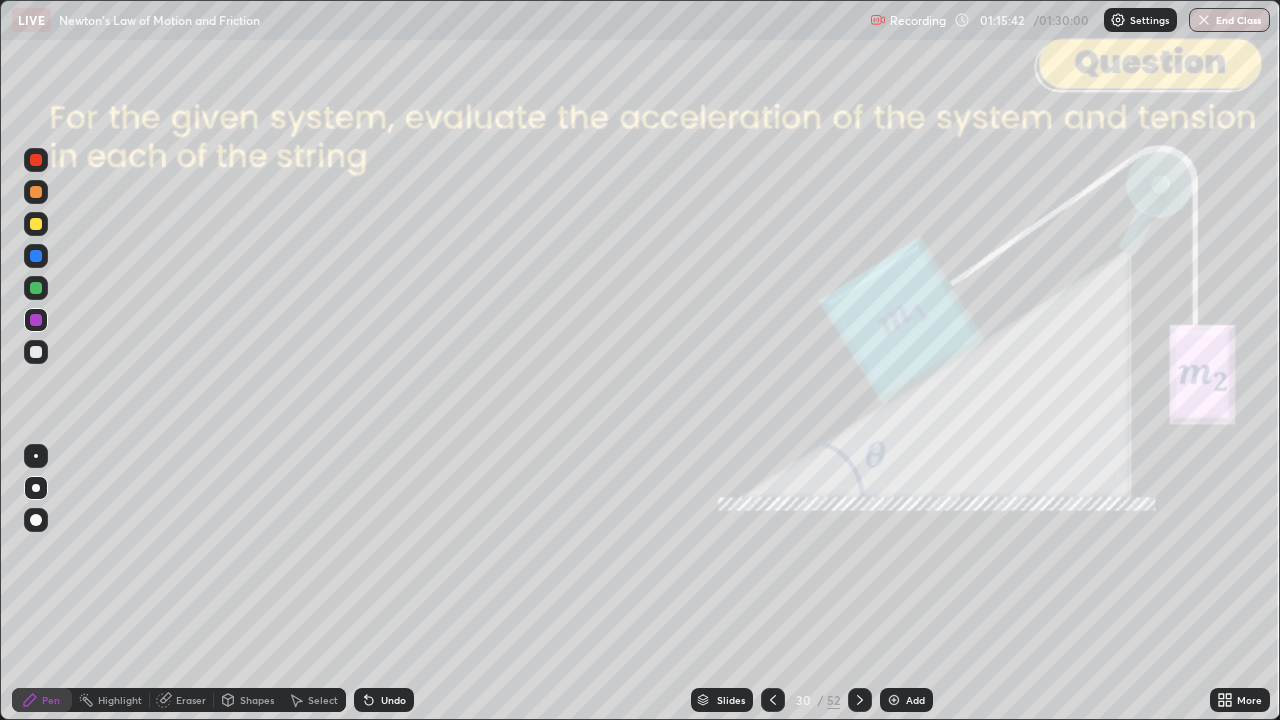 click at bounding box center [36, 192] 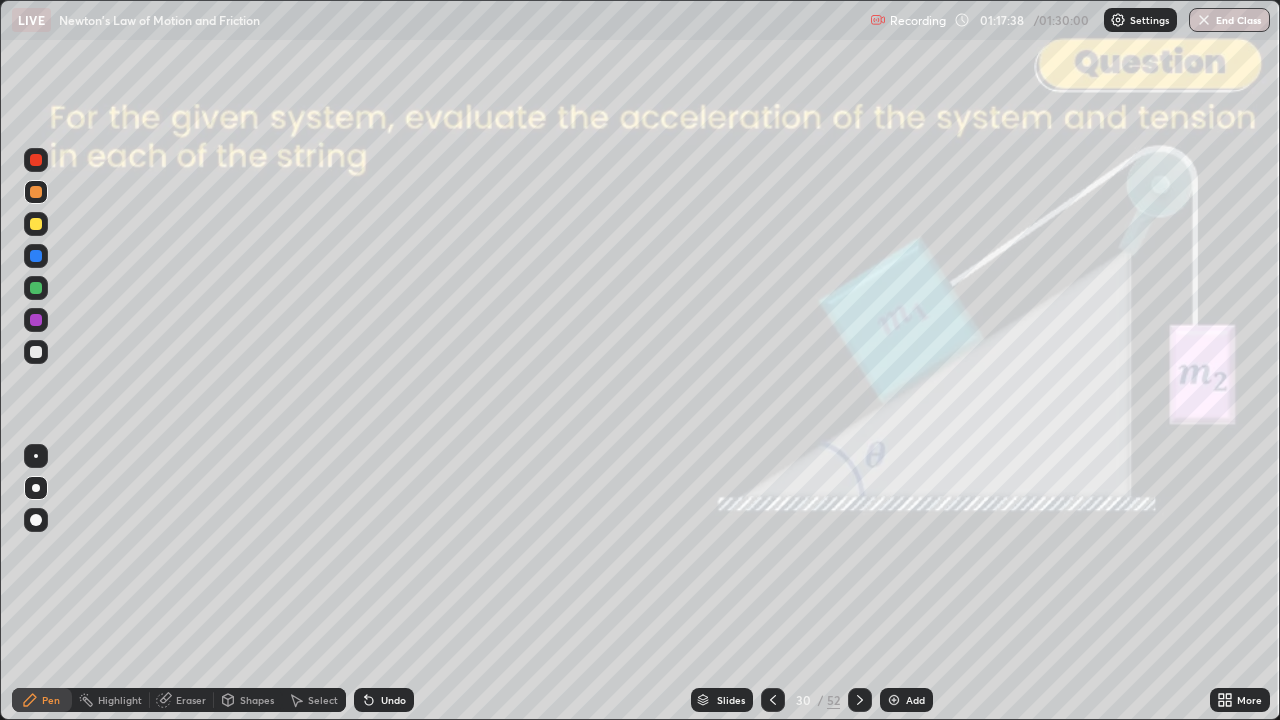 click on "Shapes" at bounding box center (248, 700) 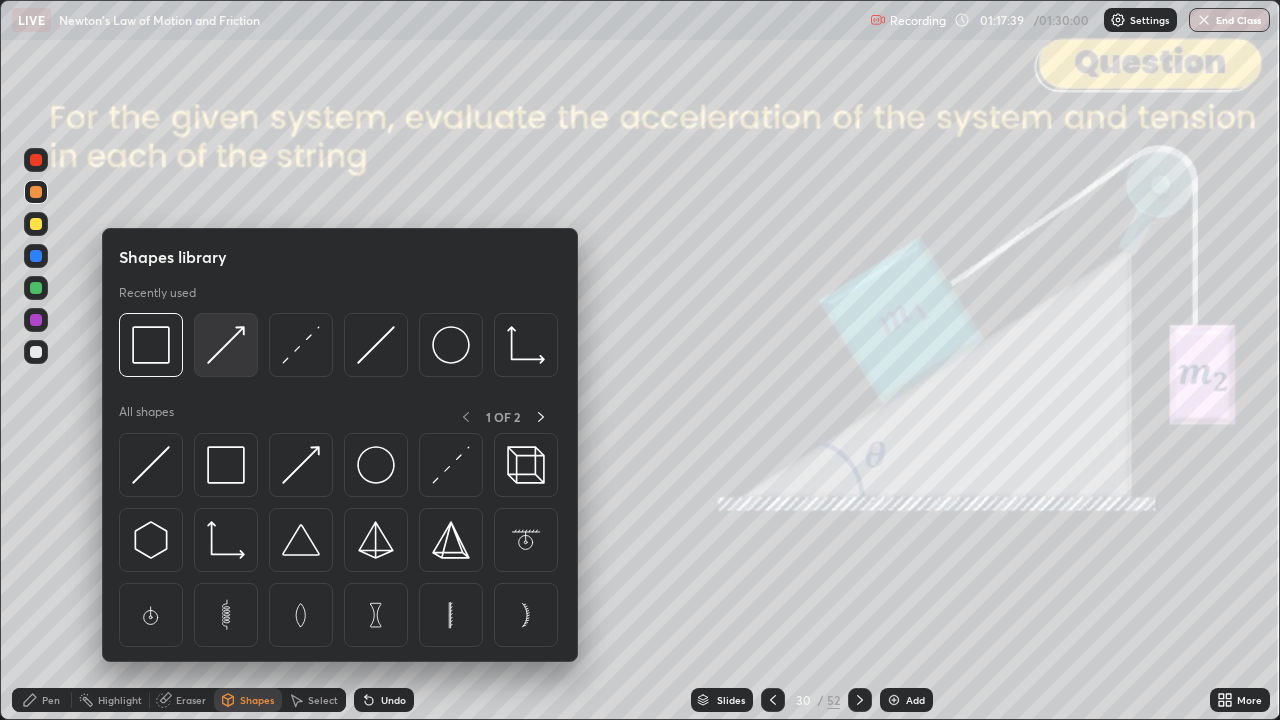 click at bounding box center (226, 345) 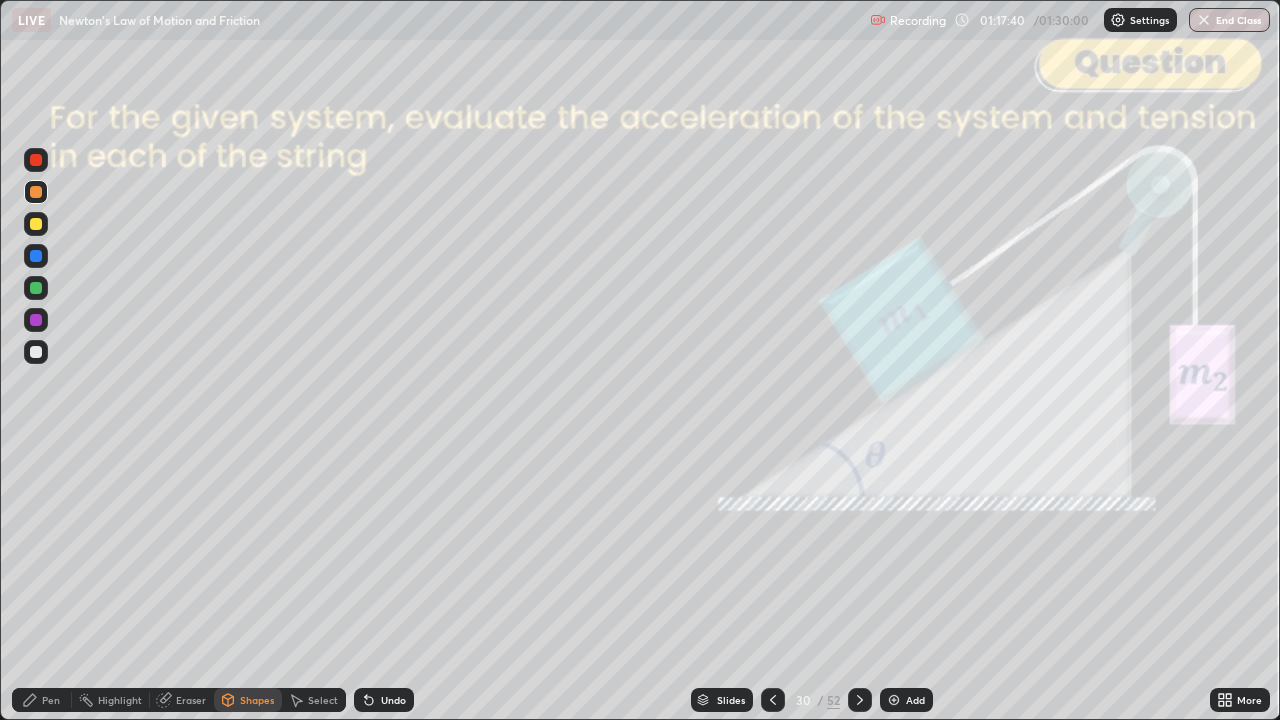 click at bounding box center (36, 160) 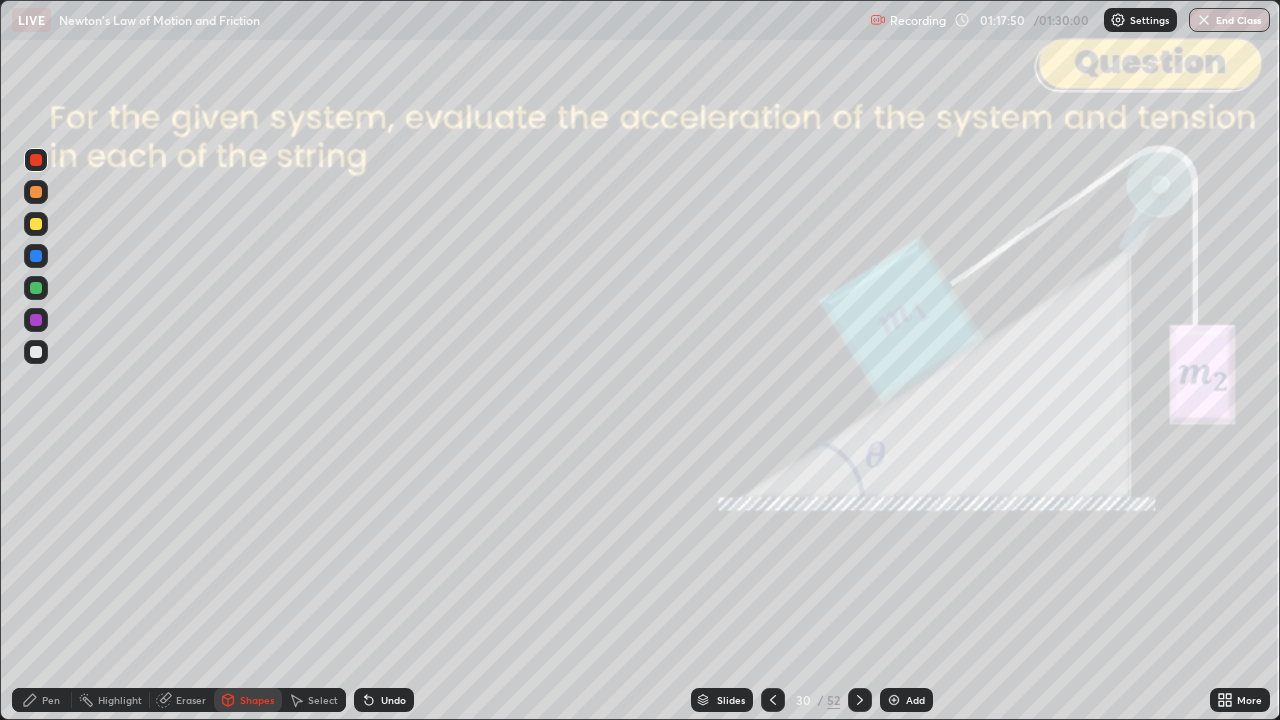 click 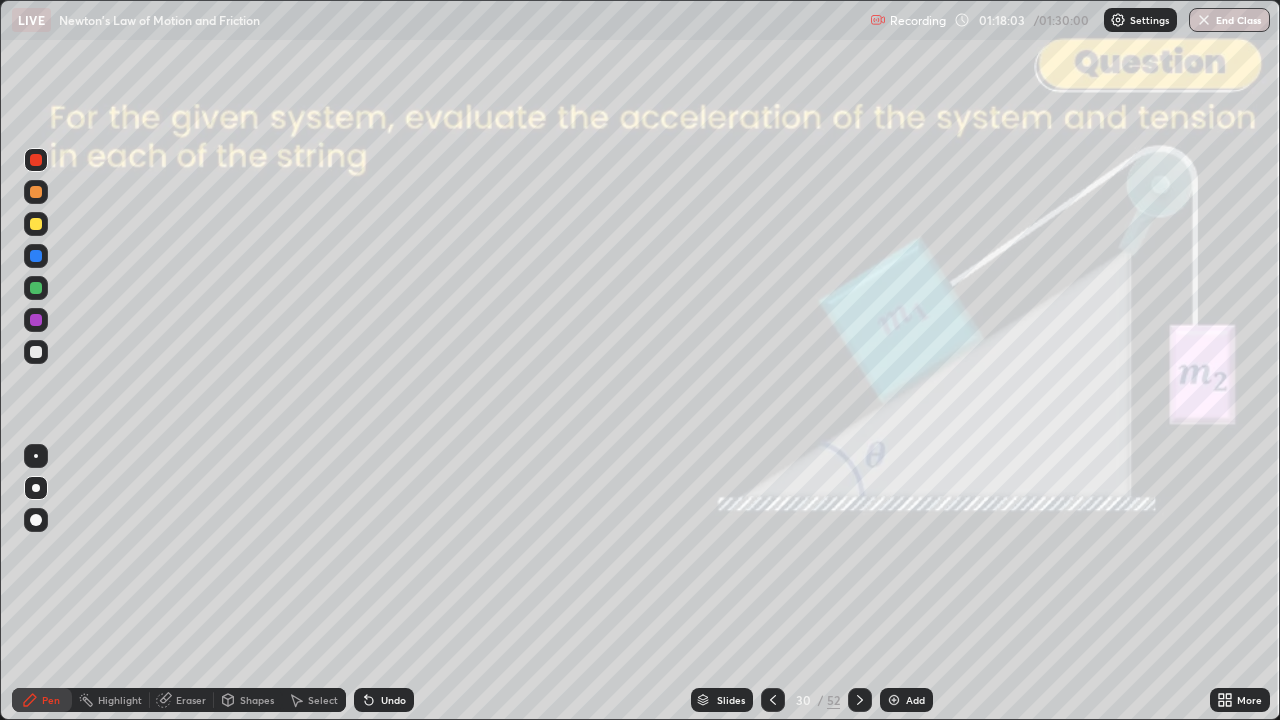 click at bounding box center (36, 192) 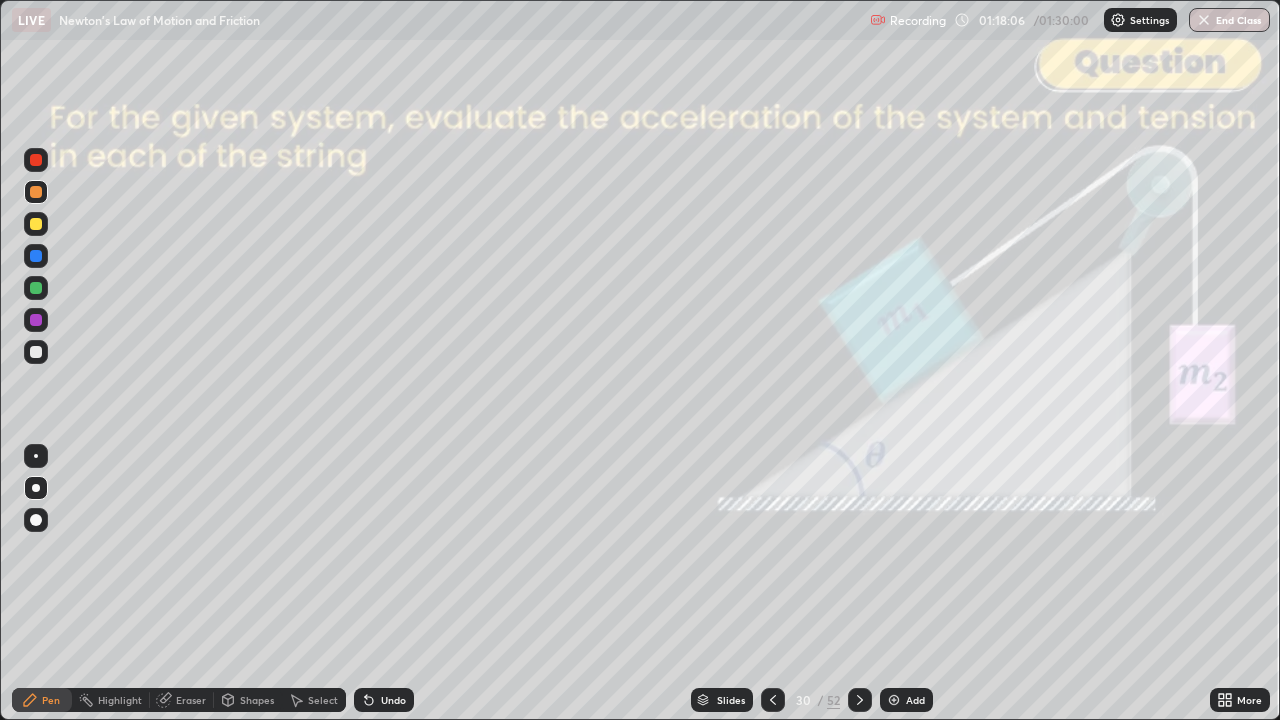 click at bounding box center [36, 224] 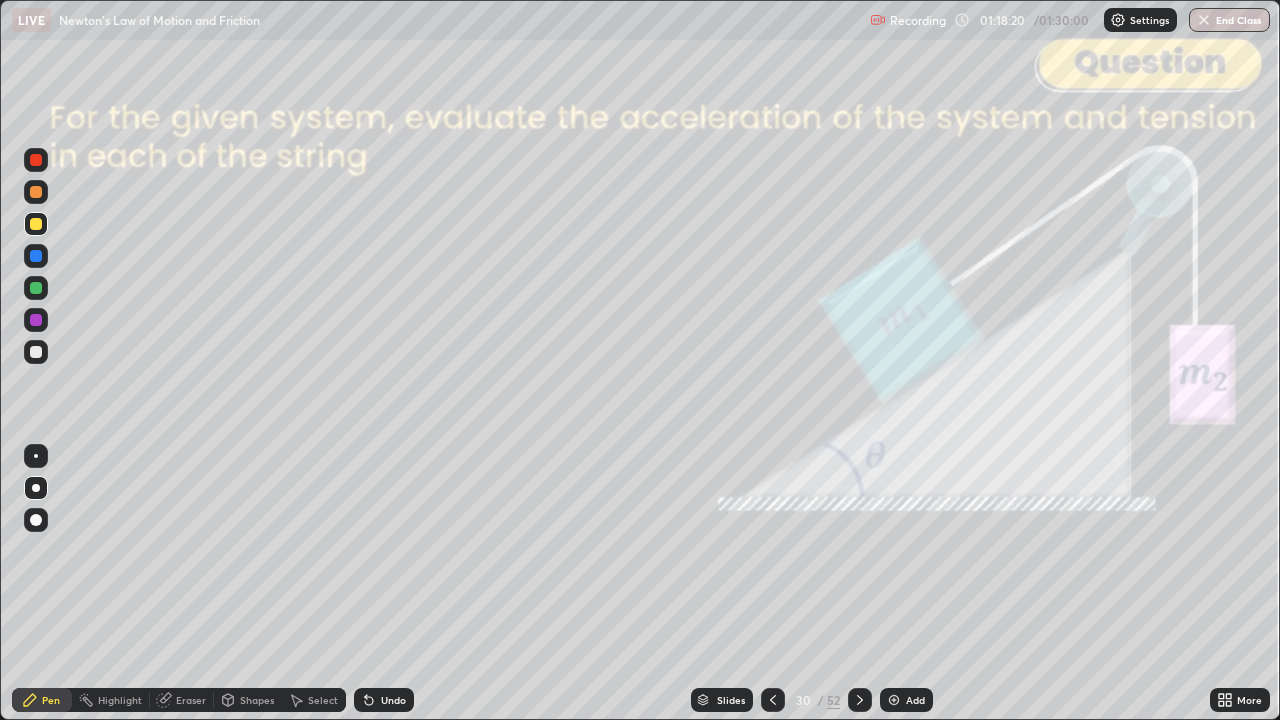 click on "Shapes" at bounding box center (257, 700) 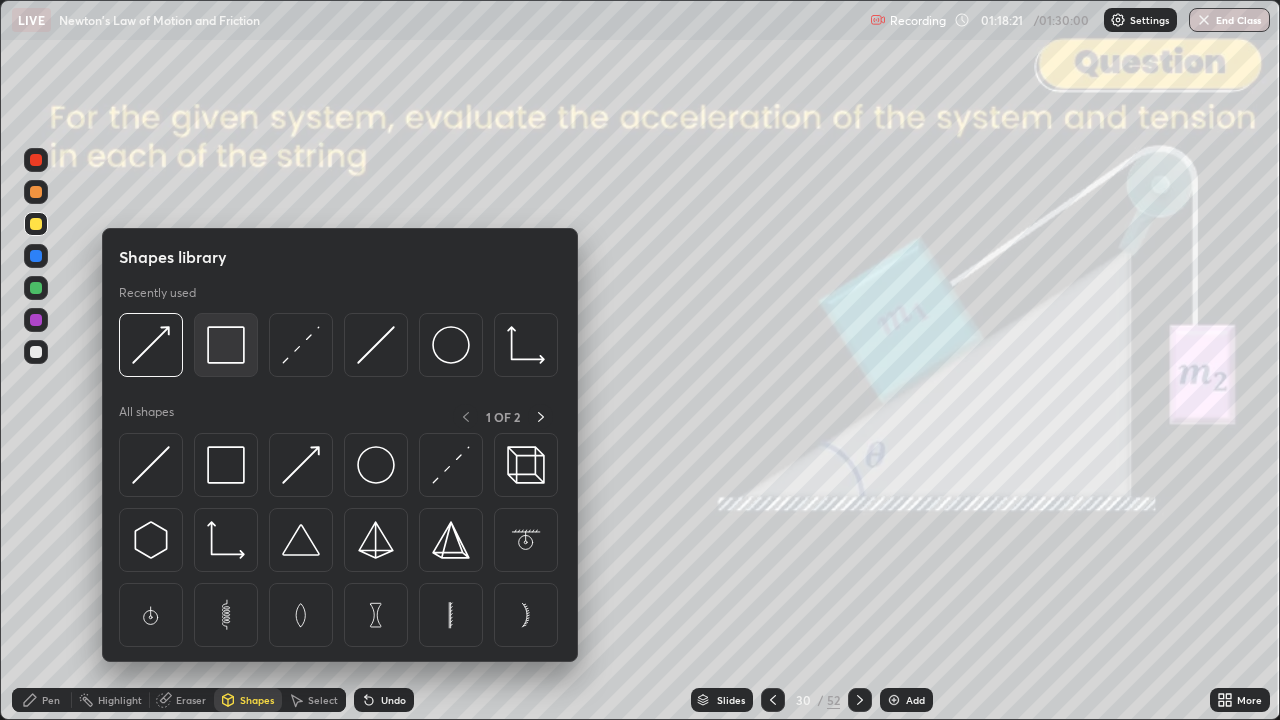 click at bounding box center (226, 345) 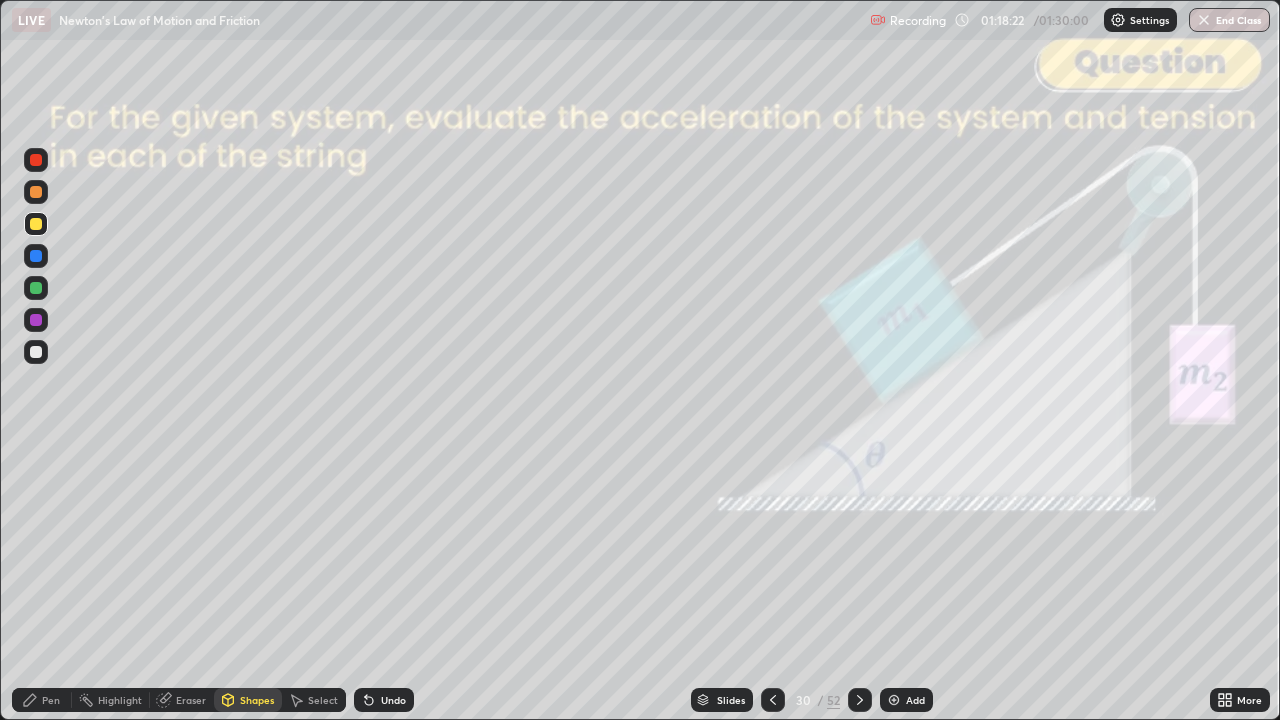 click at bounding box center [36, 160] 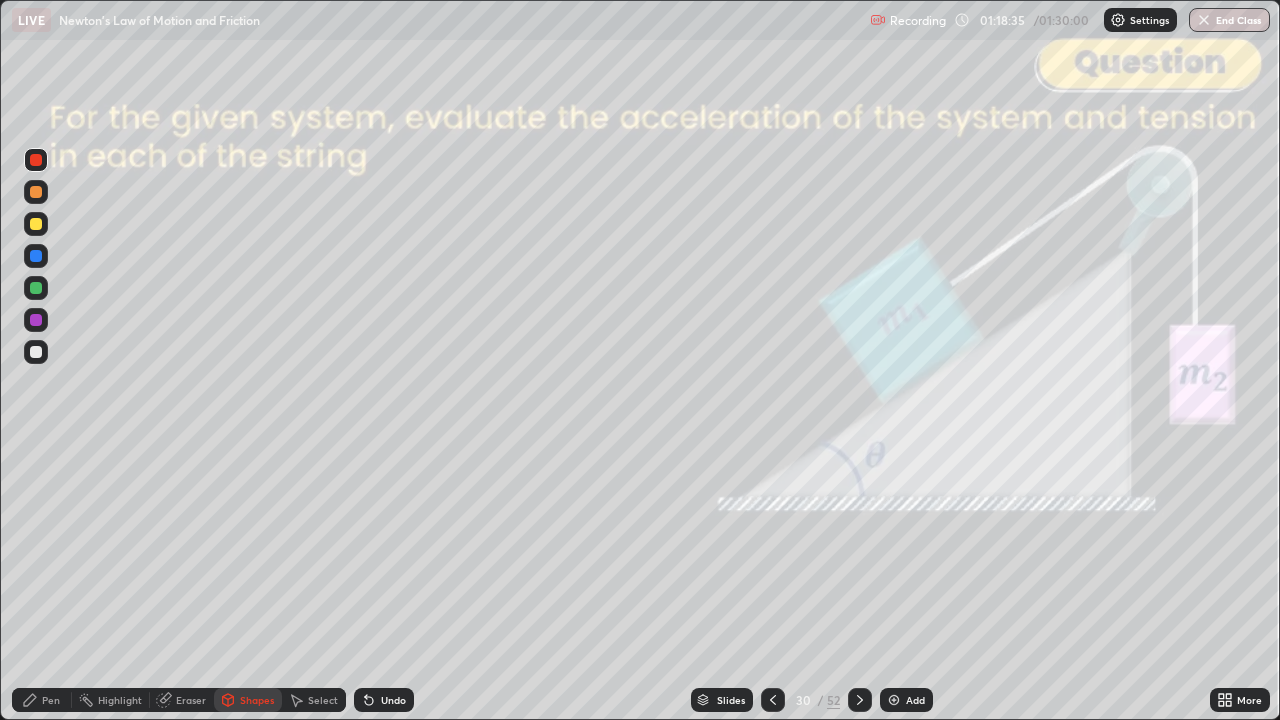 click at bounding box center (36, 288) 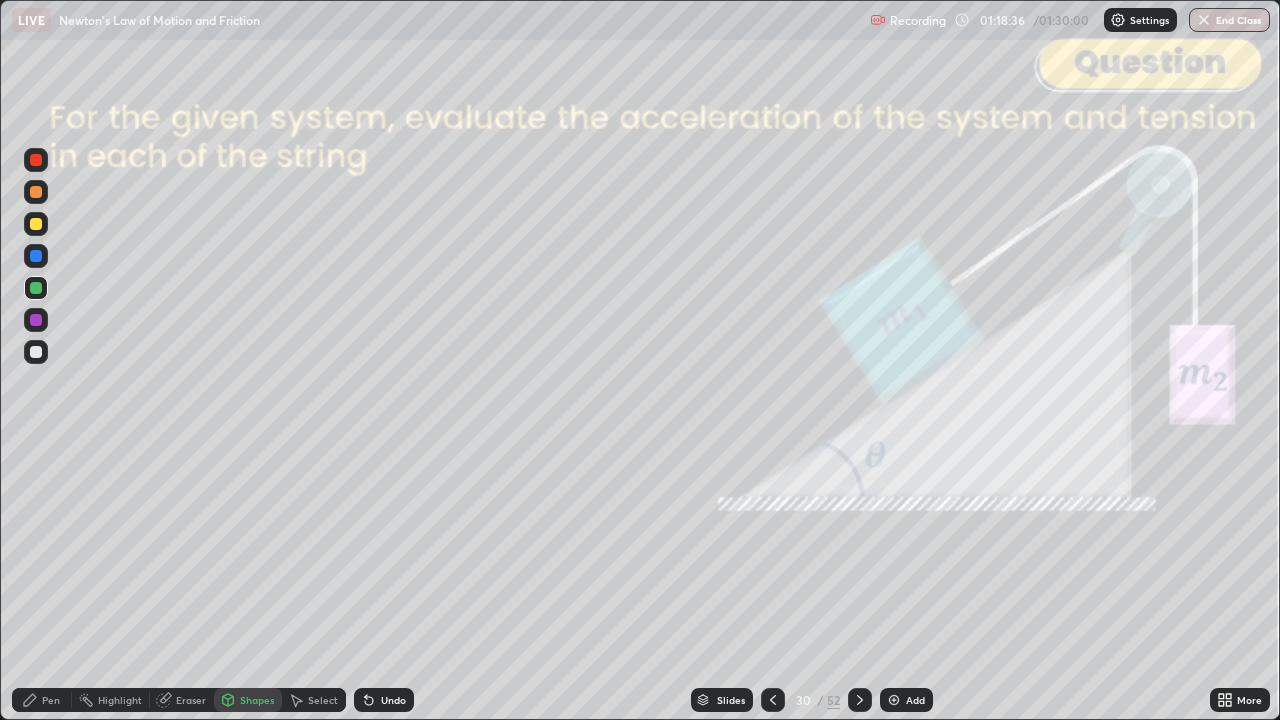 click on "Pen" at bounding box center [51, 700] 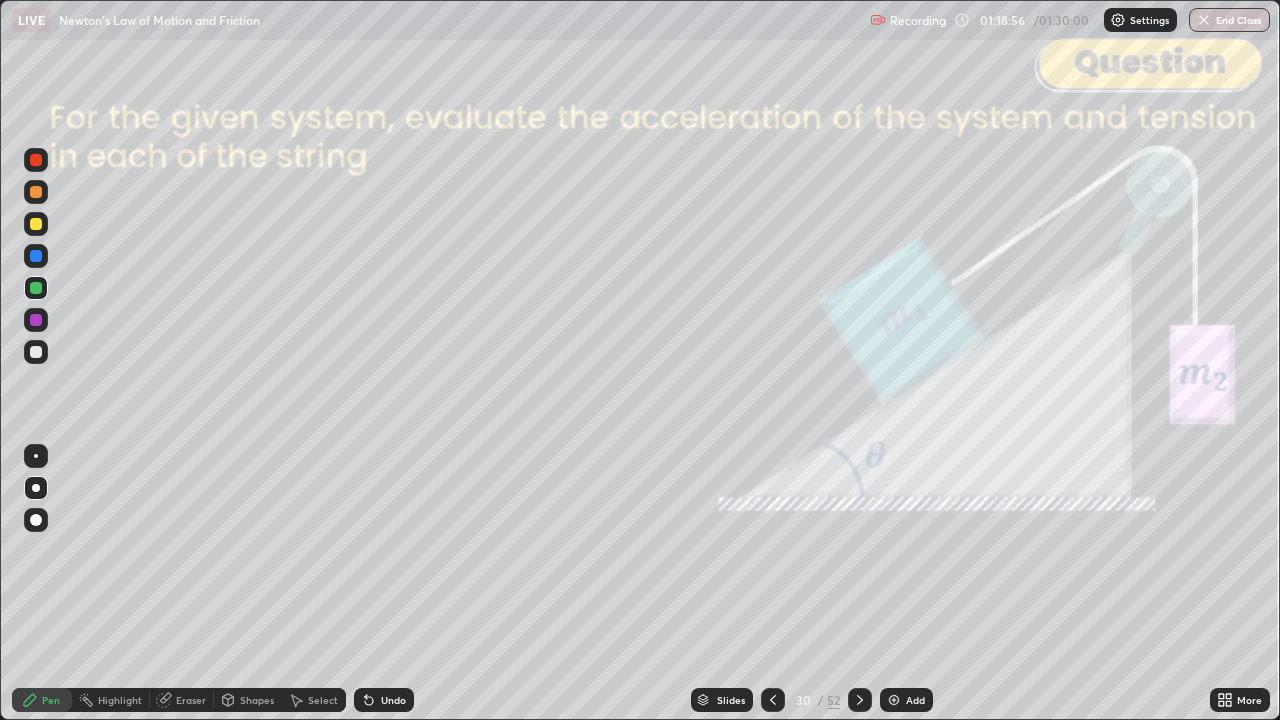 click on "Shapes" at bounding box center [257, 700] 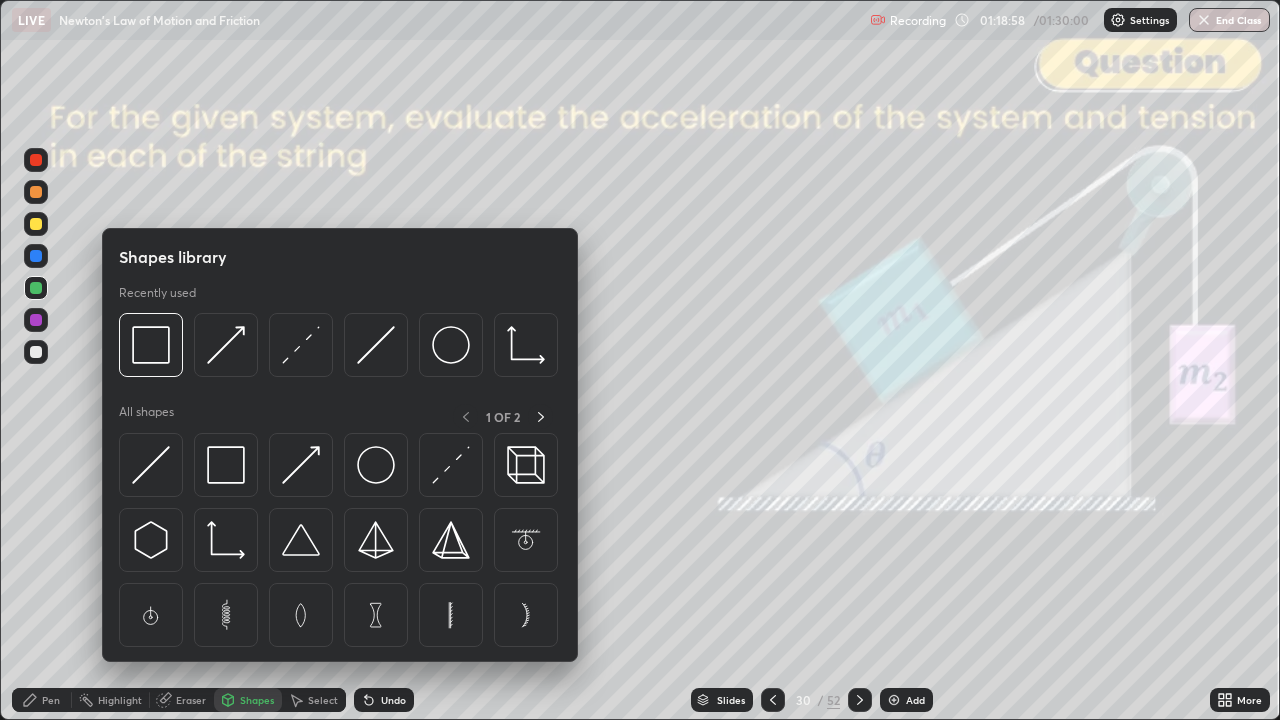 click at bounding box center (36, 160) 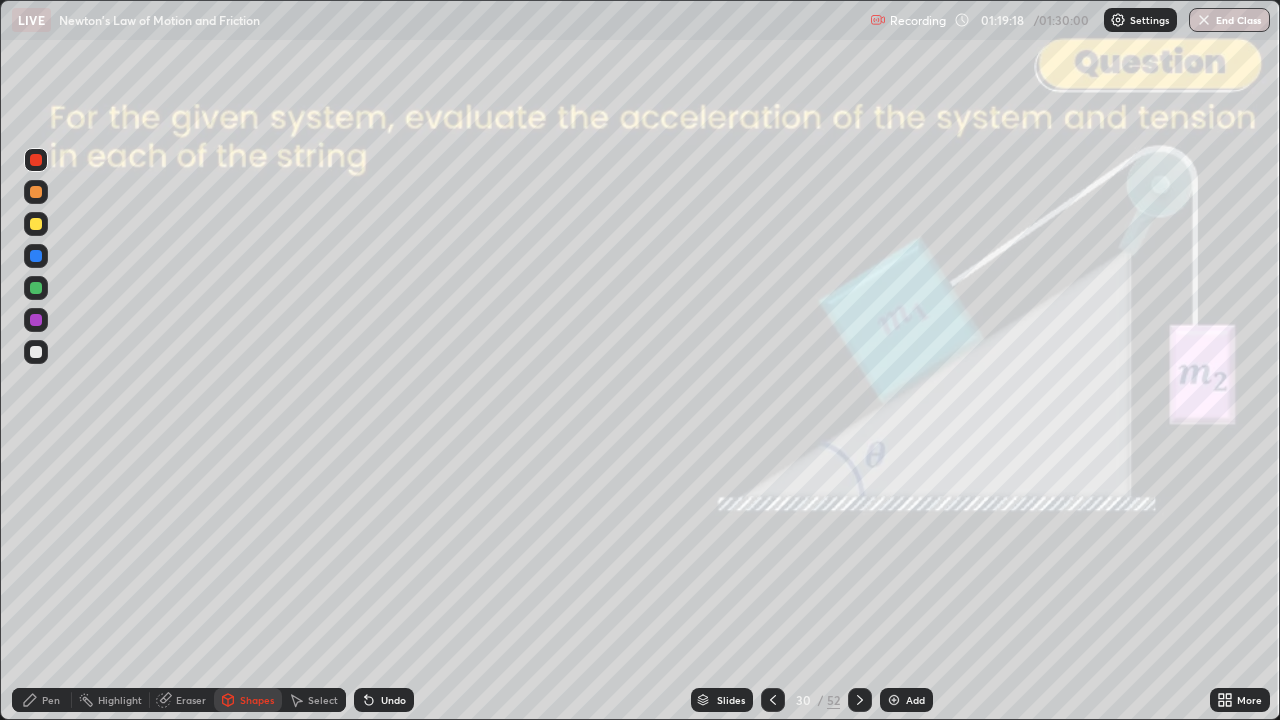 click 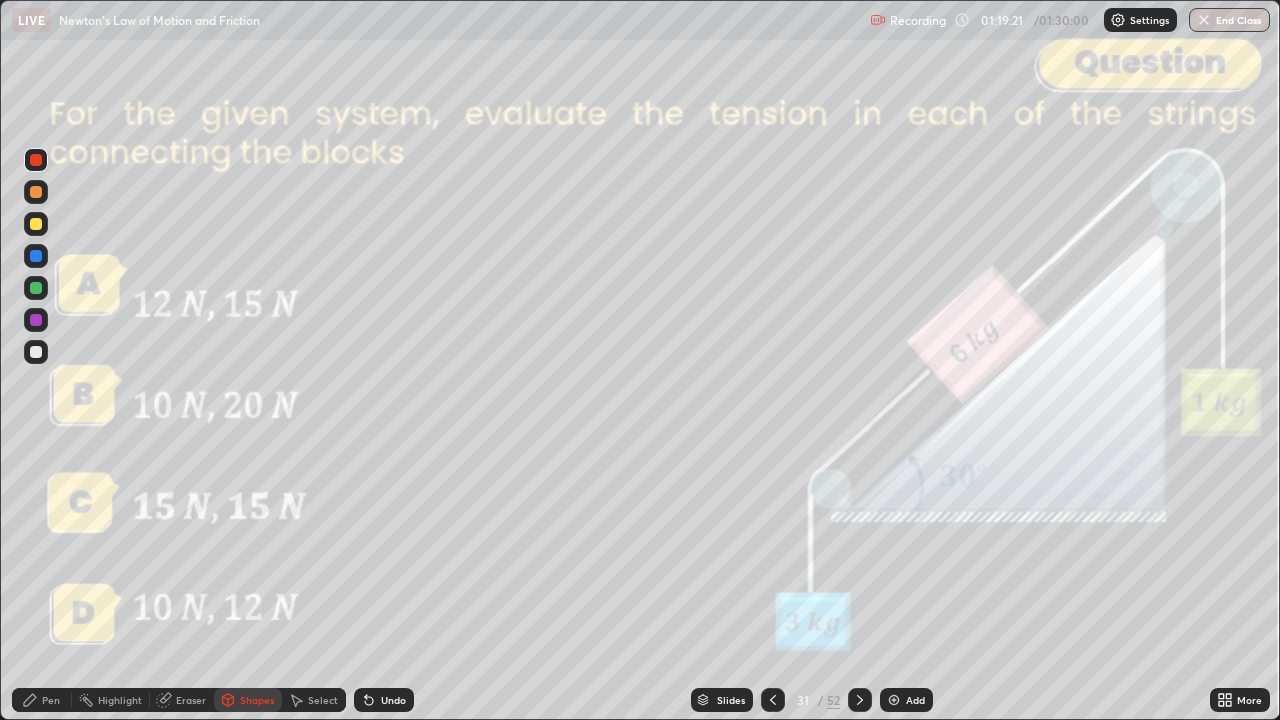 click 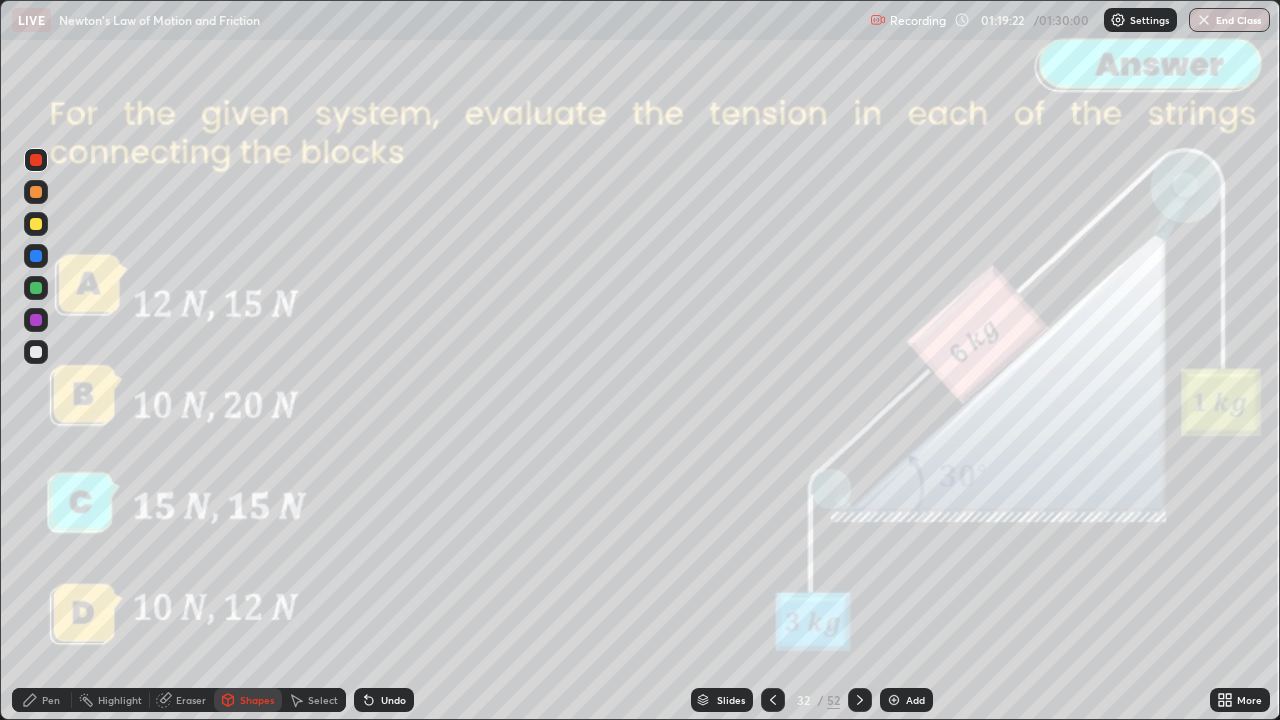 click at bounding box center (860, 700) 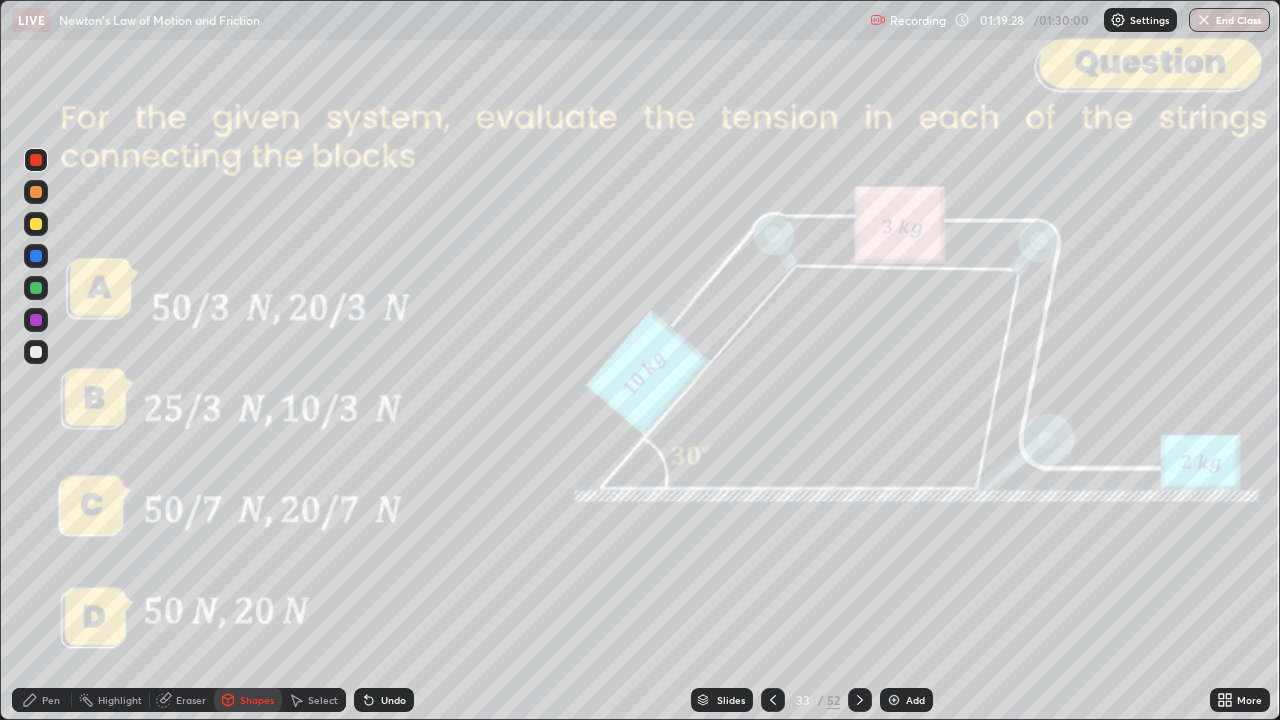 click on "Pen" at bounding box center (51, 700) 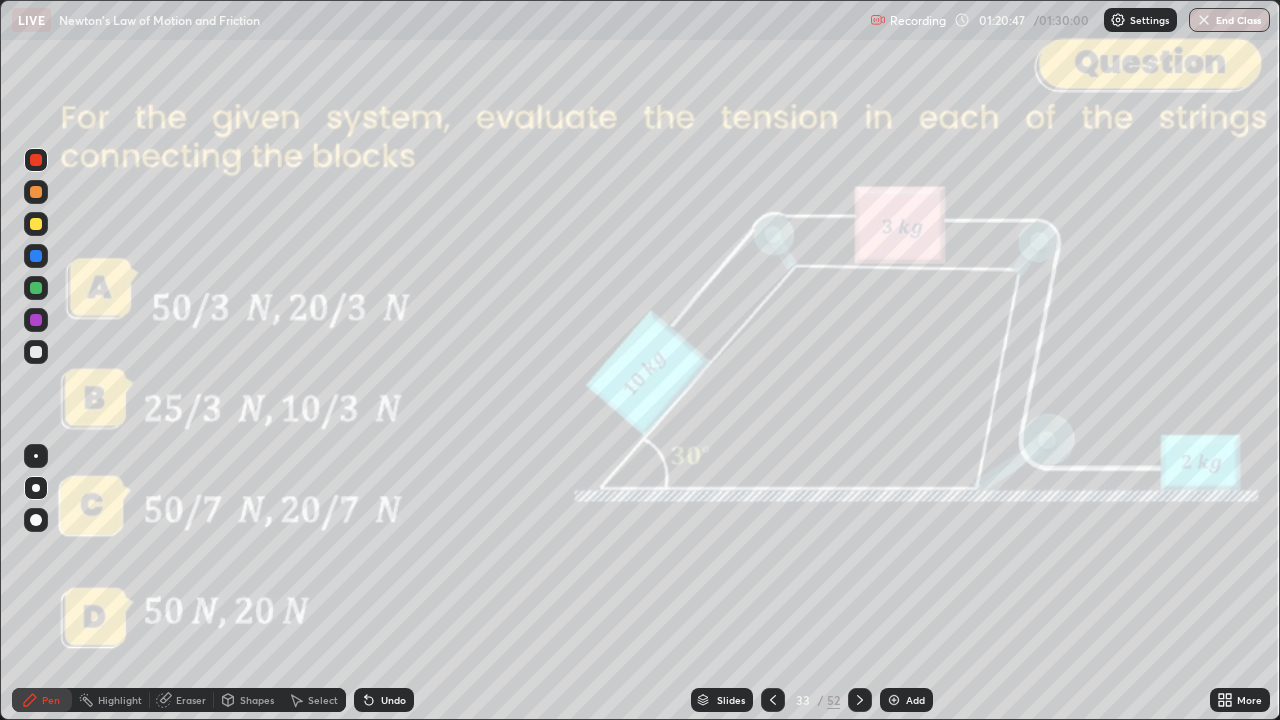 click on "Shapes" at bounding box center (257, 700) 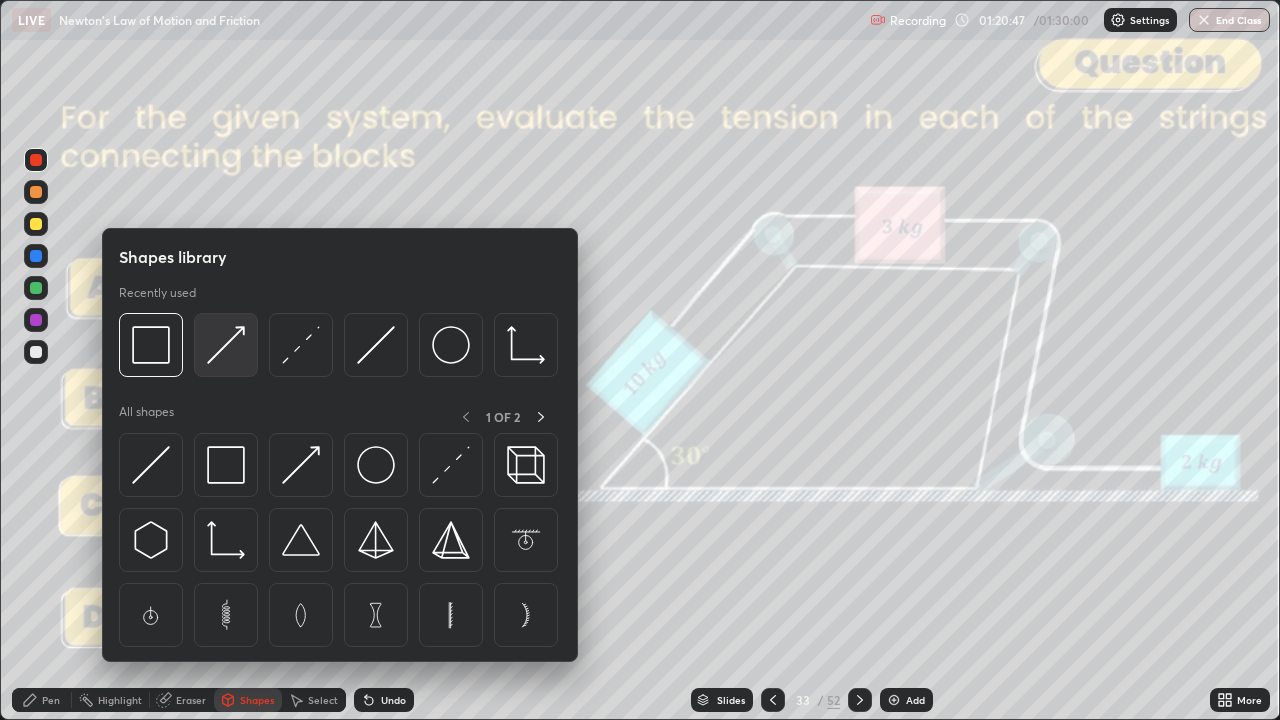 click at bounding box center [226, 345] 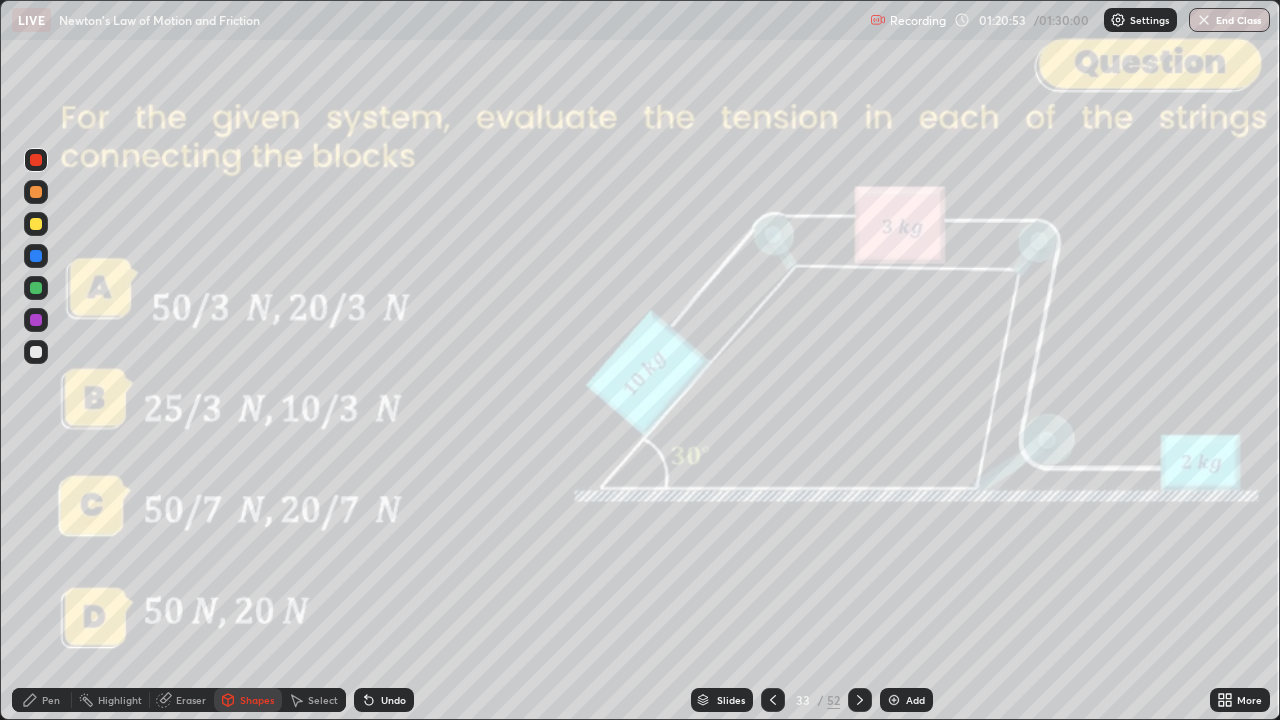 click 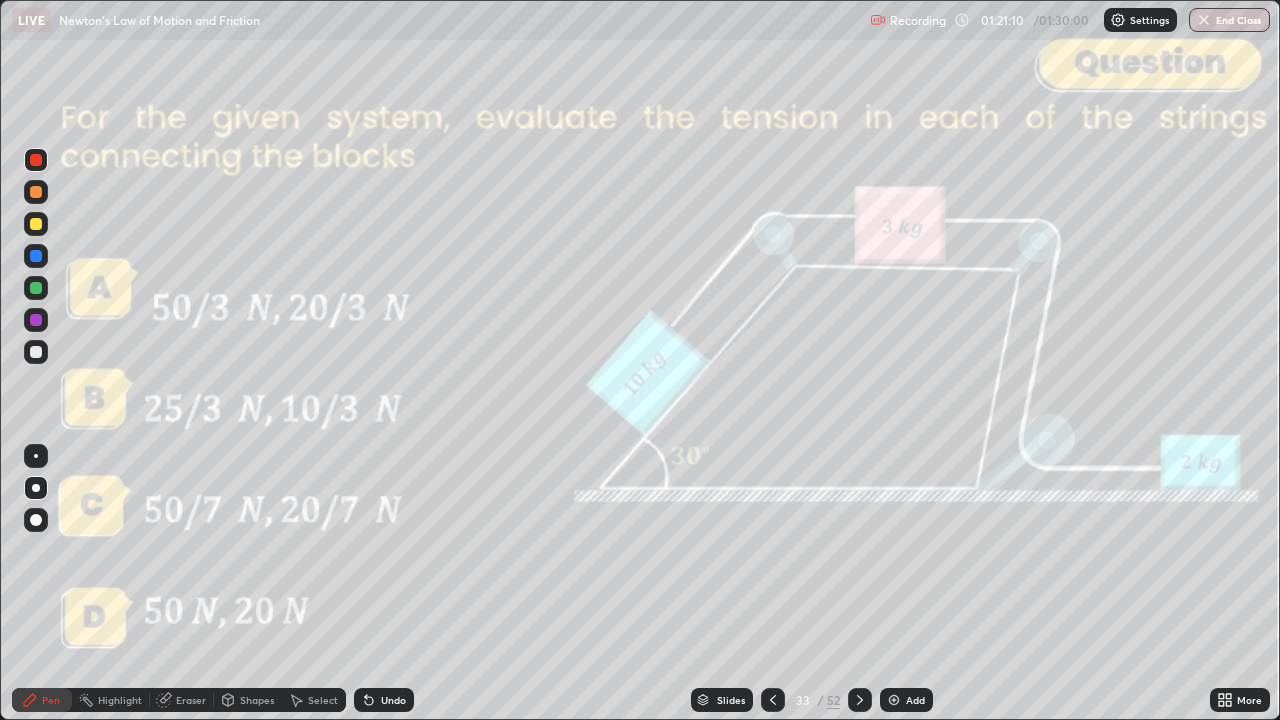 click at bounding box center [36, 192] 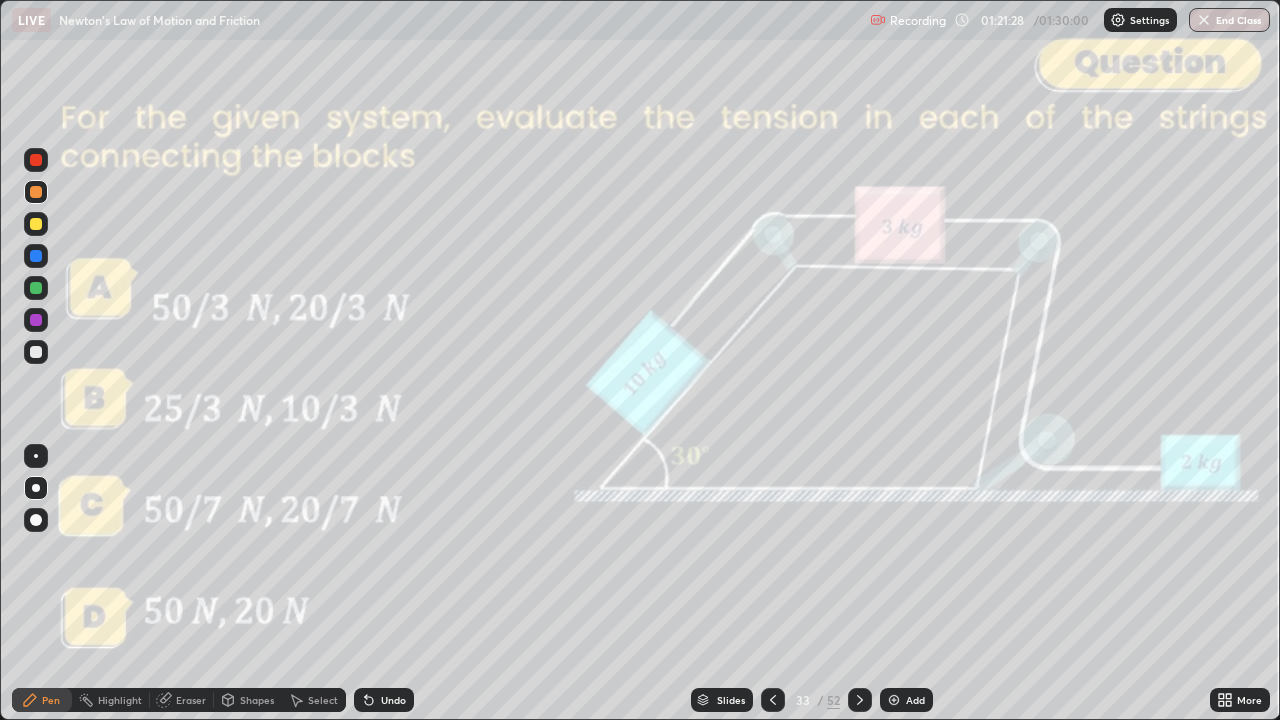 click on "Shapes" at bounding box center [257, 700] 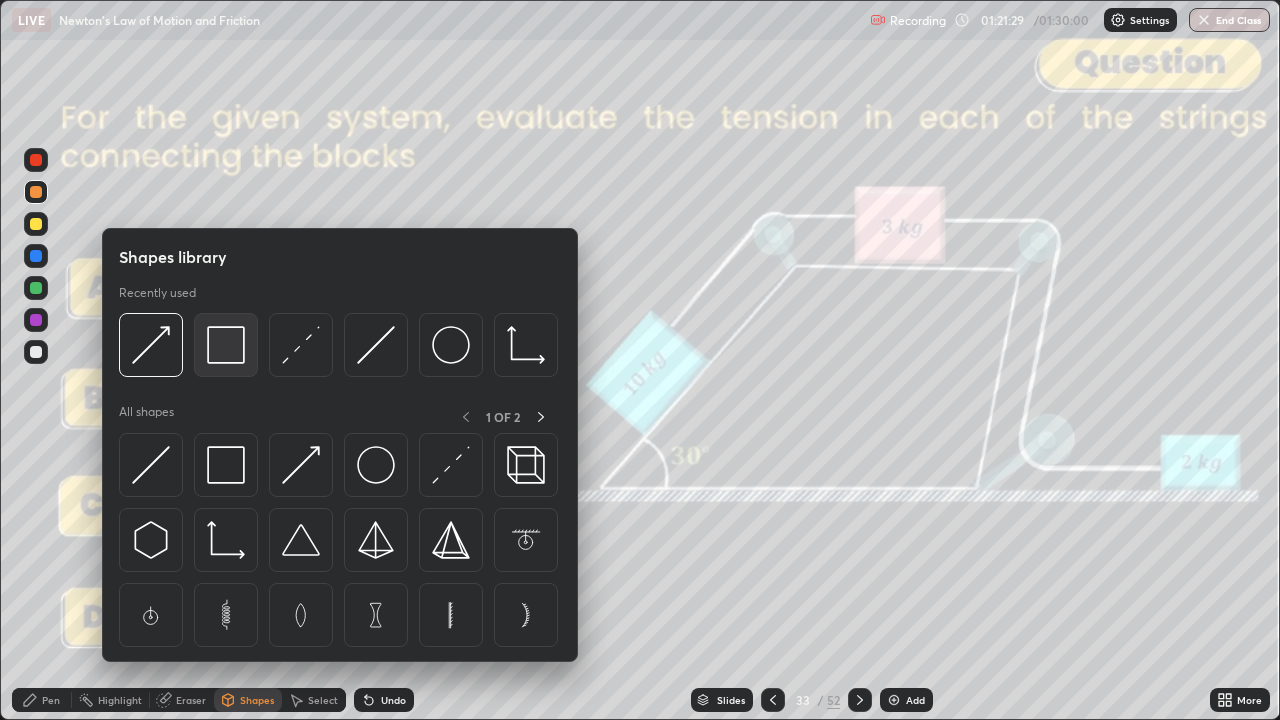 click at bounding box center [226, 345] 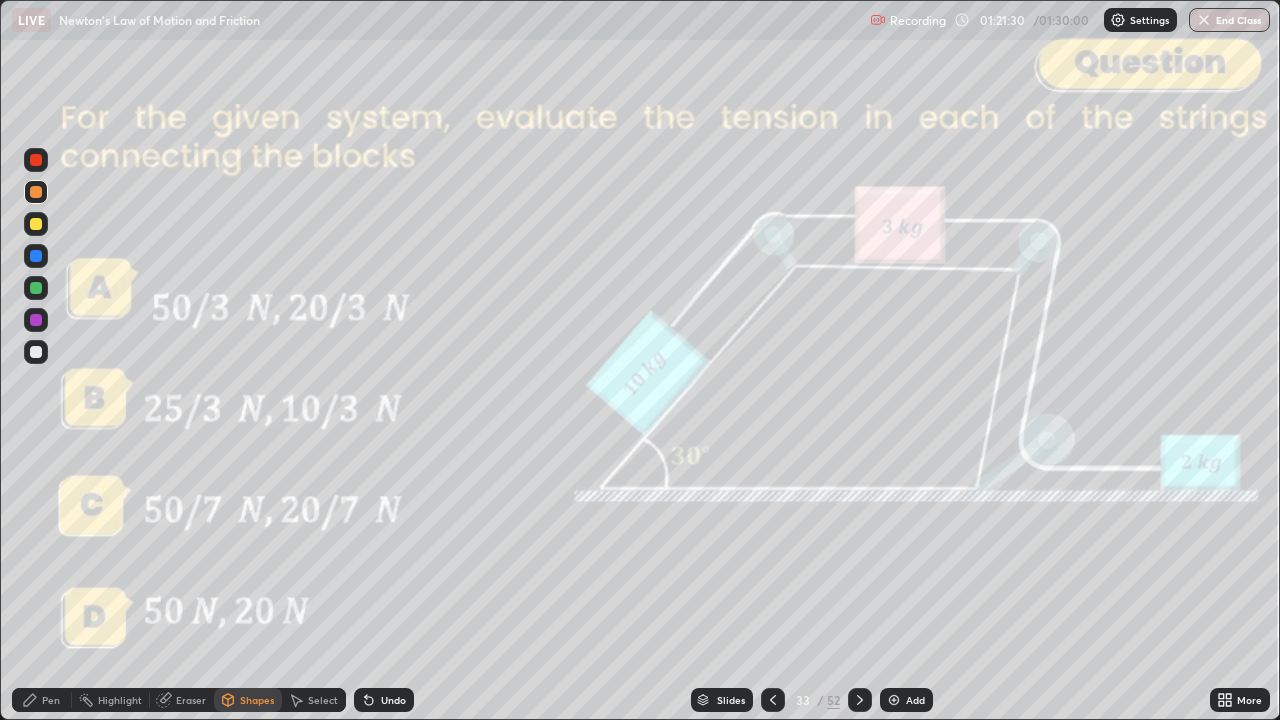 click at bounding box center [36, 160] 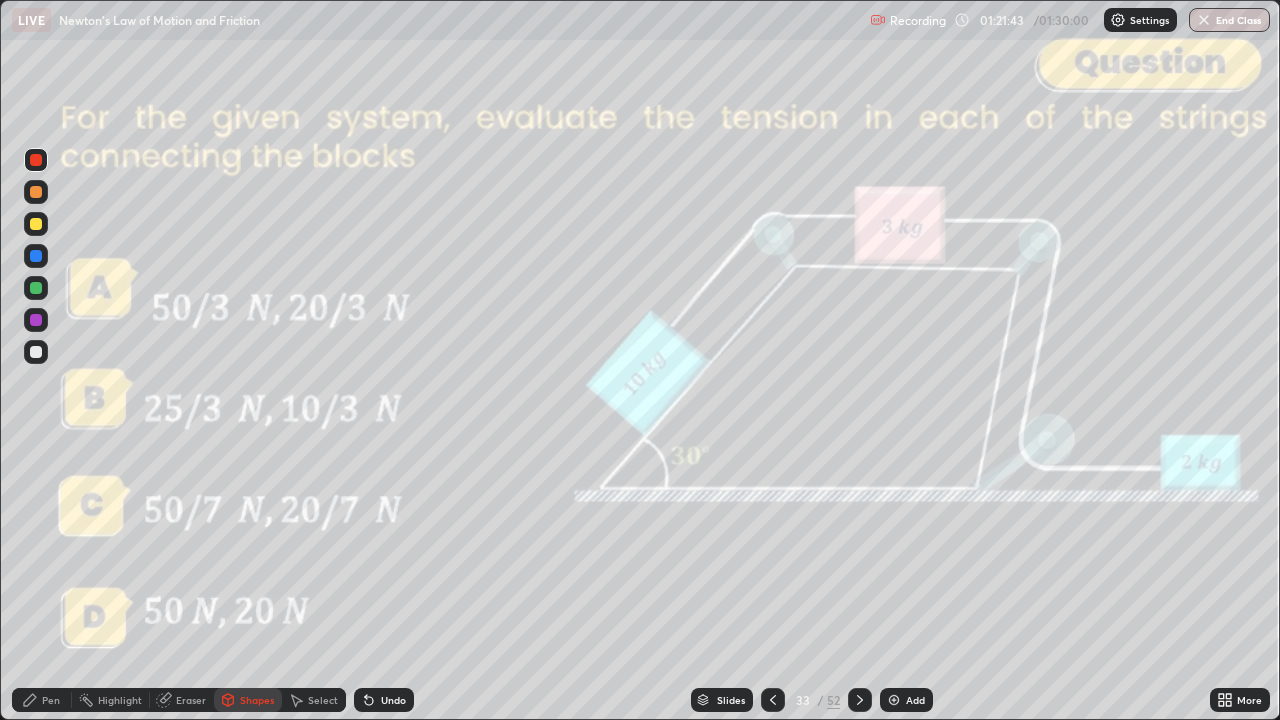 click at bounding box center [36, 288] 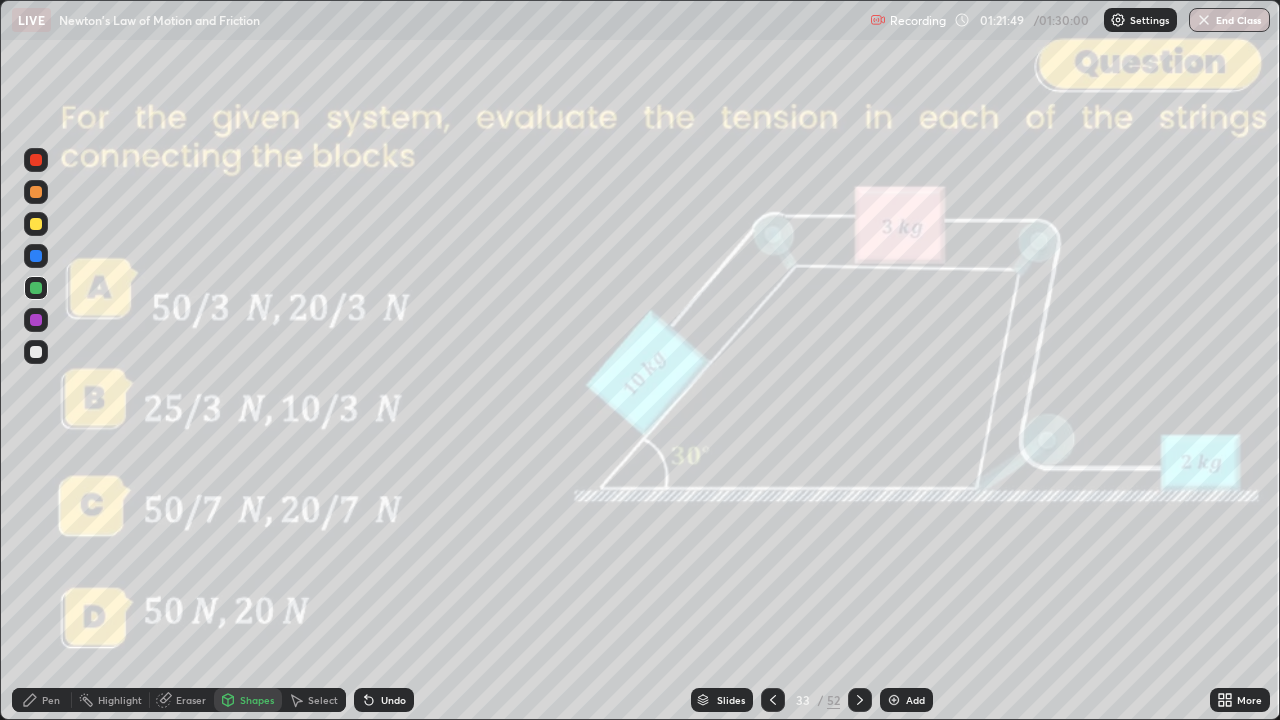 click on "Pen" at bounding box center (42, 700) 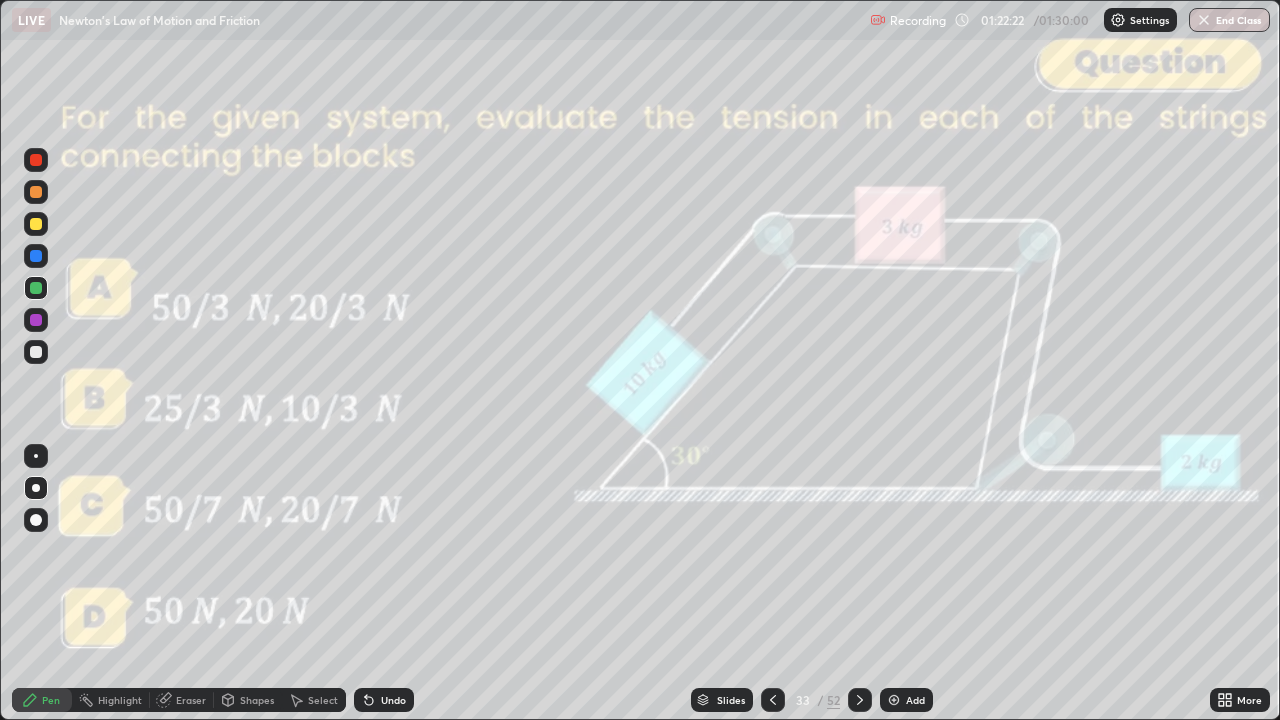 click at bounding box center [36, 192] 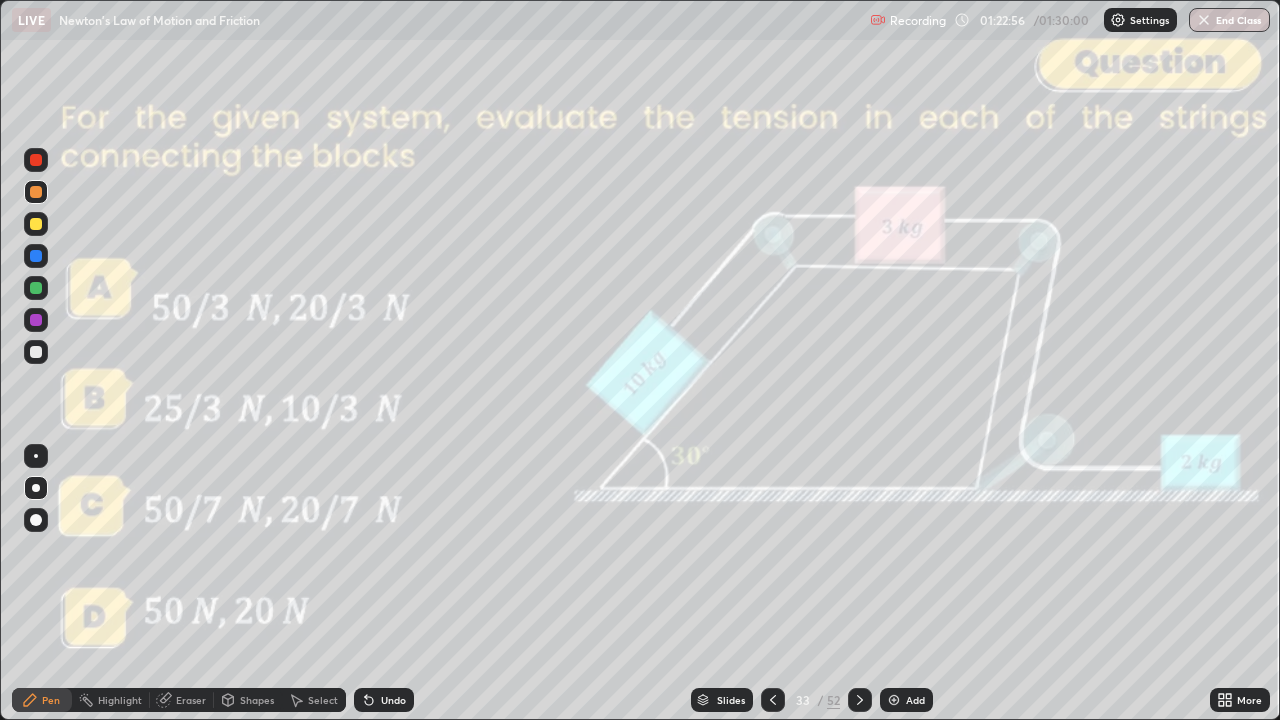 click on "Shapes" at bounding box center [257, 700] 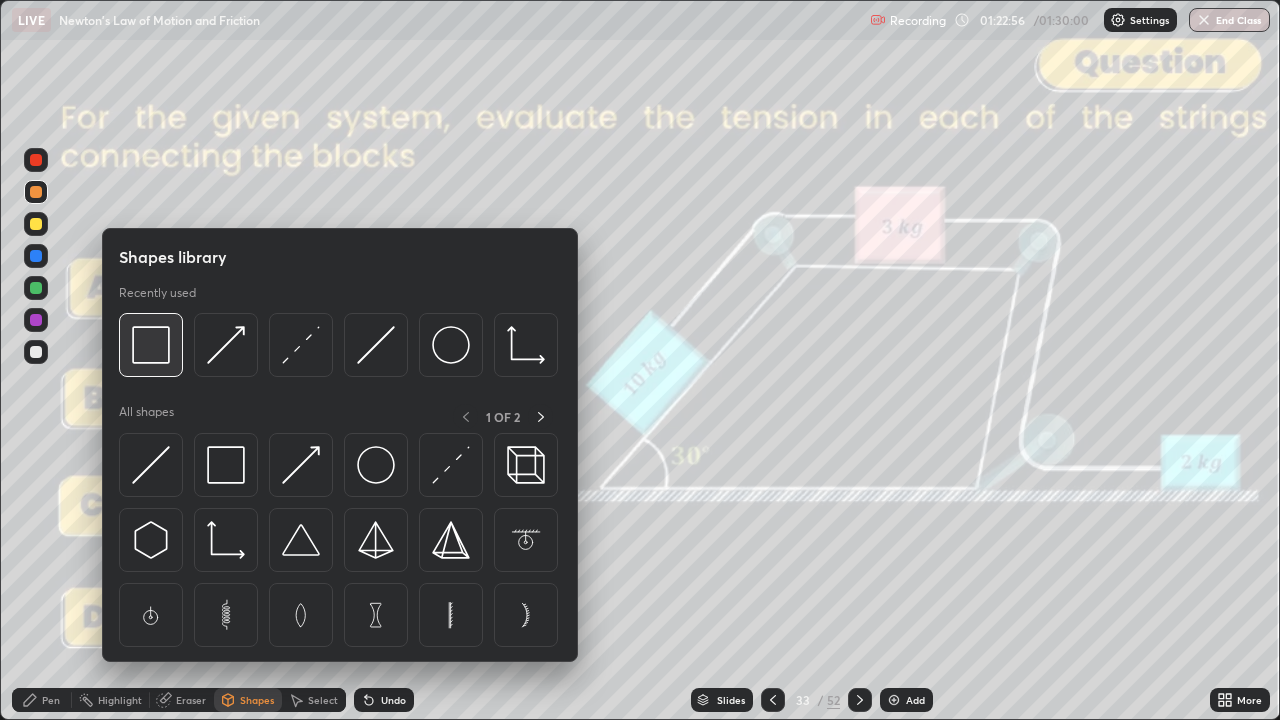 click at bounding box center (151, 345) 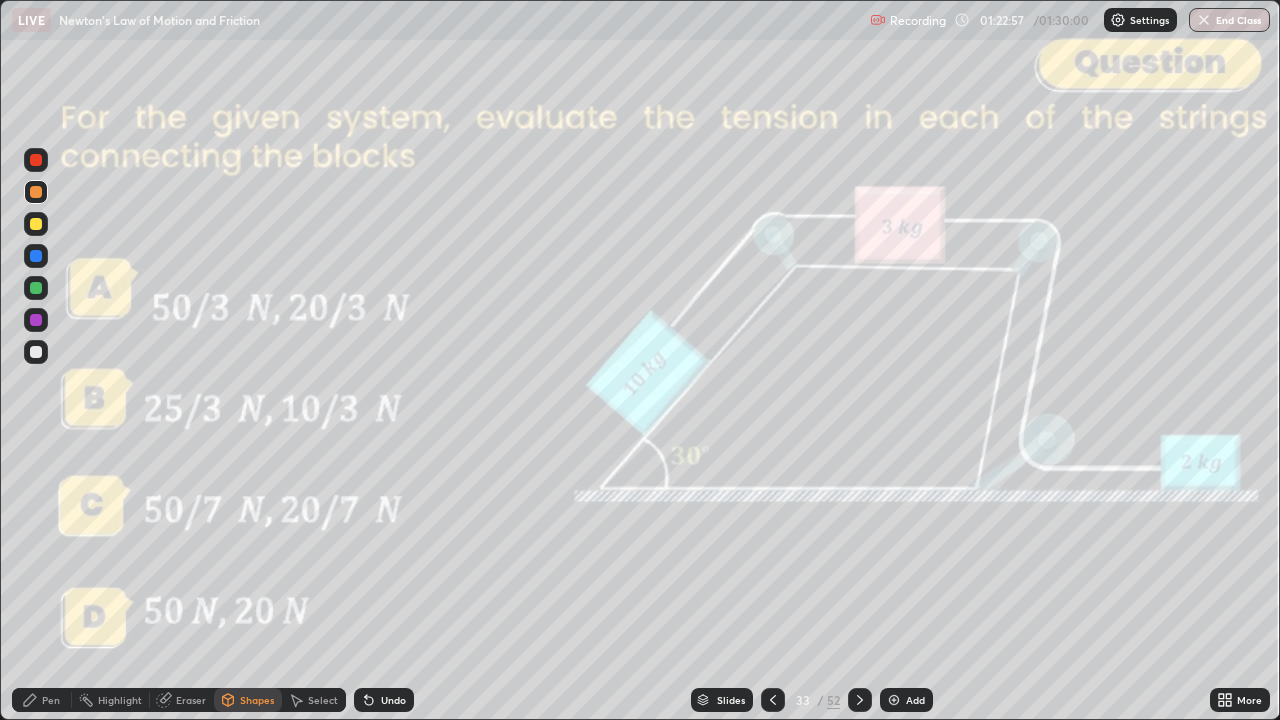 click at bounding box center (36, 160) 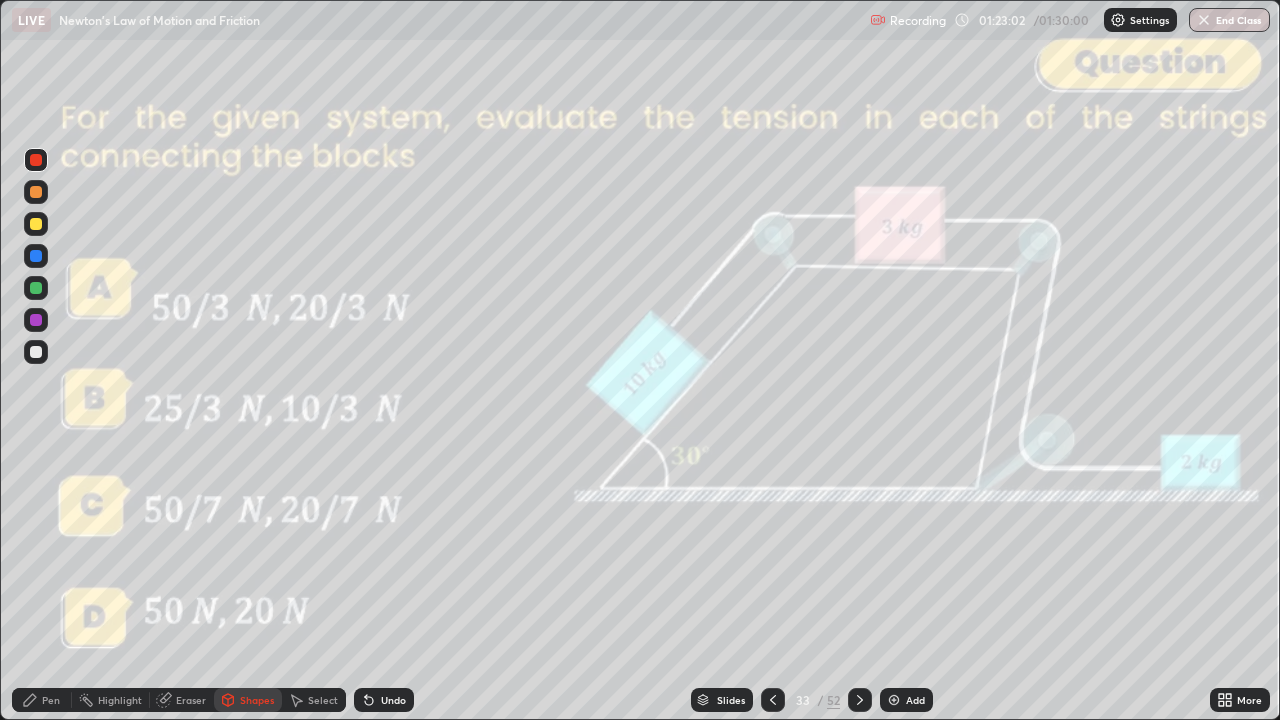 click 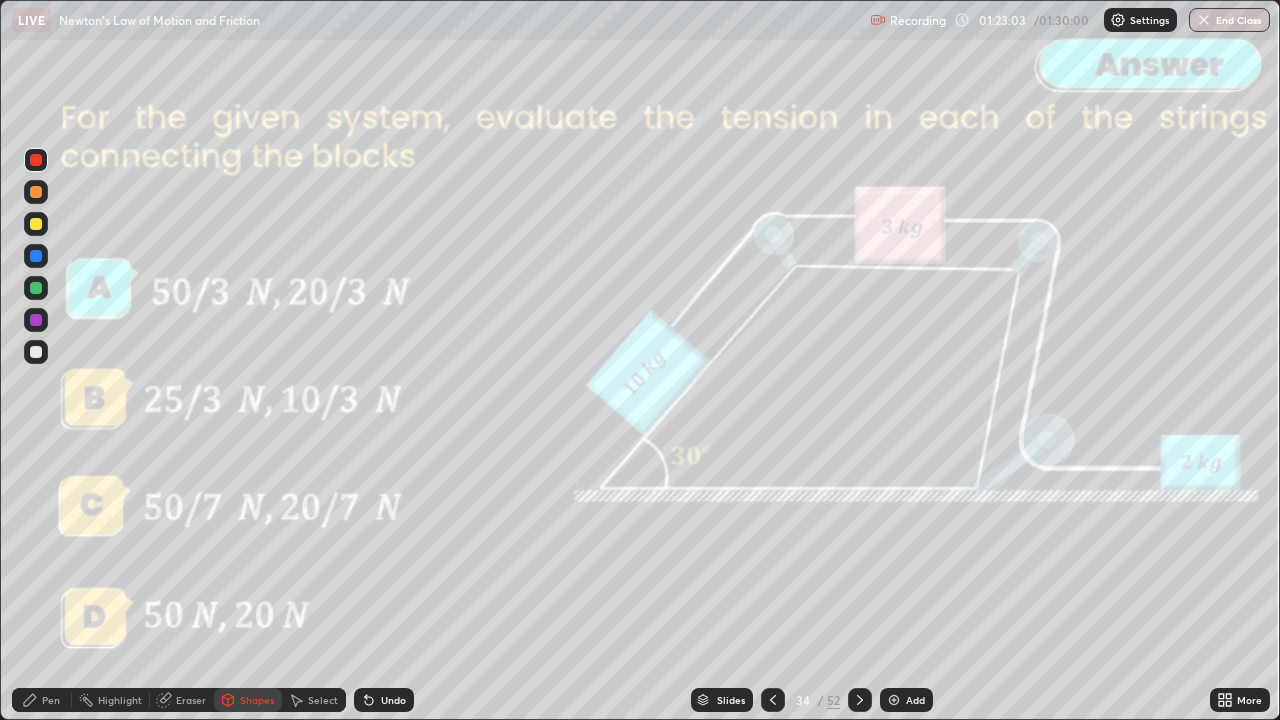 click 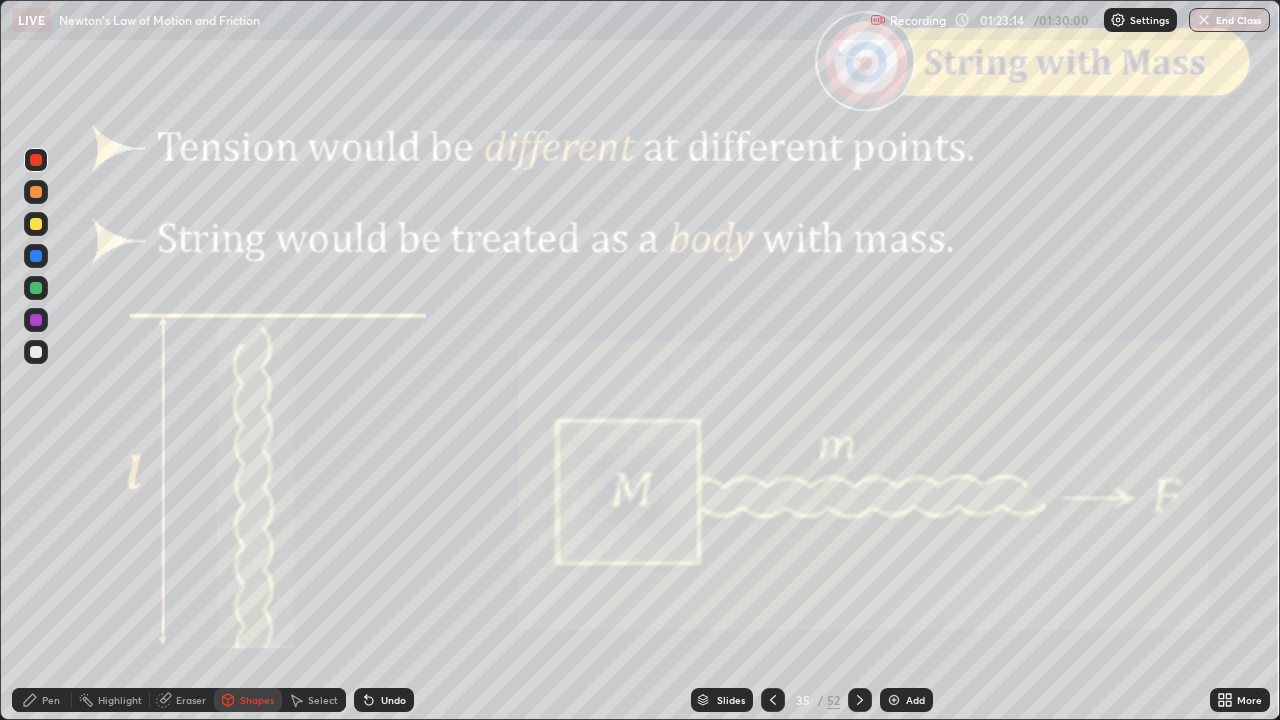 click on "Slides" at bounding box center (731, 700) 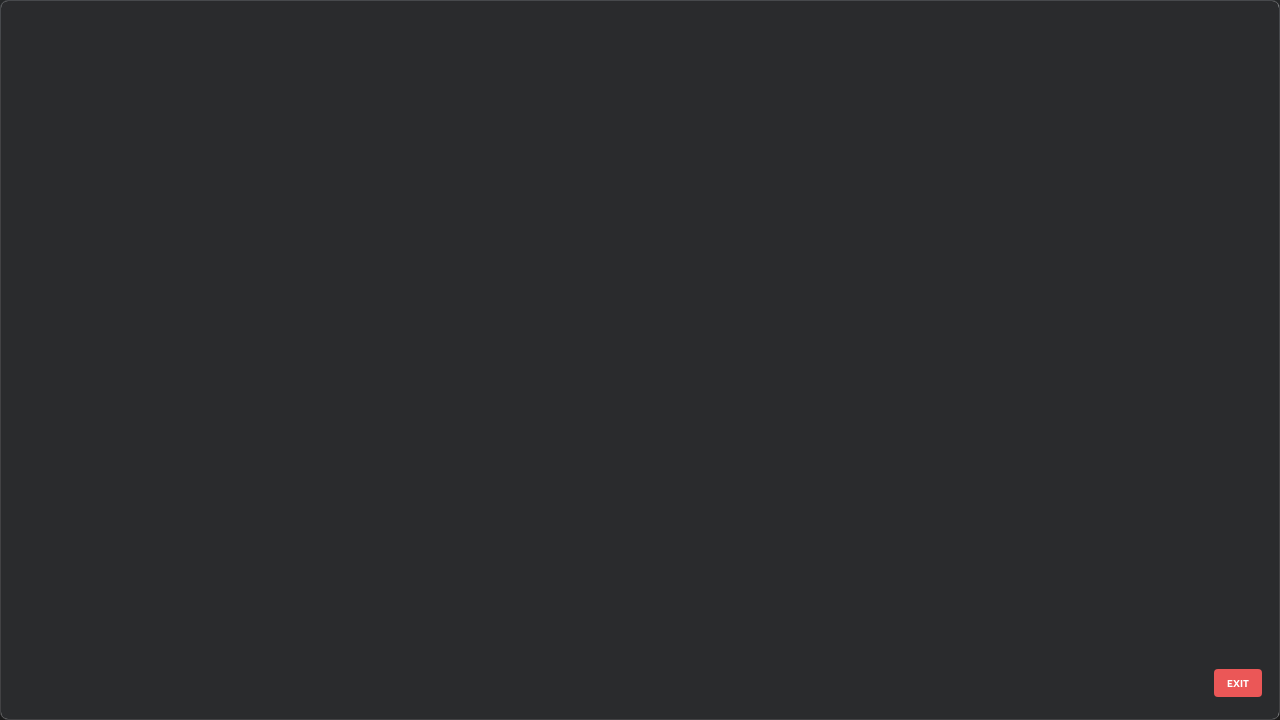 scroll, scrollTop: 1977, scrollLeft: 0, axis: vertical 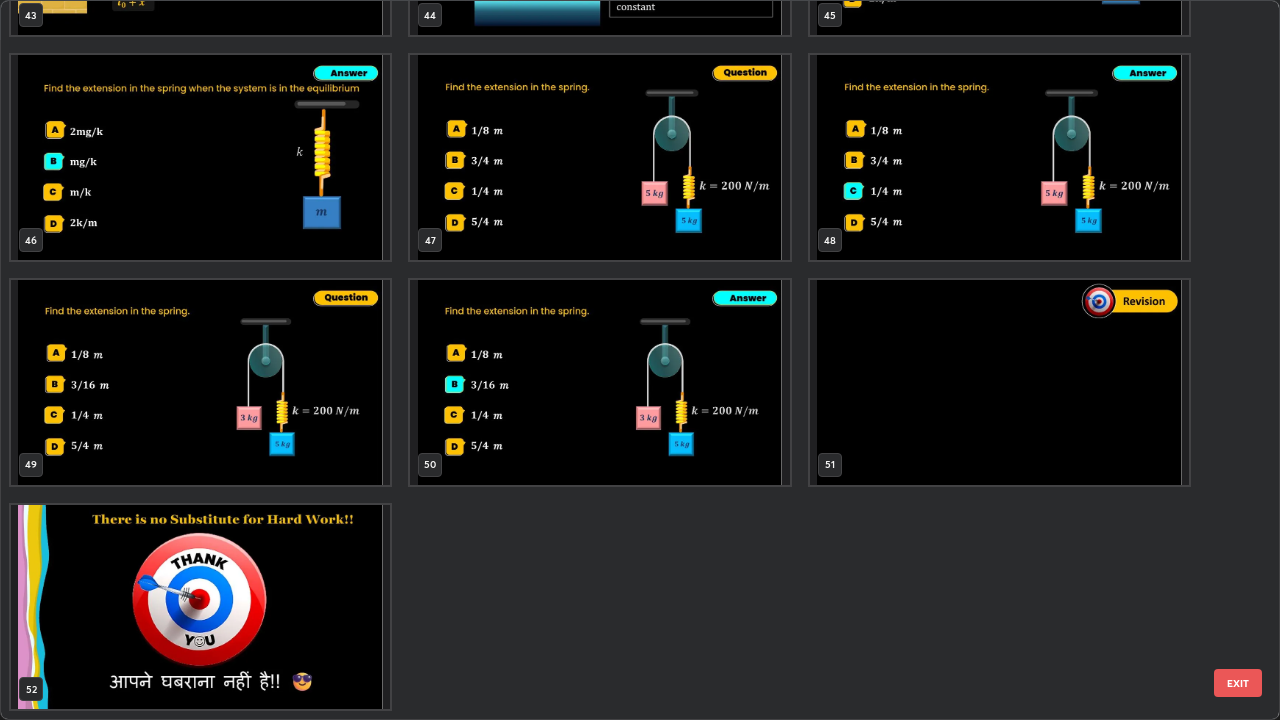 click at bounding box center (999, 382) 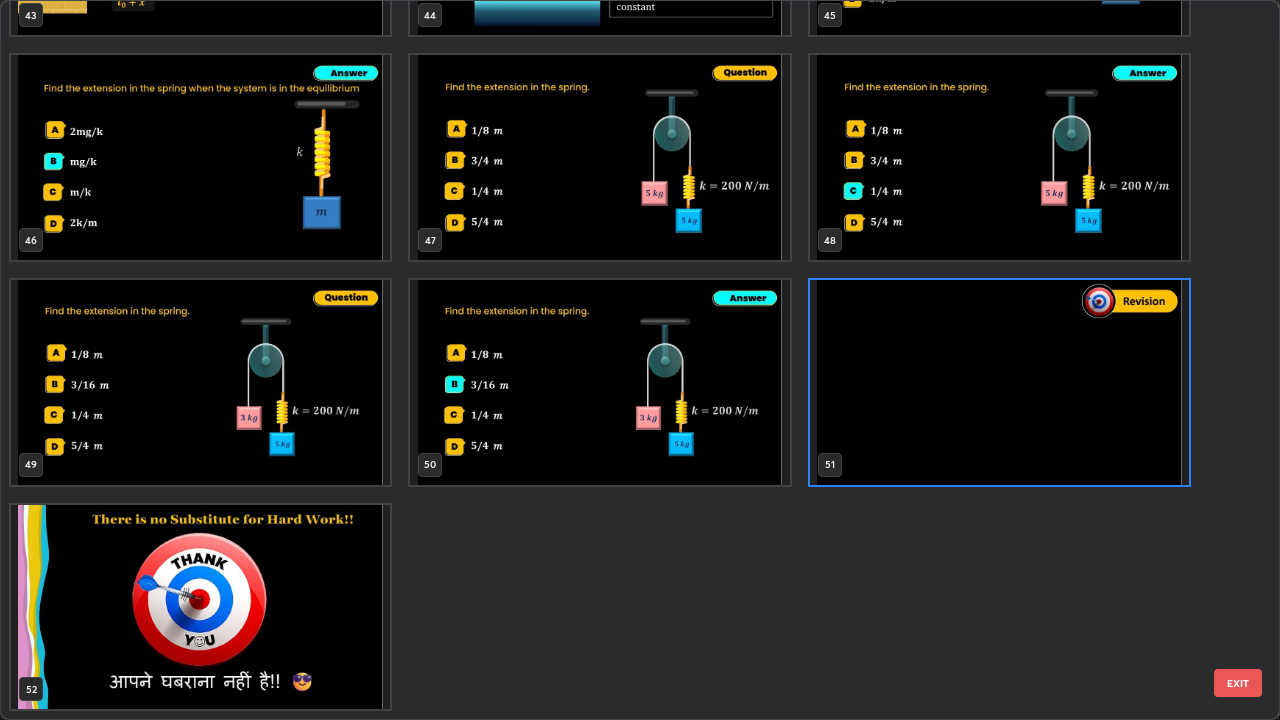 click on "EXIT" at bounding box center [1238, 683] 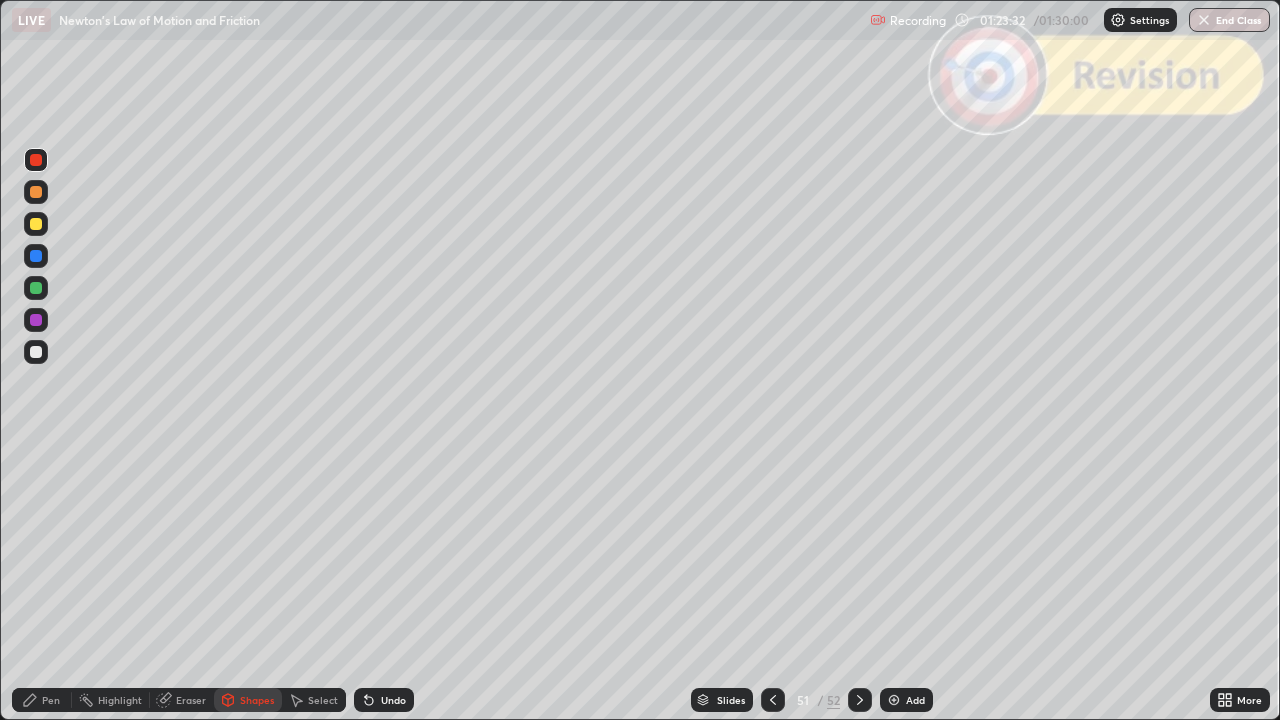 click 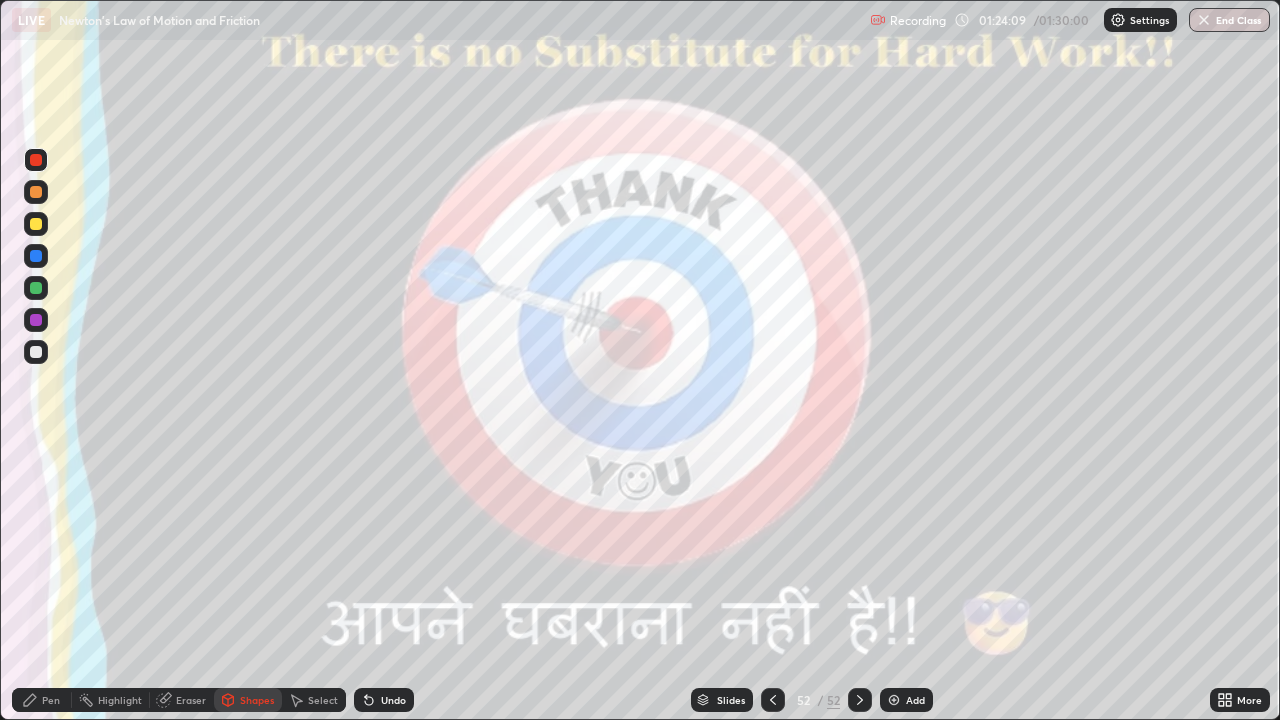 click on "End Class" at bounding box center [1229, 20] 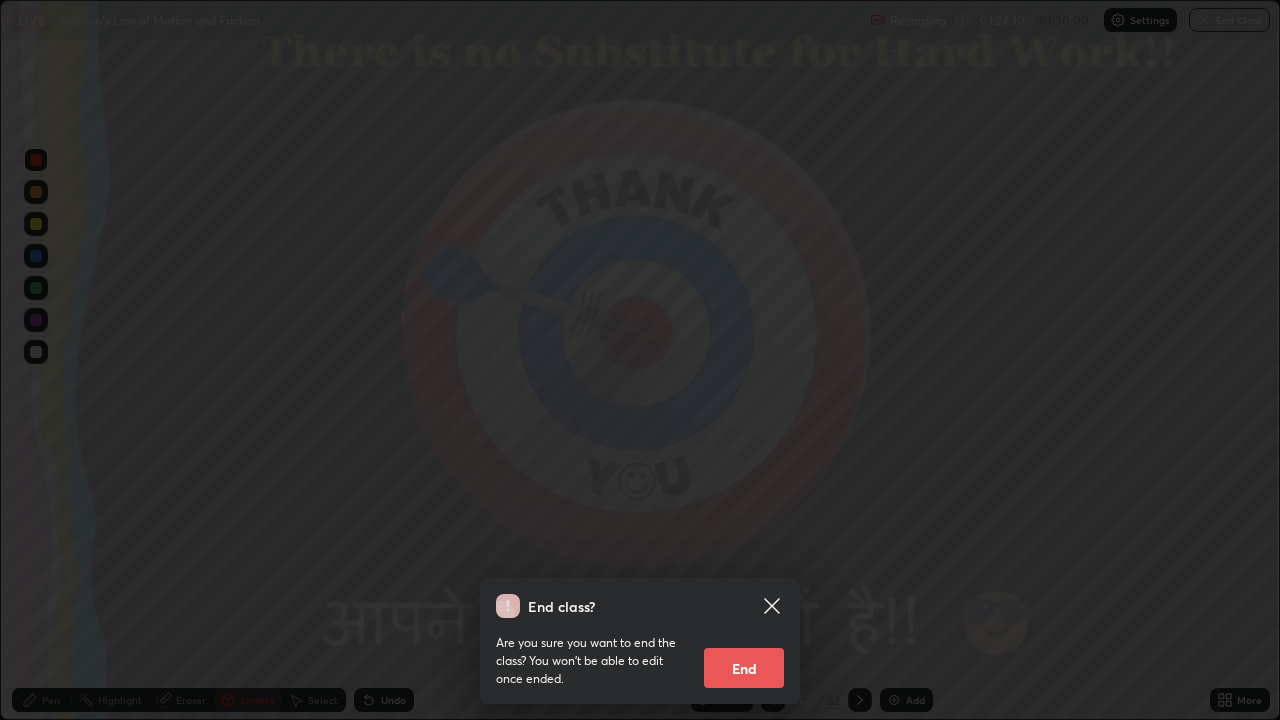 click on "End" at bounding box center [744, 668] 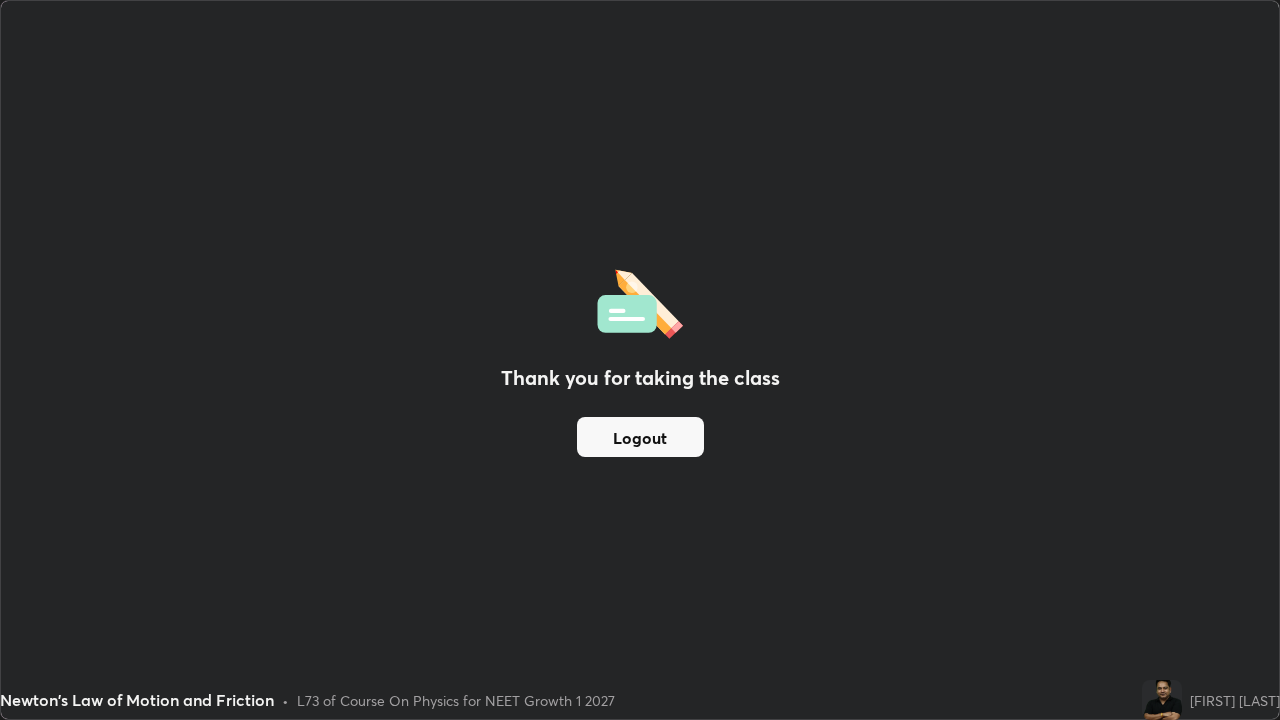 click on "Logout" at bounding box center [640, 437] 